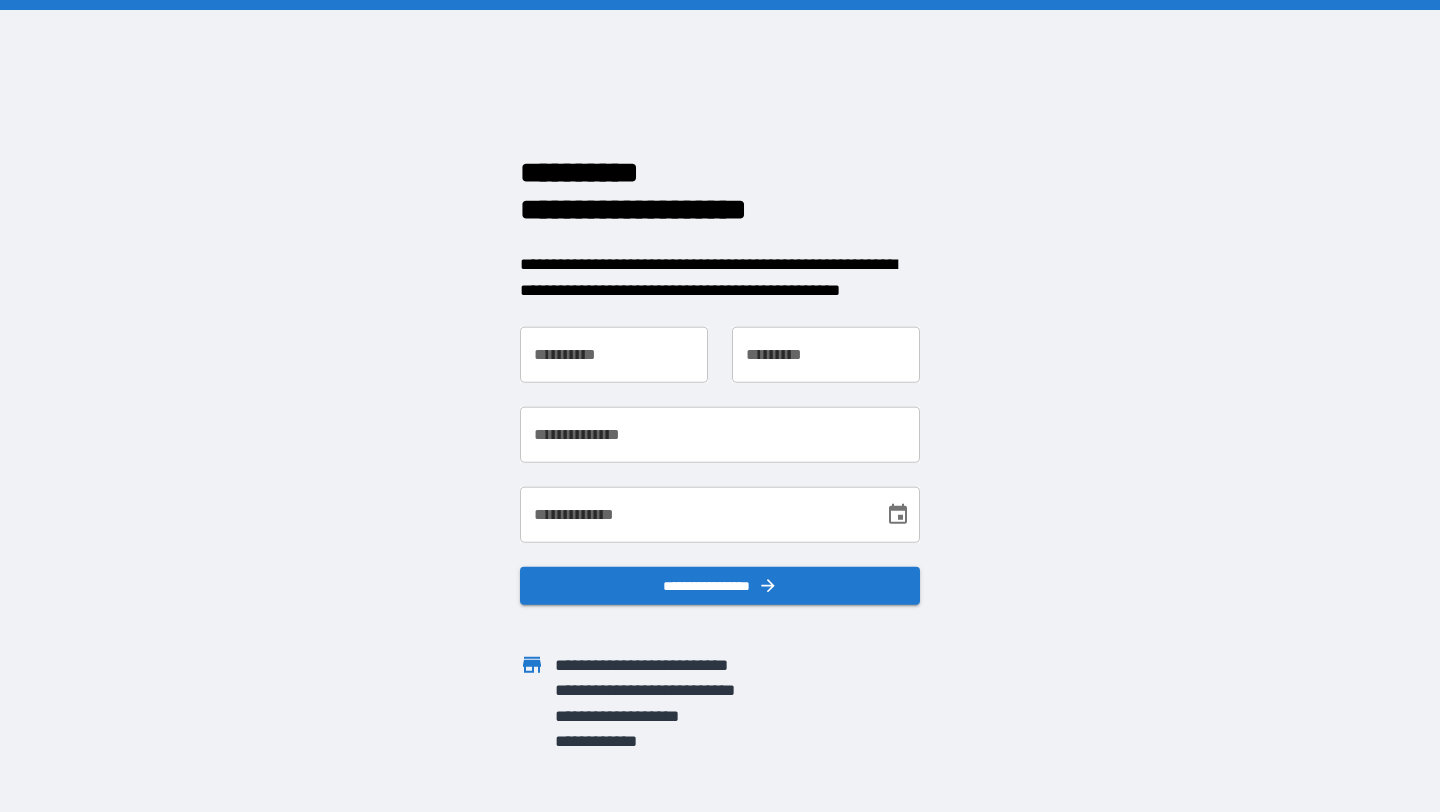 scroll, scrollTop: 0, scrollLeft: 0, axis: both 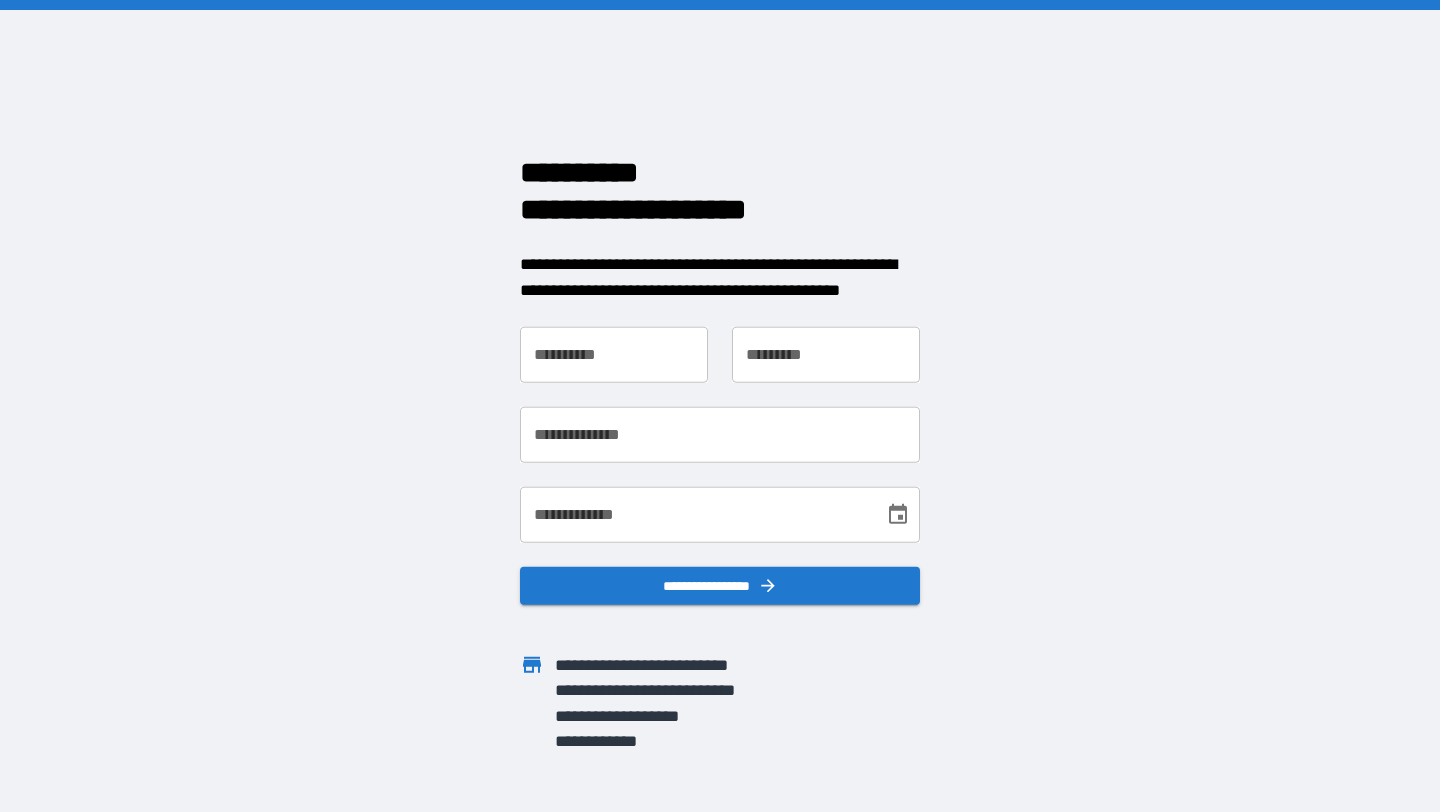 click on "**********" at bounding box center (614, 355) 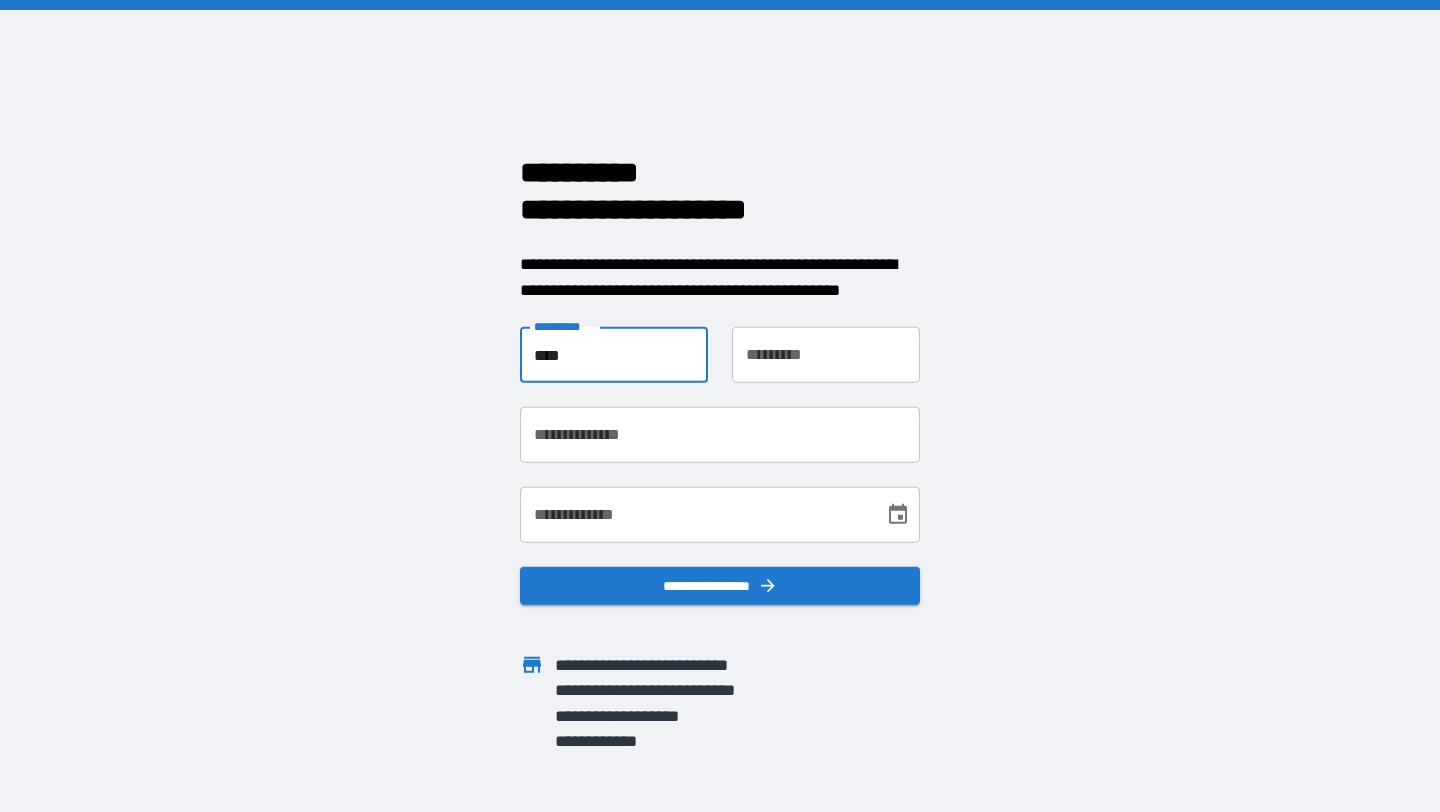 type on "****" 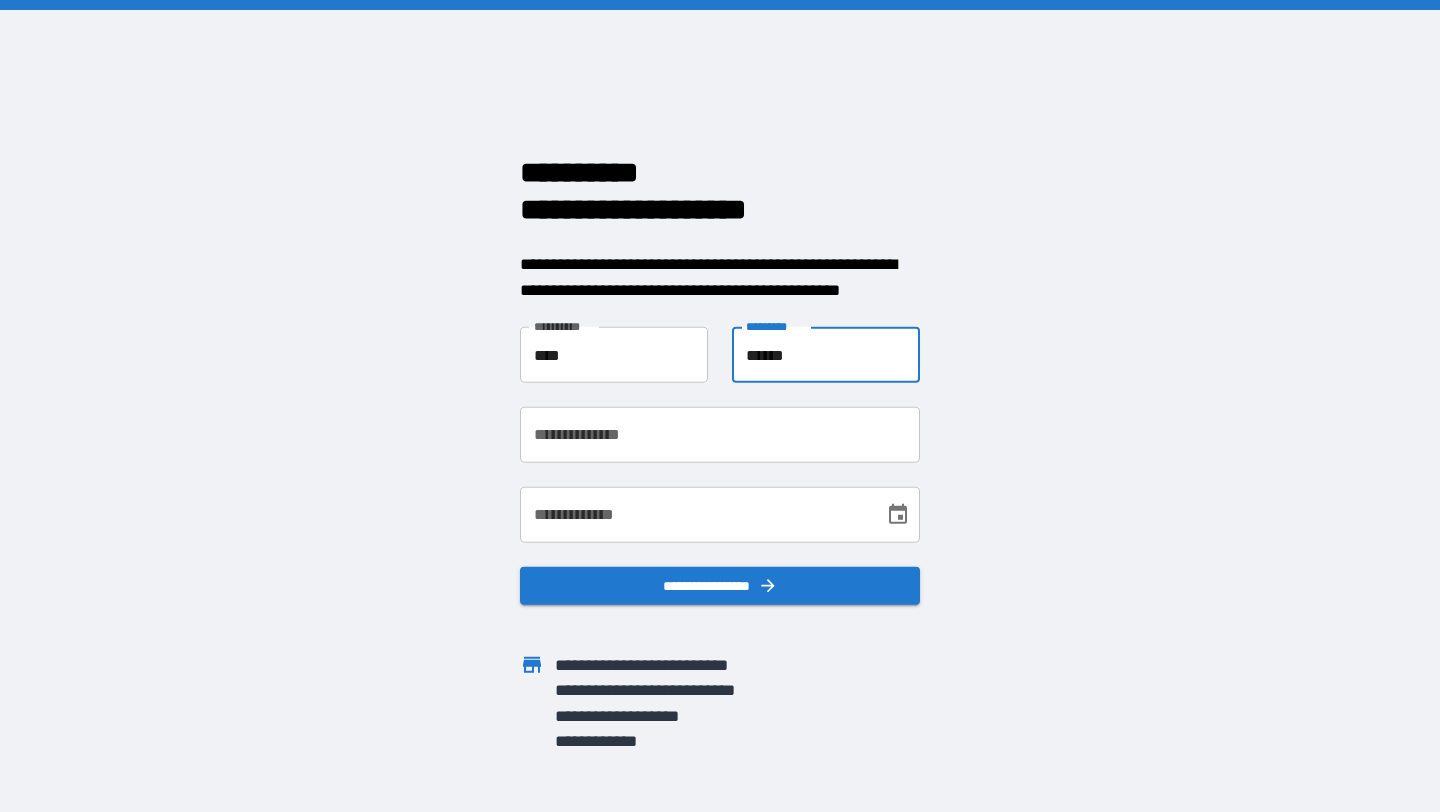 type on "******" 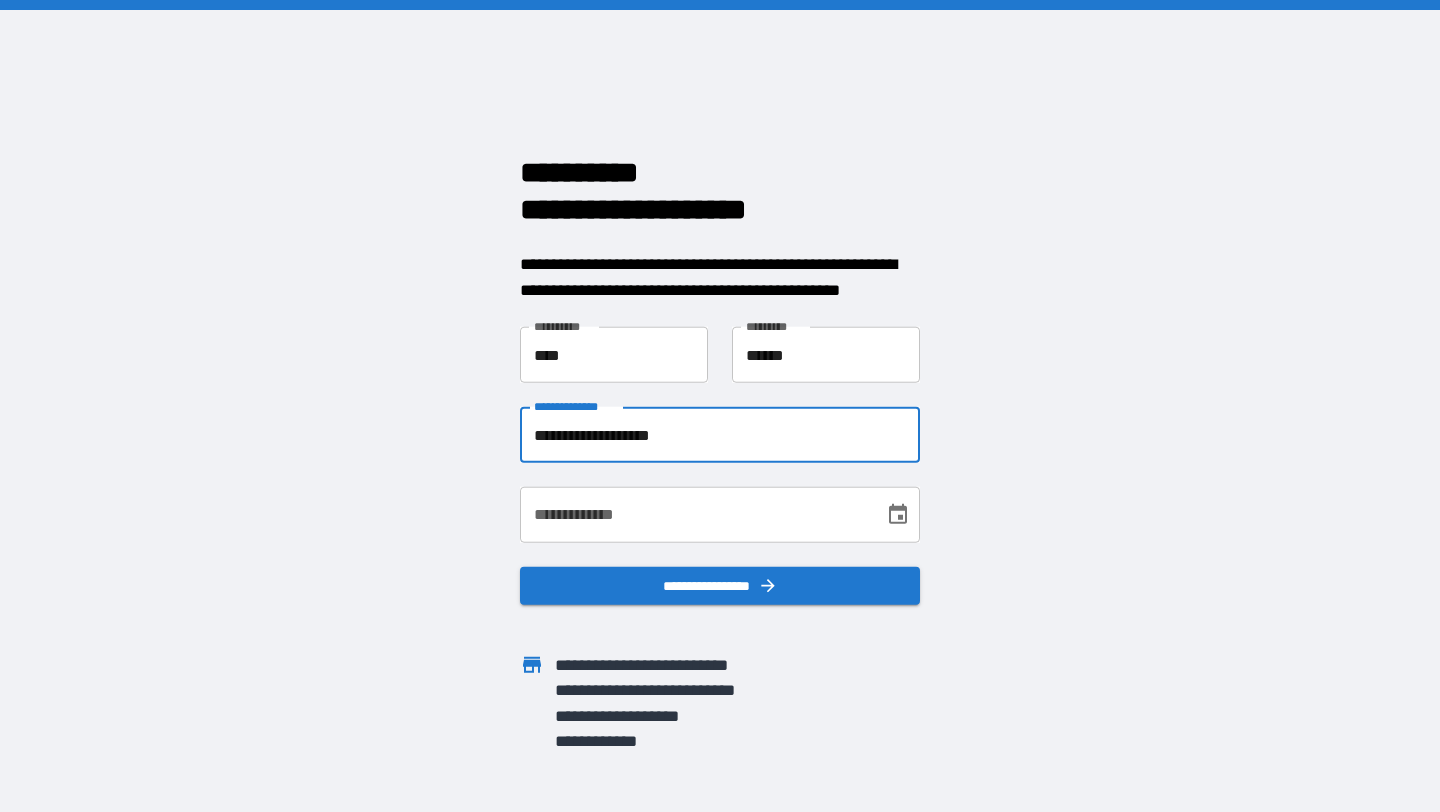 type on "**********" 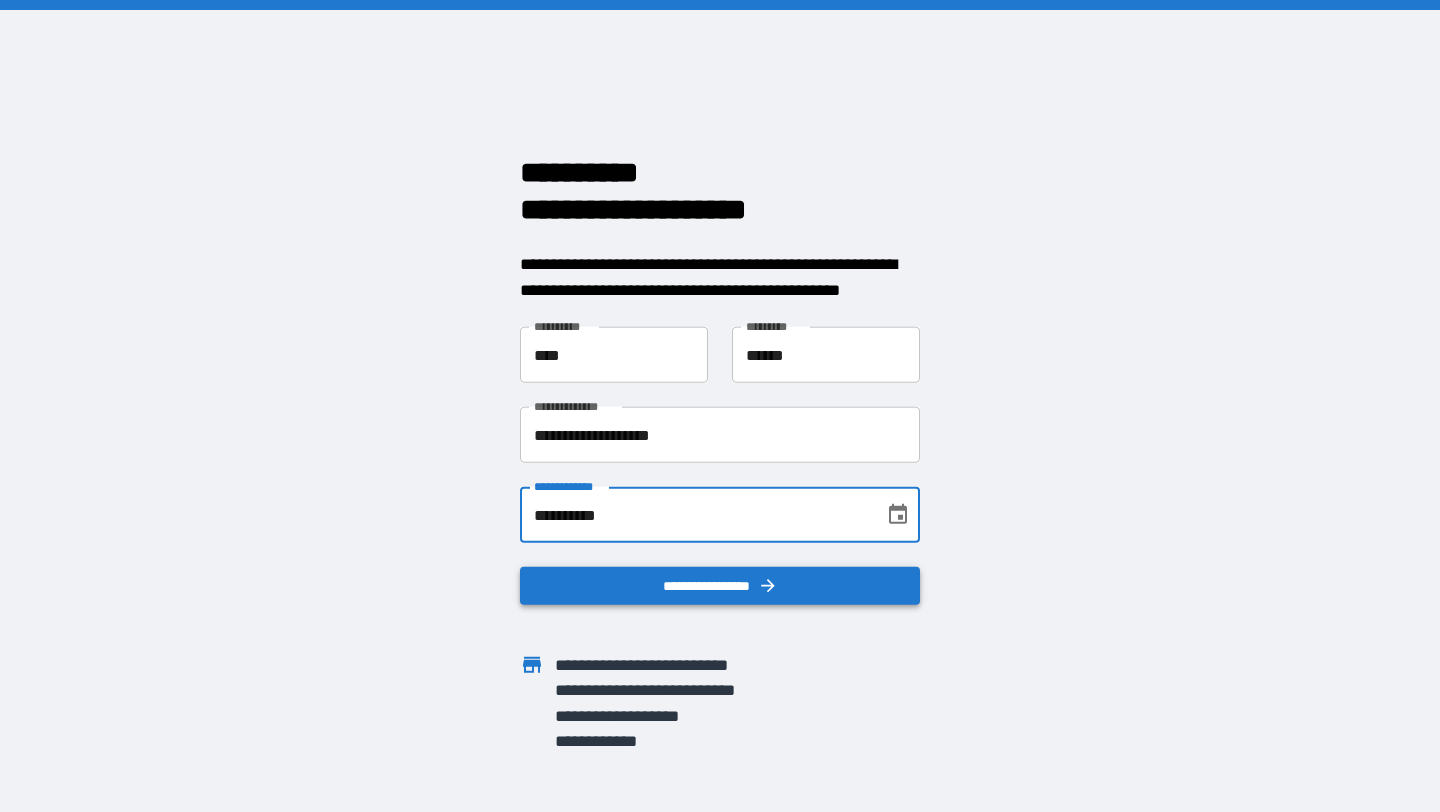 type on "**********" 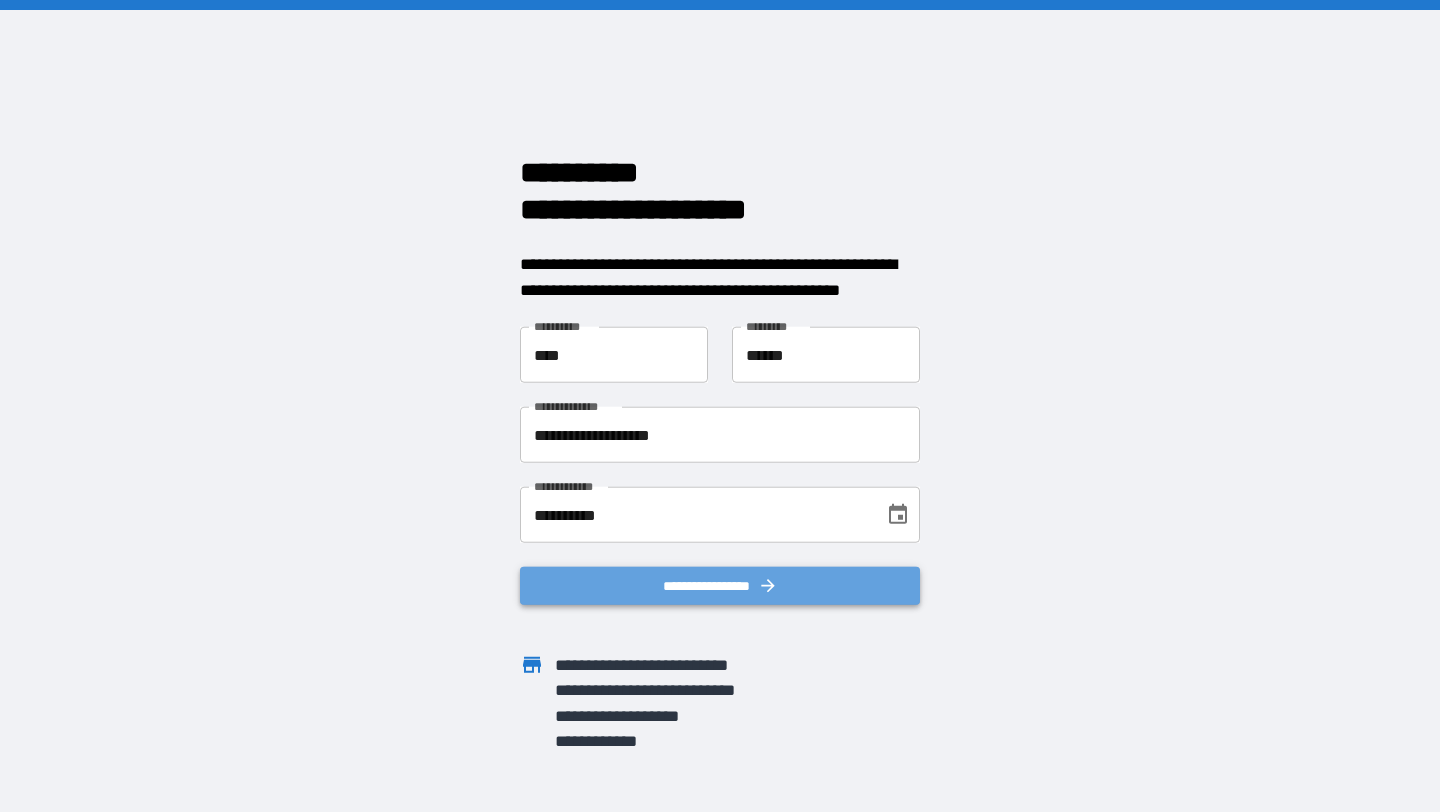 click on "**********" at bounding box center [720, 586] 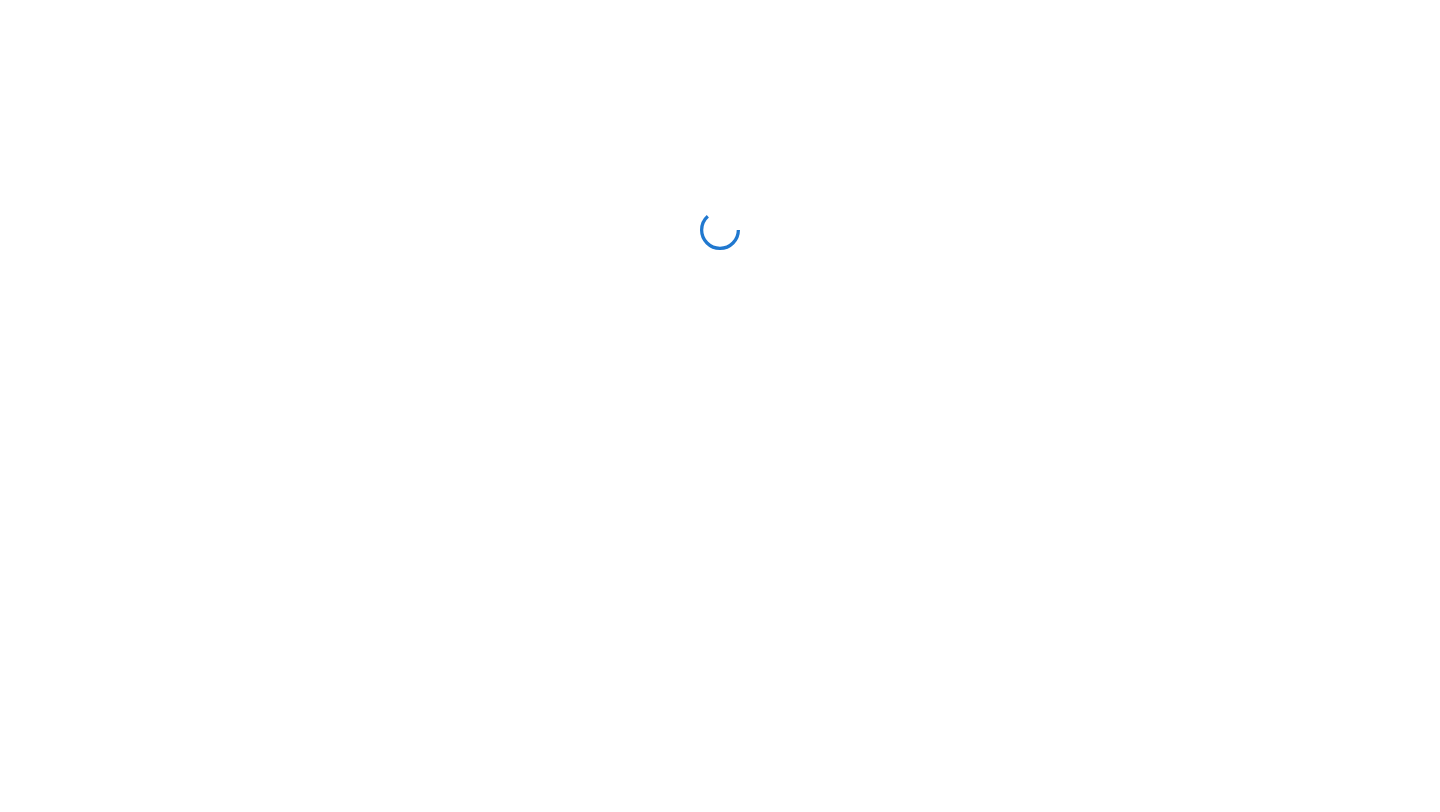 scroll, scrollTop: 0, scrollLeft: 0, axis: both 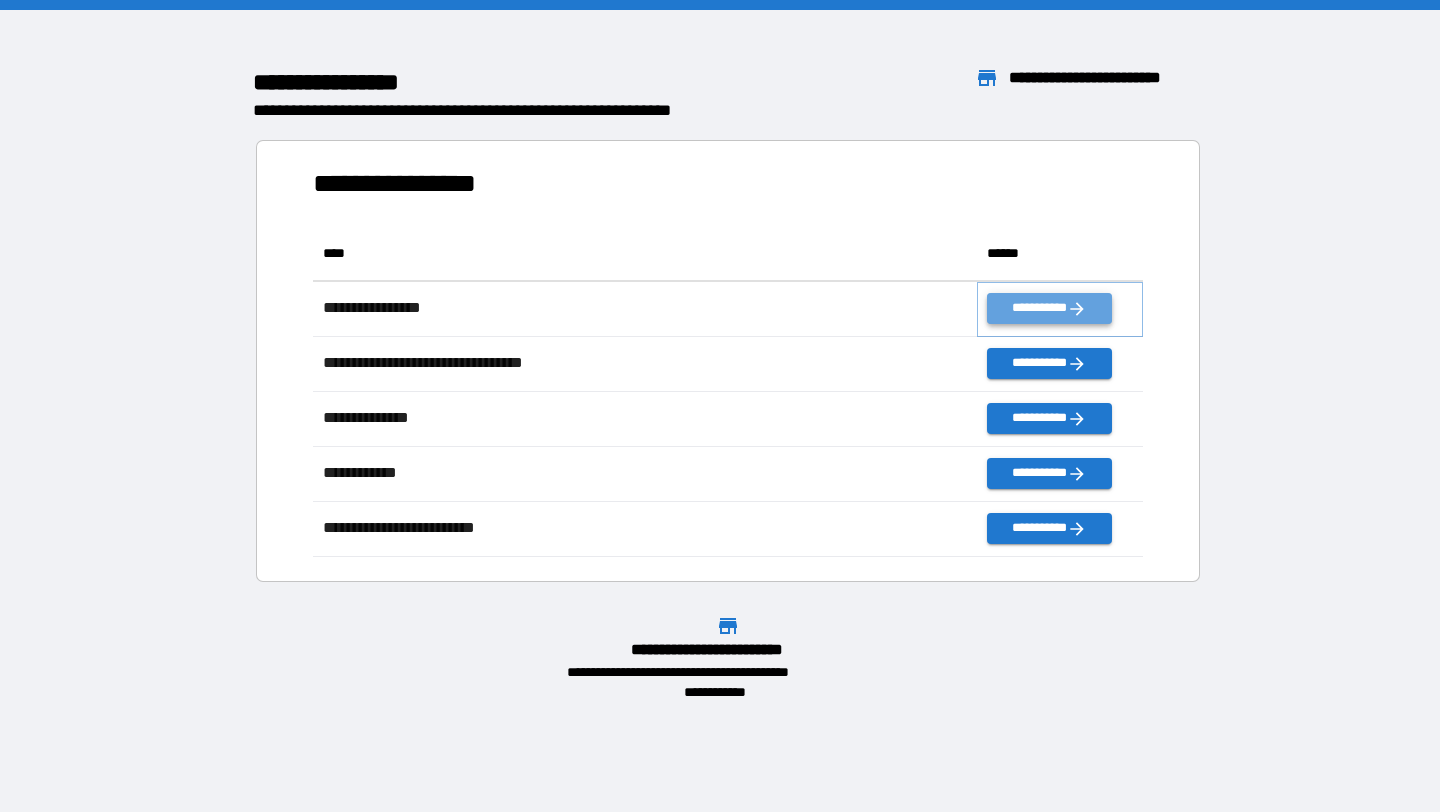 click on "**********" at bounding box center [1049, 308] 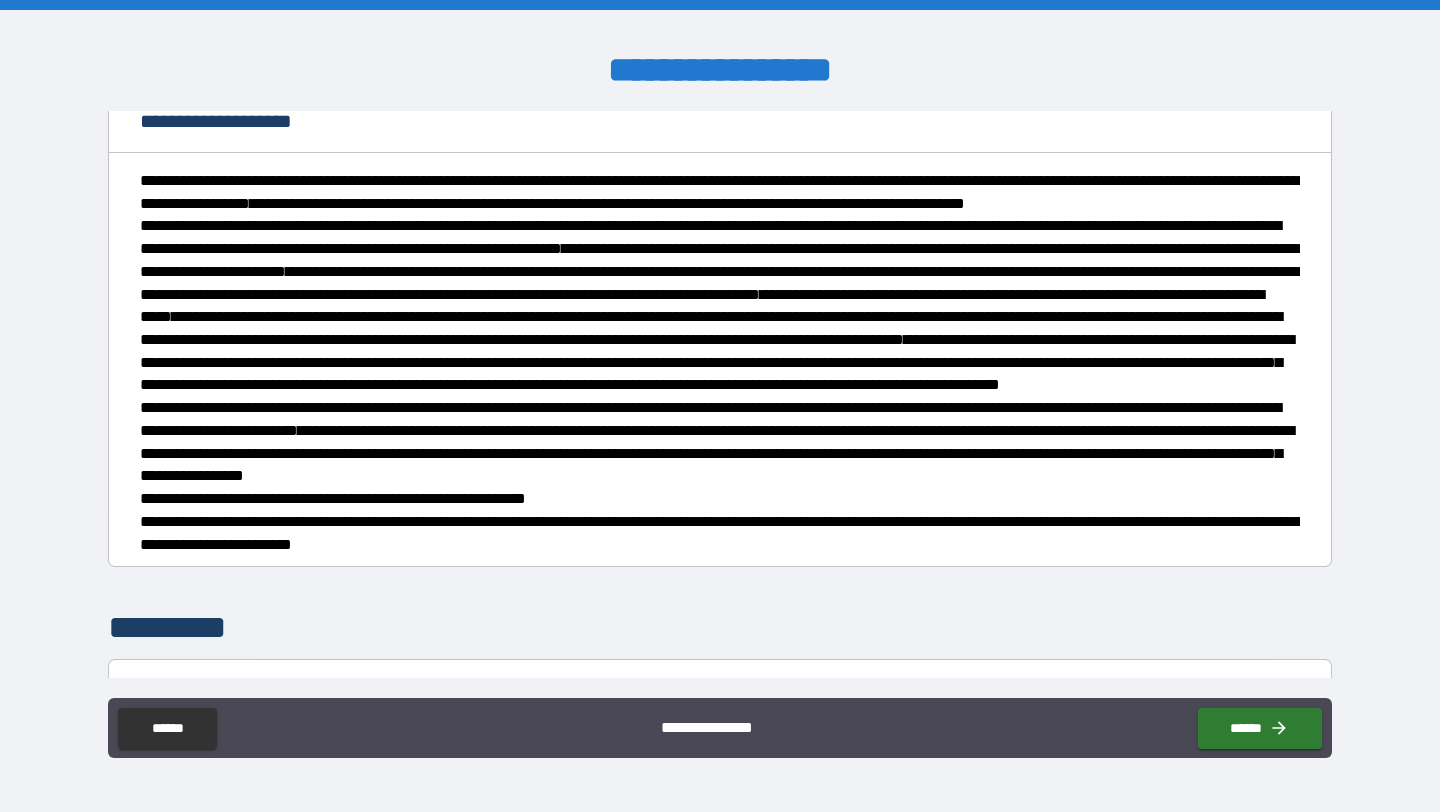 scroll, scrollTop: 474, scrollLeft: 0, axis: vertical 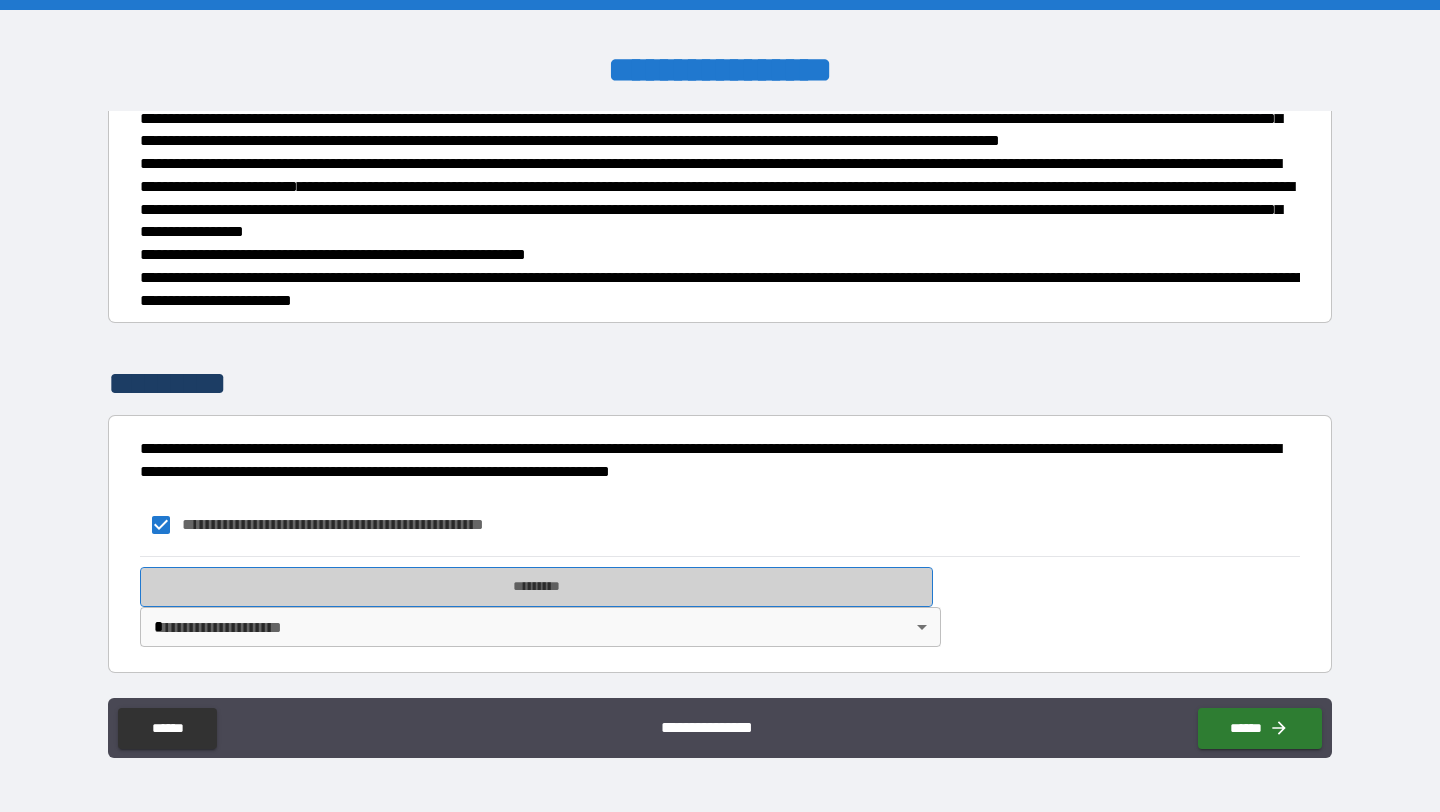 click on "*********" at bounding box center (536, 587) 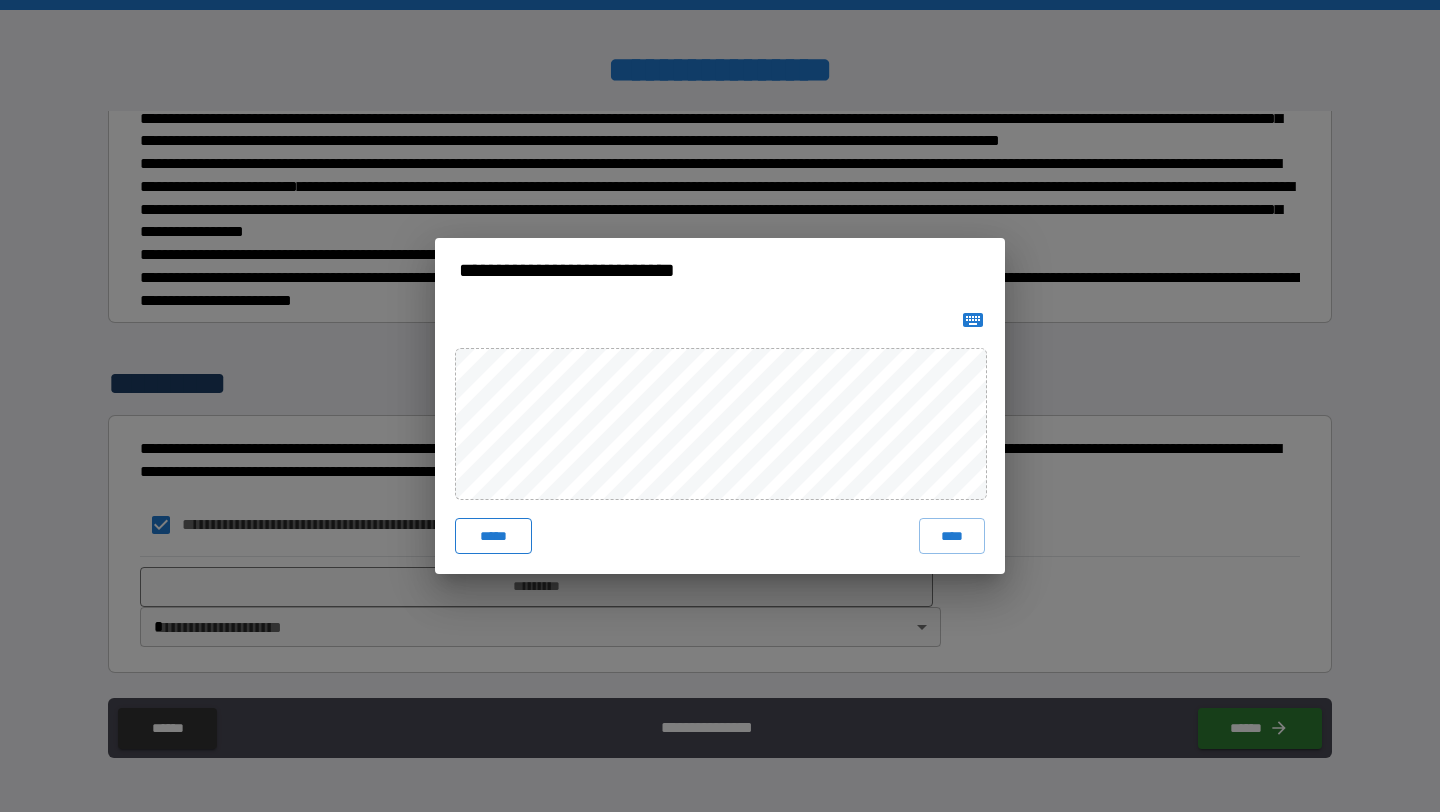 click on "*****" at bounding box center [493, 536] 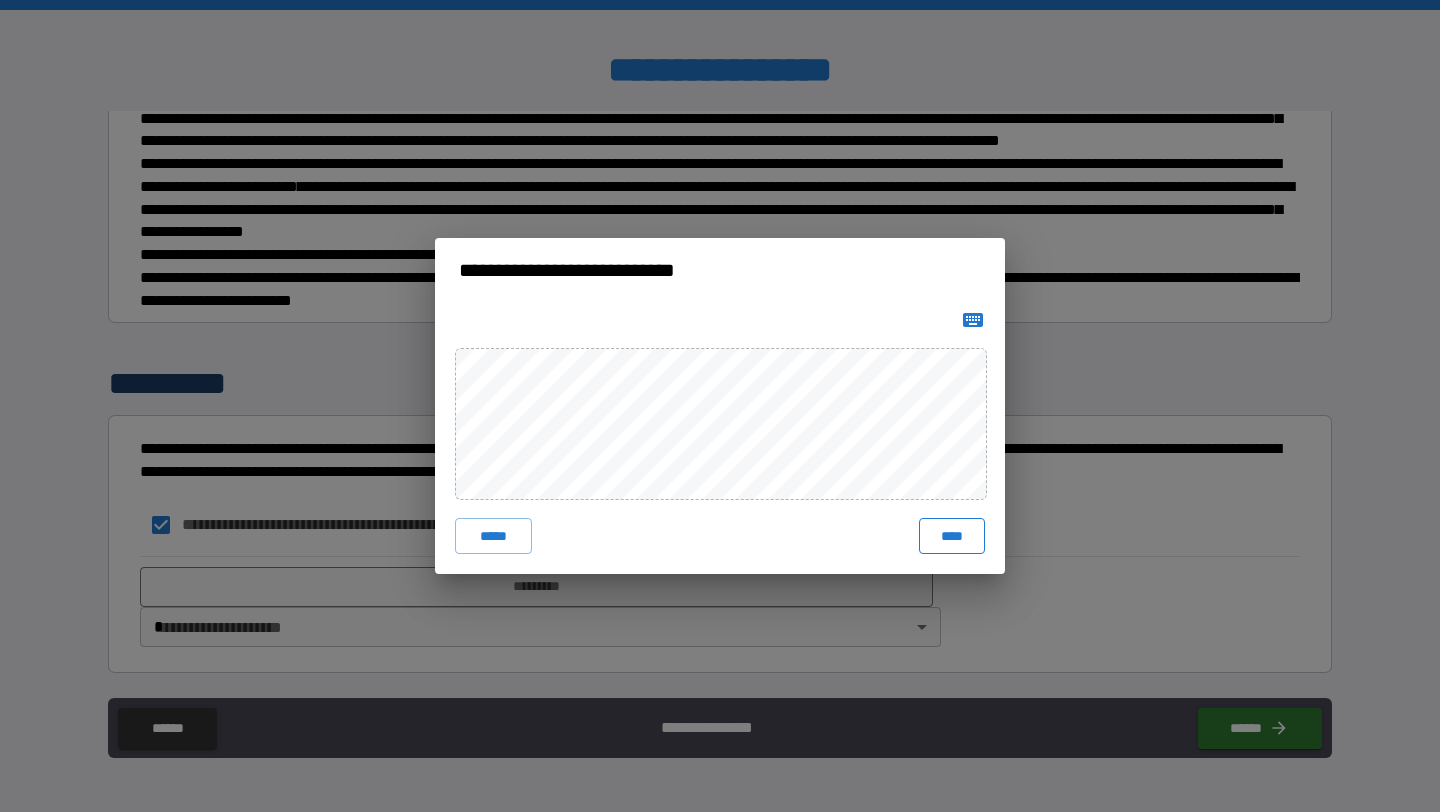 click on "****" at bounding box center [952, 536] 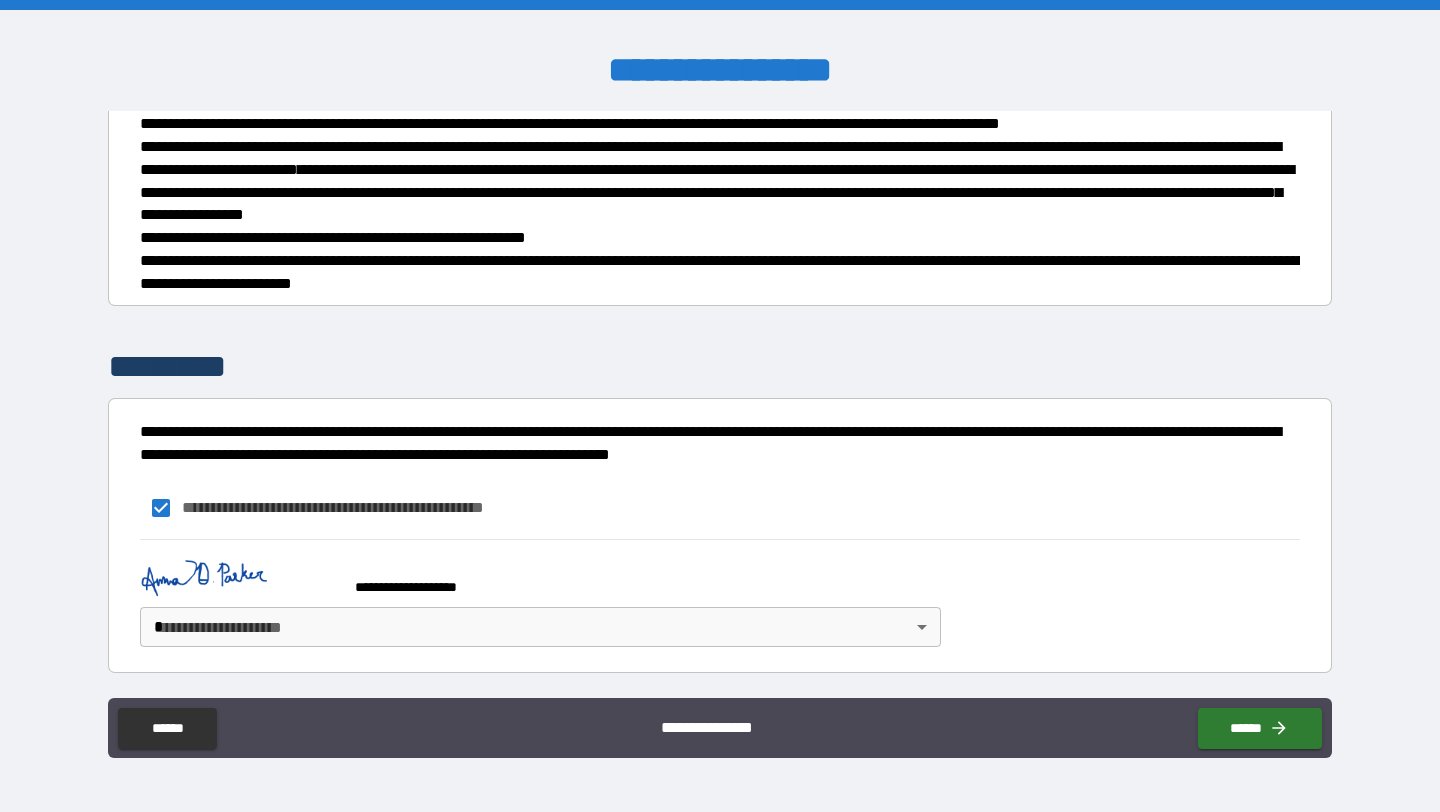 scroll, scrollTop: 491, scrollLeft: 0, axis: vertical 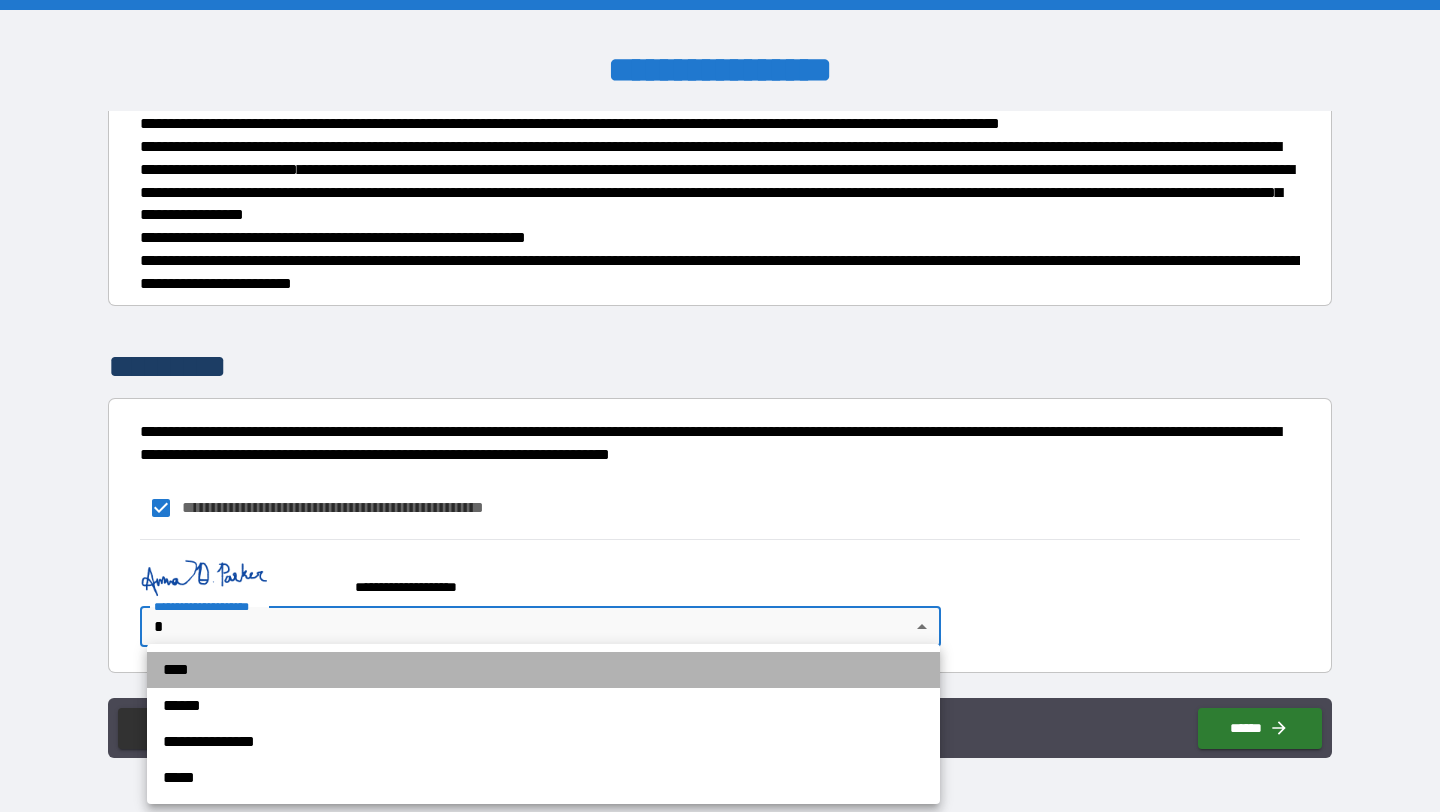 click on "****" at bounding box center [543, 670] 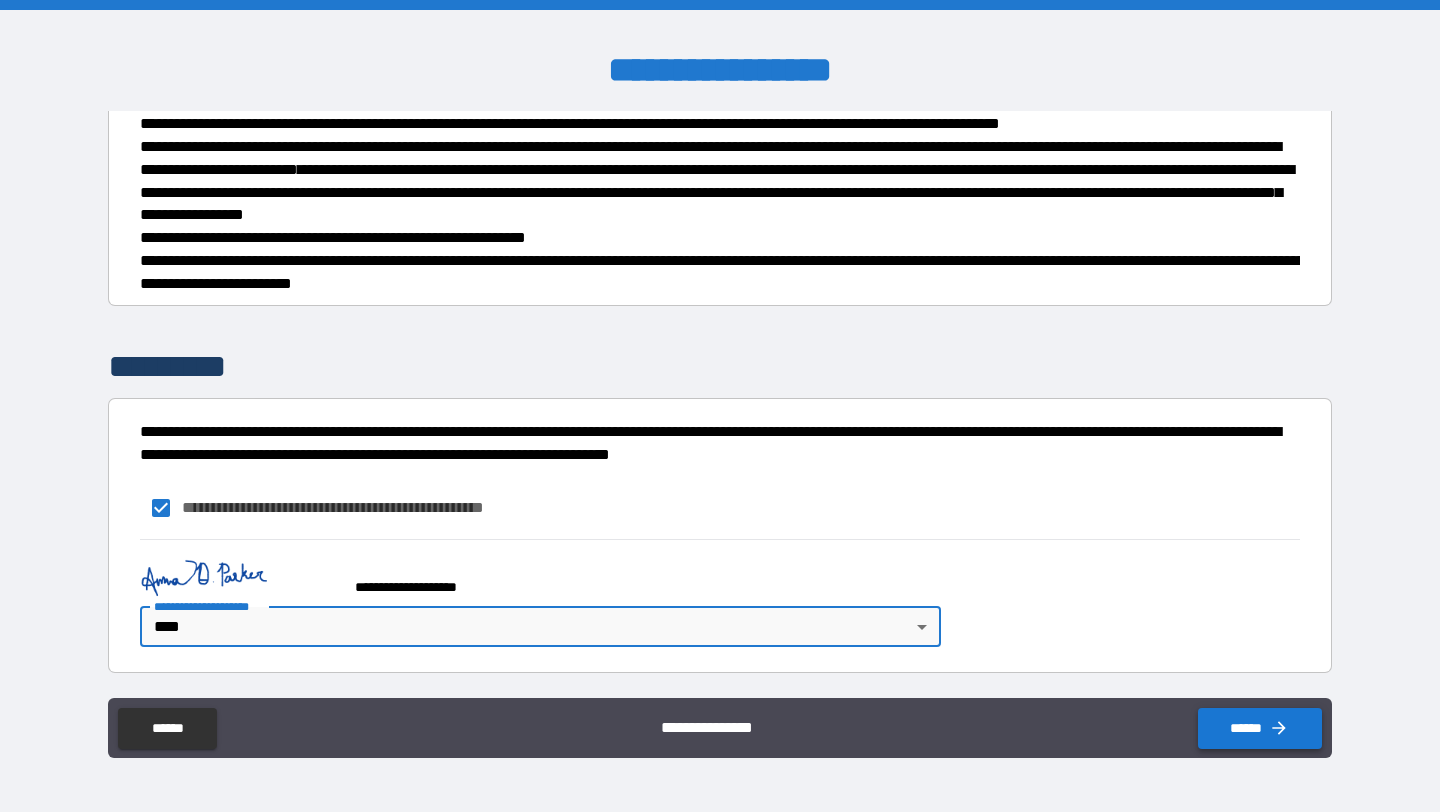 click on "******" at bounding box center [1260, 728] 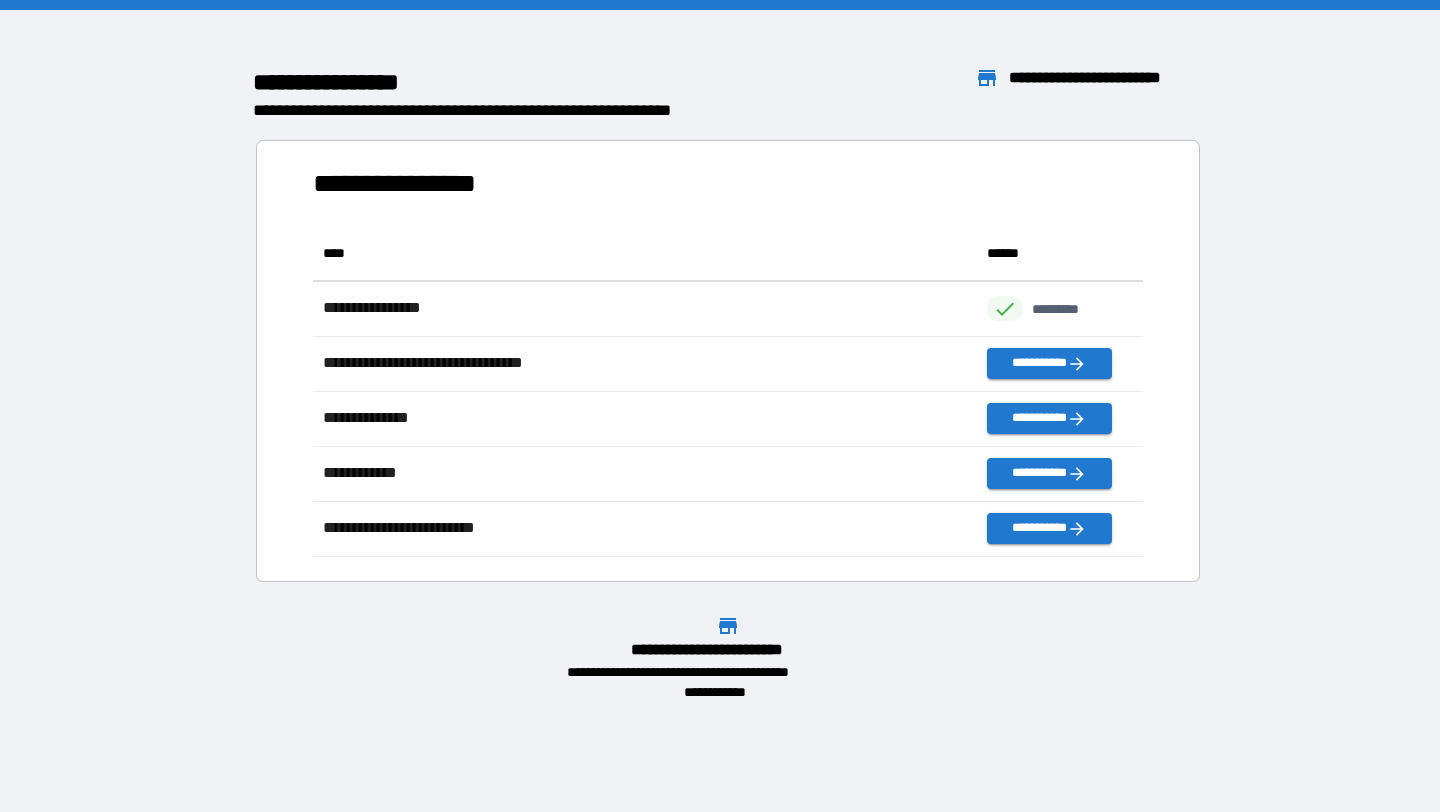 scroll, scrollTop: 1, scrollLeft: 1, axis: both 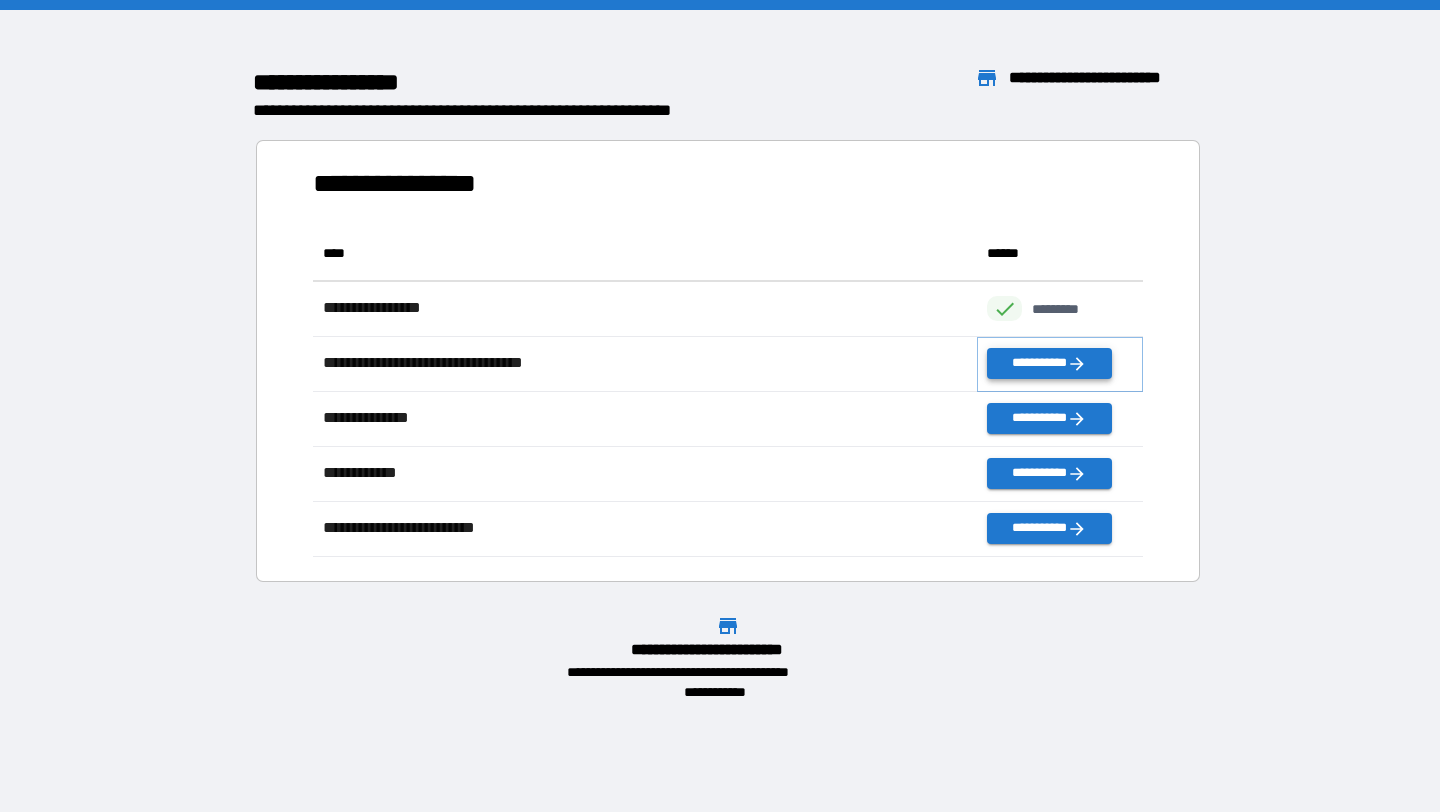 click on "**********" at bounding box center [1049, 363] 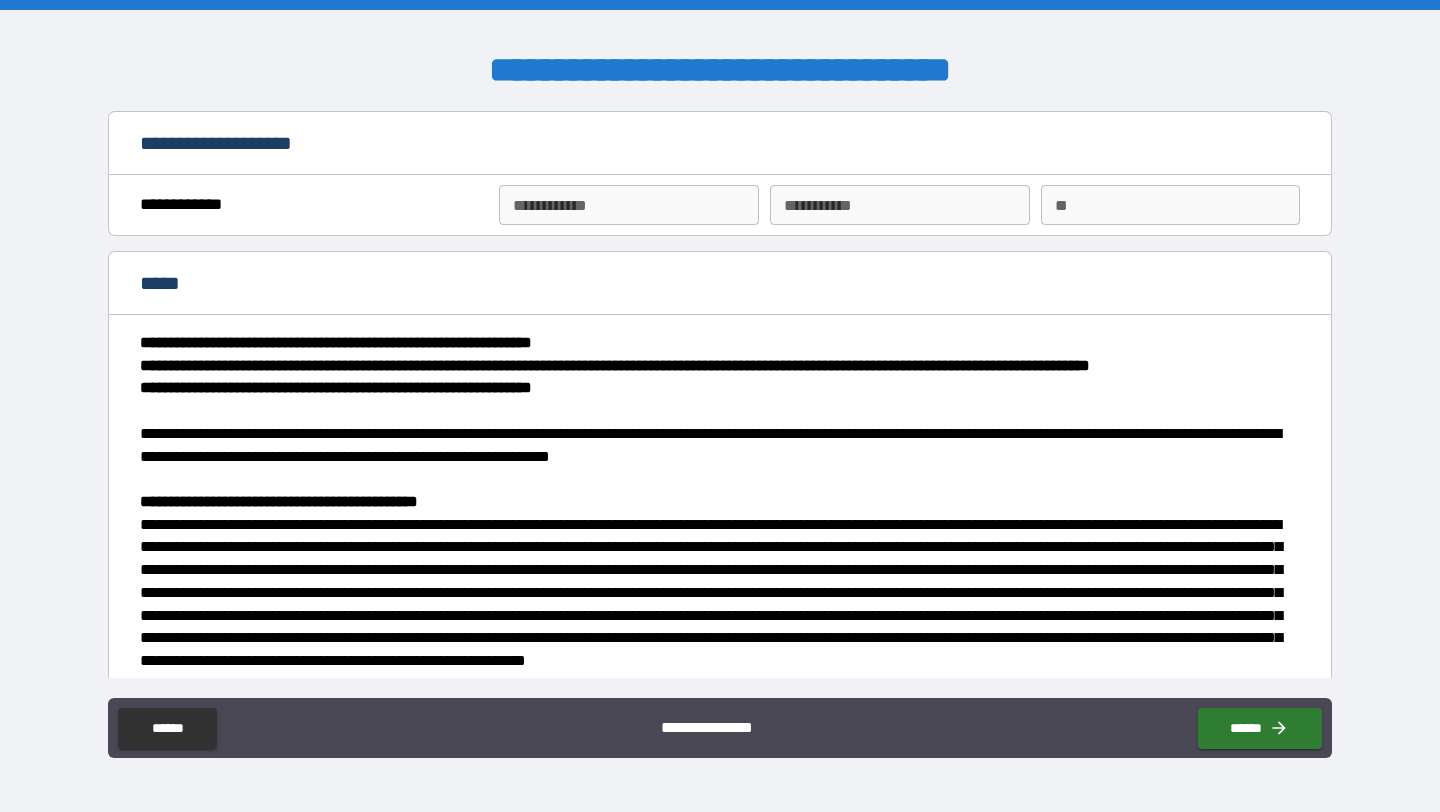 click on "**********" at bounding box center (628, 205) 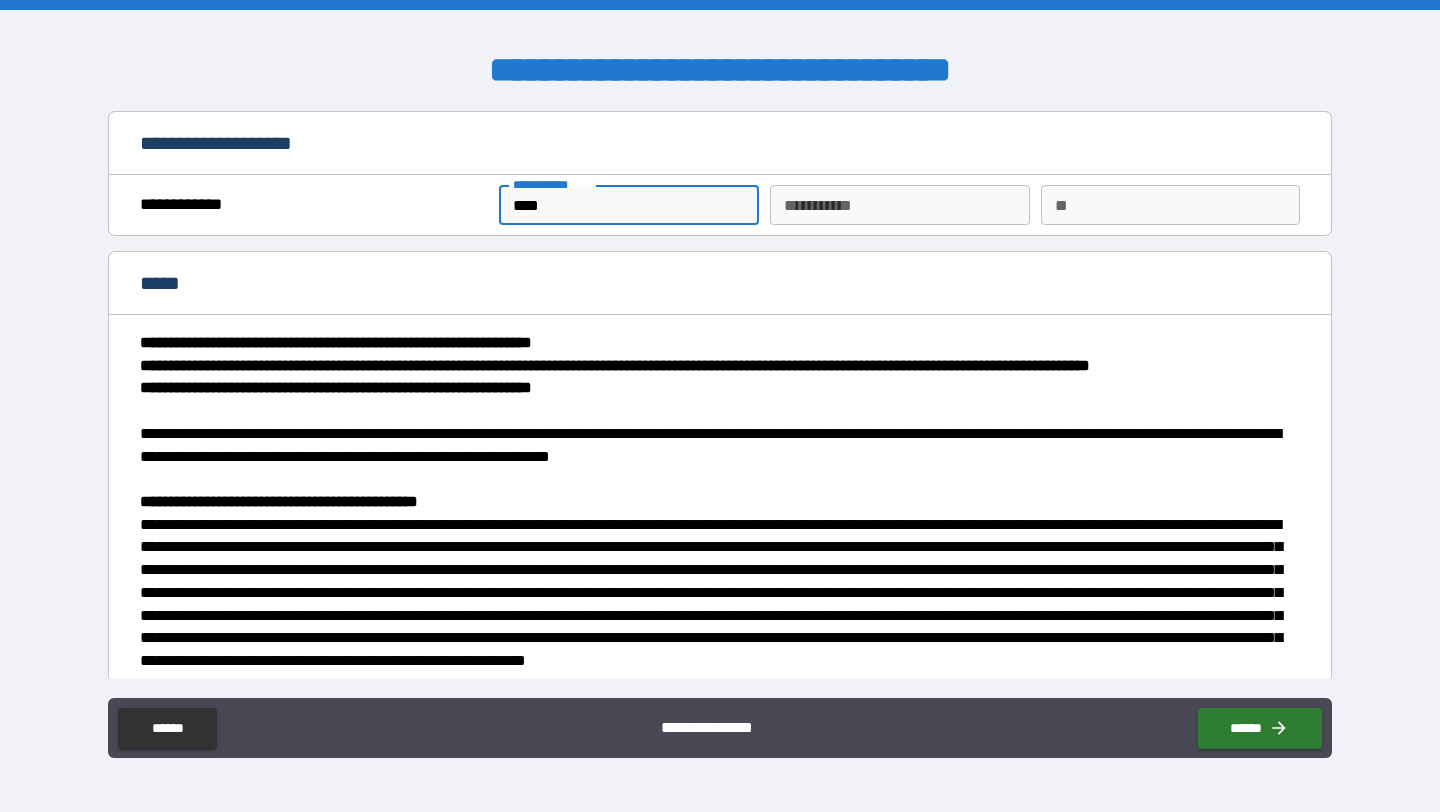 type on "****" 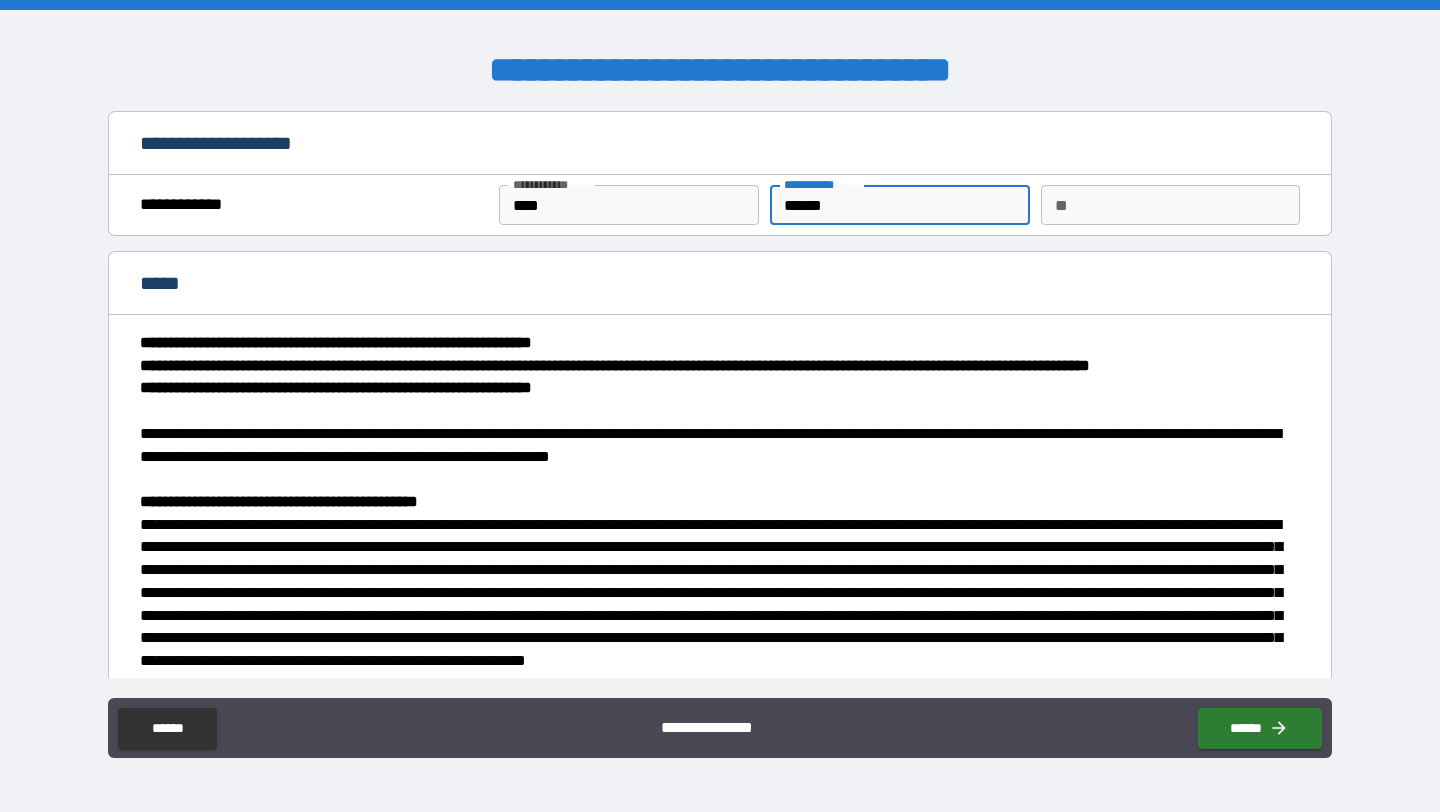 type on "******" 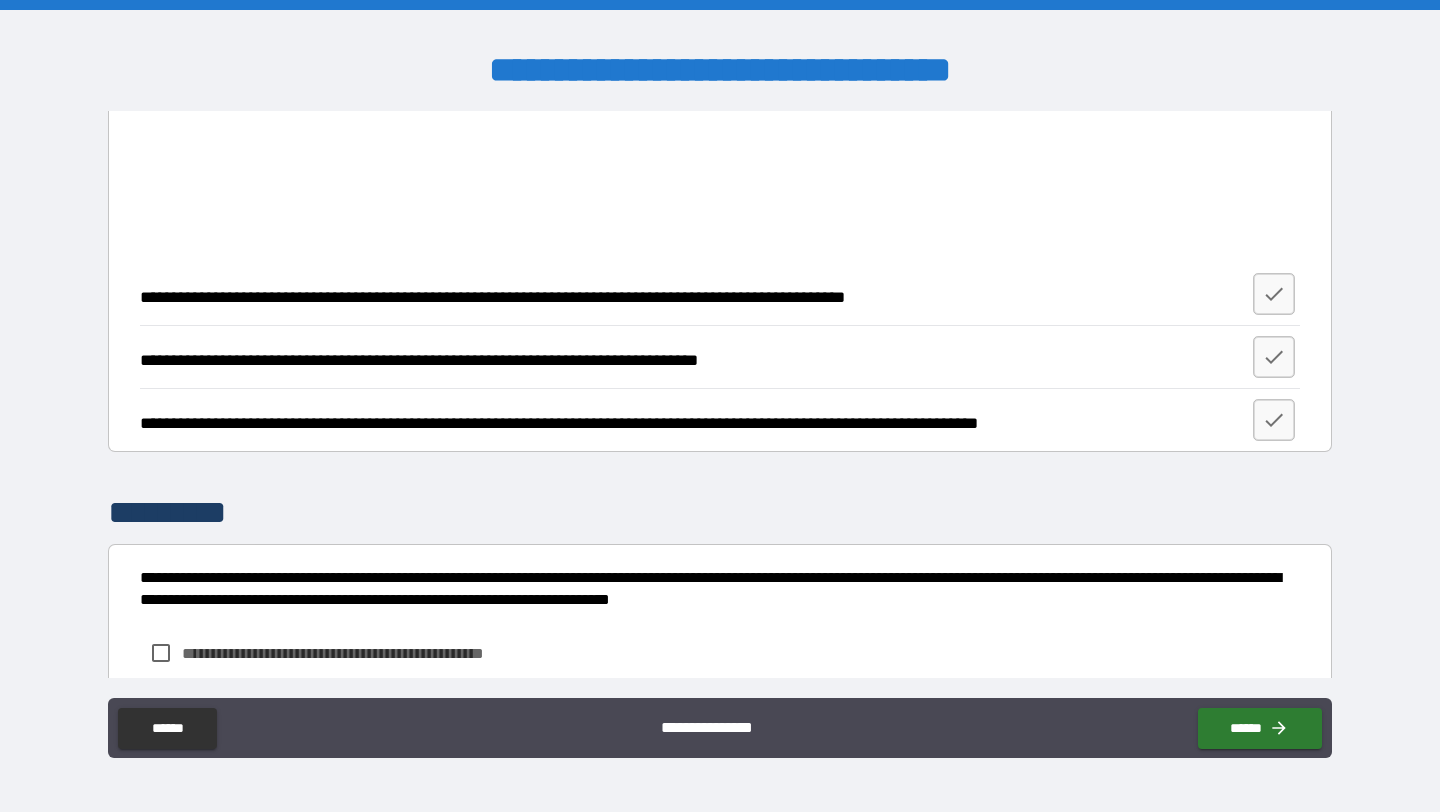 scroll, scrollTop: 2425, scrollLeft: 0, axis: vertical 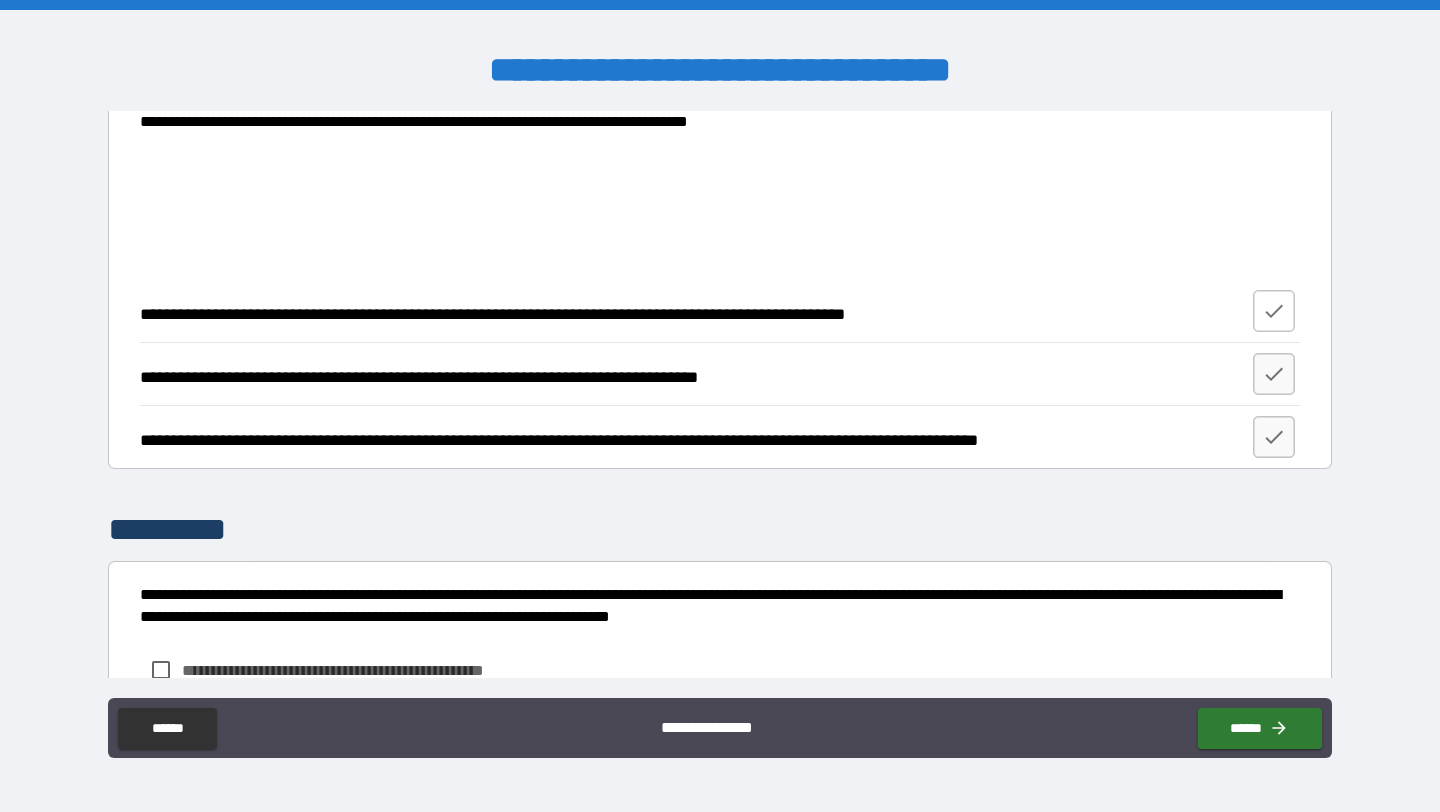 type on "*" 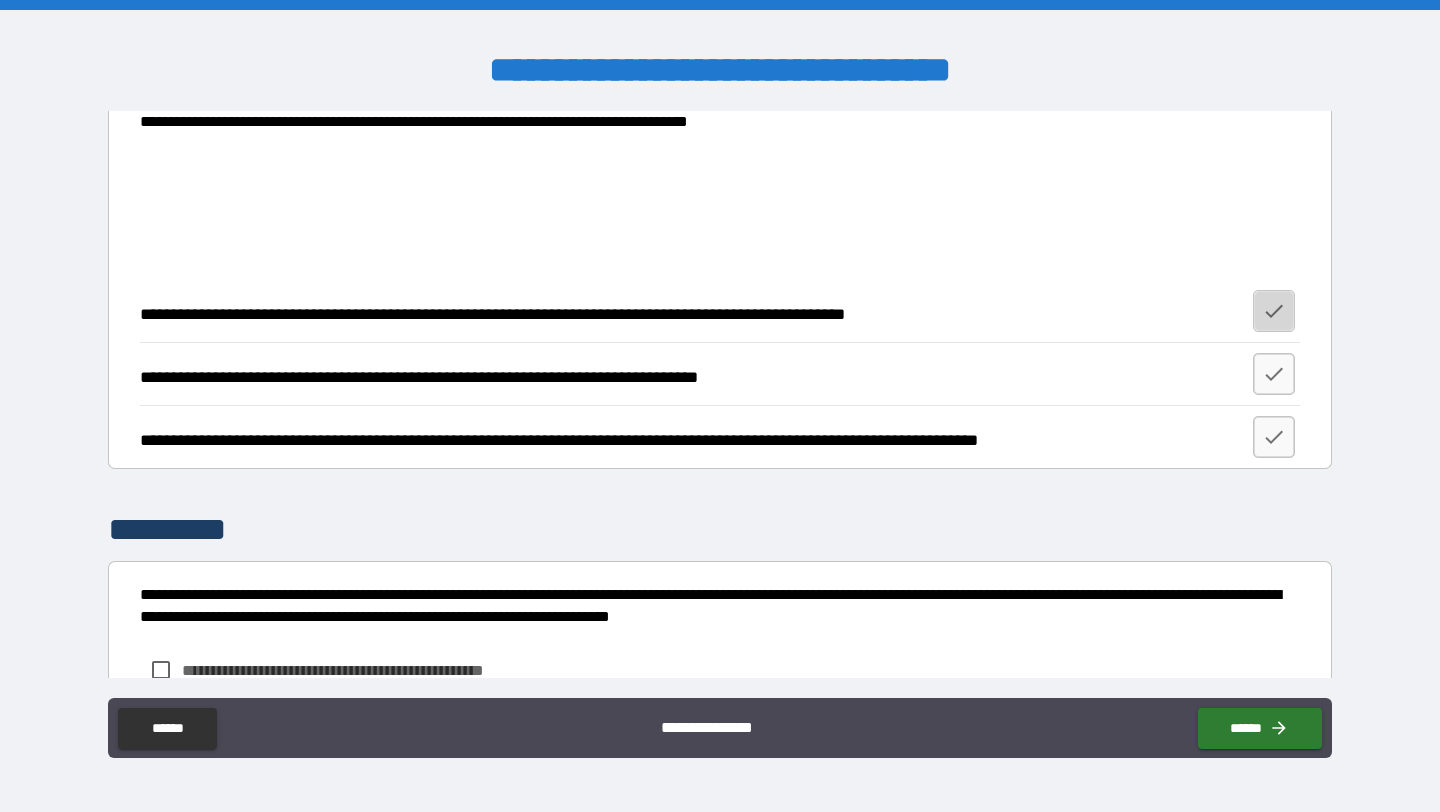 click 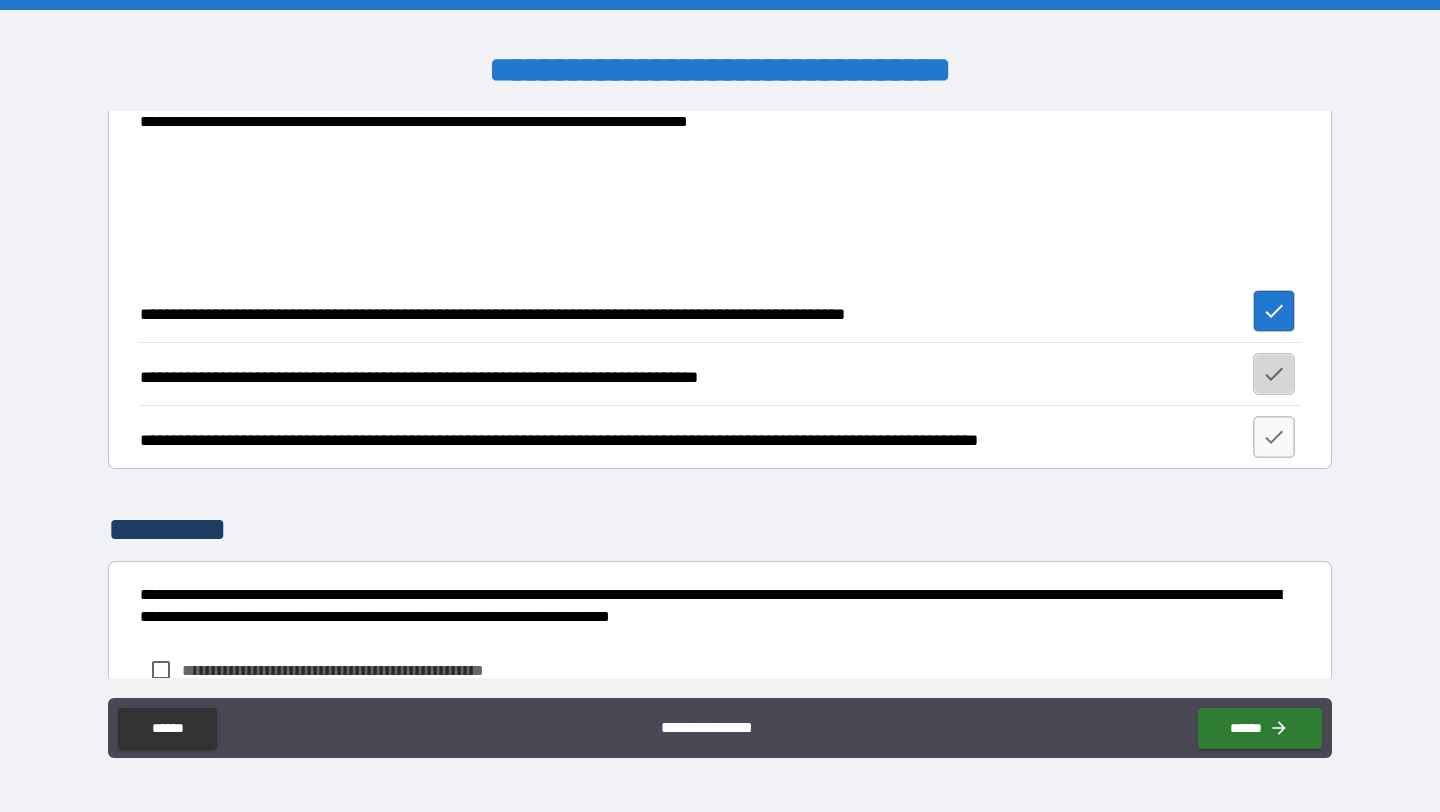 click 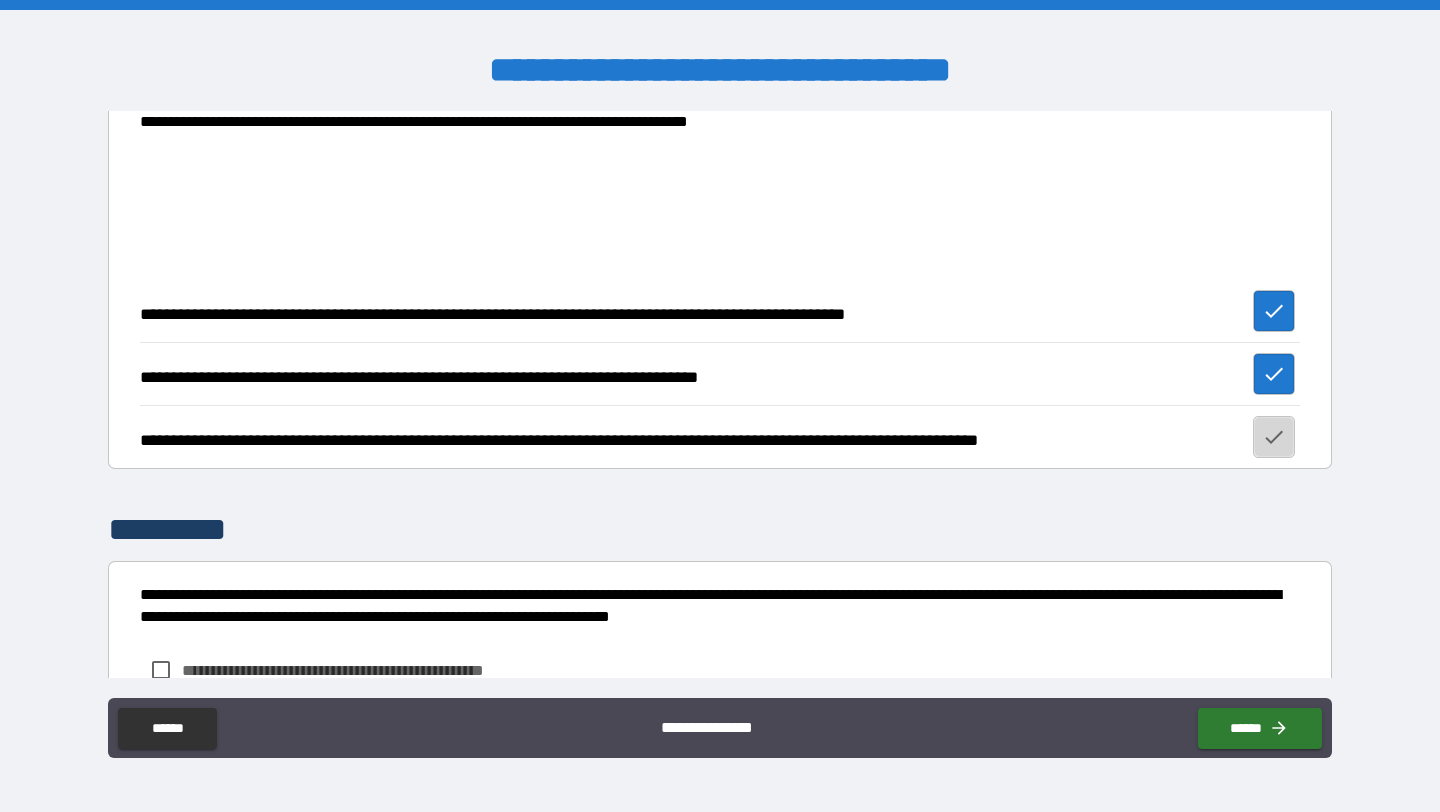 click 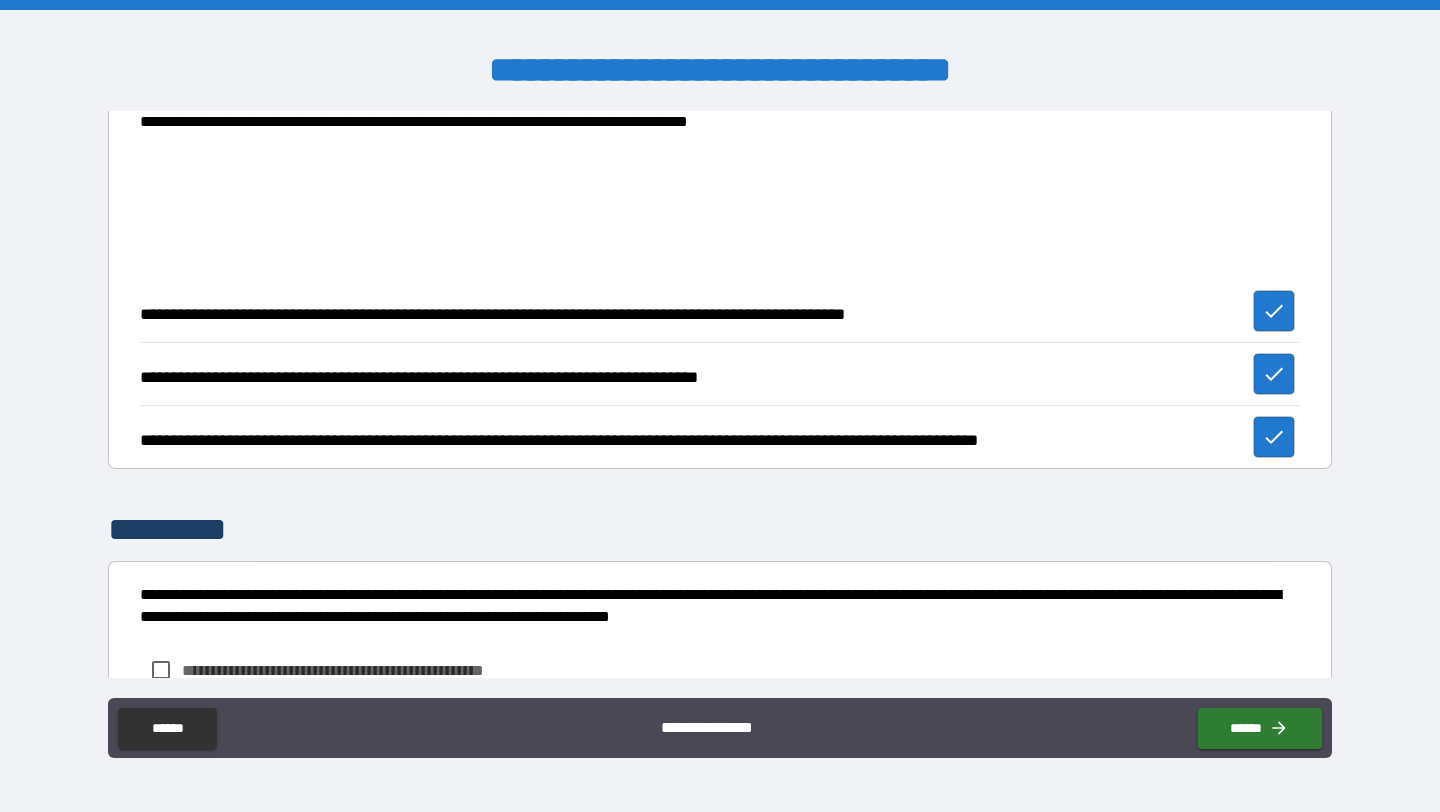 scroll, scrollTop: 2570, scrollLeft: 0, axis: vertical 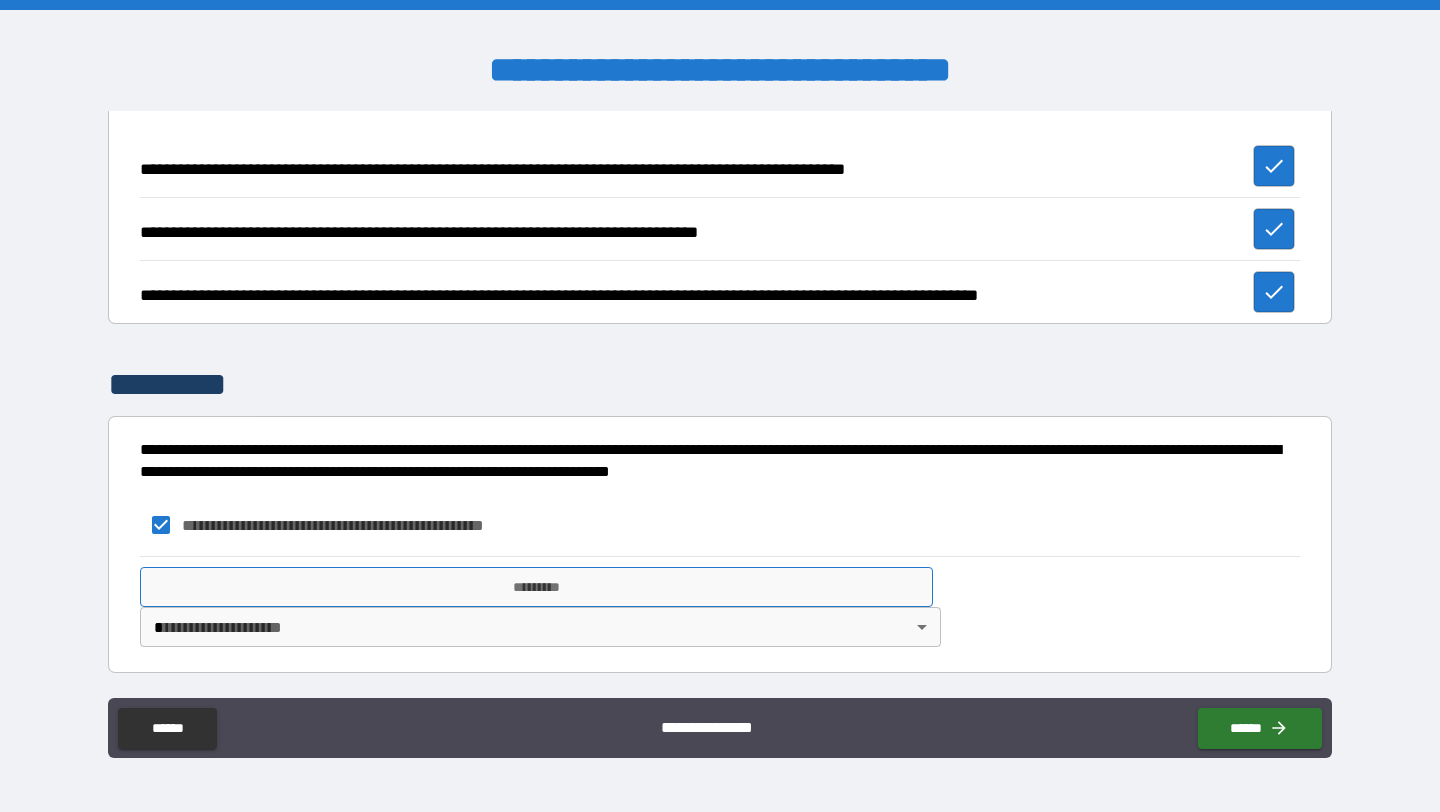 click on "*********" at bounding box center [536, 587] 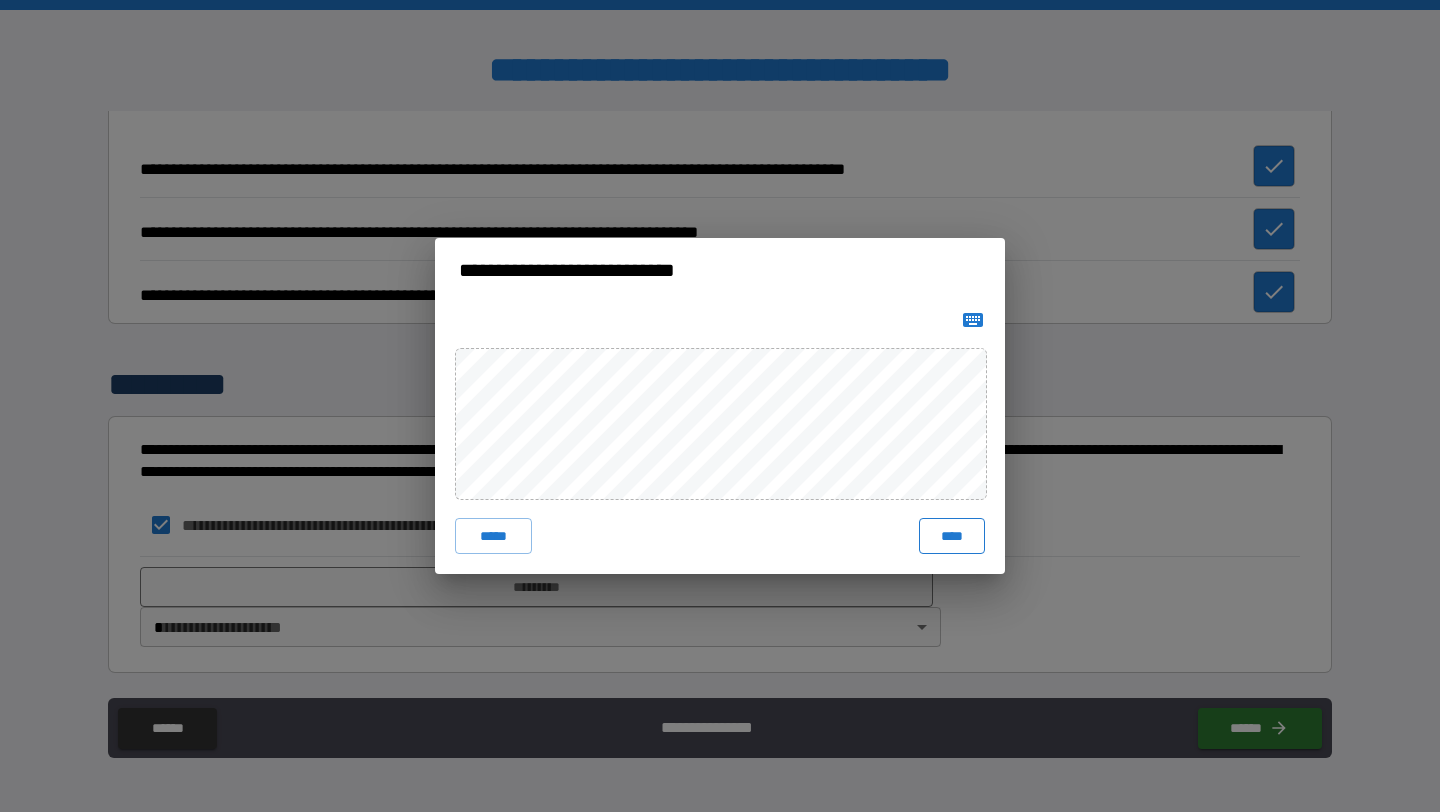 click on "****" at bounding box center (952, 536) 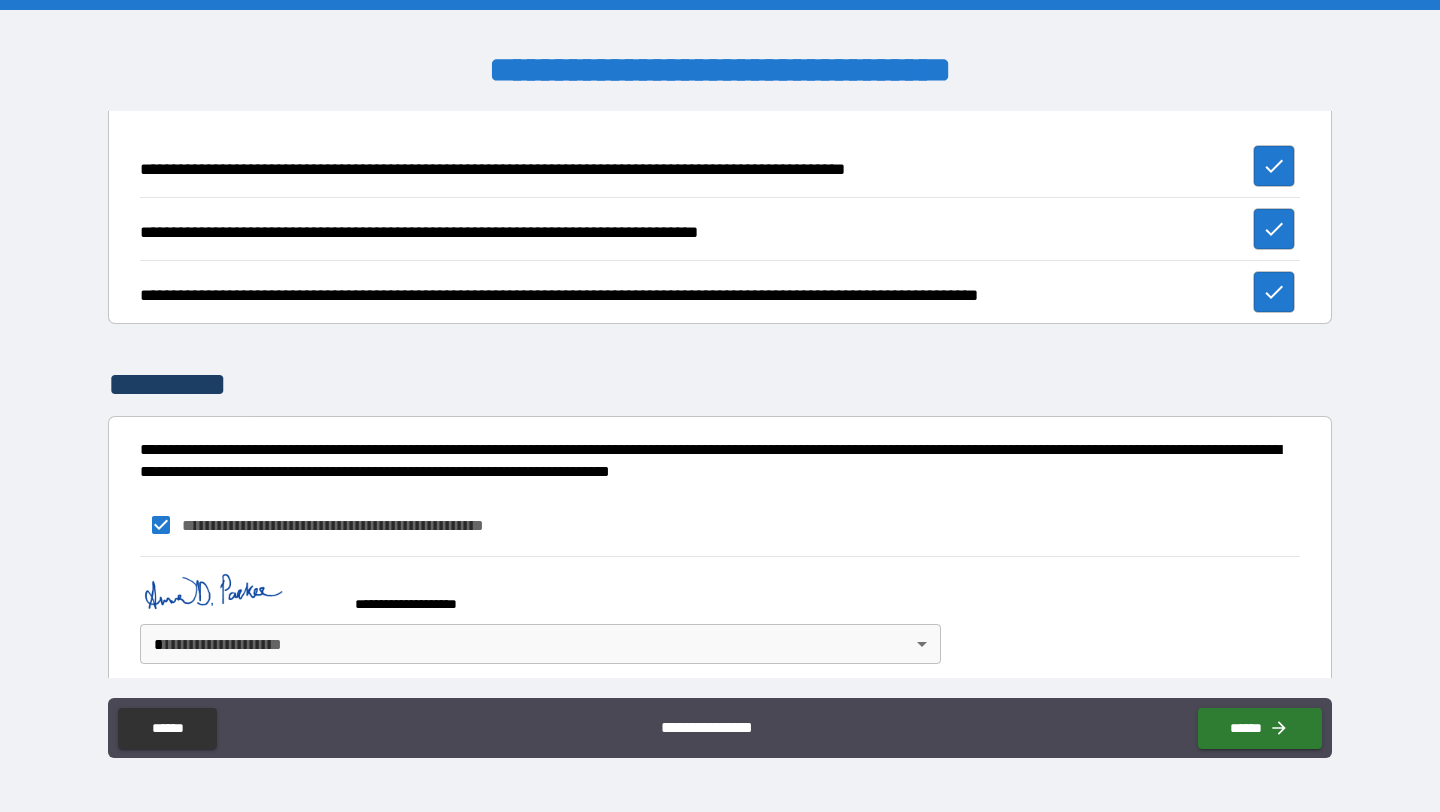 click on "**********" at bounding box center (720, 406) 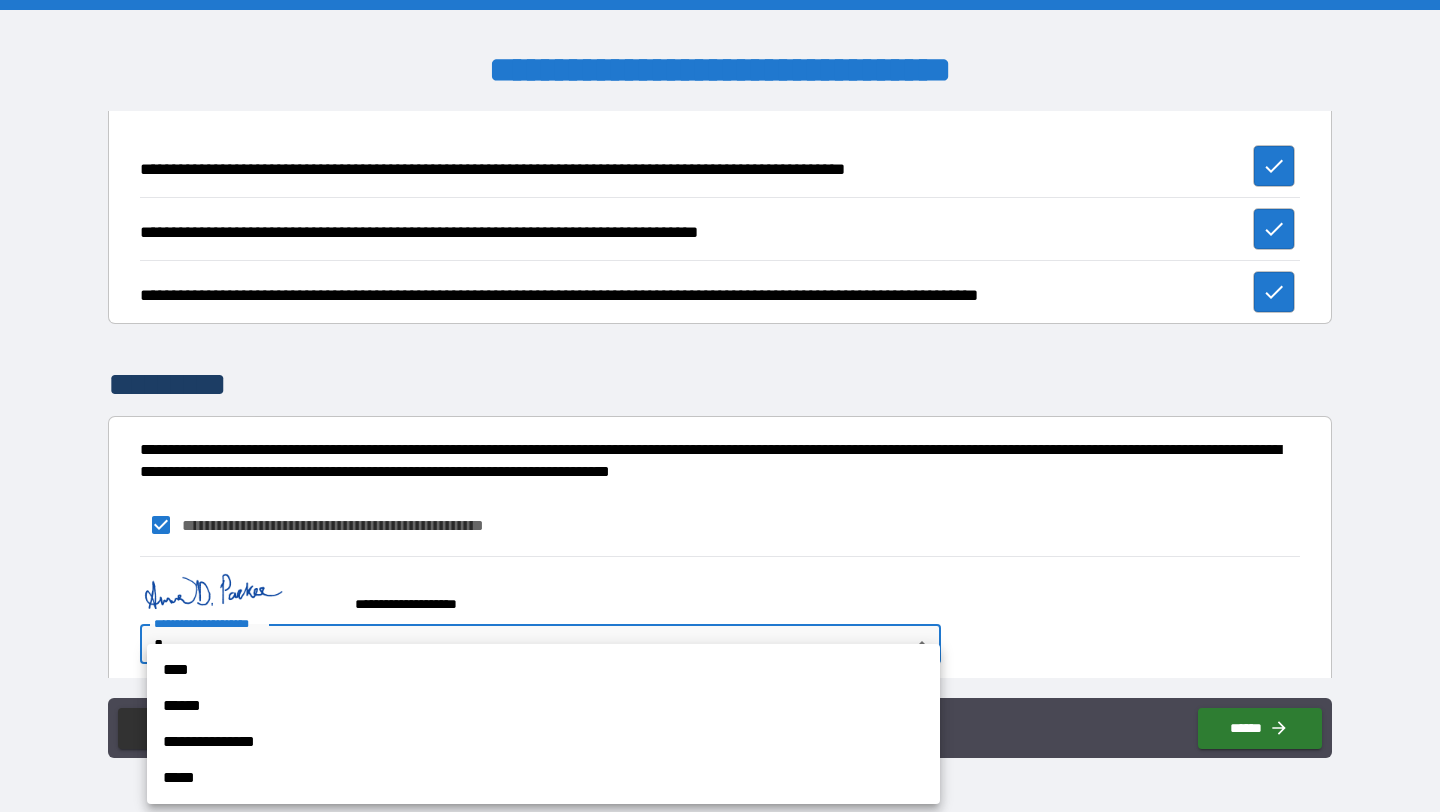 click on "****" at bounding box center [543, 670] 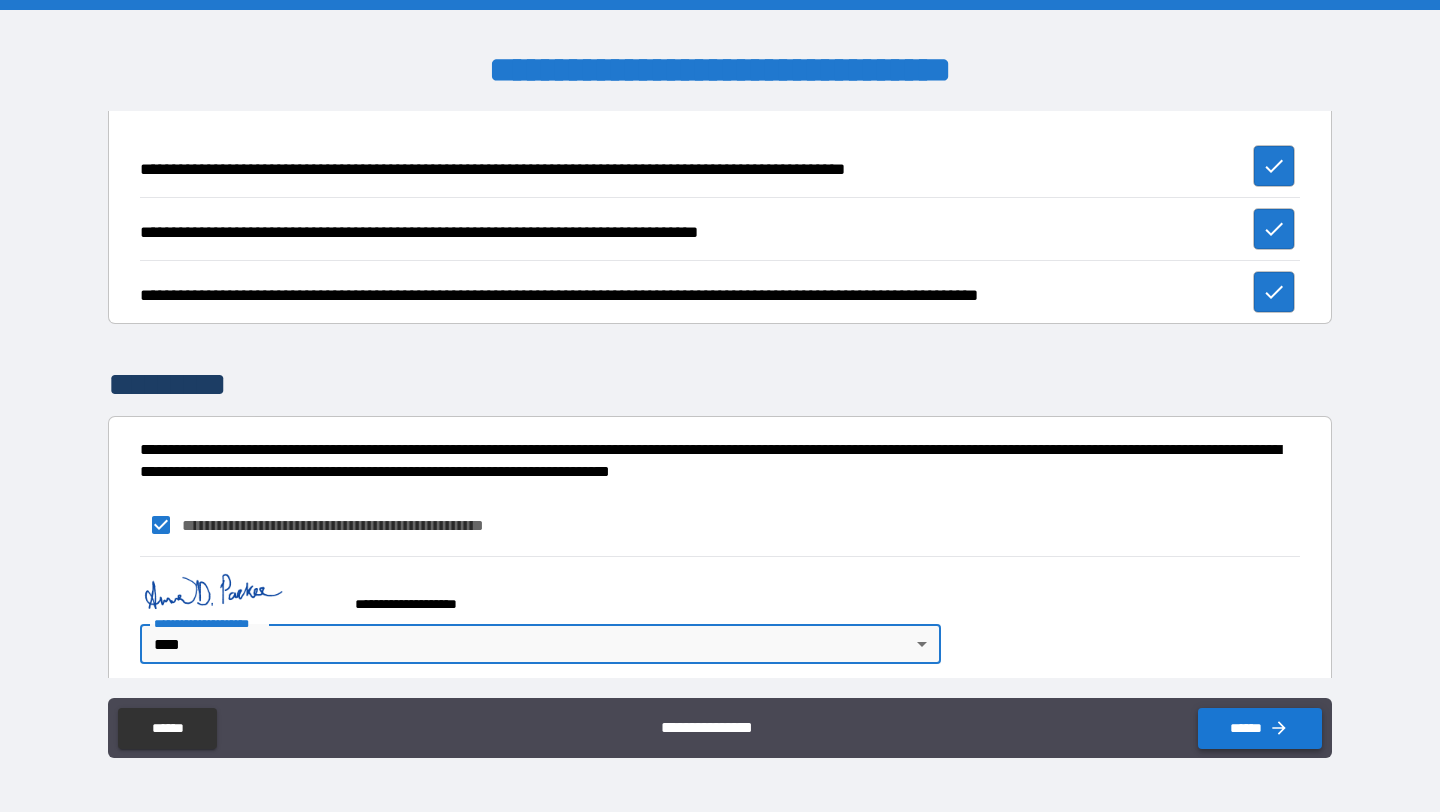 click on "******" at bounding box center (1260, 728) 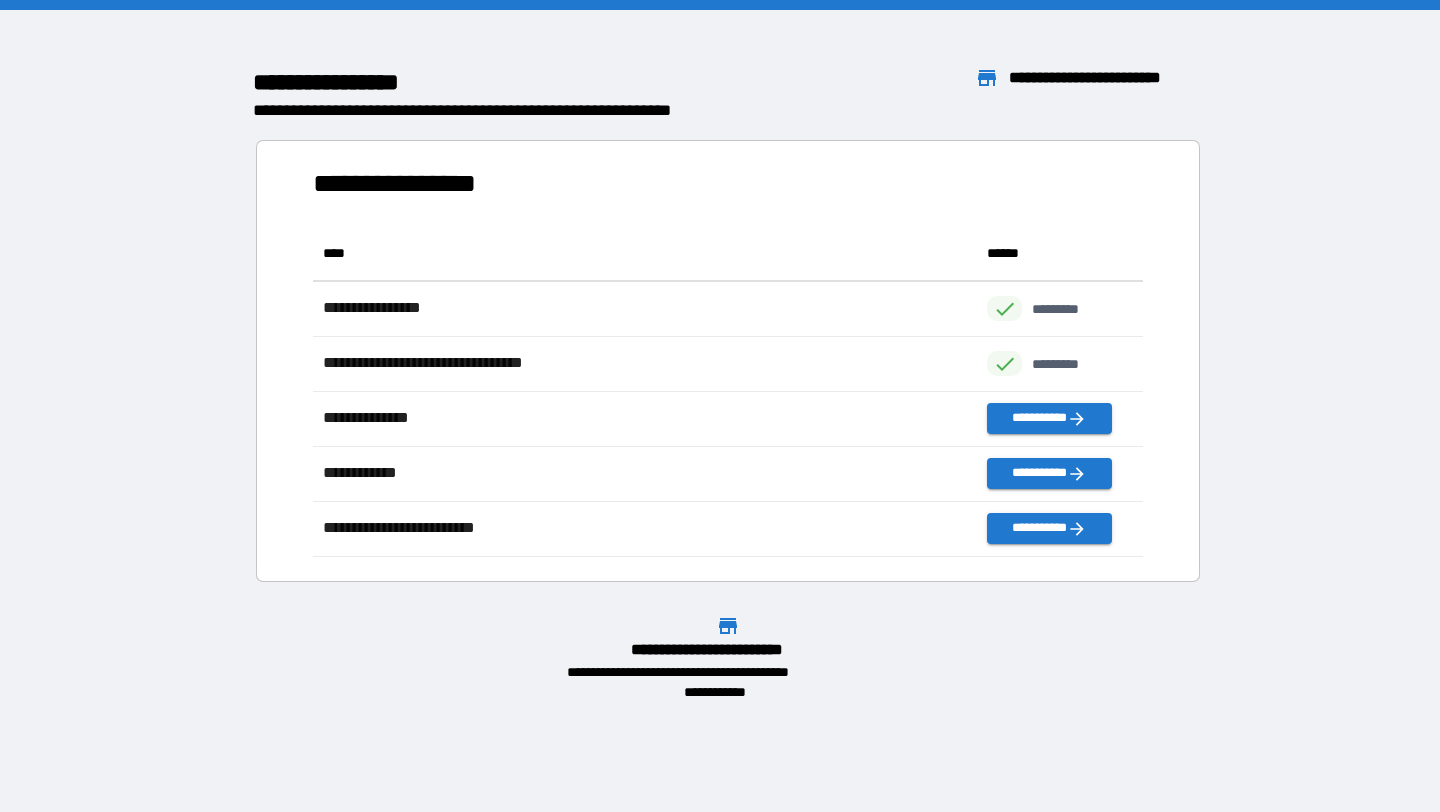 scroll, scrollTop: 1, scrollLeft: 1, axis: both 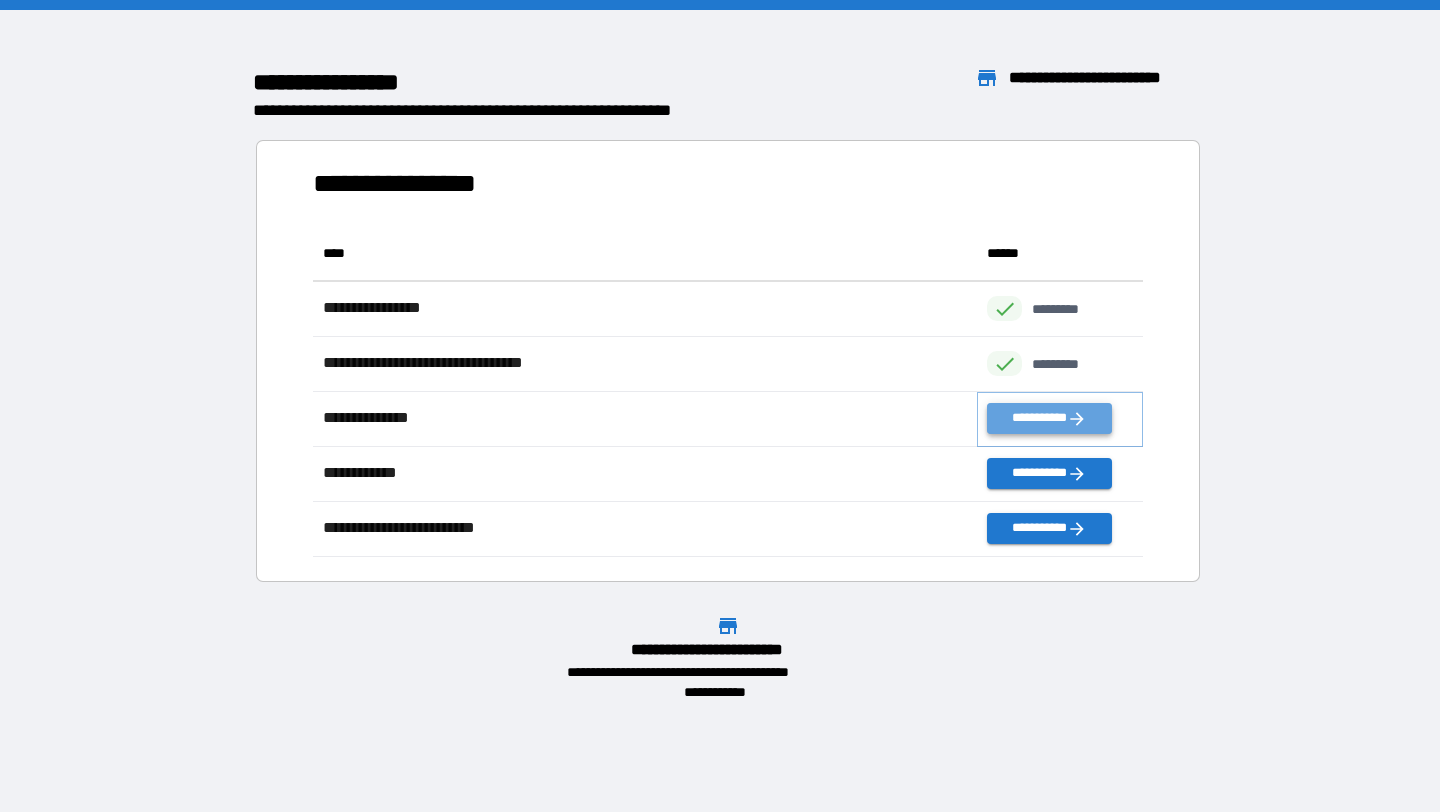 click on "**********" at bounding box center [1049, 418] 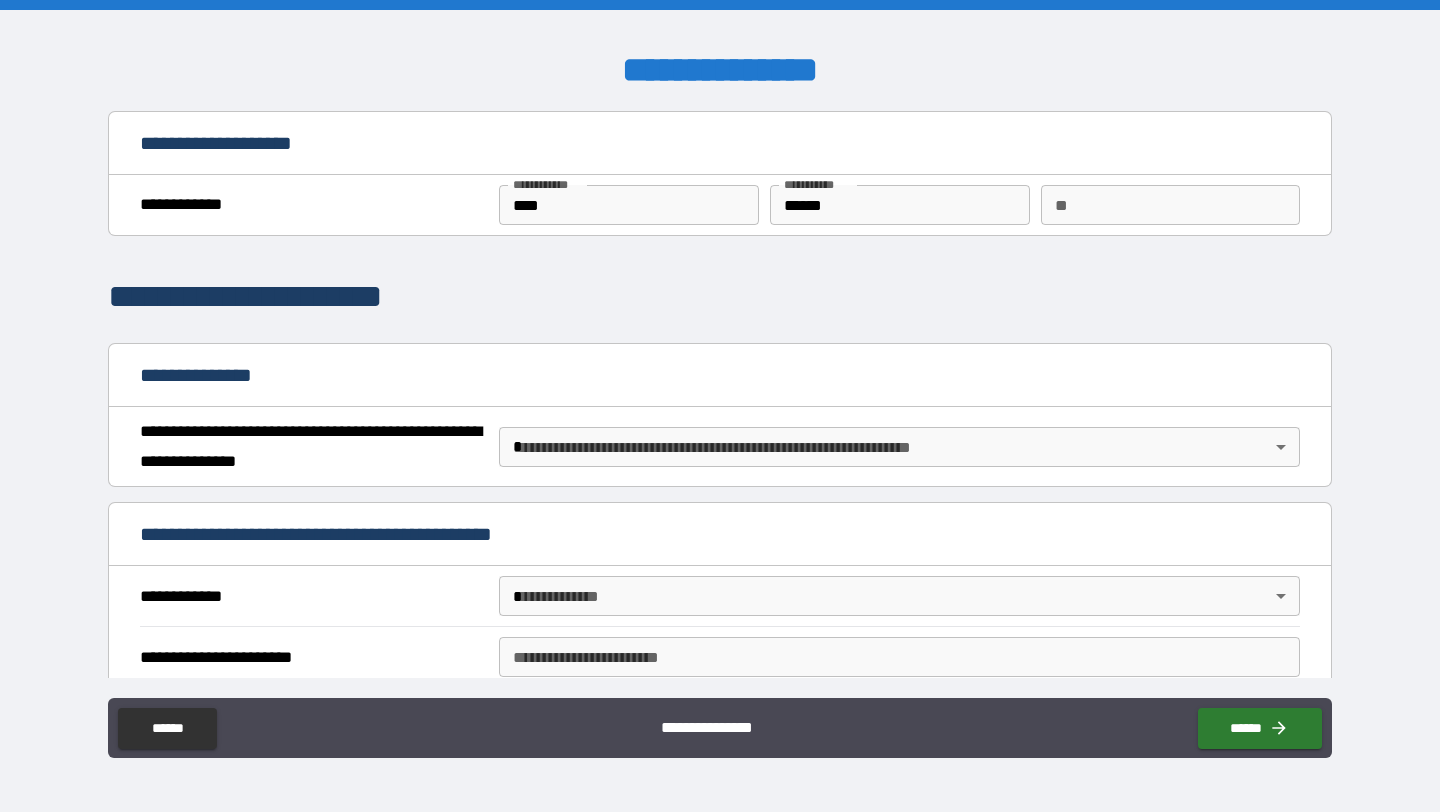 click on "**" at bounding box center [1170, 205] 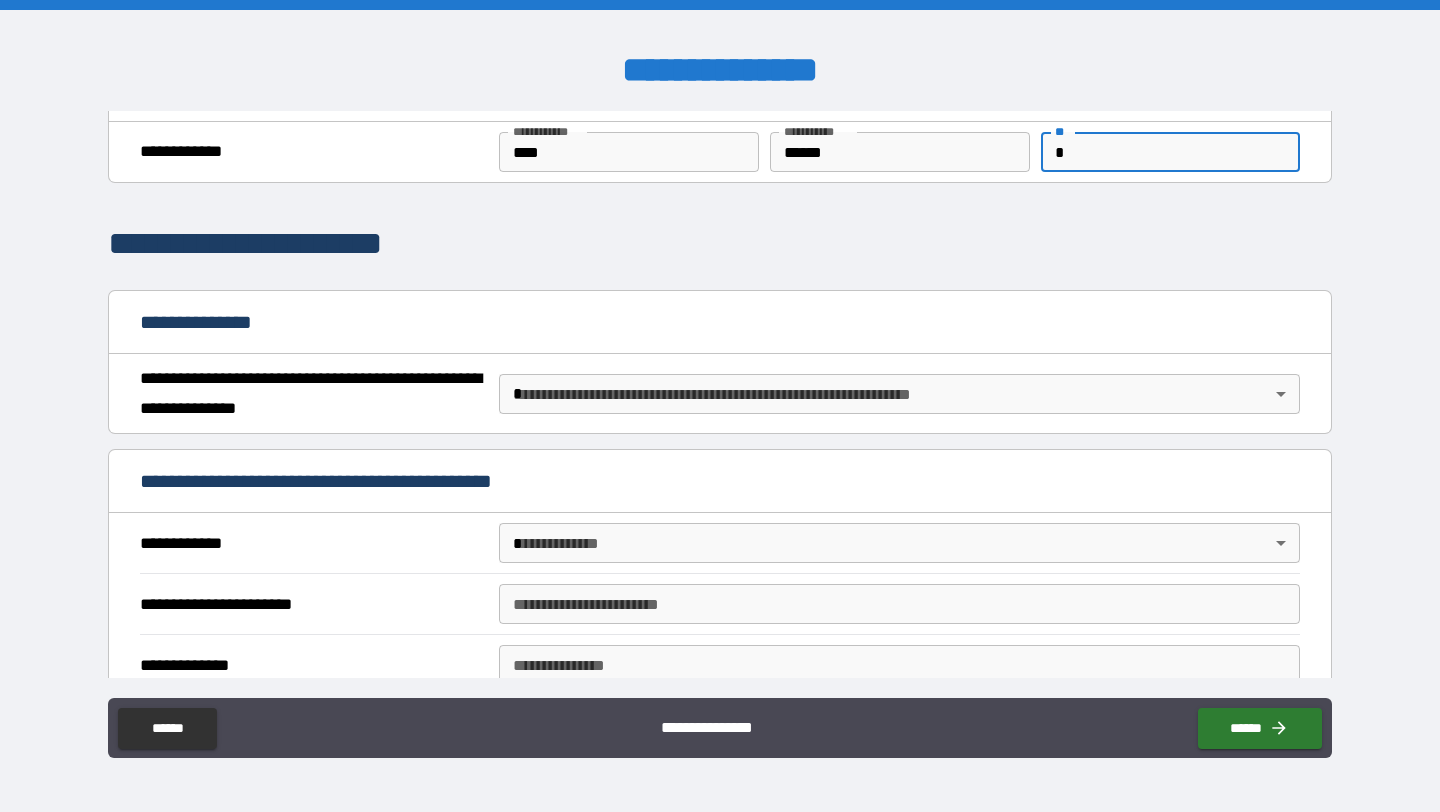 scroll, scrollTop: 67, scrollLeft: 0, axis: vertical 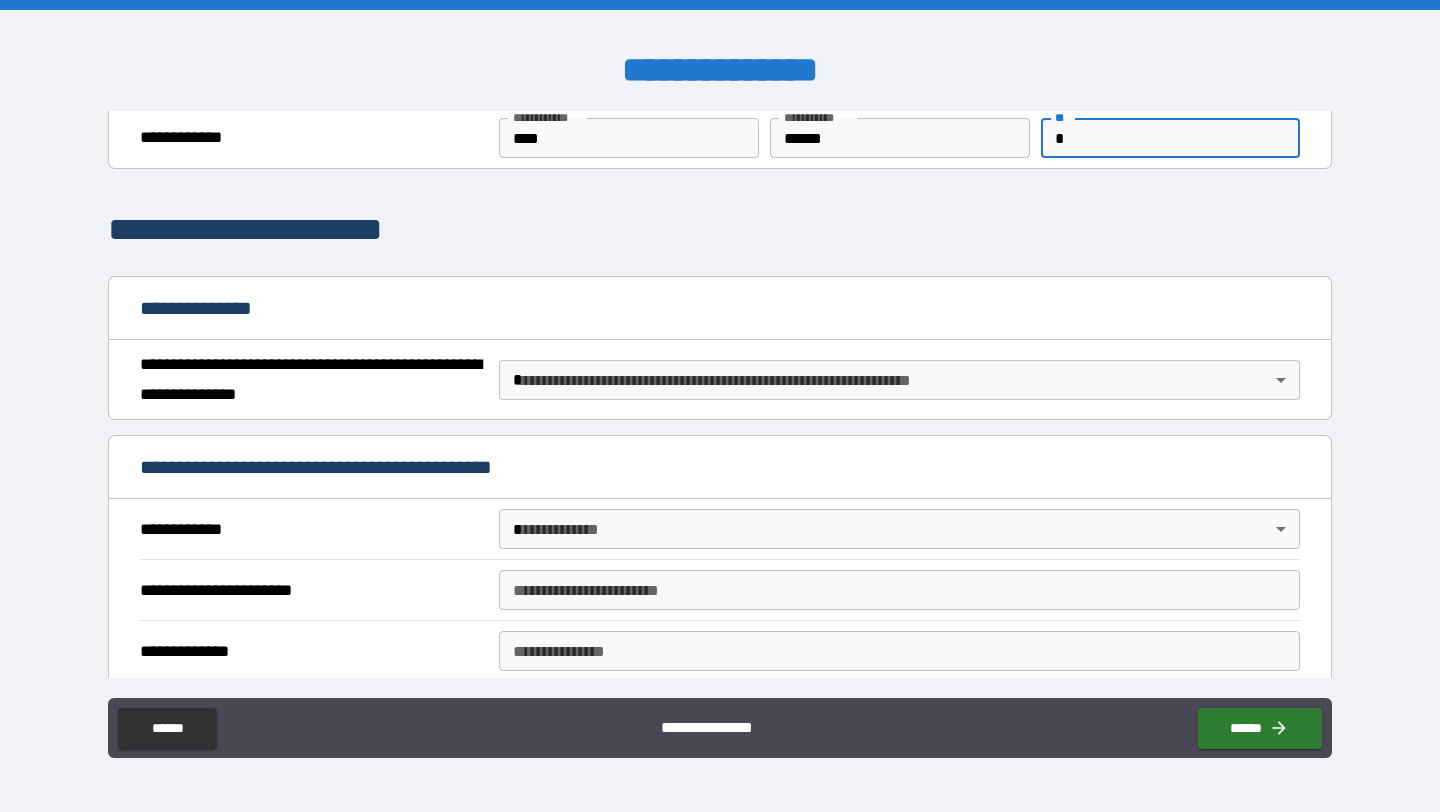 type on "*" 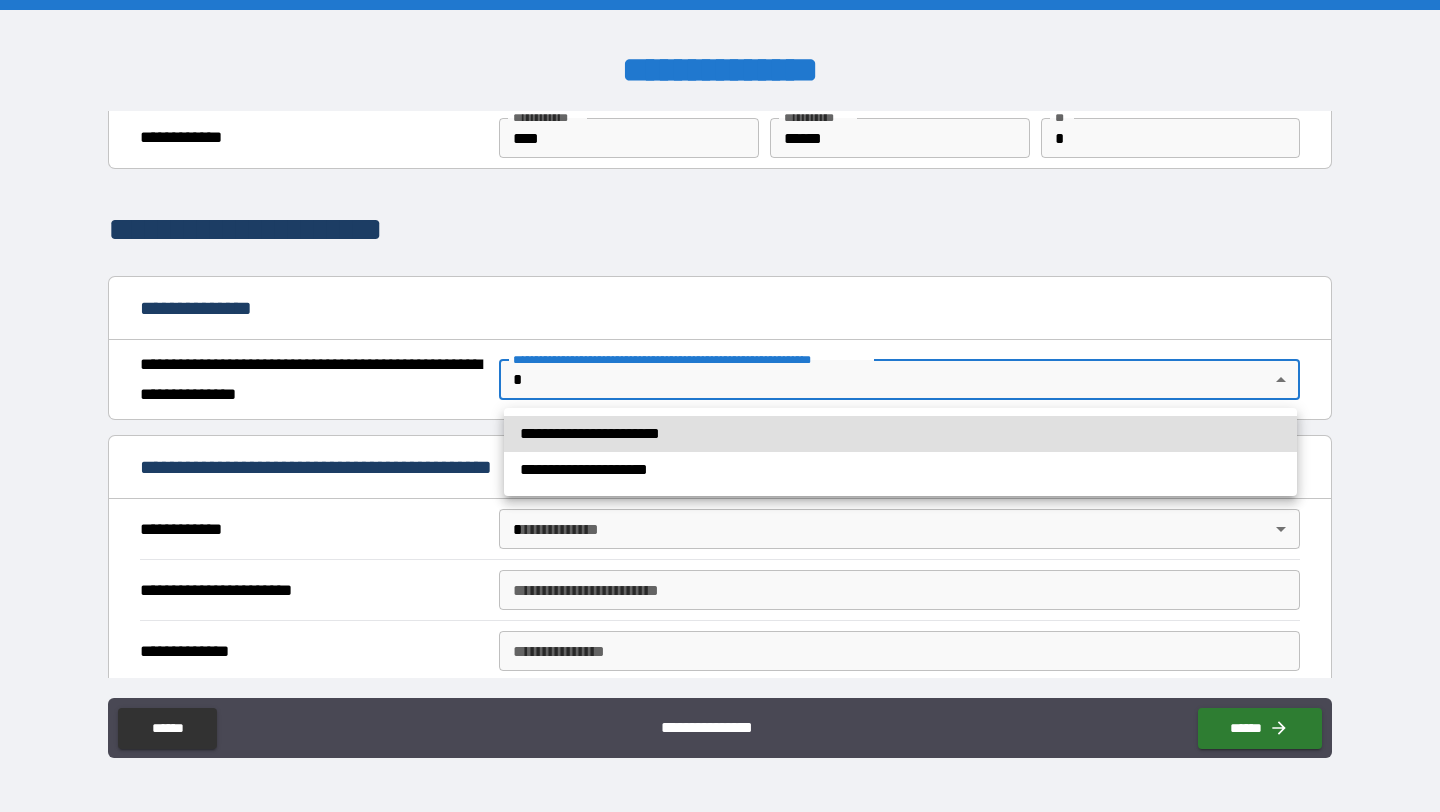 click on "**********" at bounding box center (900, 434) 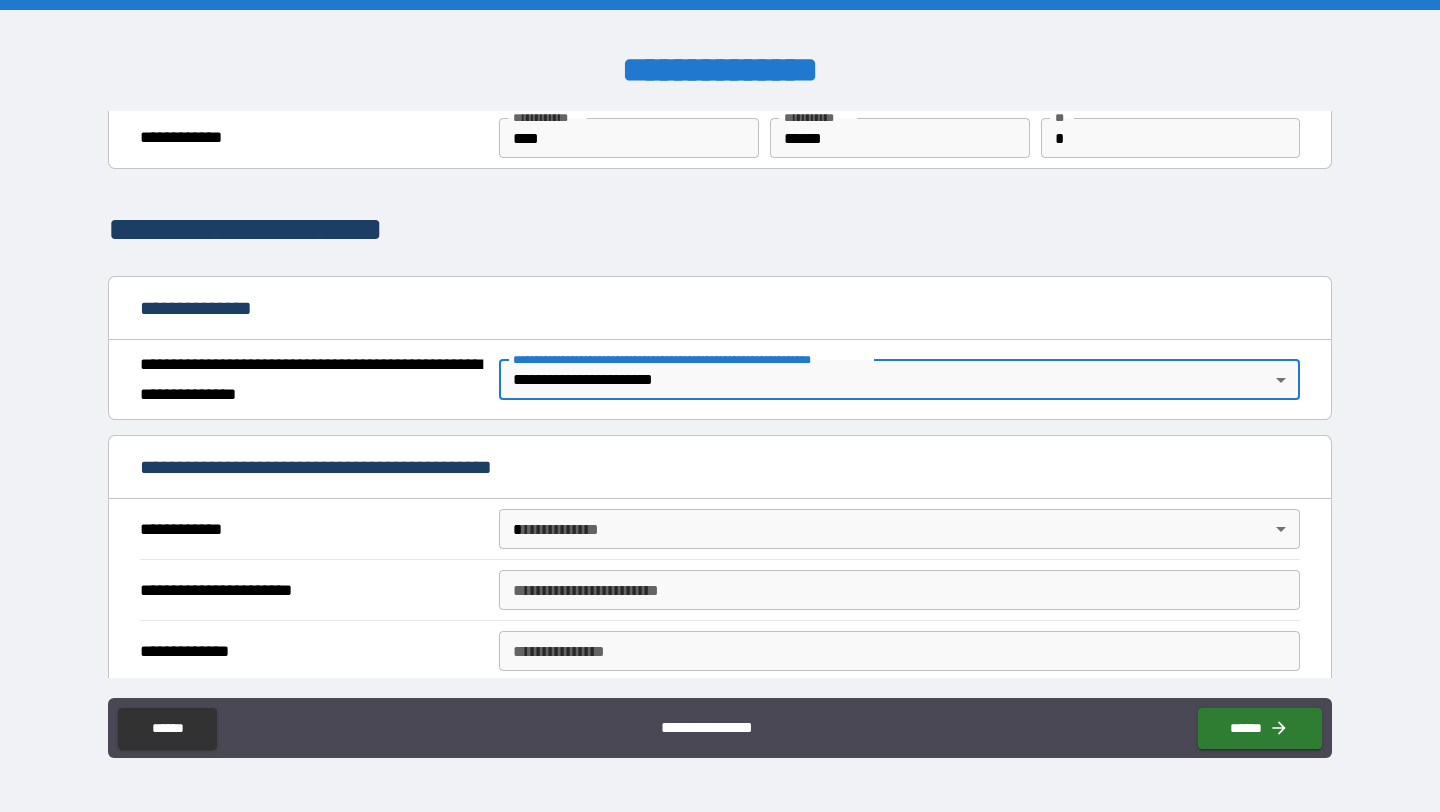 click on "**********" at bounding box center (720, 406) 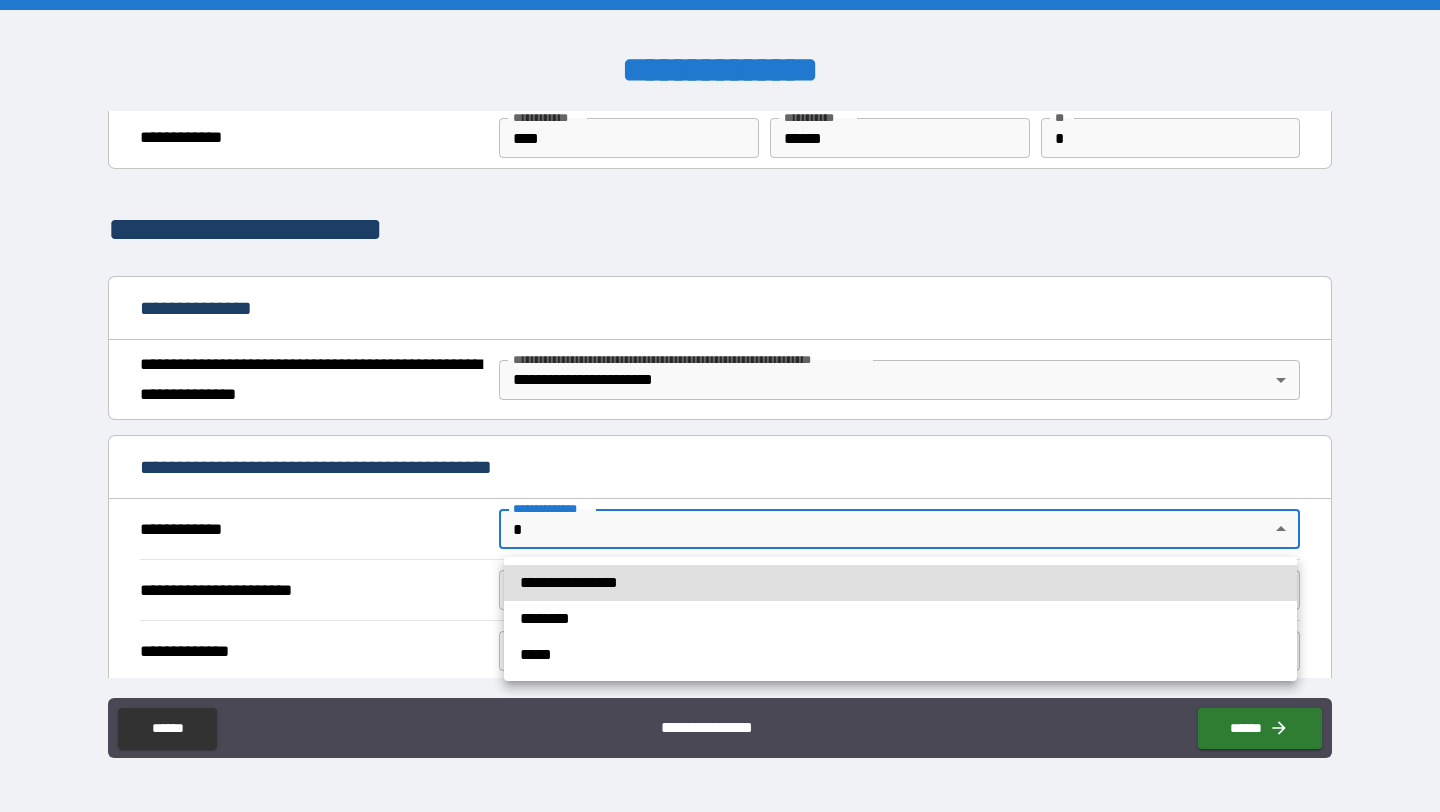 click on "**********" at bounding box center (900, 583) 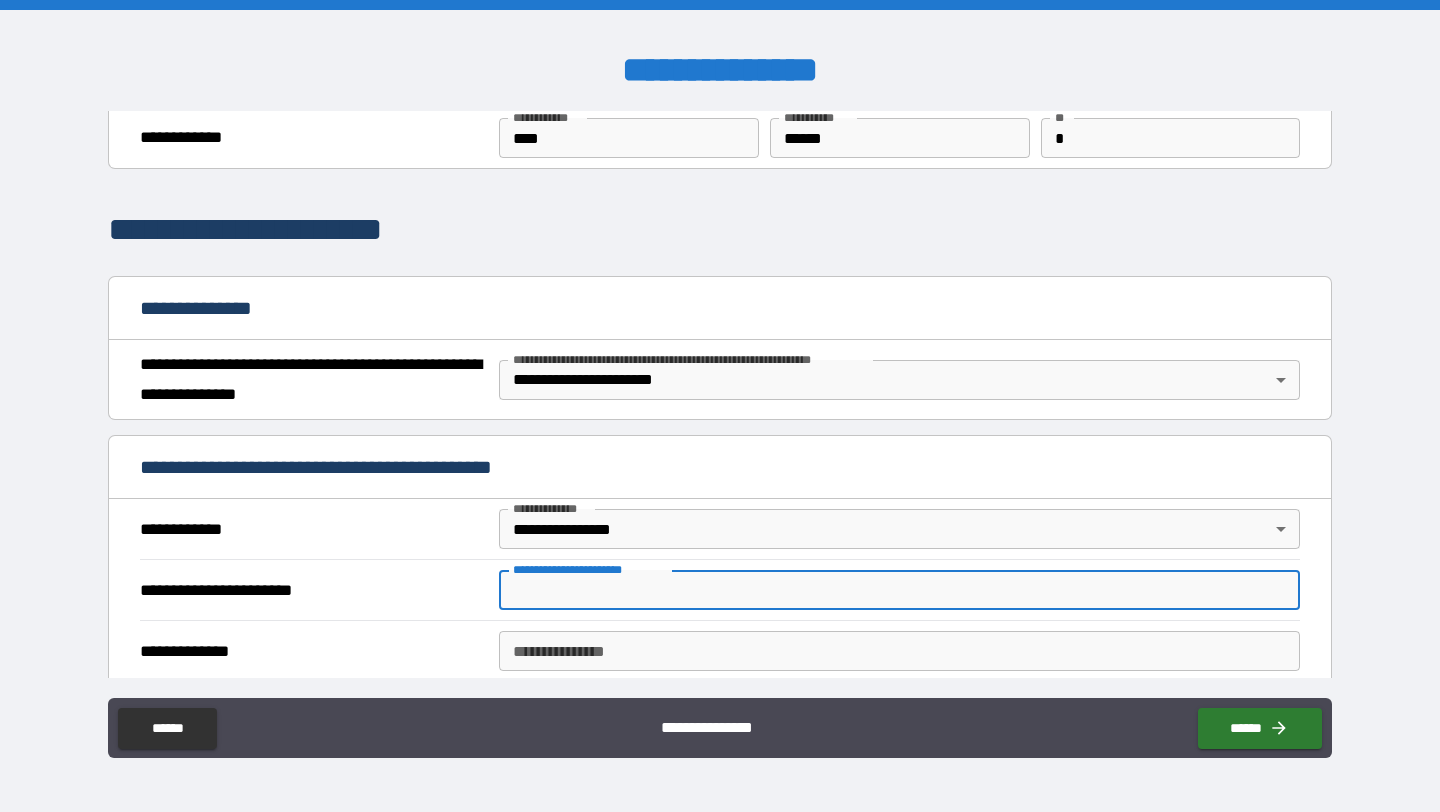 click on "**********" at bounding box center (899, 590) 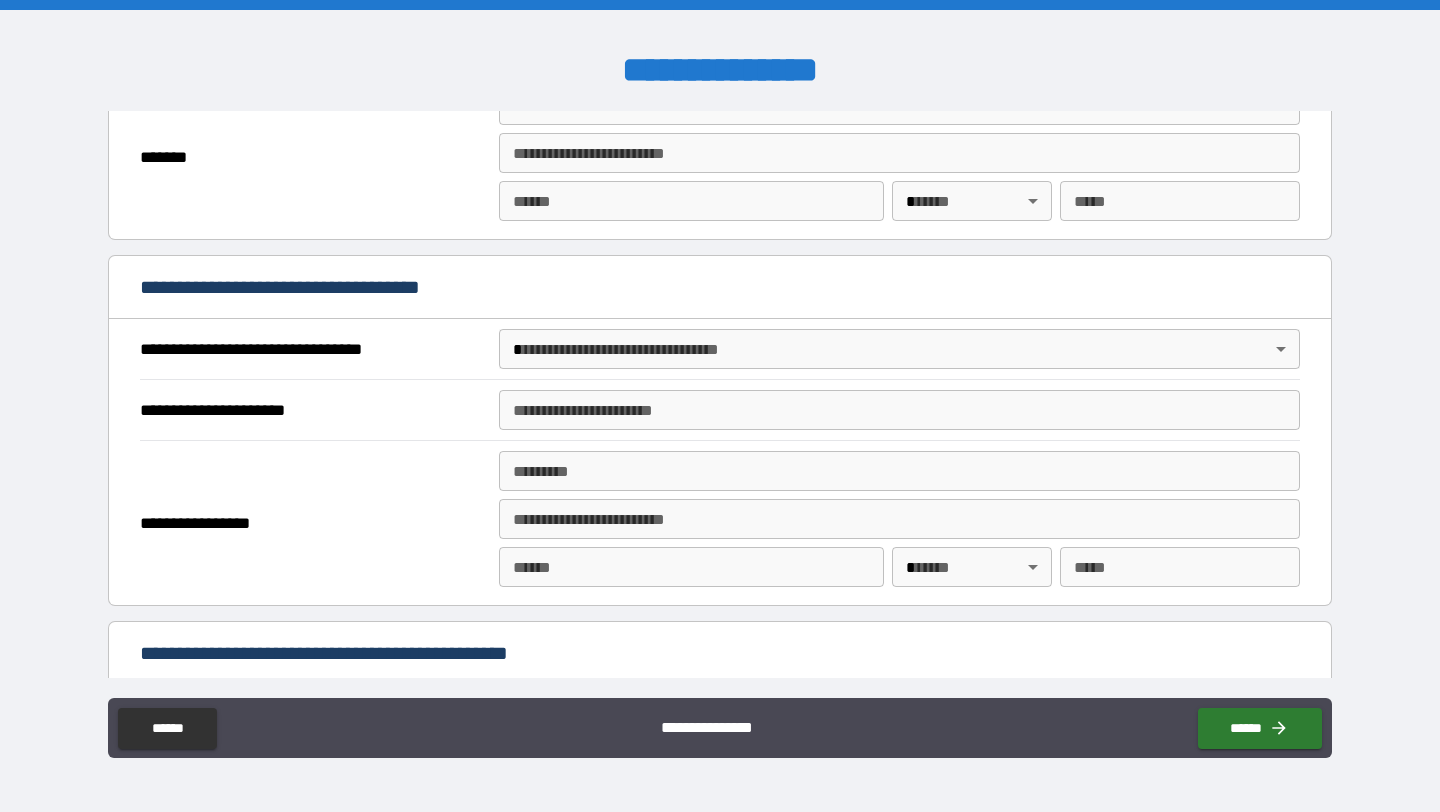 scroll, scrollTop: 1008, scrollLeft: 0, axis: vertical 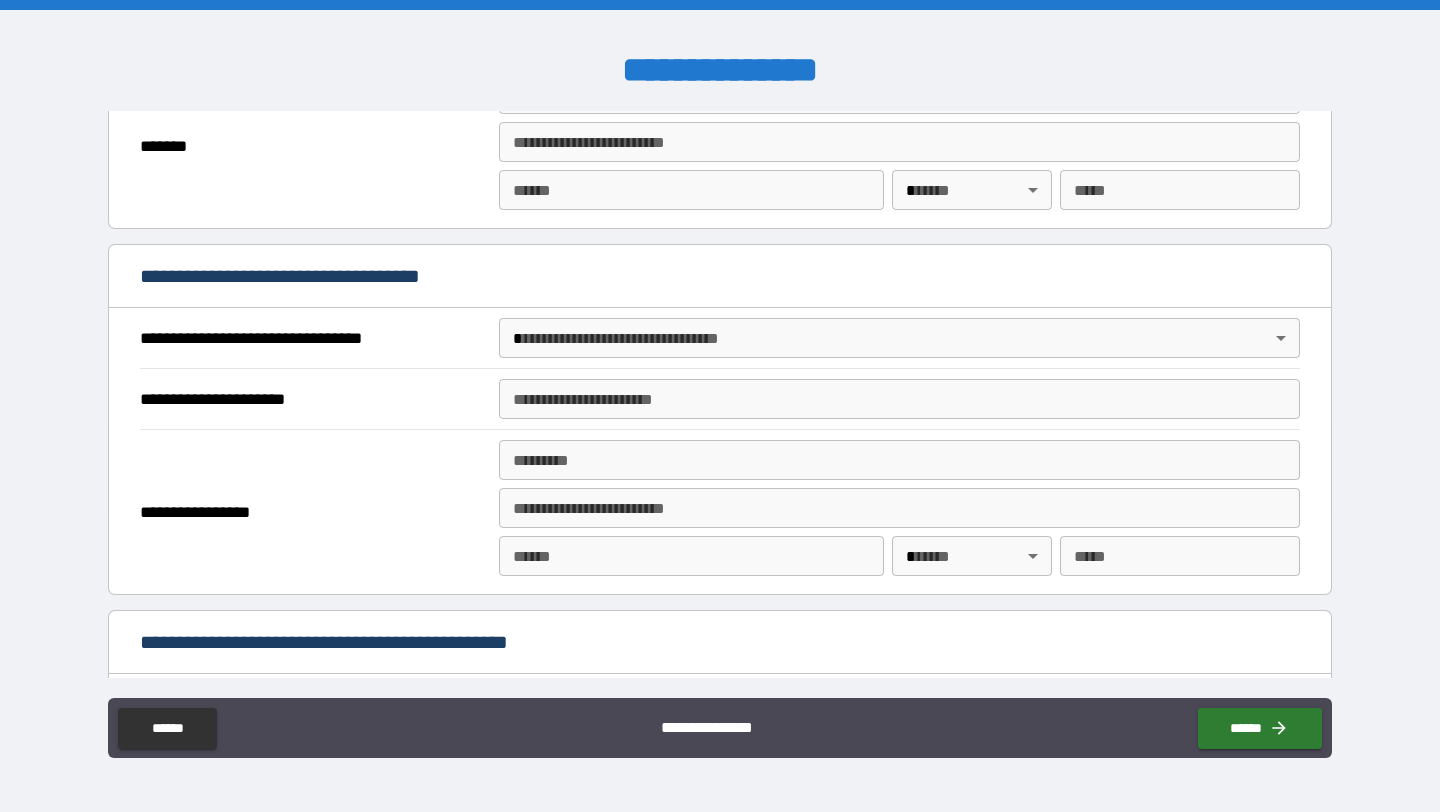 type on "******" 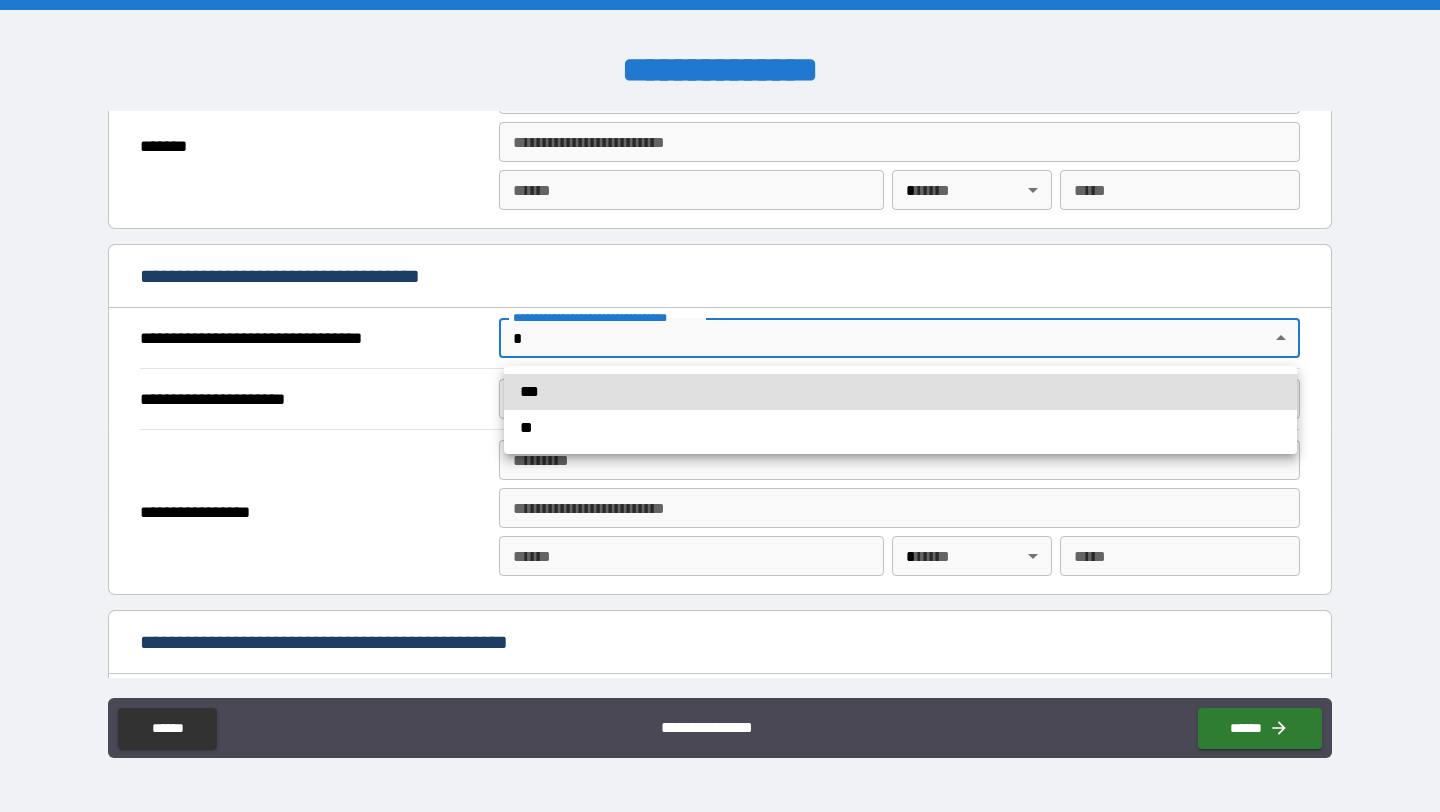 click on "***" at bounding box center (900, 392) 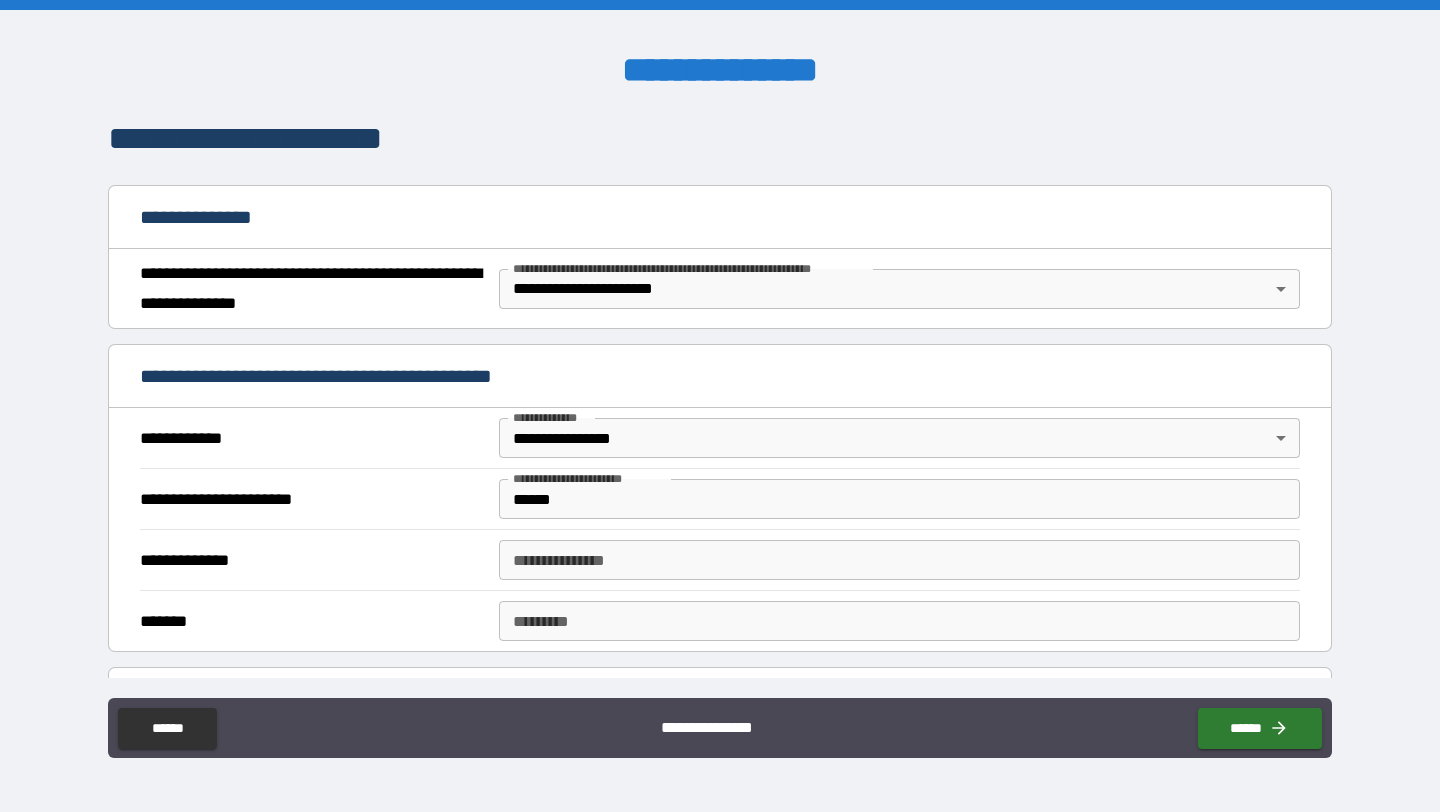 scroll, scrollTop: 159, scrollLeft: 0, axis: vertical 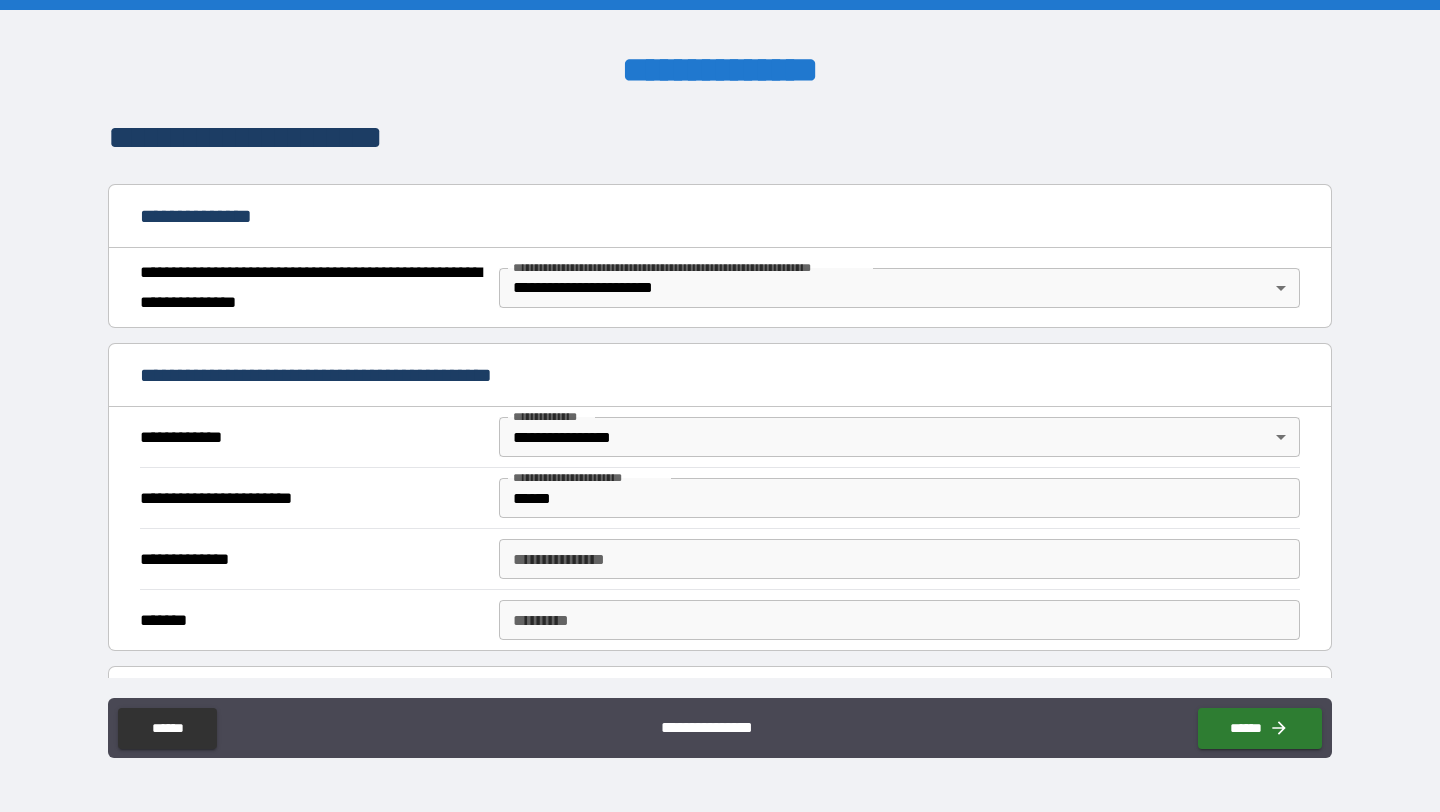 click on "******" at bounding box center [899, 498] 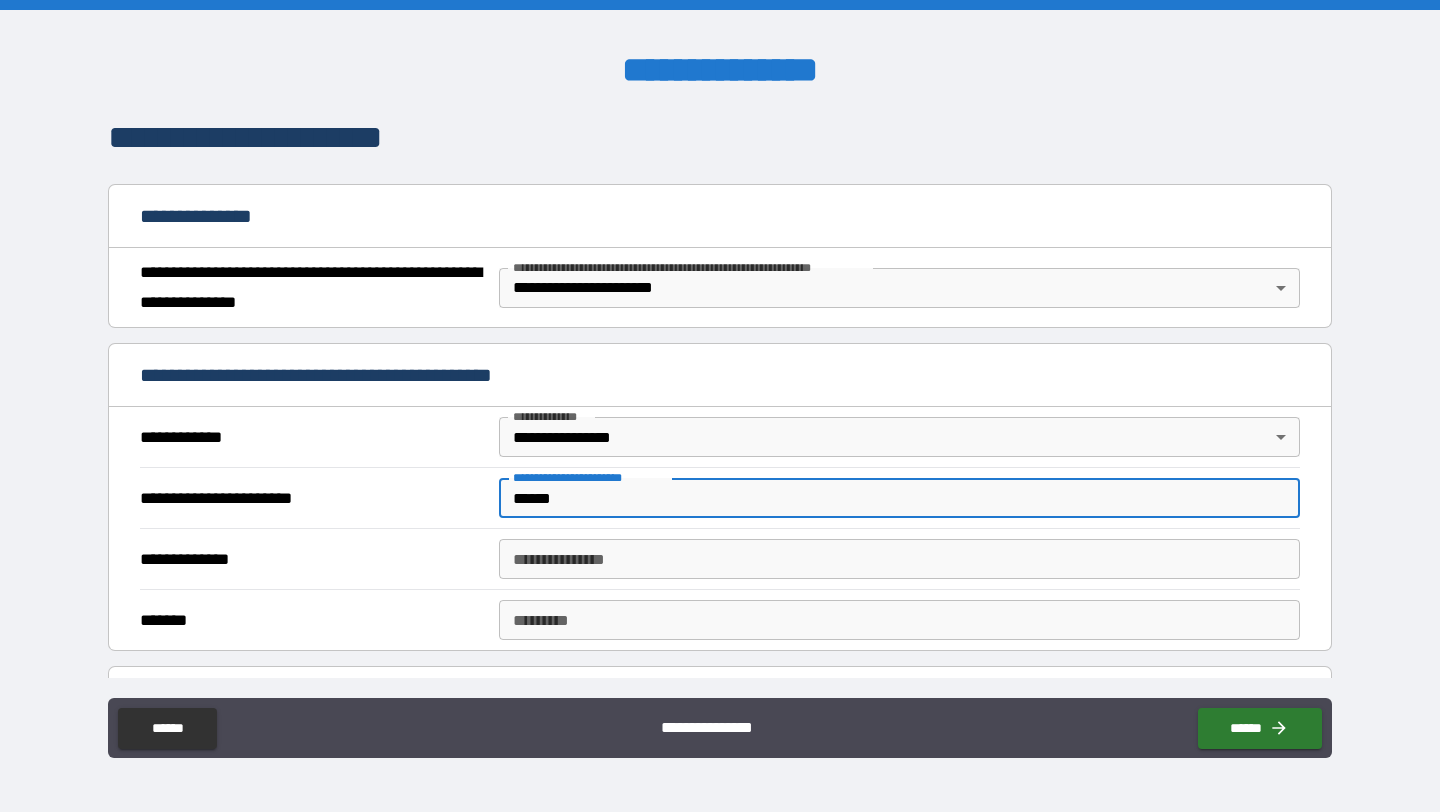 click on "******" at bounding box center [899, 498] 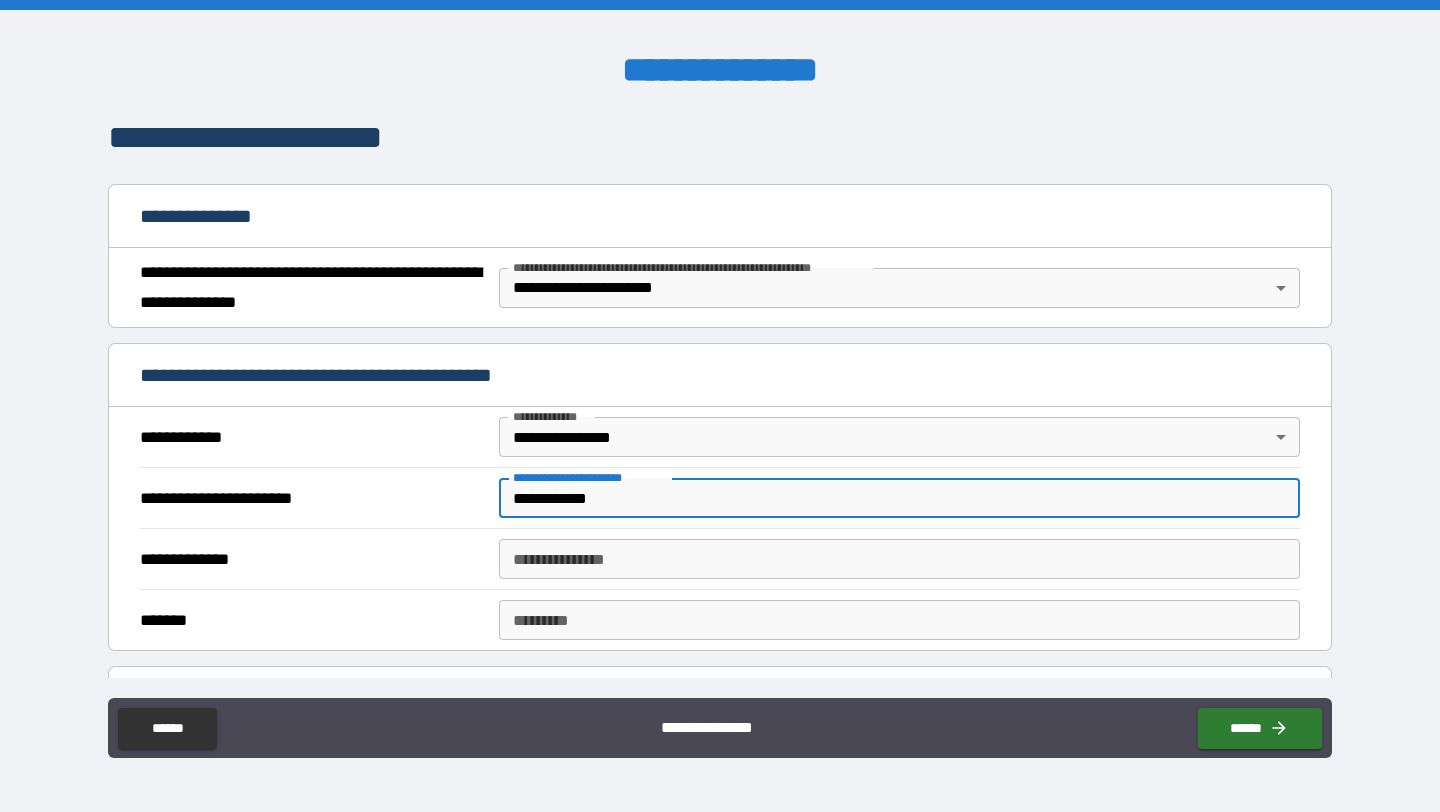 type on "**********" 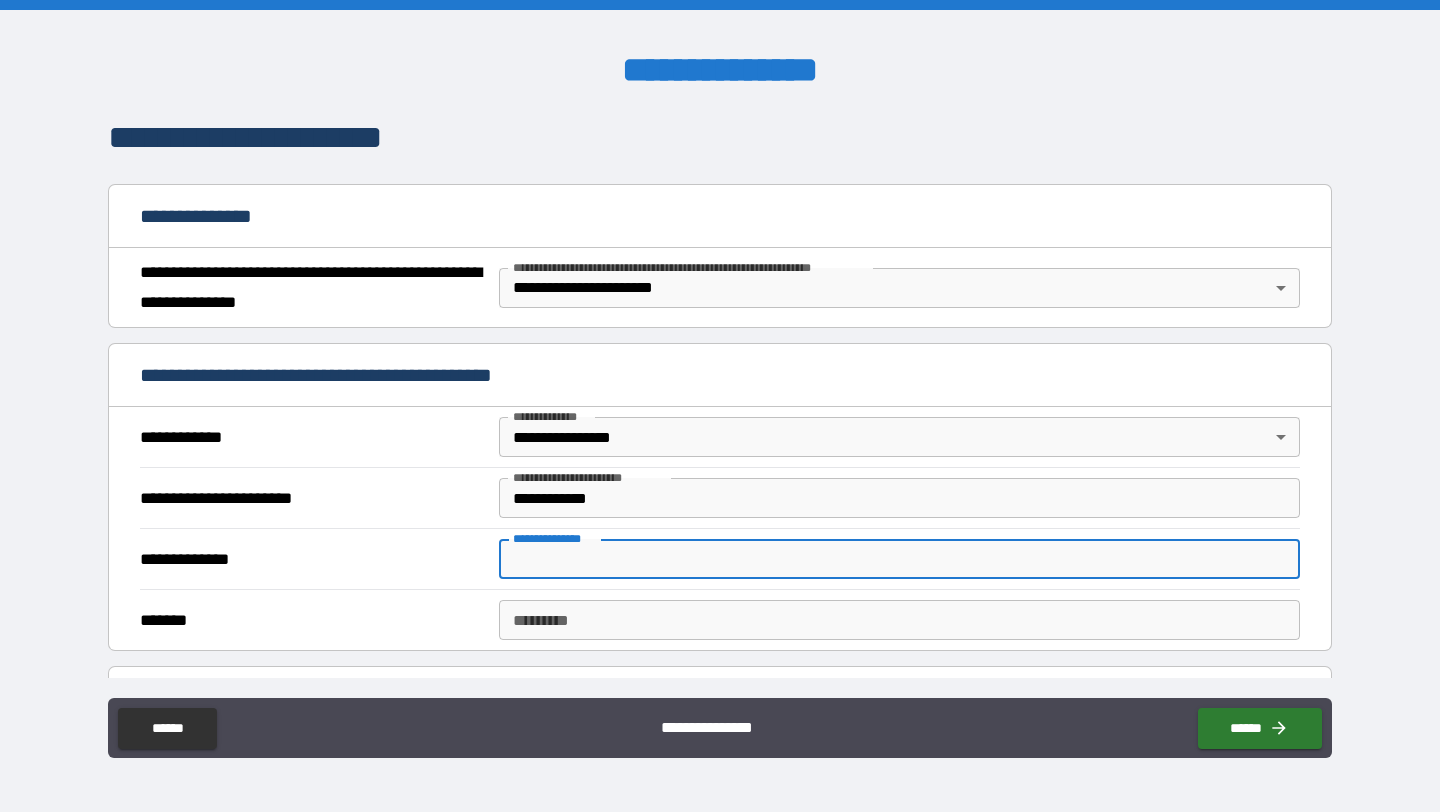 click on "**********" at bounding box center (899, 559) 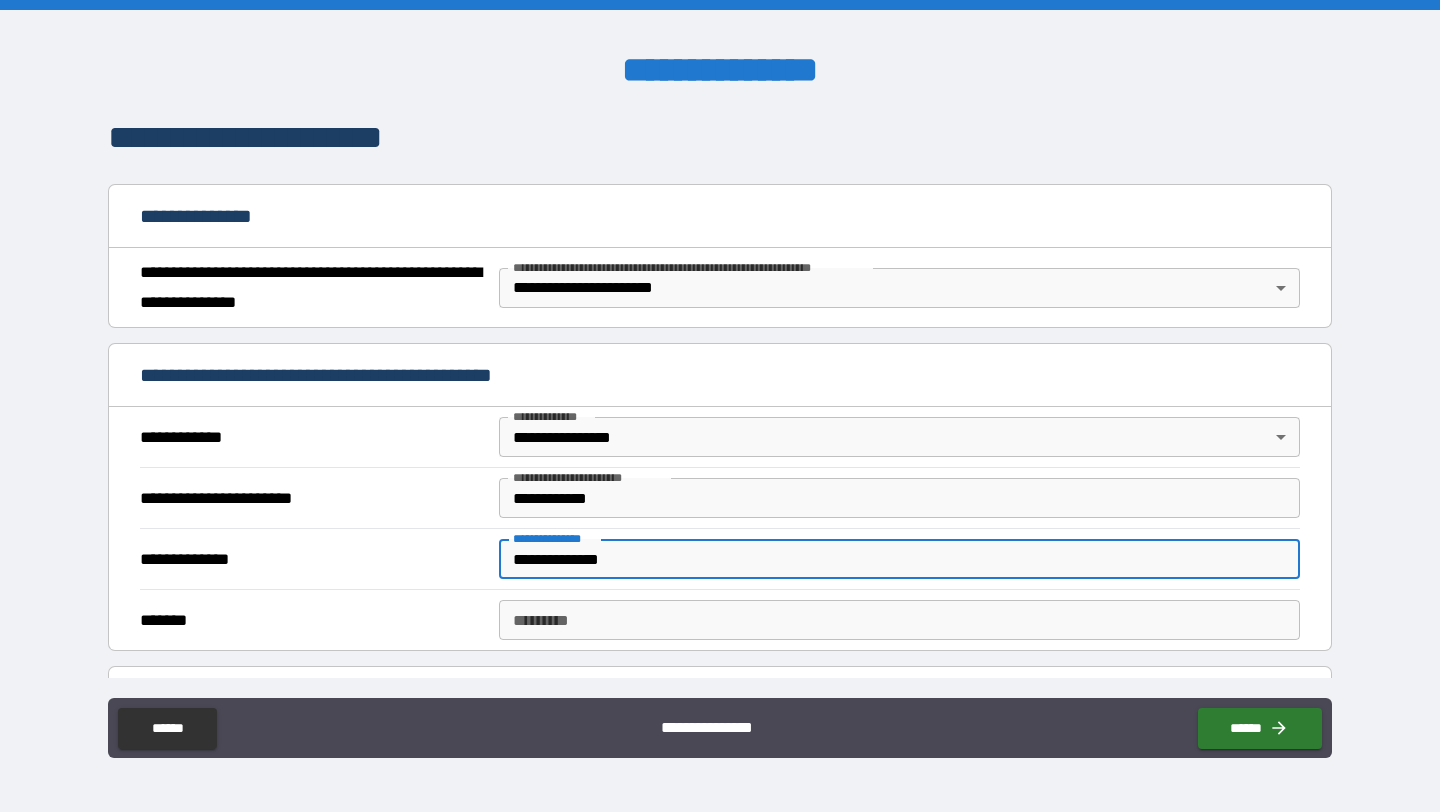 scroll, scrollTop: 232, scrollLeft: 0, axis: vertical 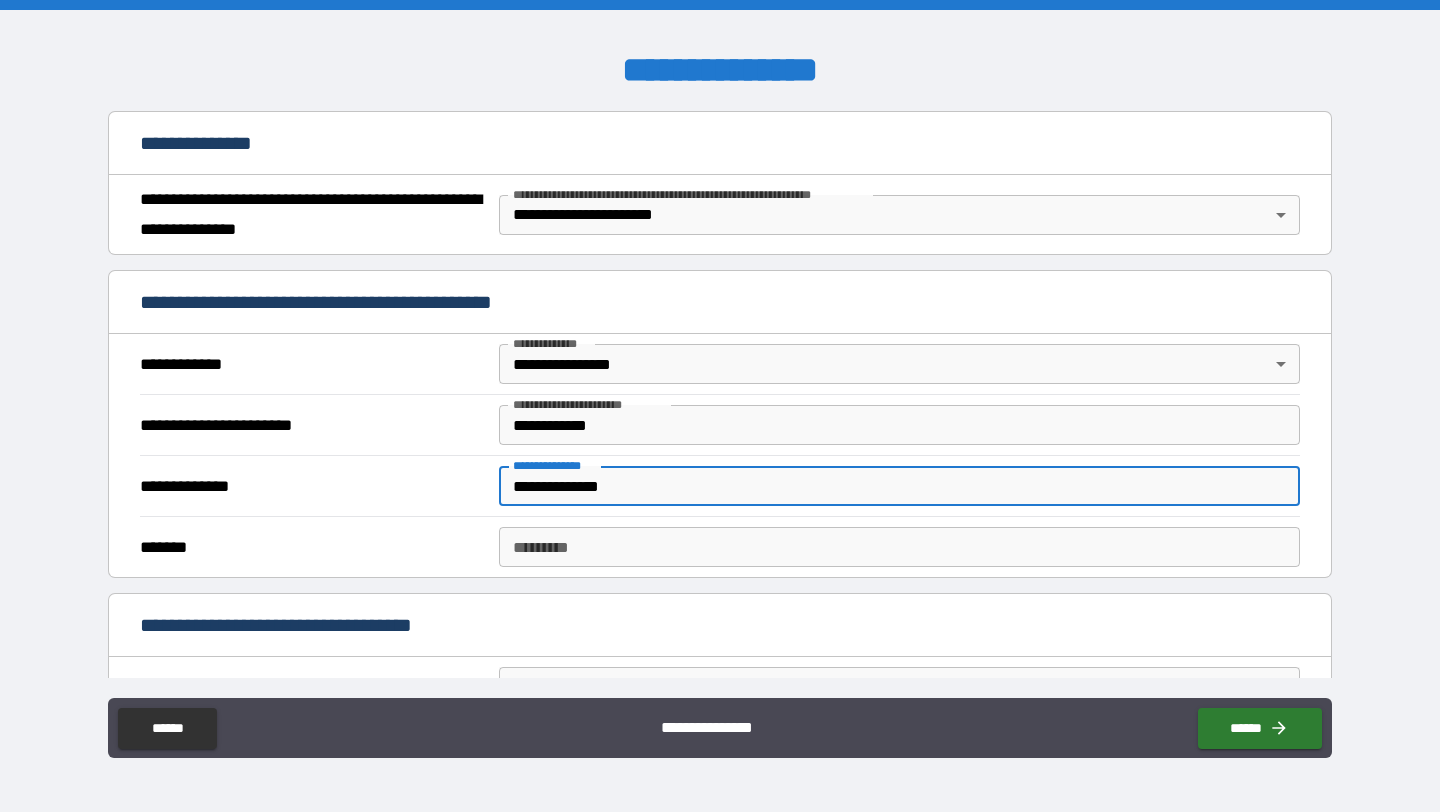 type on "**********" 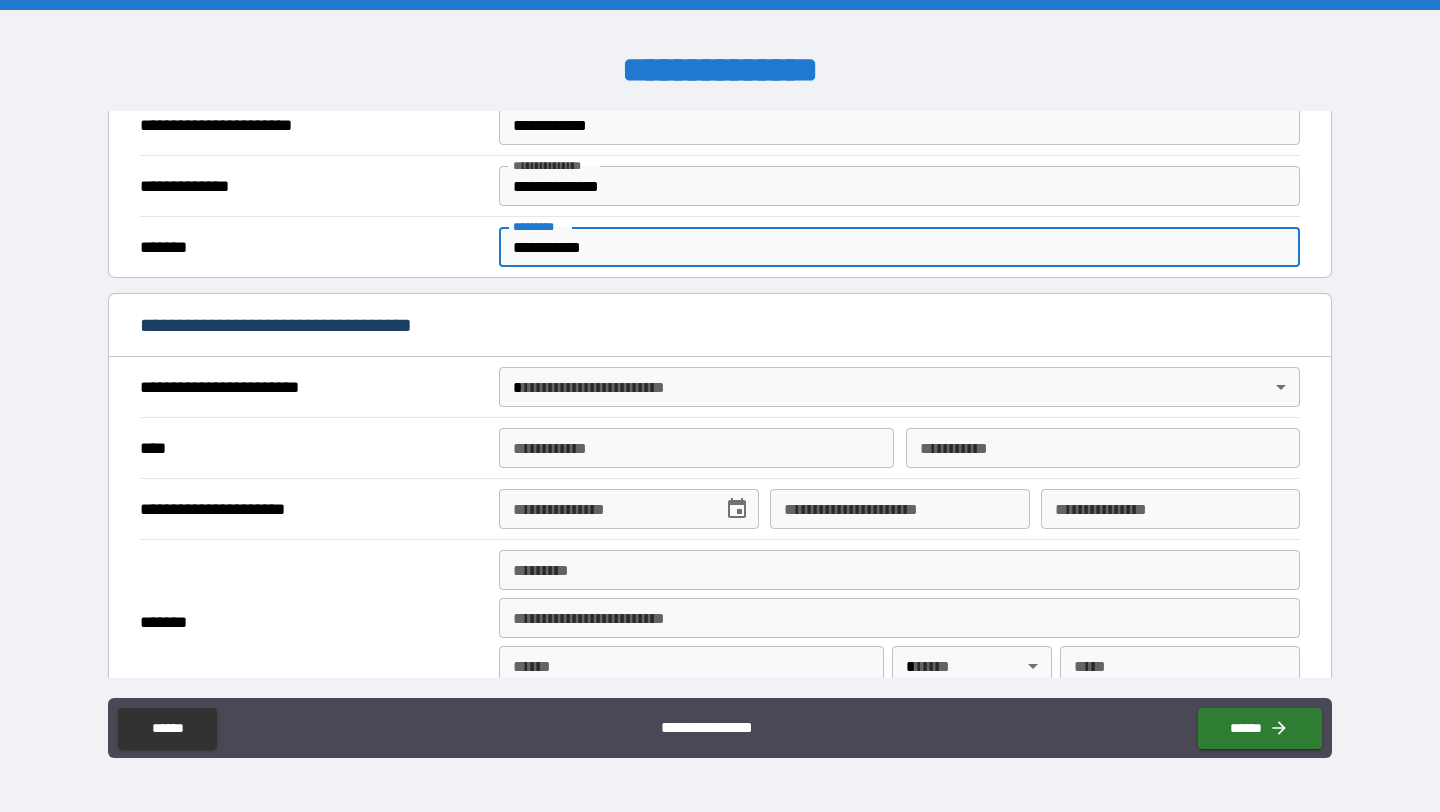scroll, scrollTop: 538, scrollLeft: 0, axis: vertical 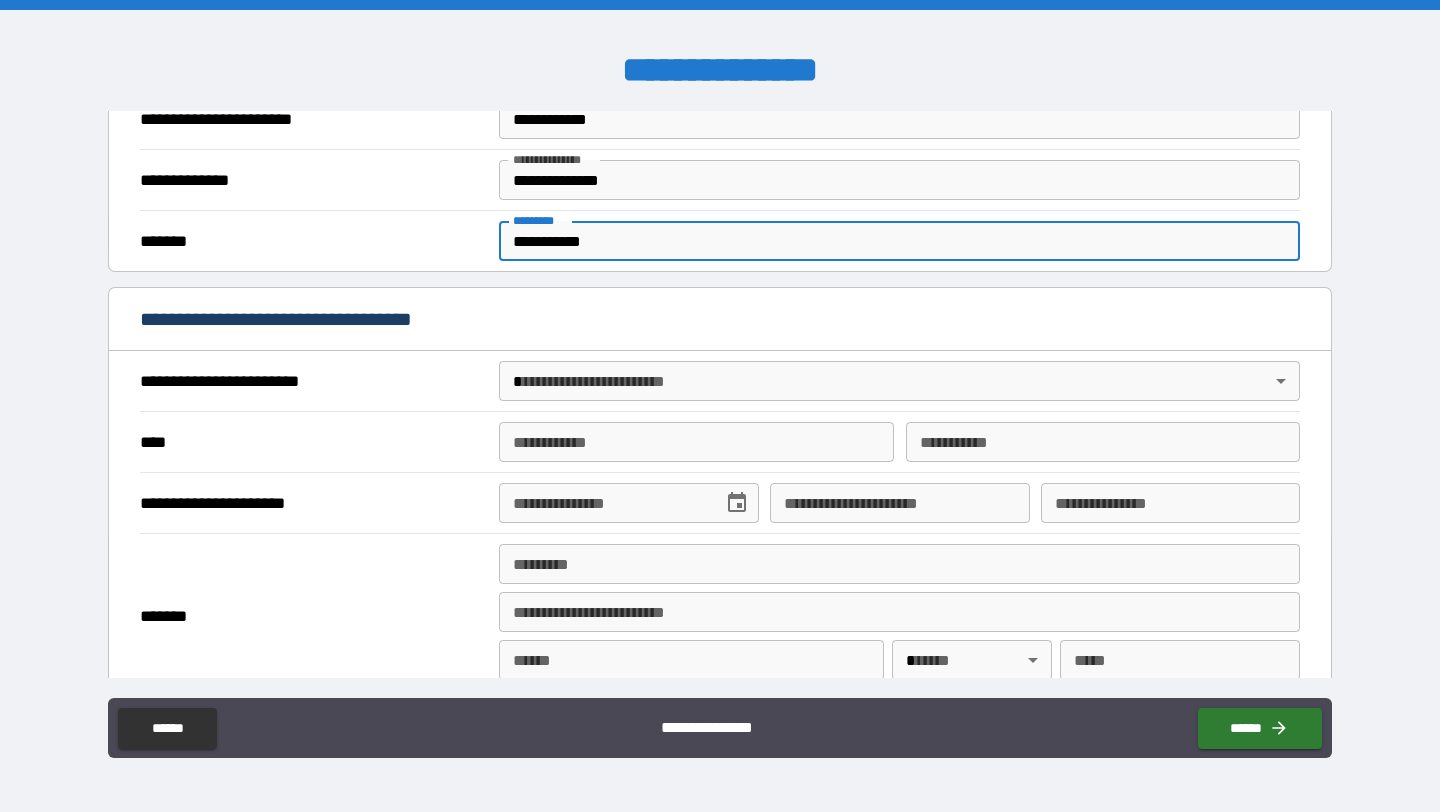 type on "**********" 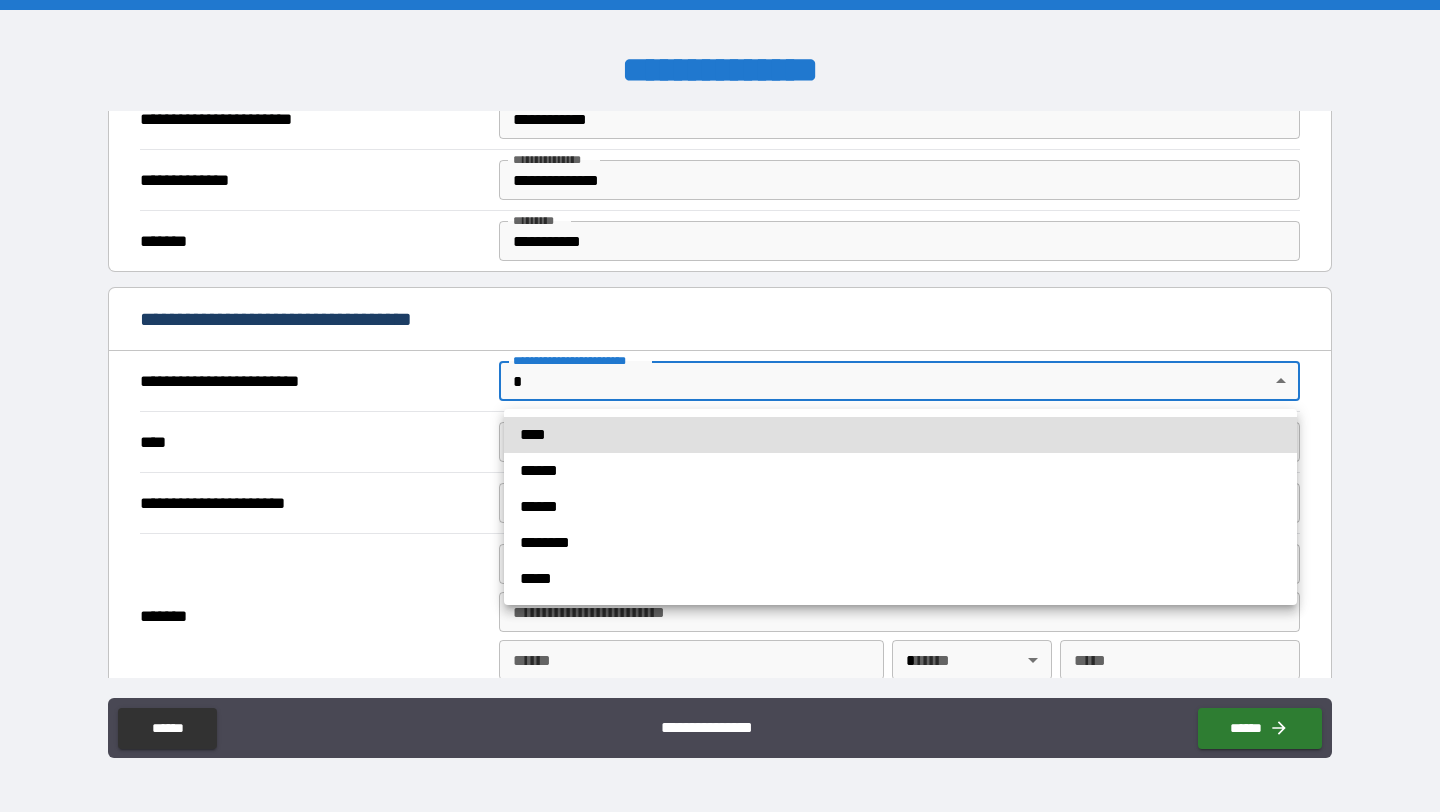 click on "****" at bounding box center [900, 435] 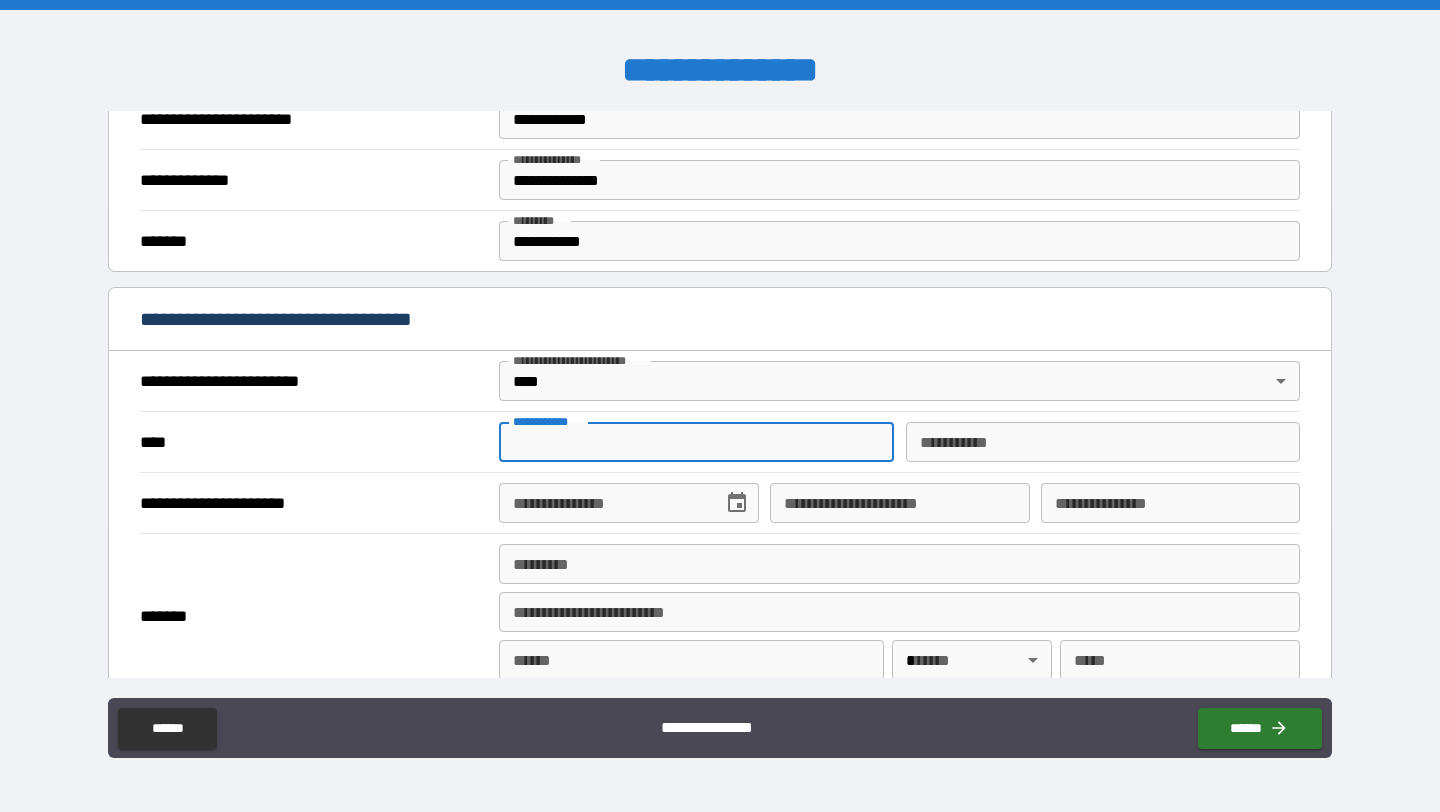 click on "**********" at bounding box center [696, 442] 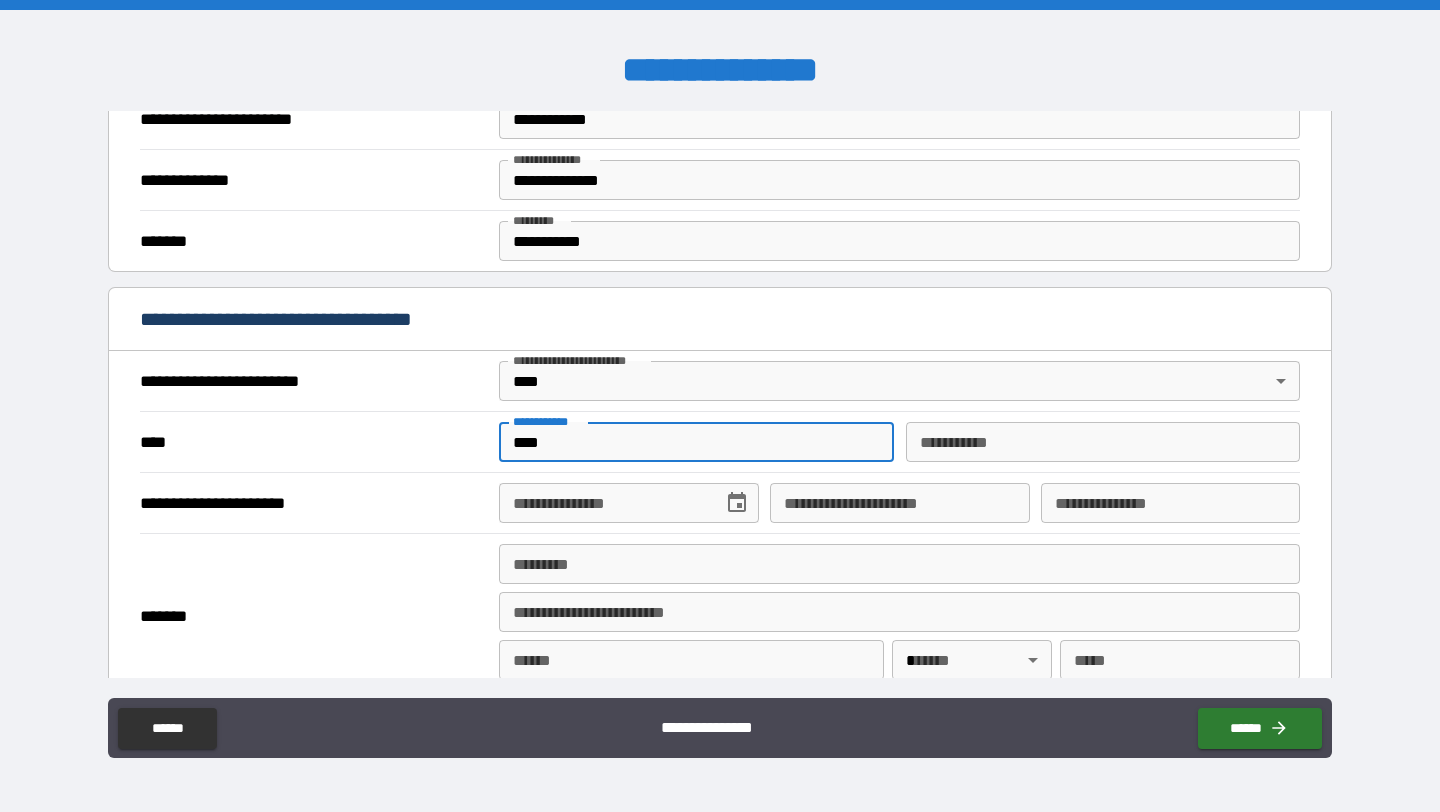 type on "****" 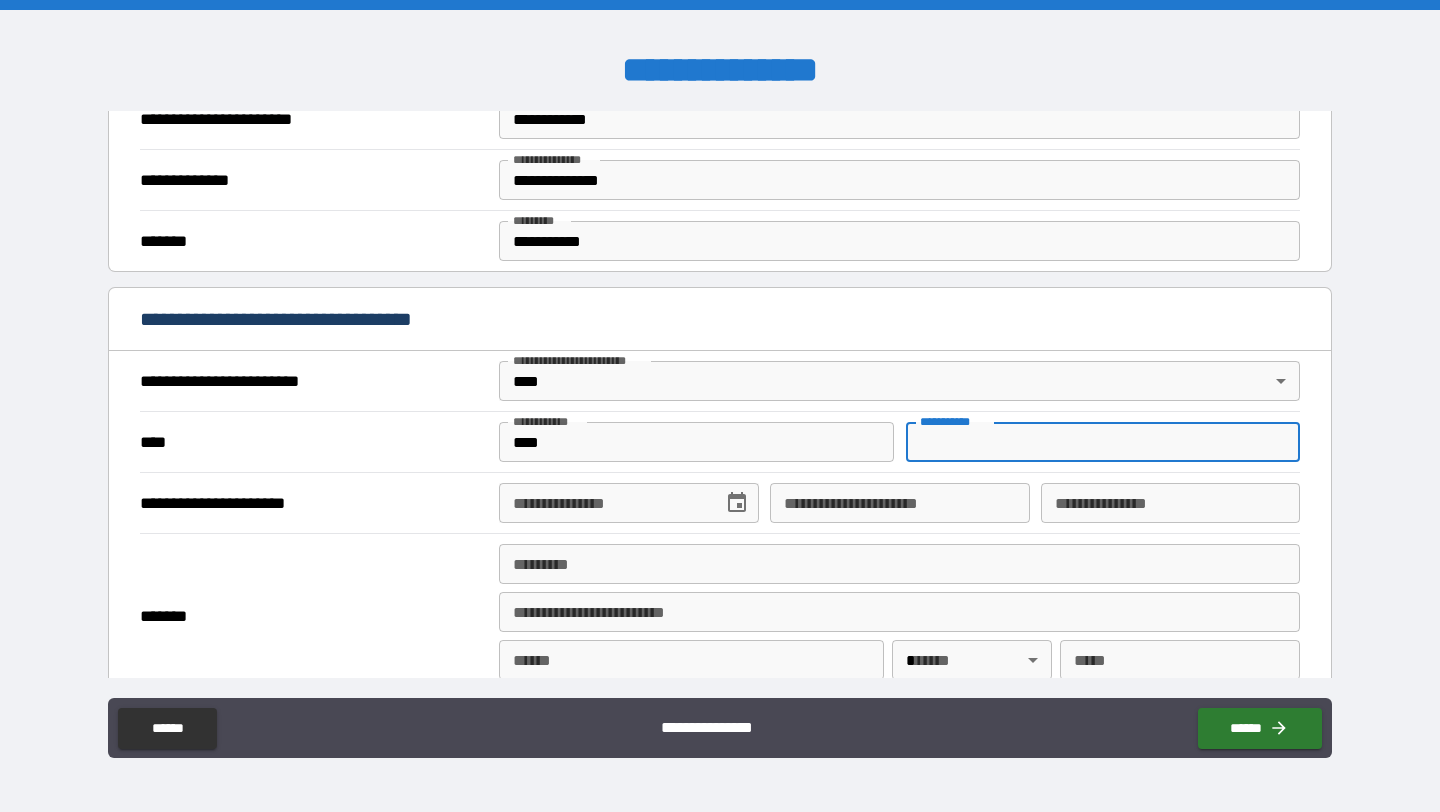 click on "*********   *" at bounding box center [1103, 442] 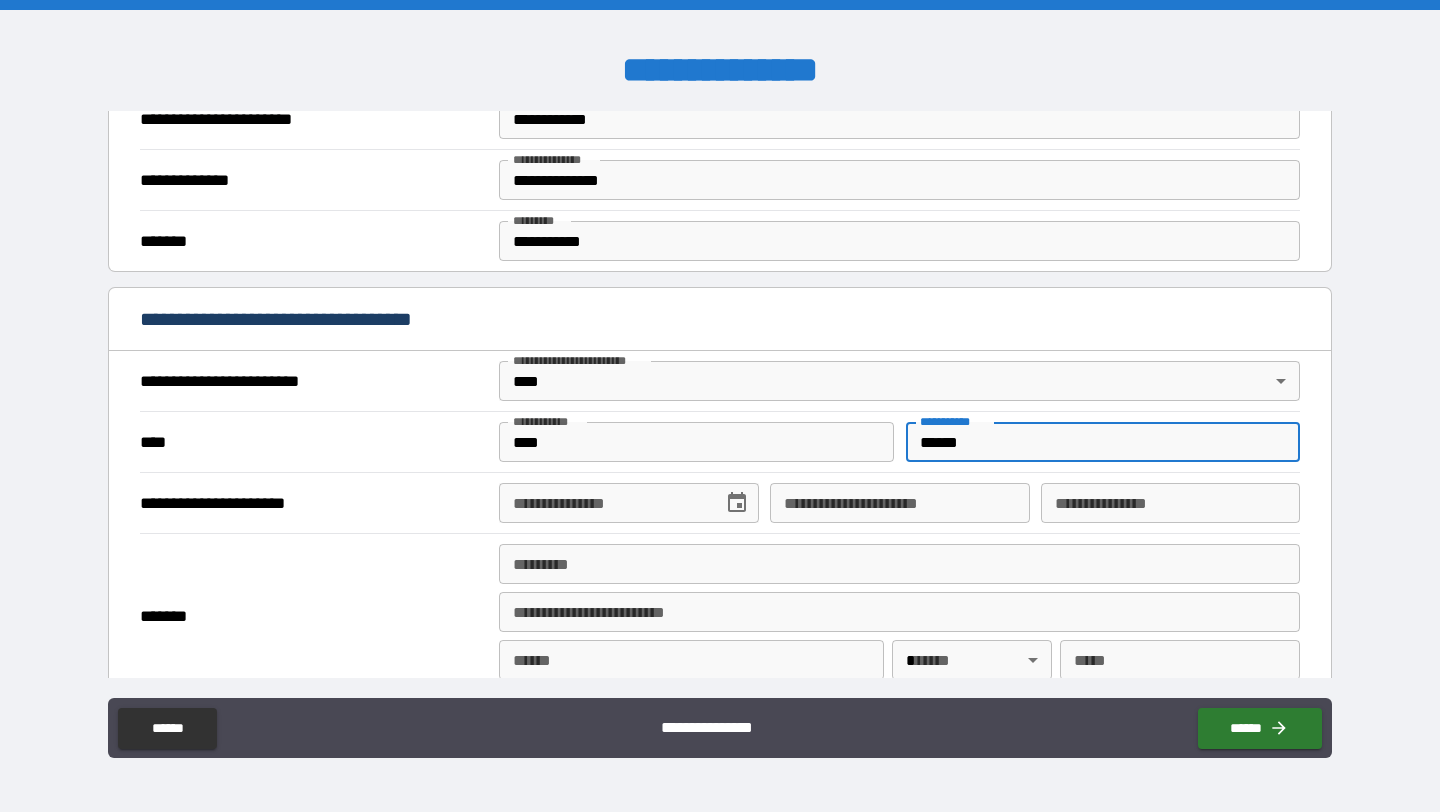 type on "******" 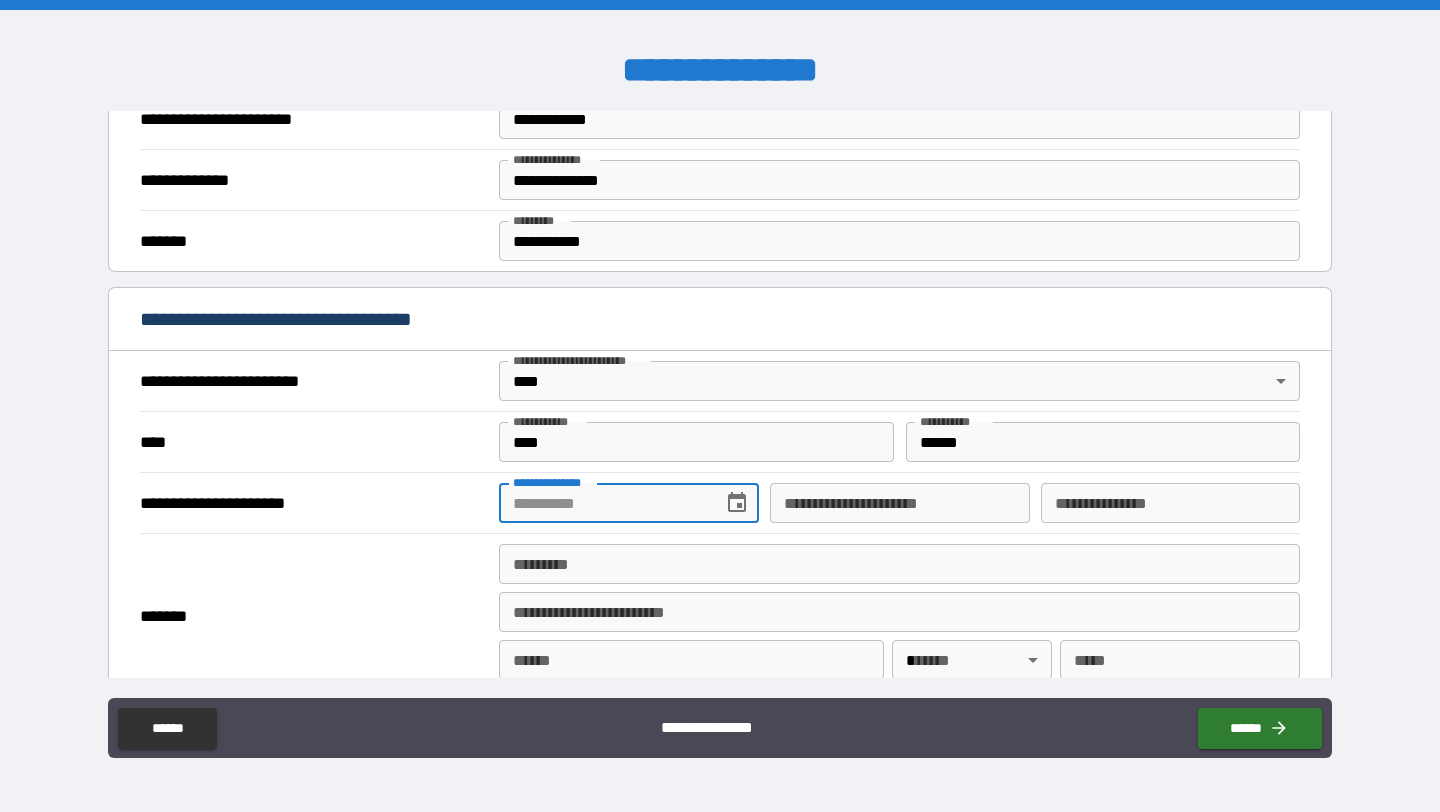 click on "**********" at bounding box center (603, 503) 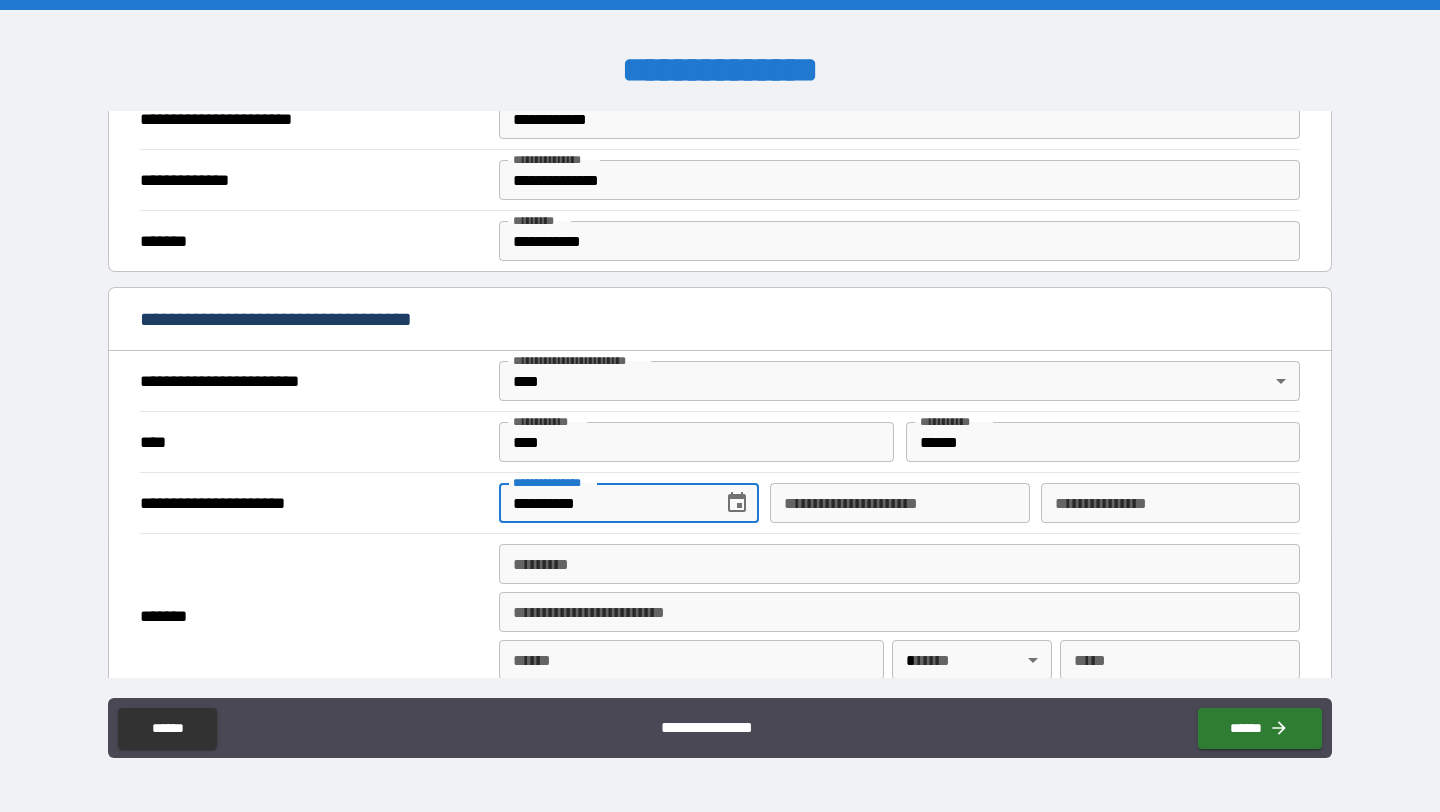type on "**********" 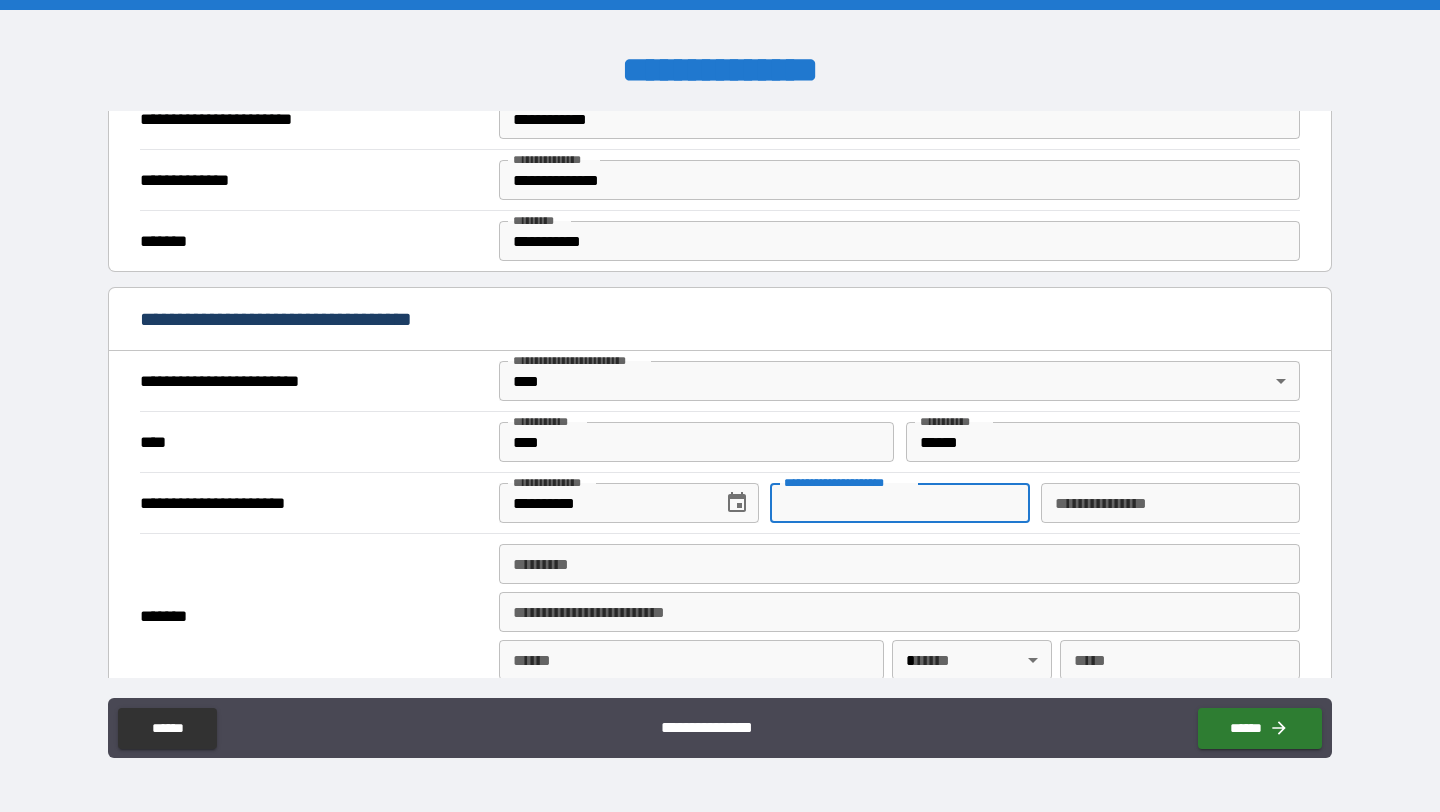 click on "**********" at bounding box center [899, 503] 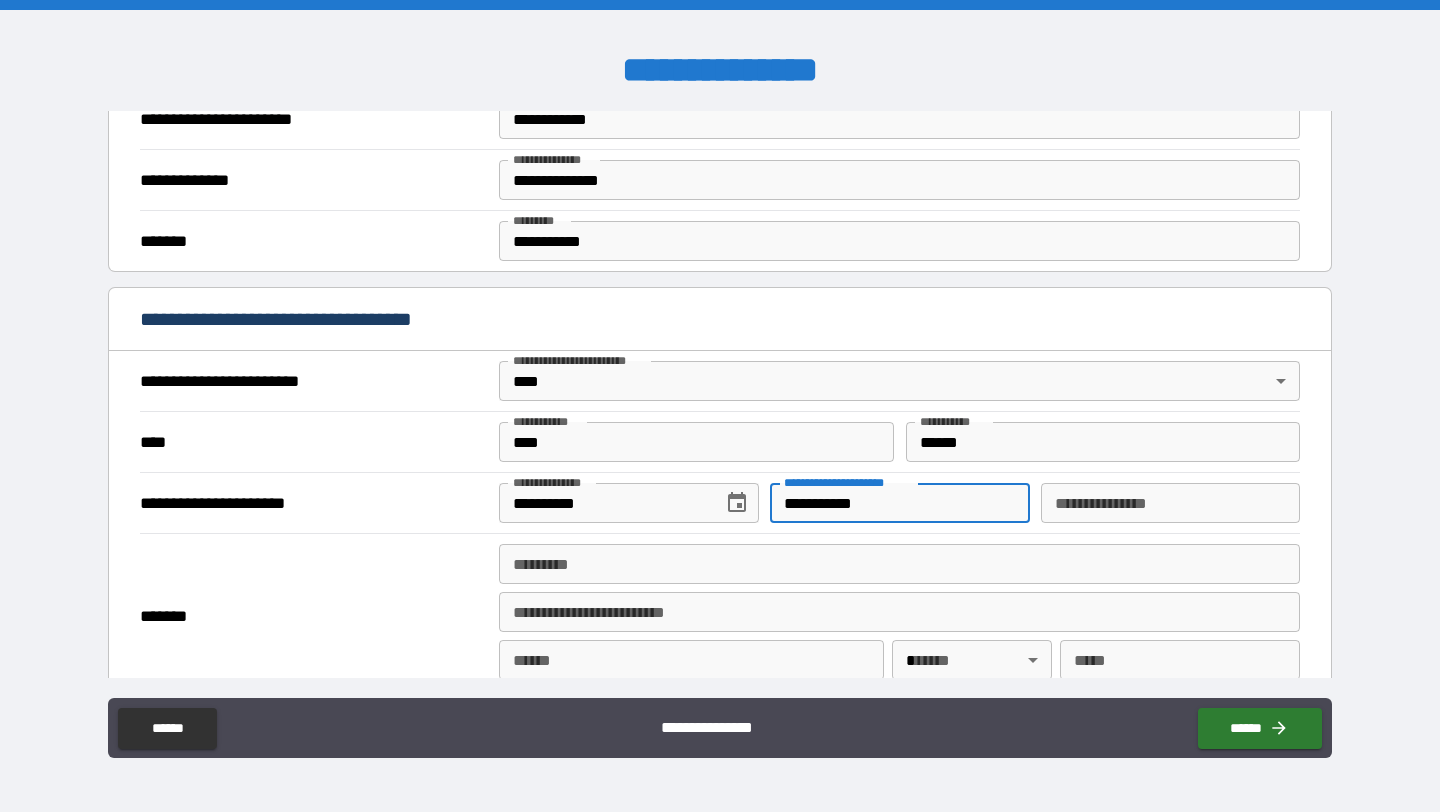 type on "**********" 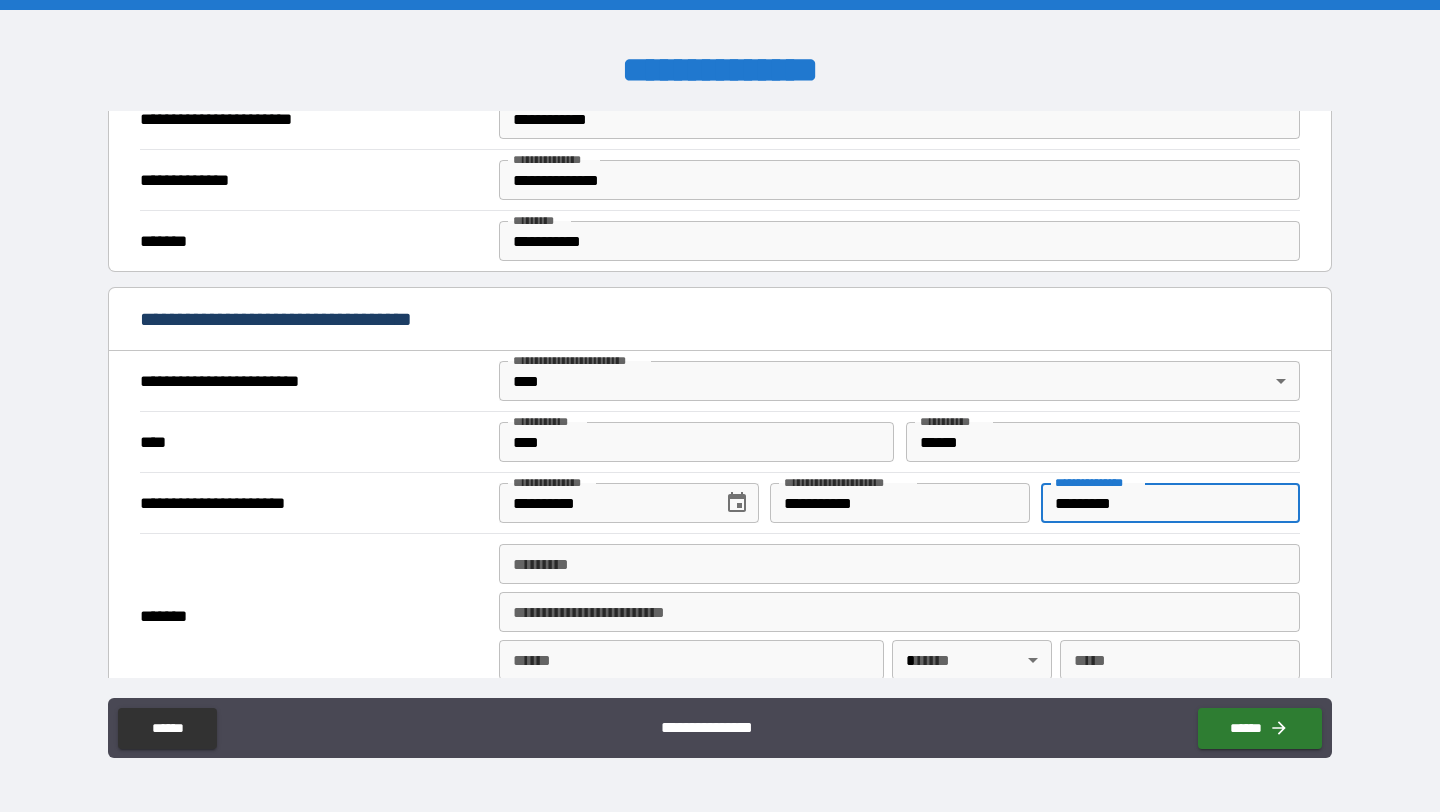 type on "*********" 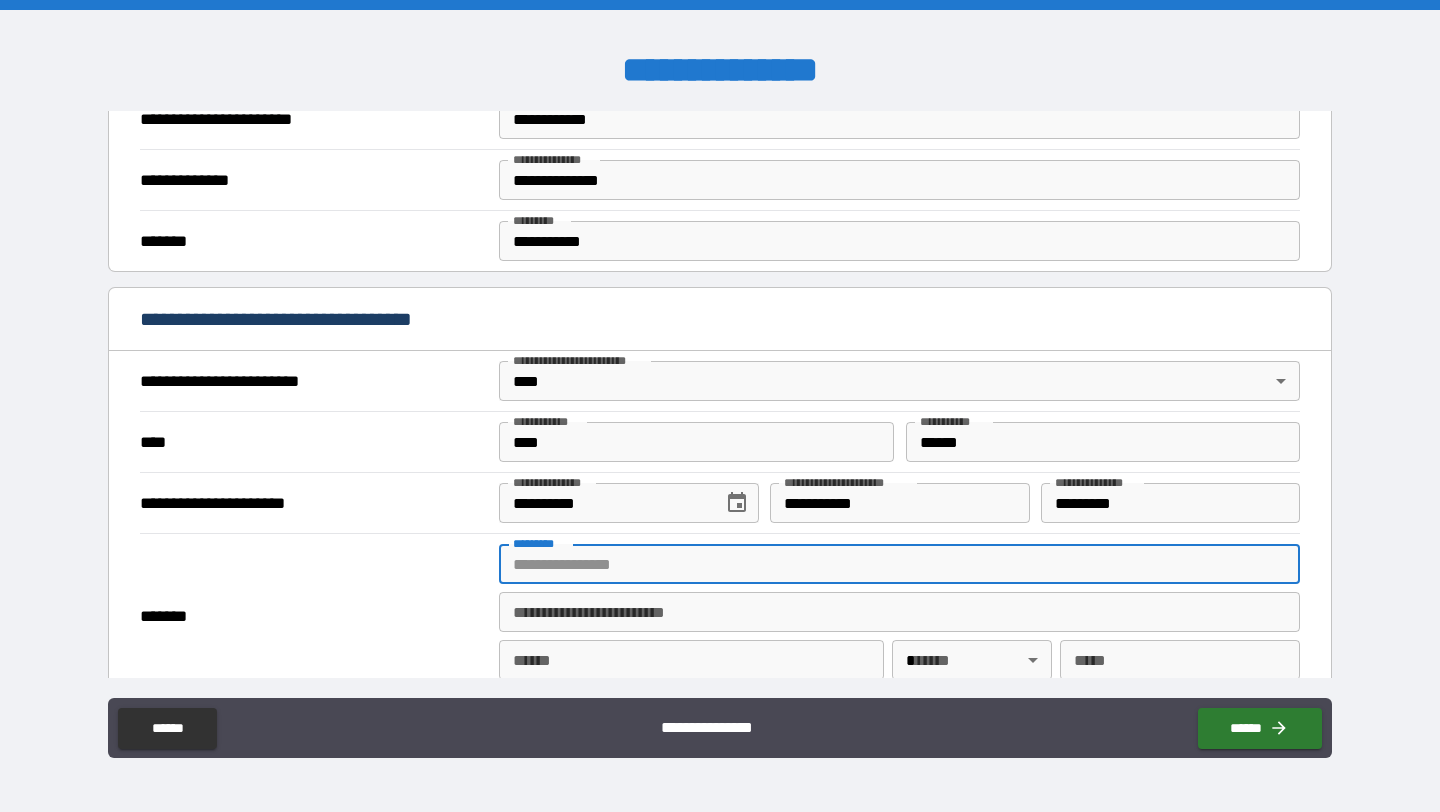 click on "*******   *" at bounding box center [899, 564] 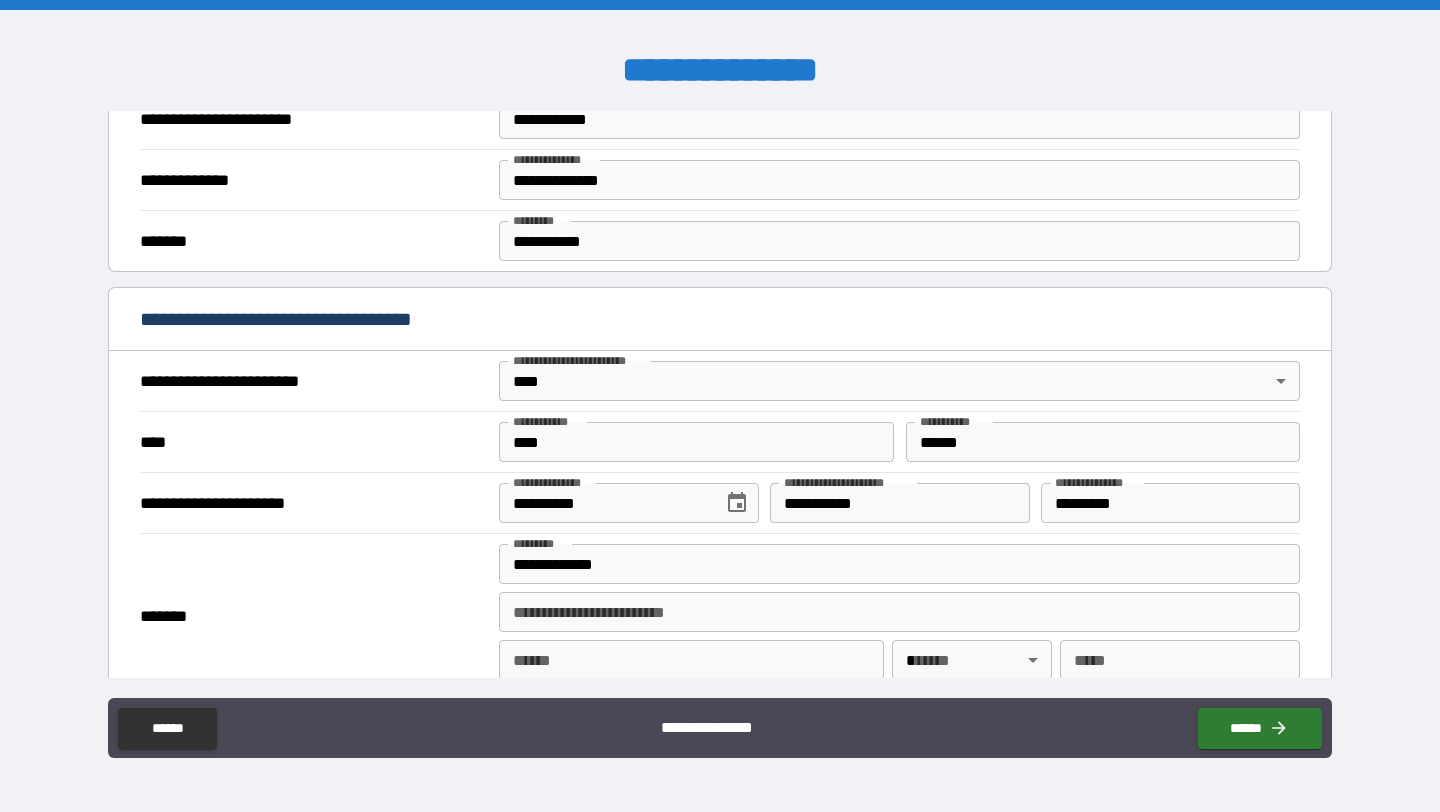 type on "**********" 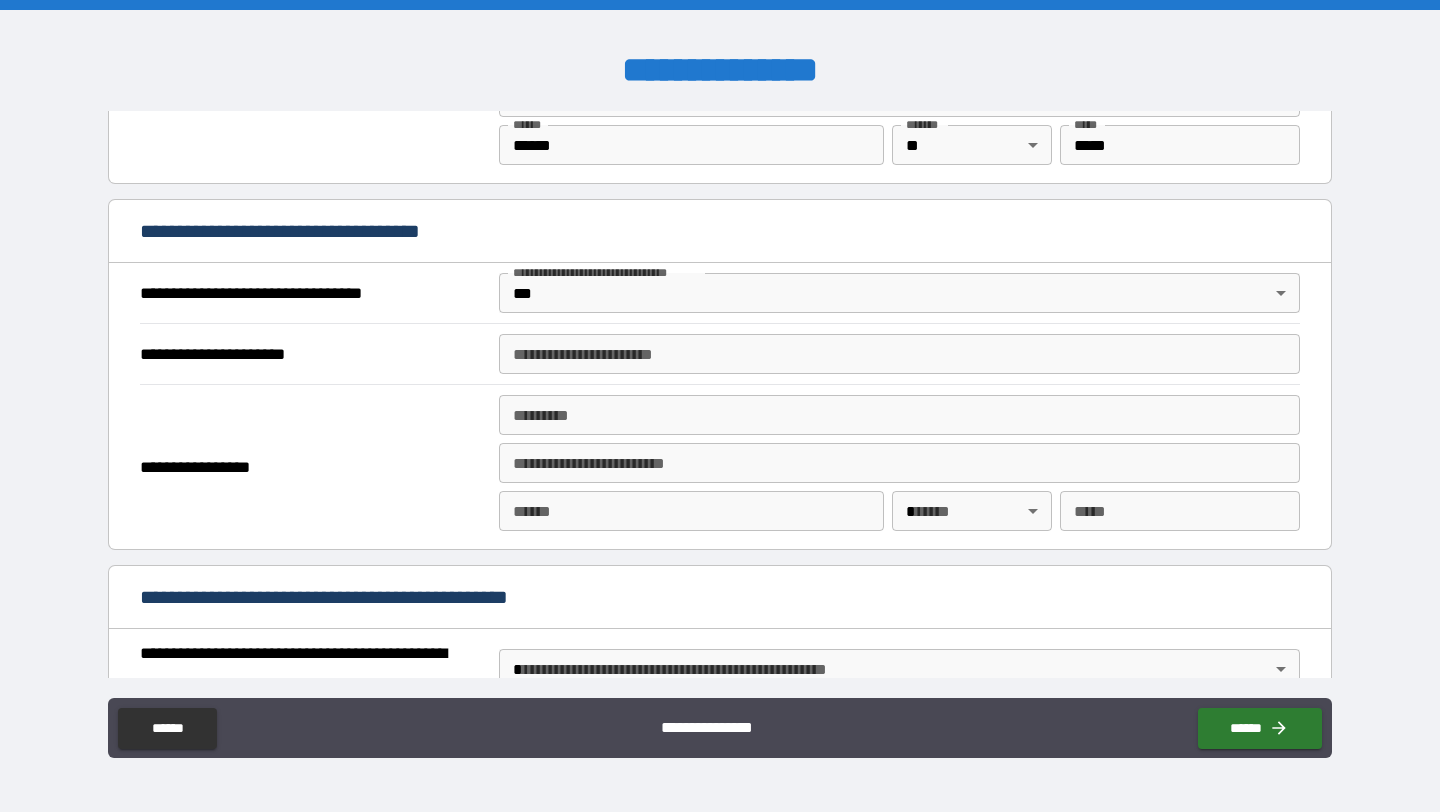 scroll, scrollTop: 1062, scrollLeft: 0, axis: vertical 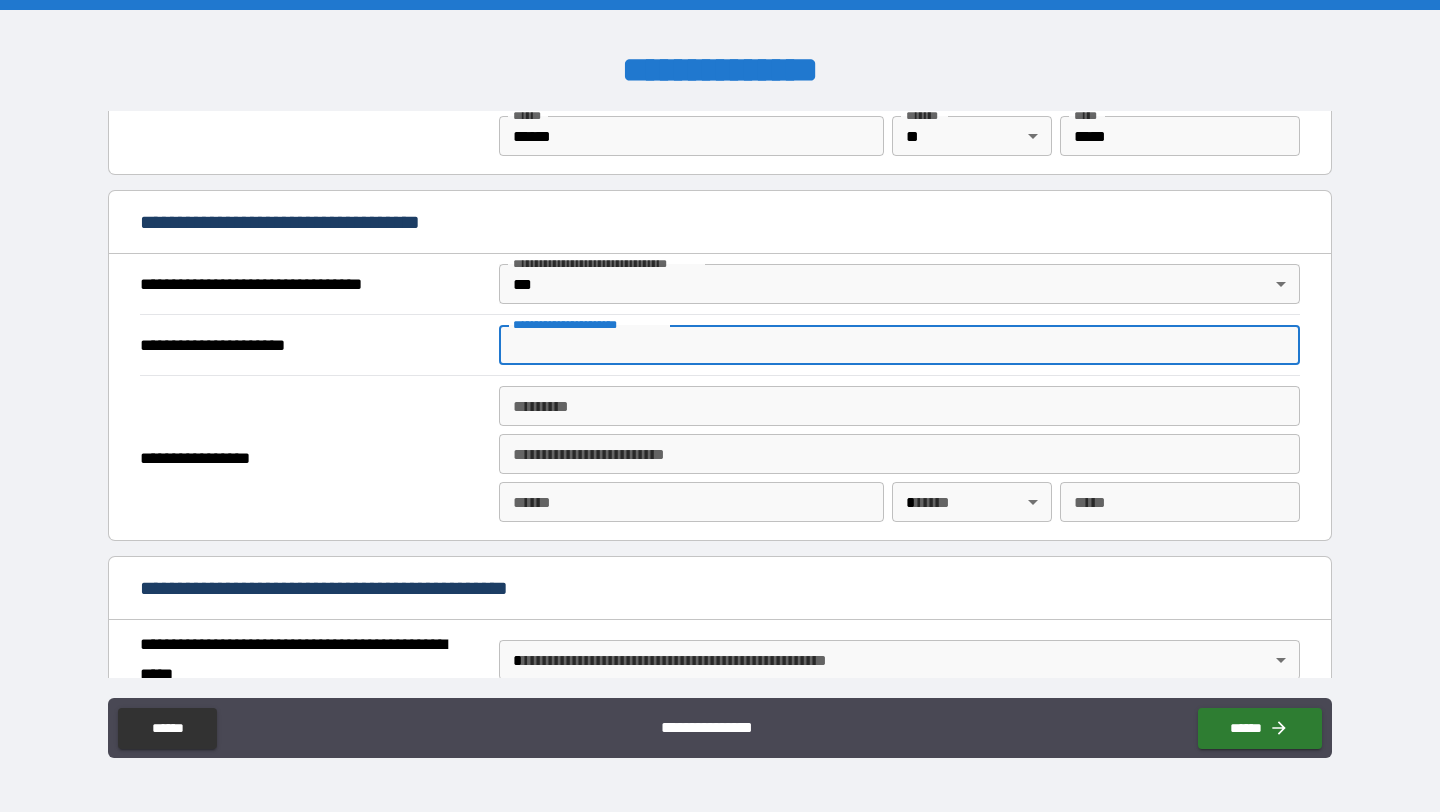 click on "**********" at bounding box center (899, 345) 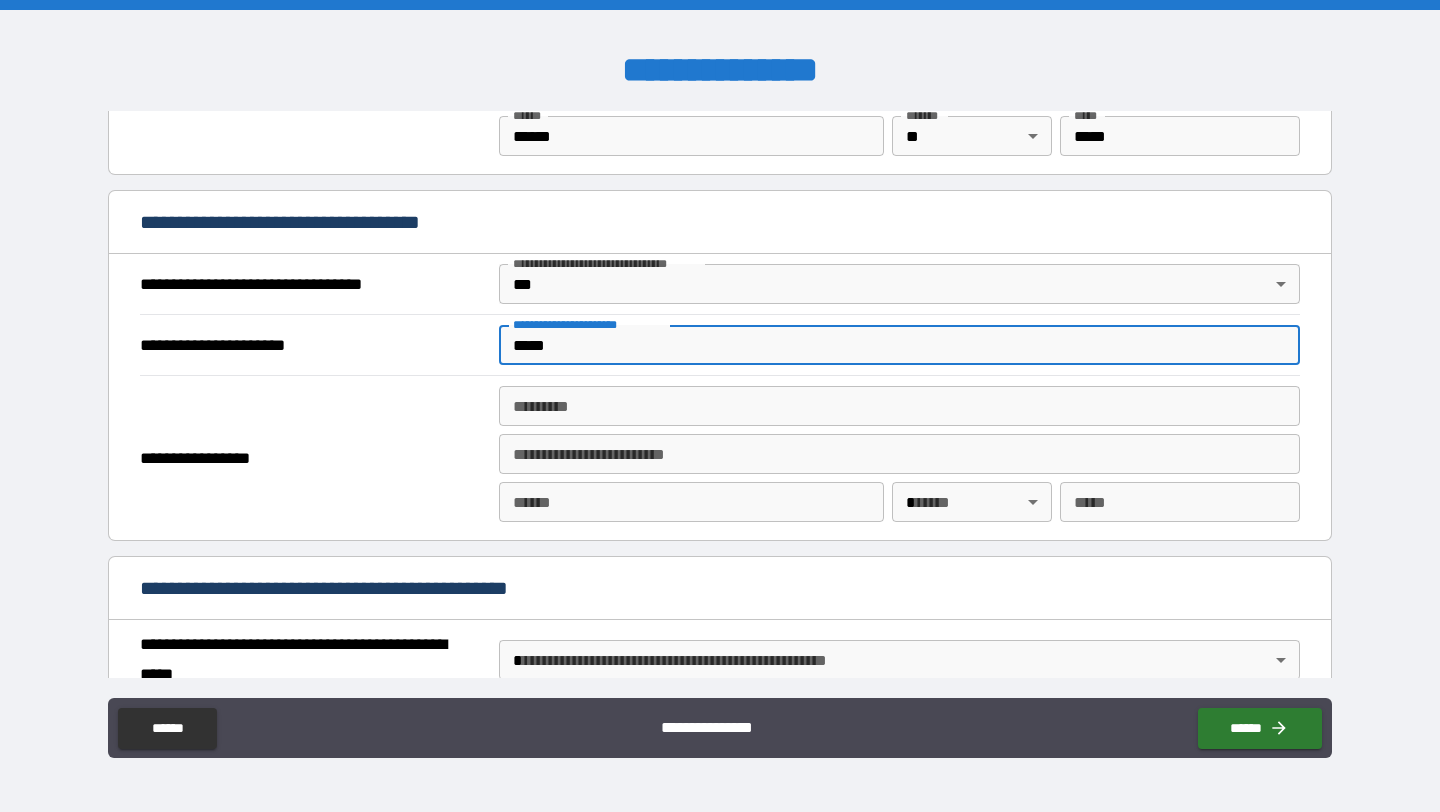 type on "*****" 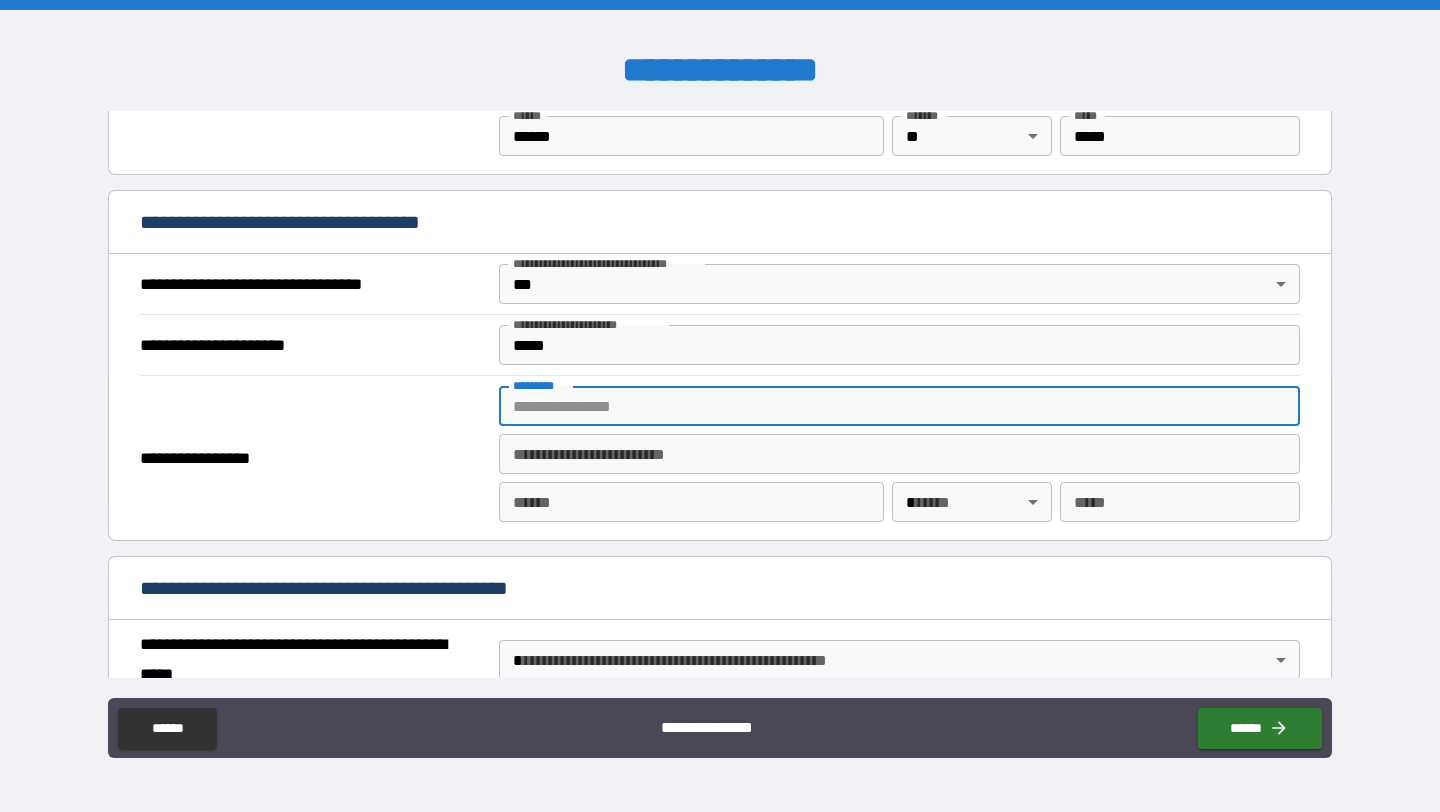 click on "*******   *" at bounding box center (899, 406) 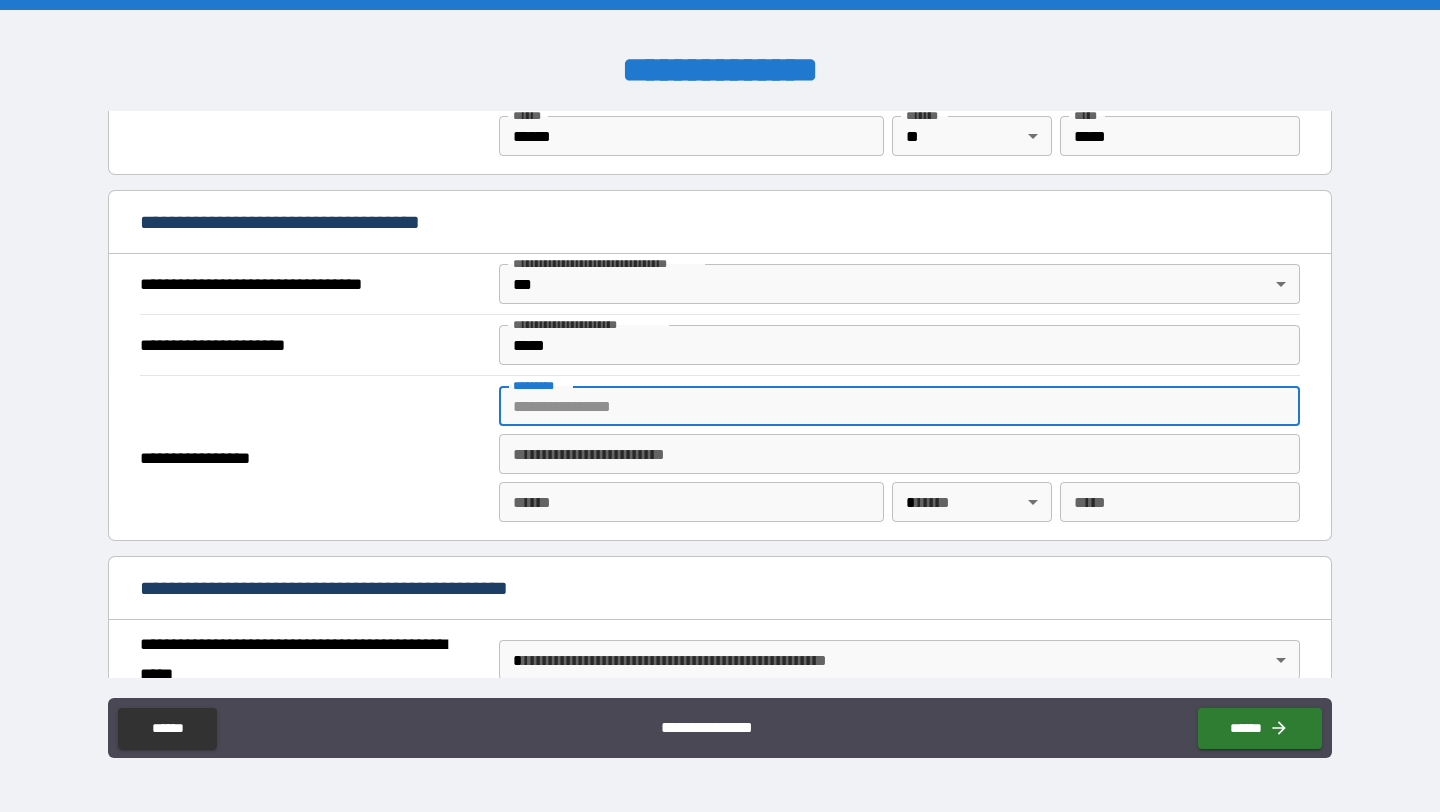 click on "*******   *" at bounding box center [899, 406] 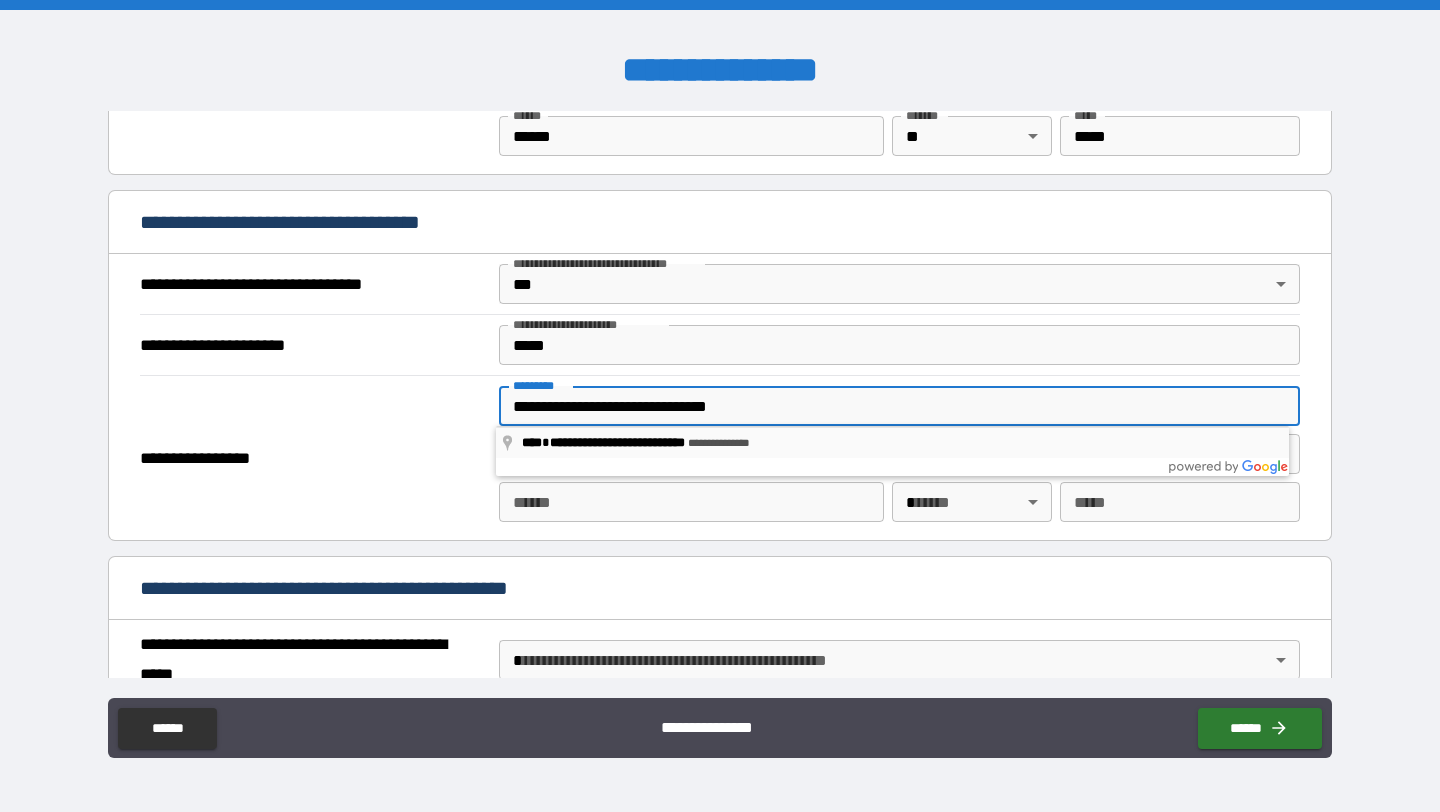 type on "**********" 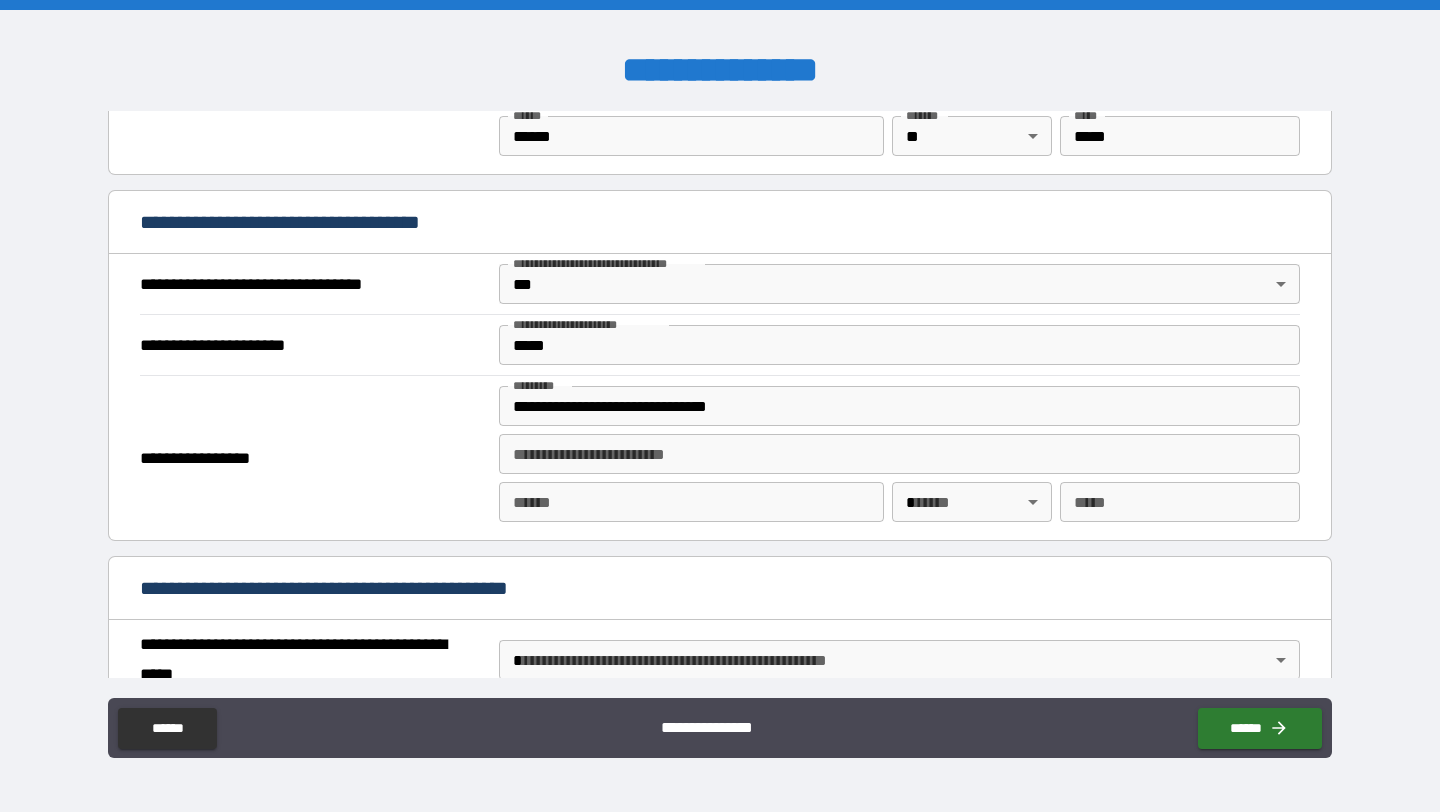 type on "******" 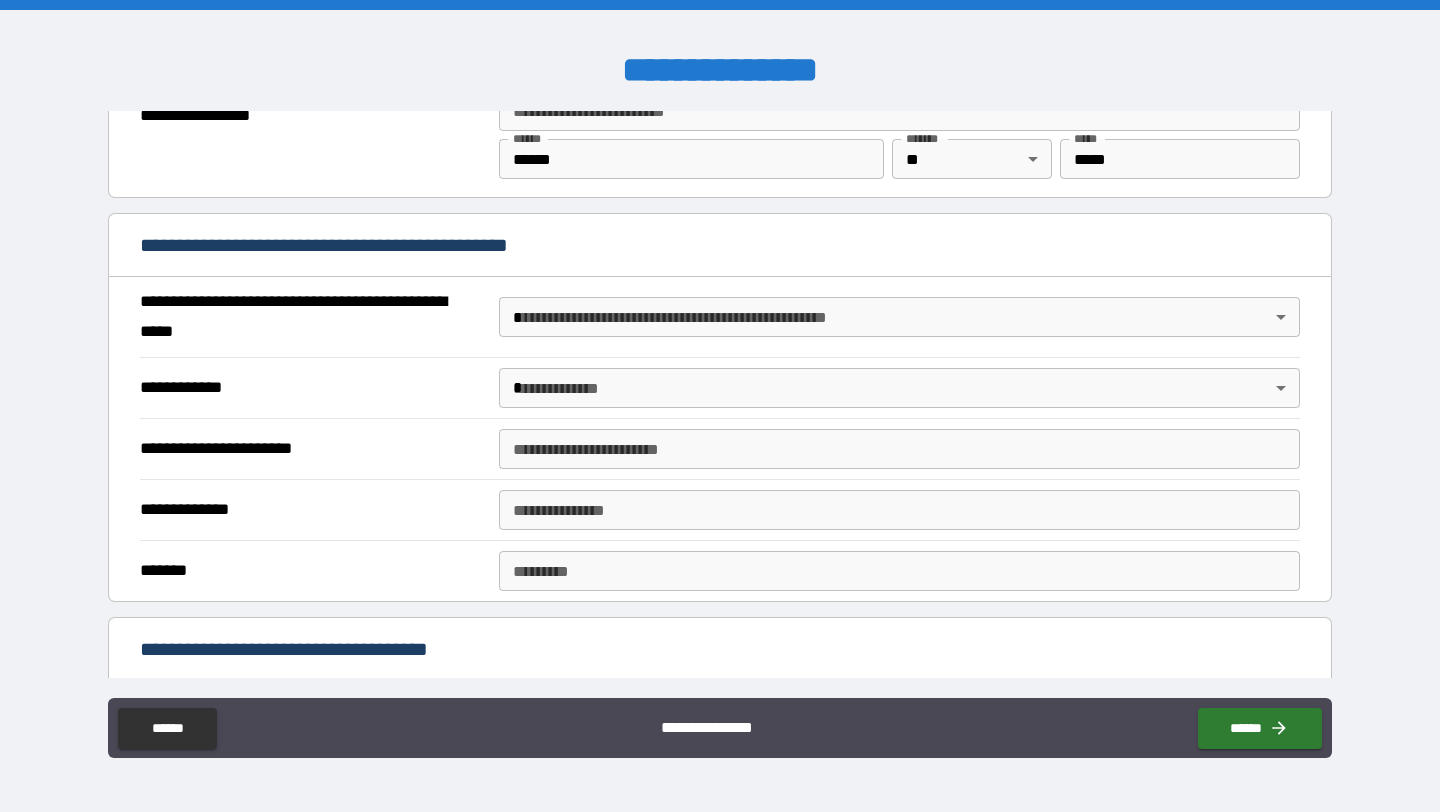 scroll, scrollTop: 1417, scrollLeft: 0, axis: vertical 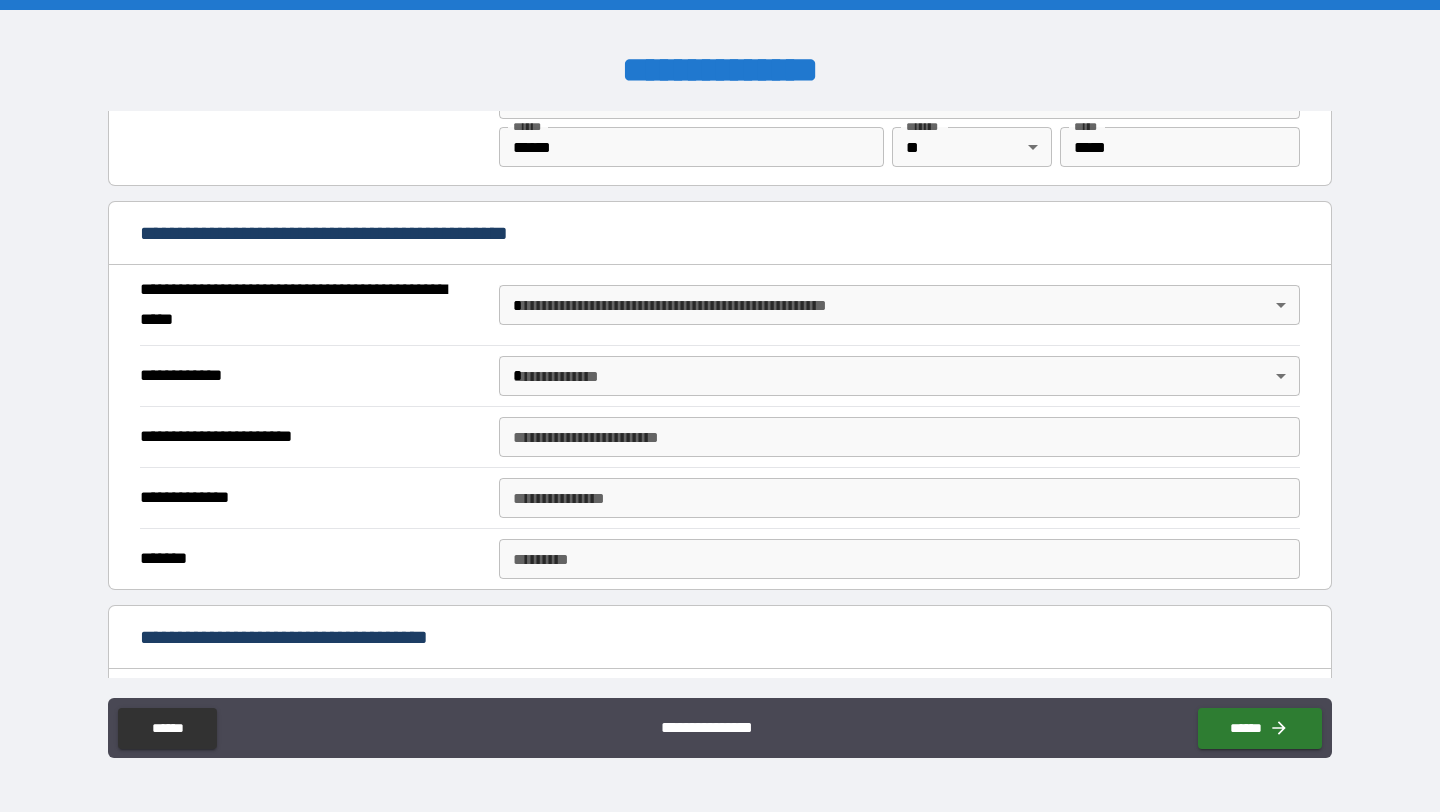 click on "**********" at bounding box center [720, 406] 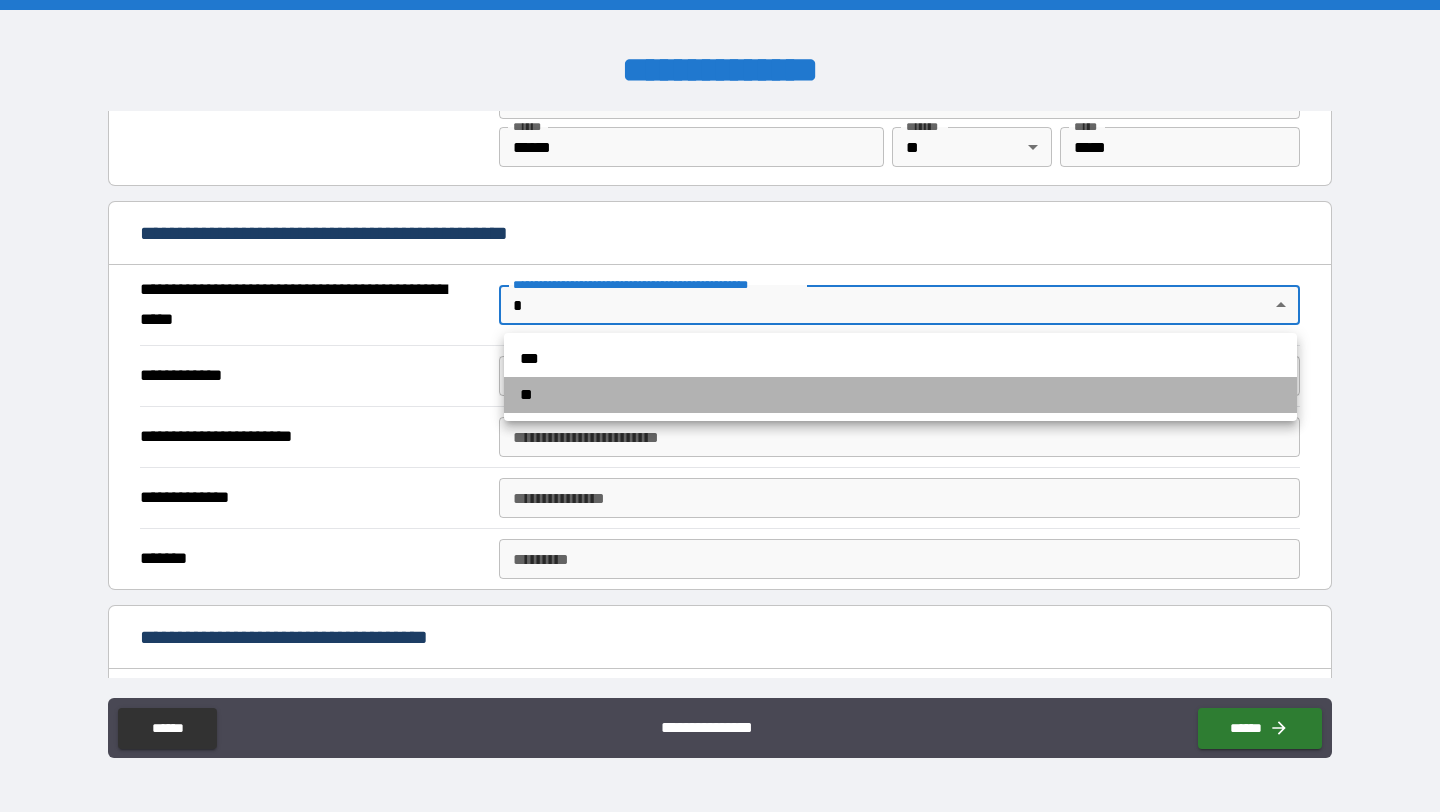 click on "**" at bounding box center [900, 395] 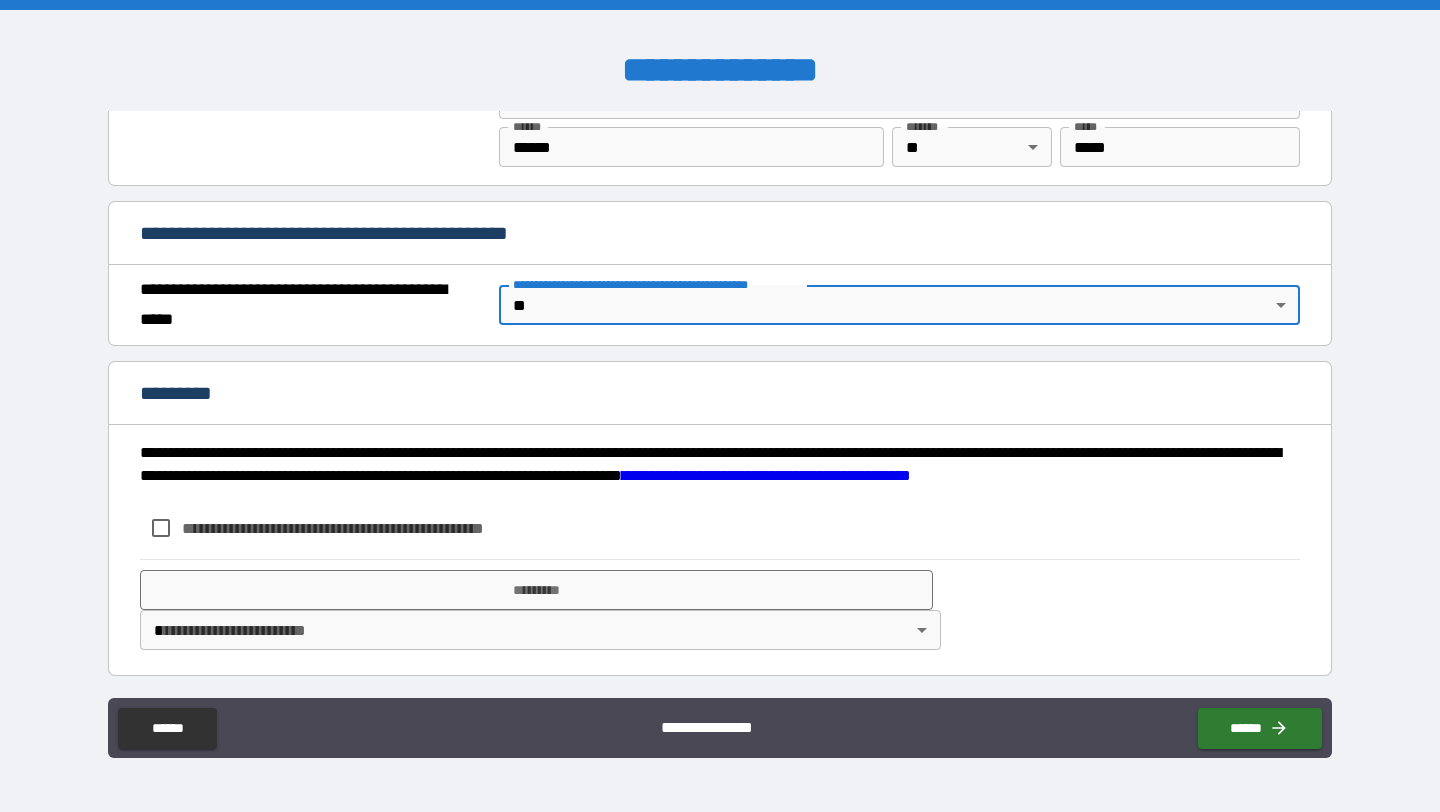 scroll, scrollTop: 1420, scrollLeft: 0, axis: vertical 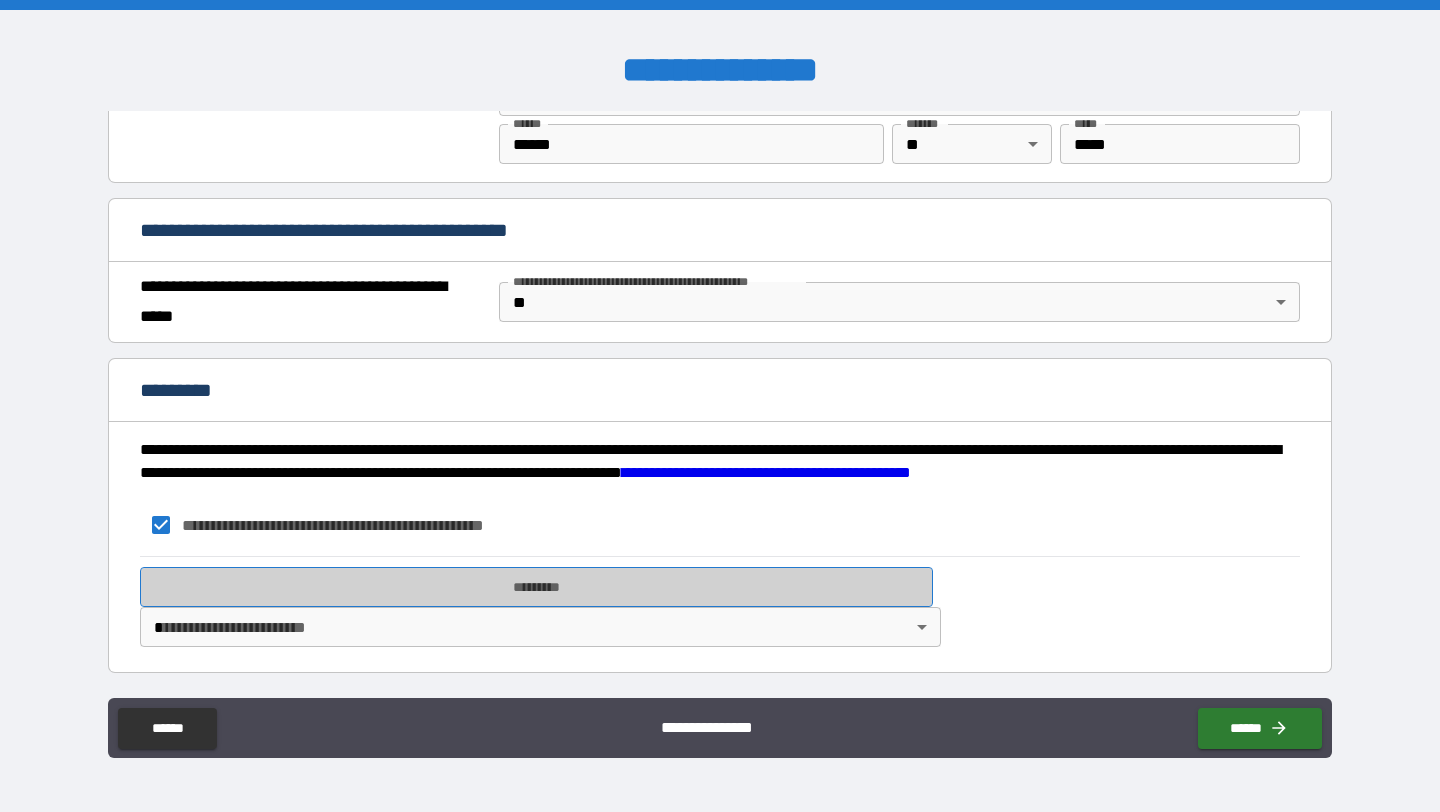 click on "*********" at bounding box center [536, 587] 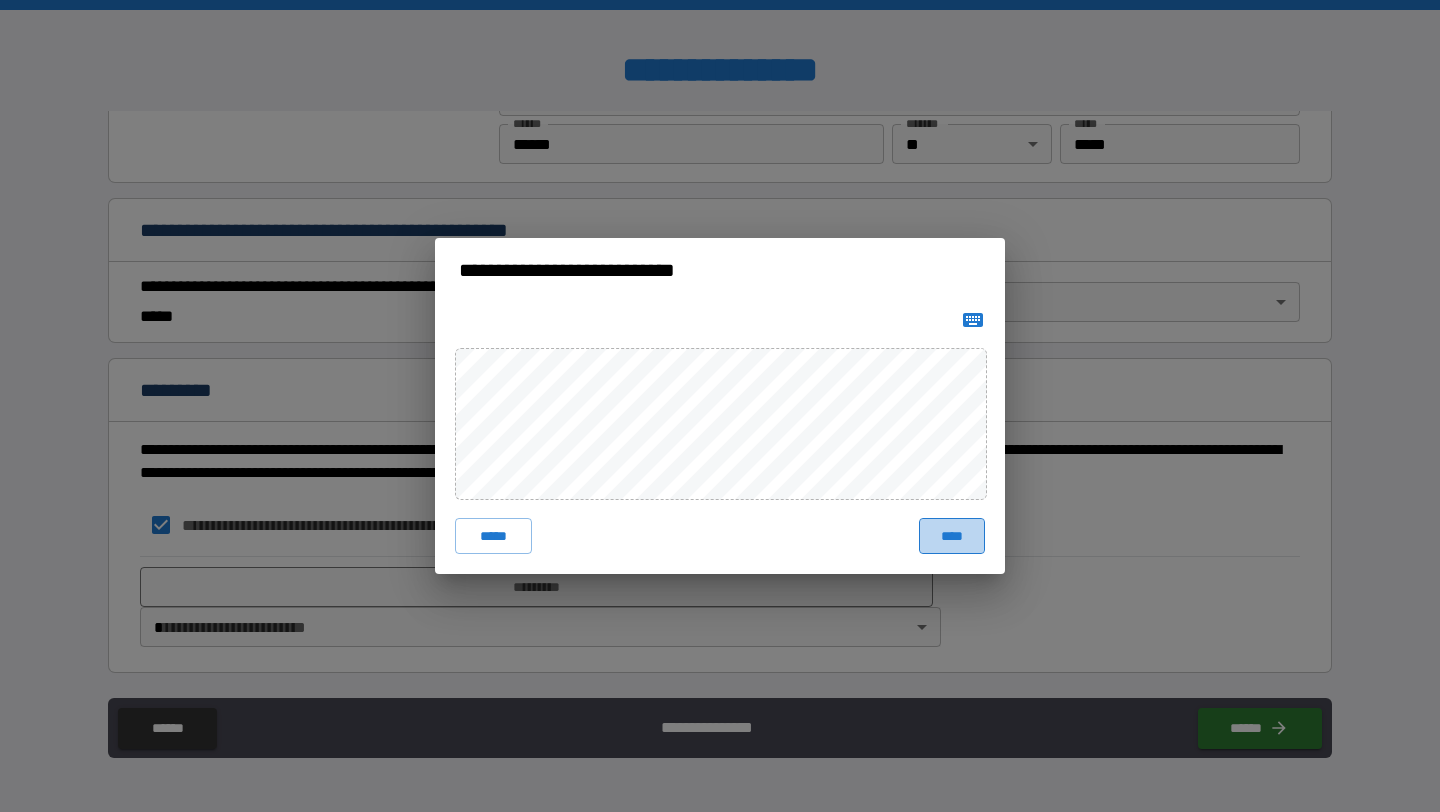 click on "****" at bounding box center [952, 536] 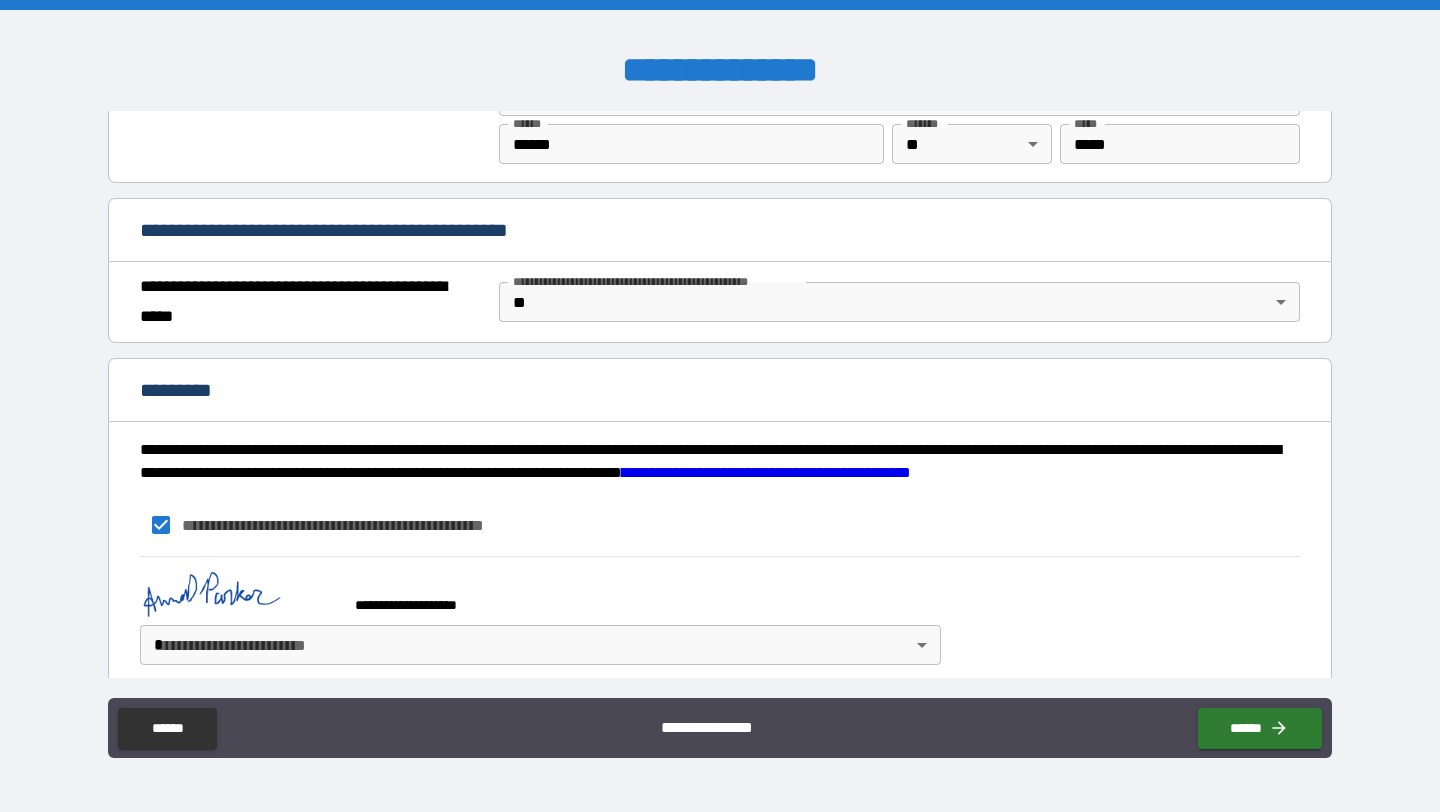 scroll, scrollTop: 1438, scrollLeft: 0, axis: vertical 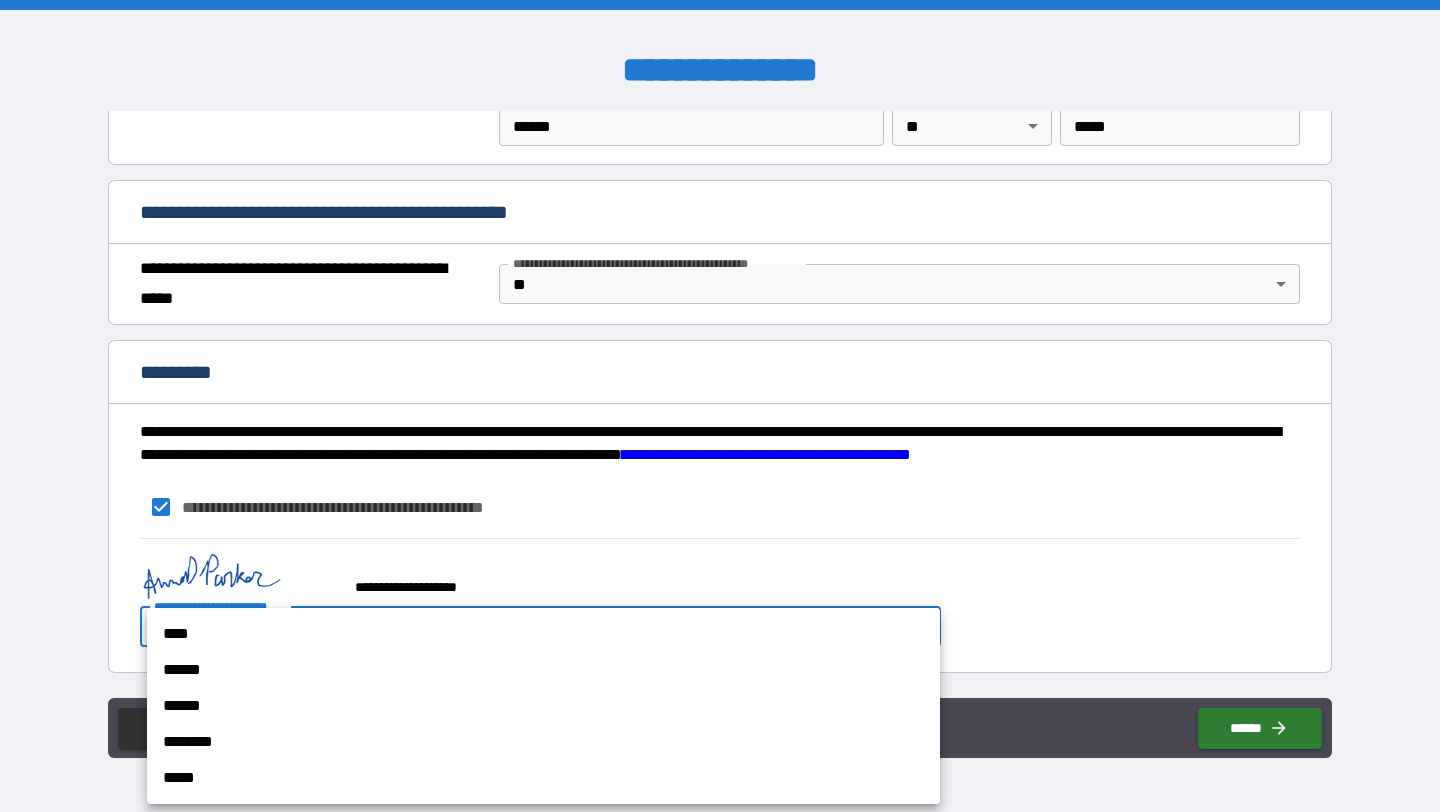 click on "**********" at bounding box center (720, 406) 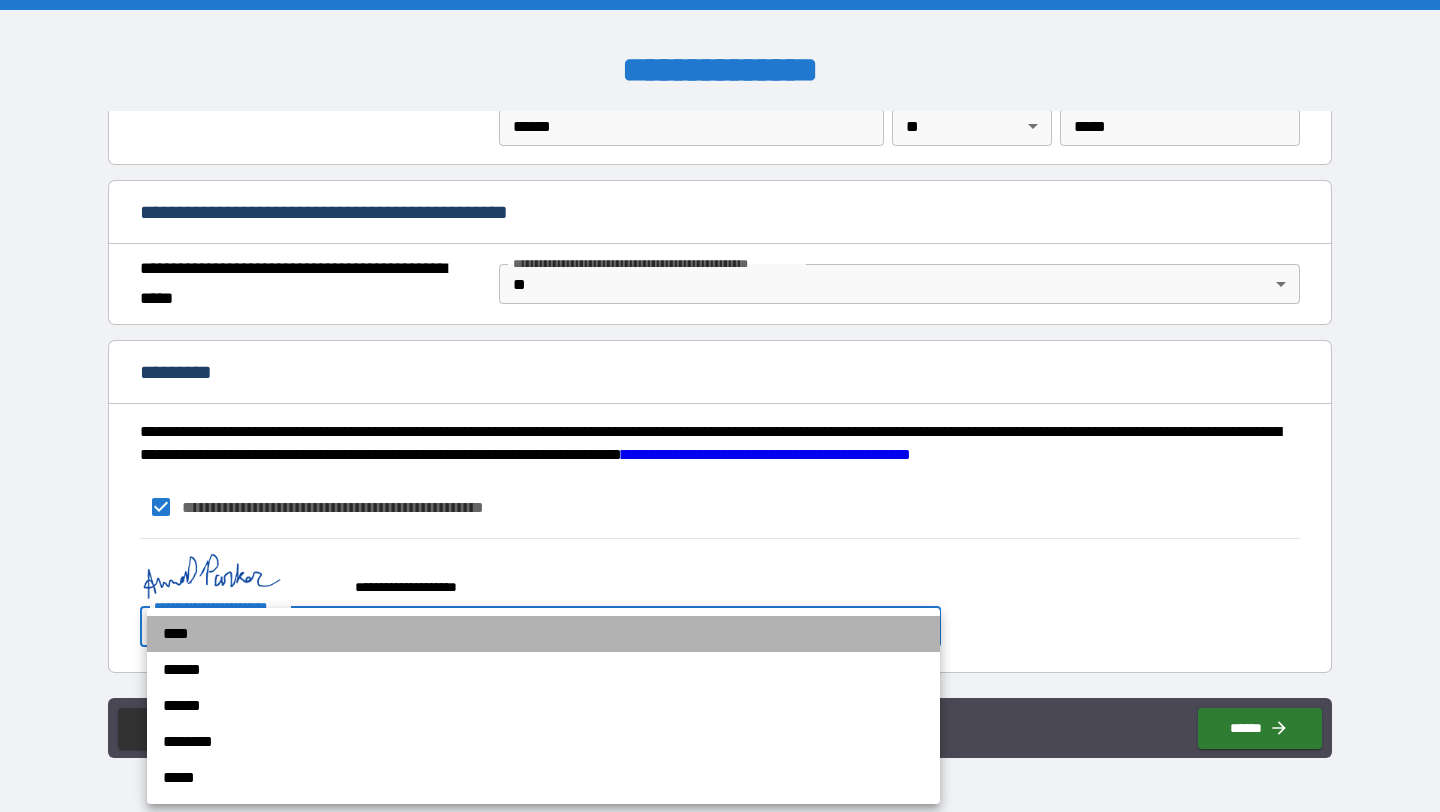 click on "****" at bounding box center (543, 634) 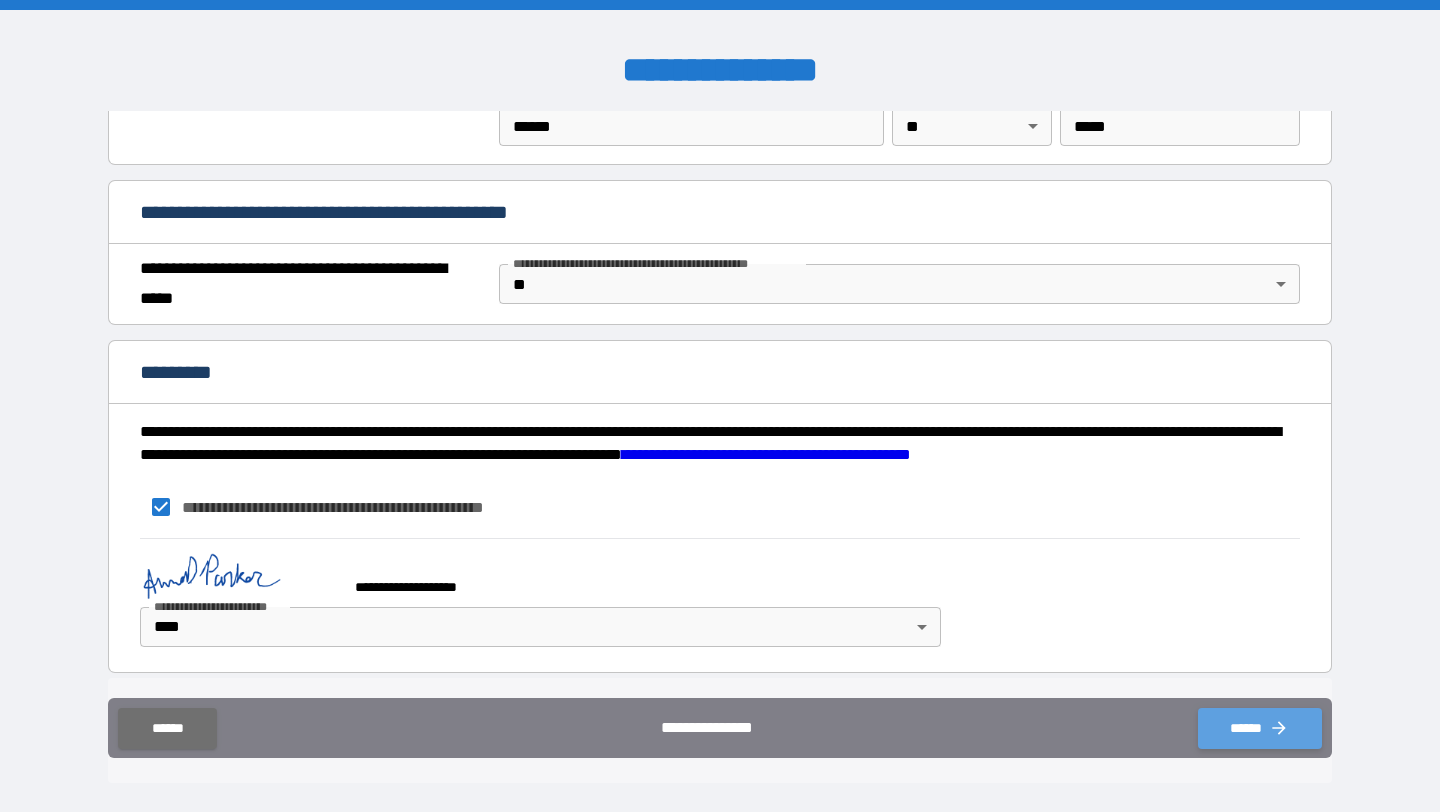 click on "******" at bounding box center [1260, 728] 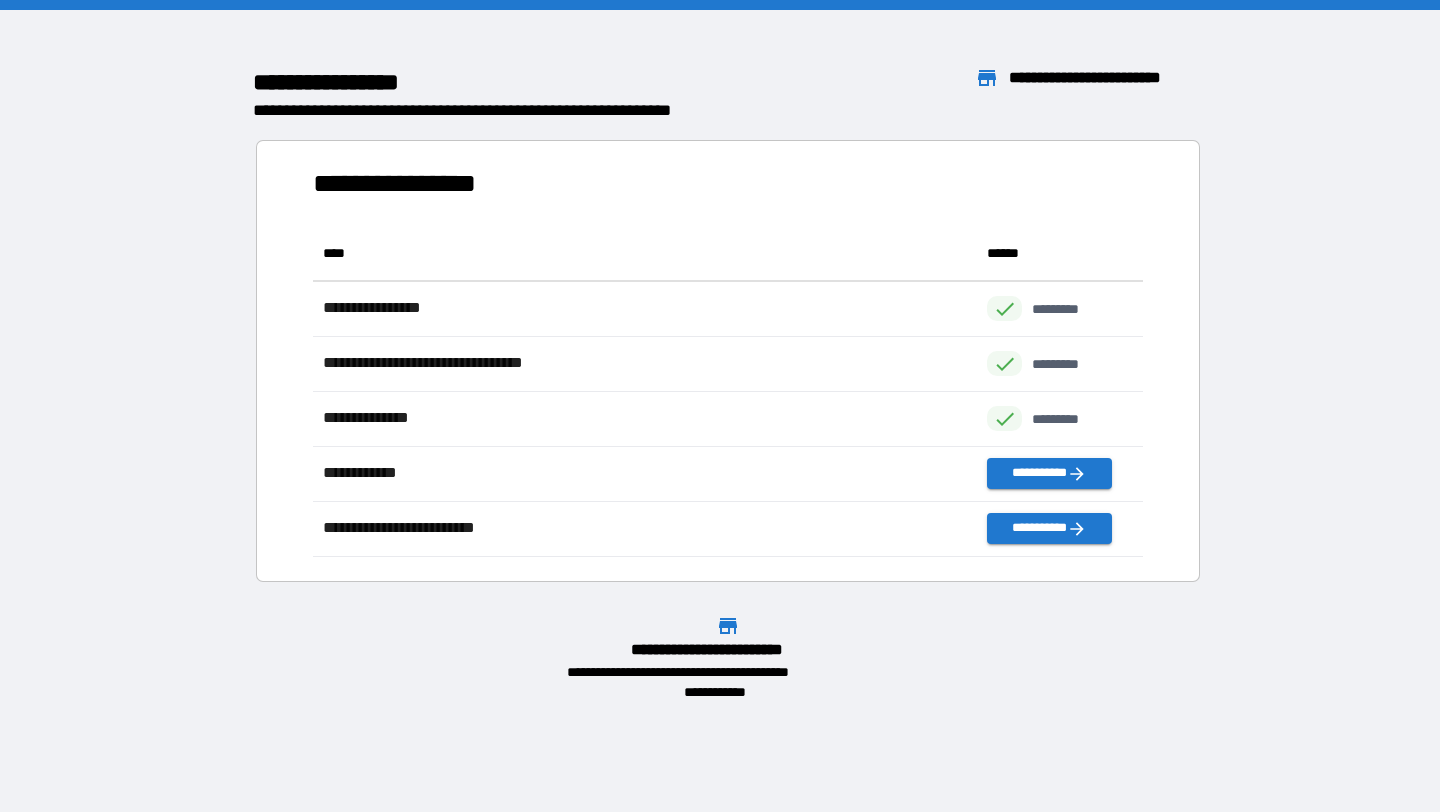 scroll, scrollTop: 1, scrollLeft: 1, axis: both 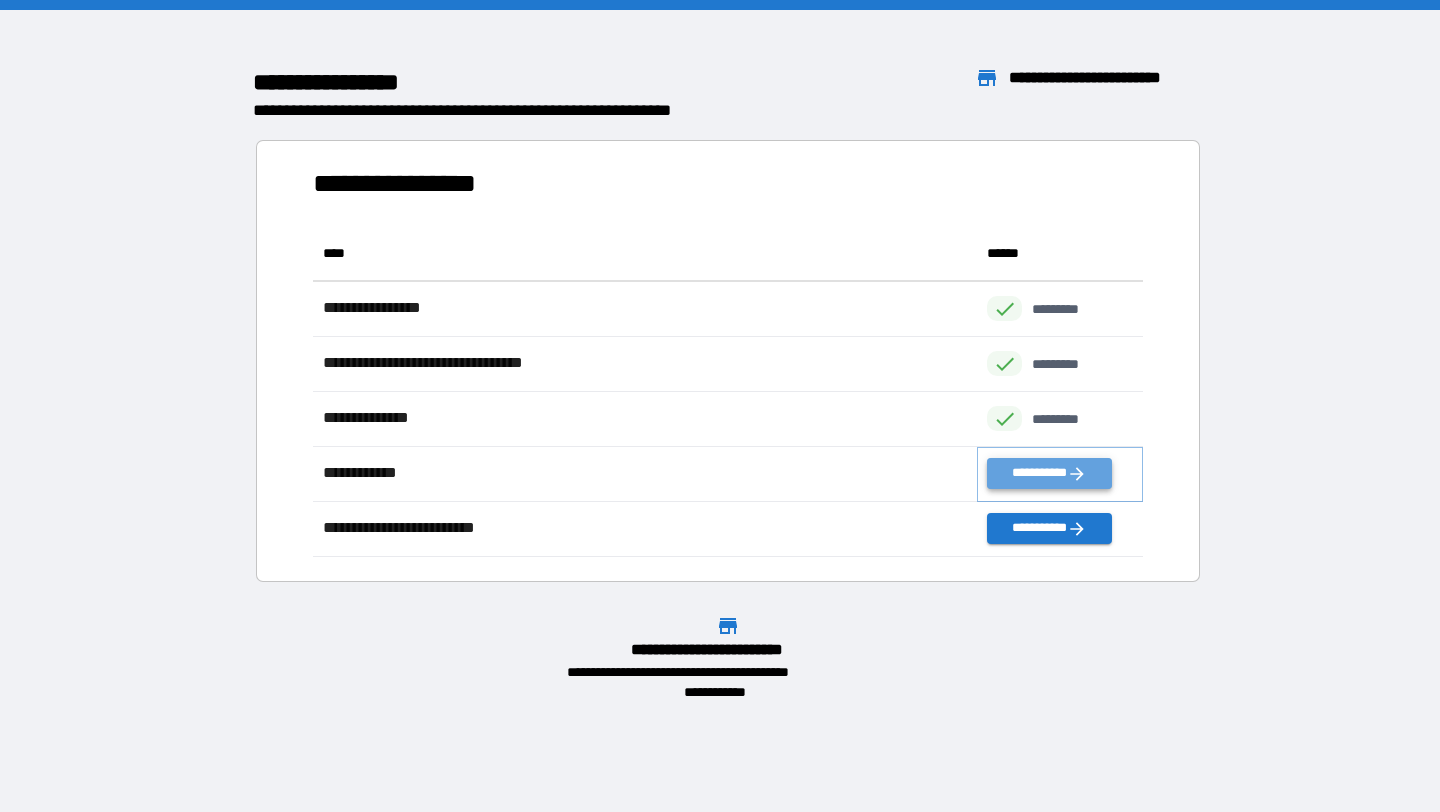 click on "**********" at bounding box center (1049, 473) 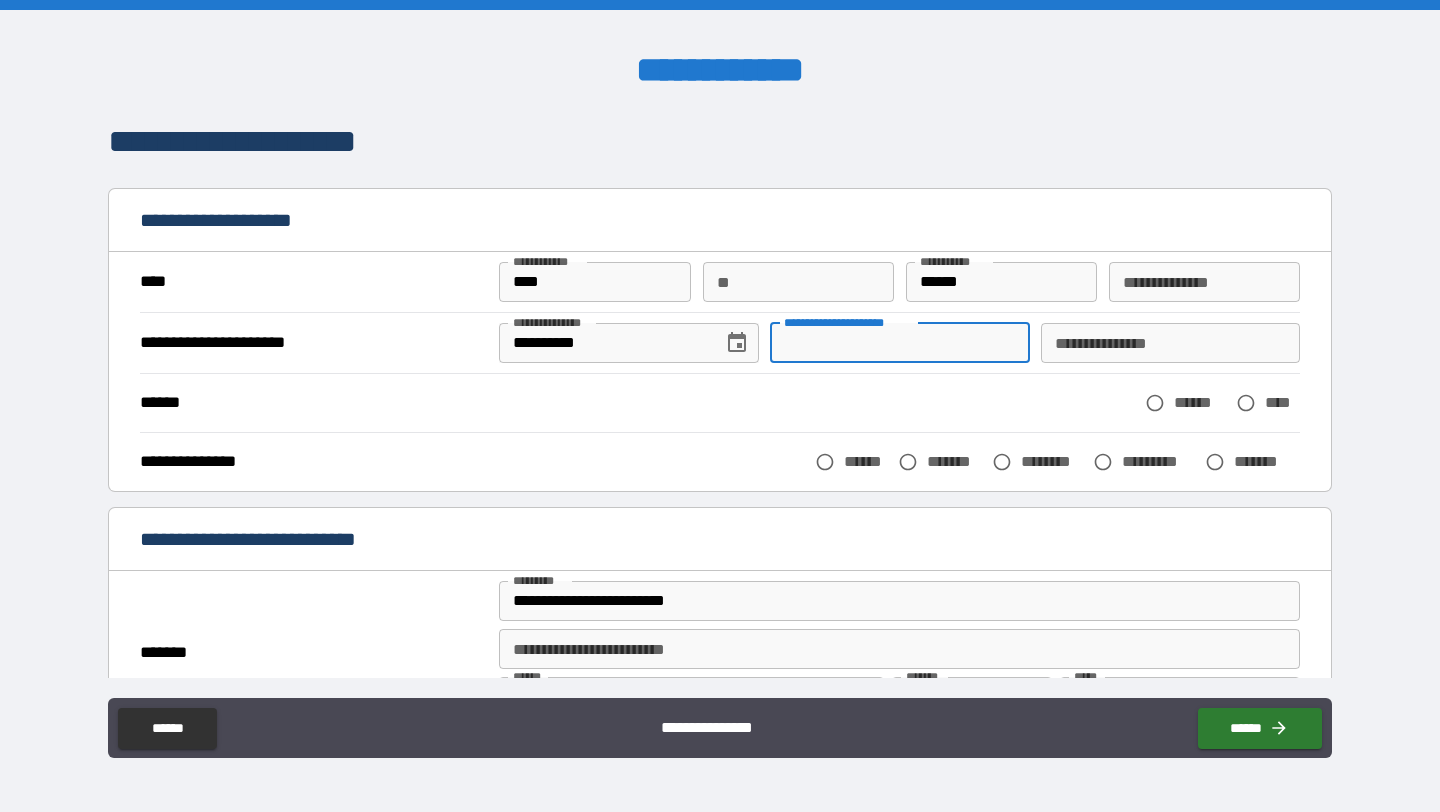 click on "**********" at bounding box center (899, 343) 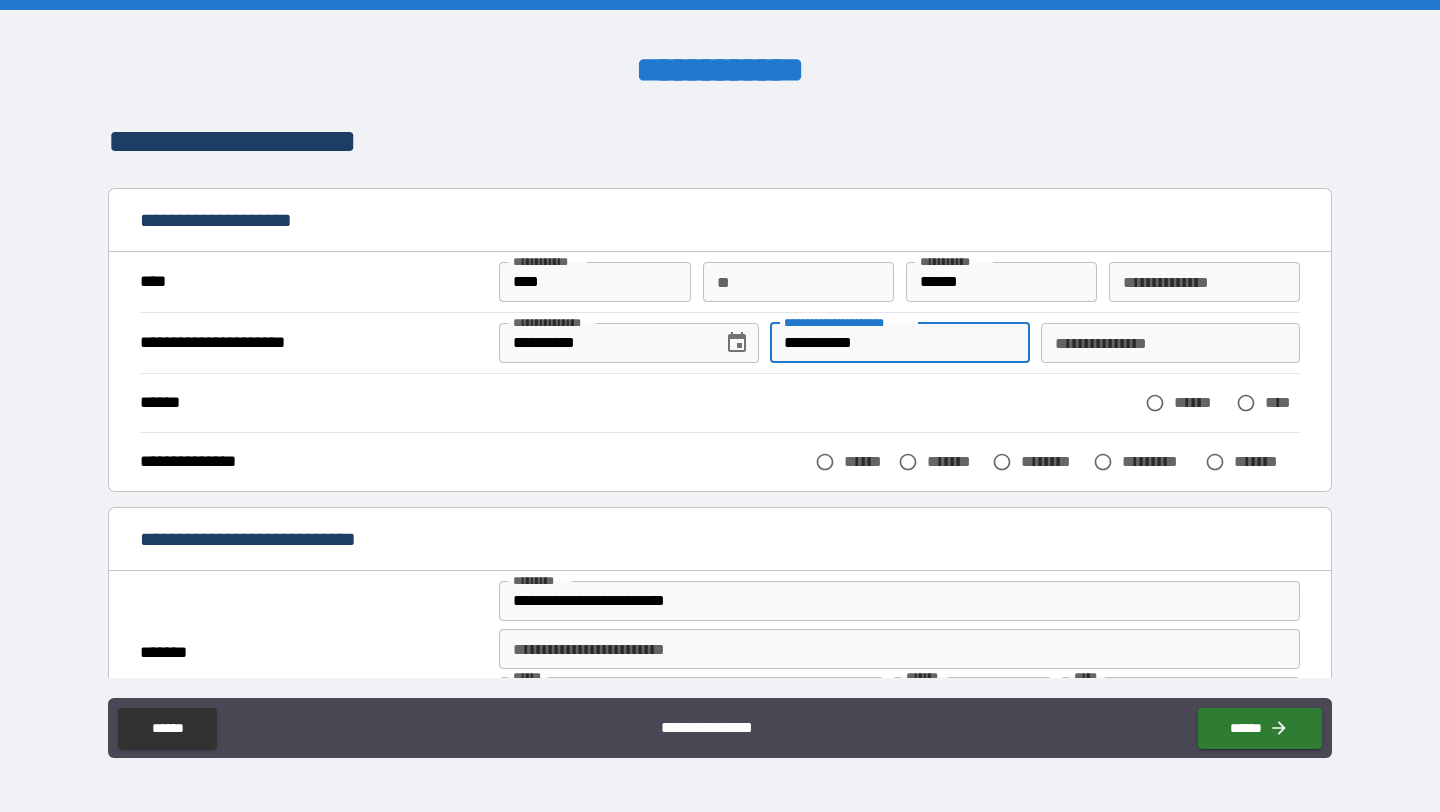 type on "**********" 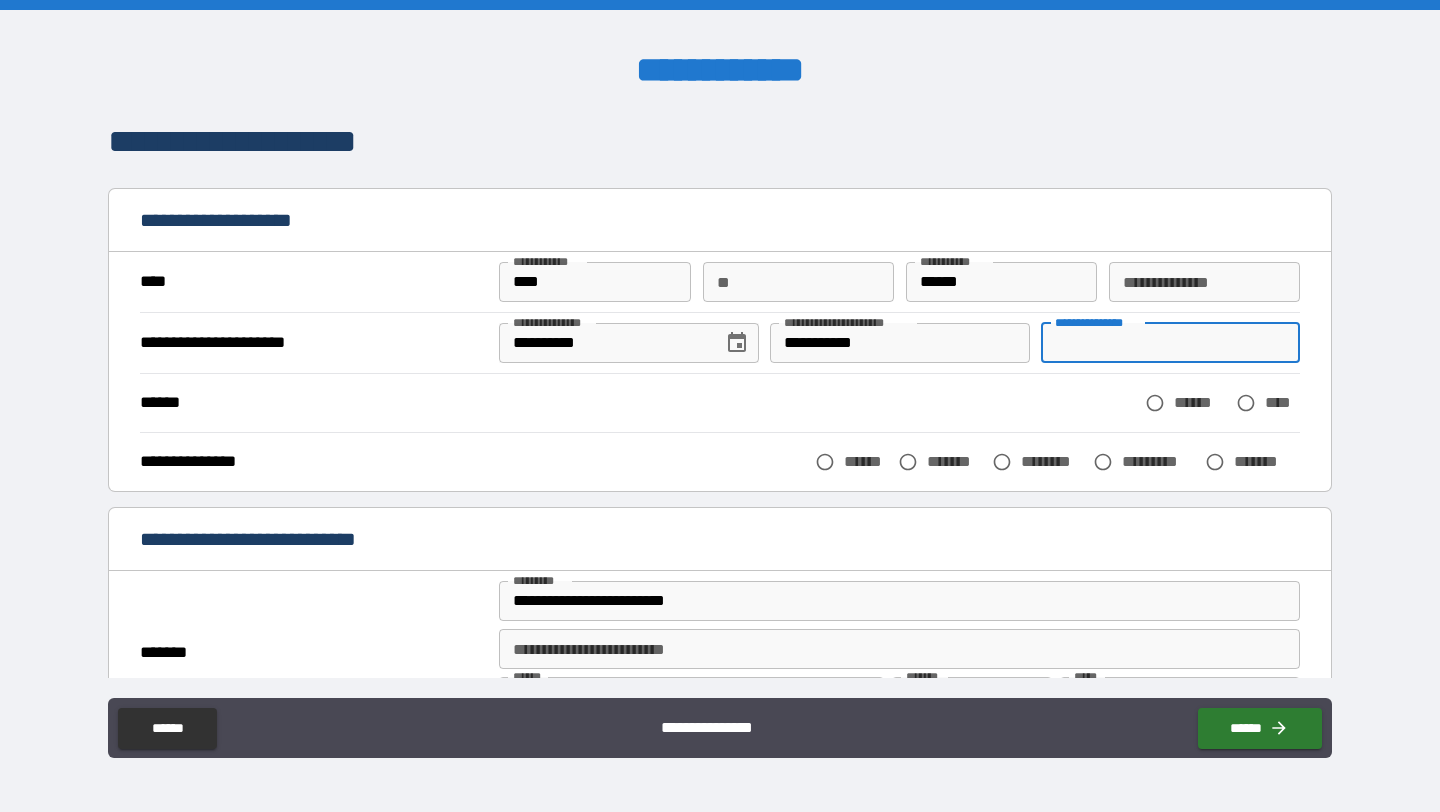 click on "**********" at bounding box center (1170, 343) 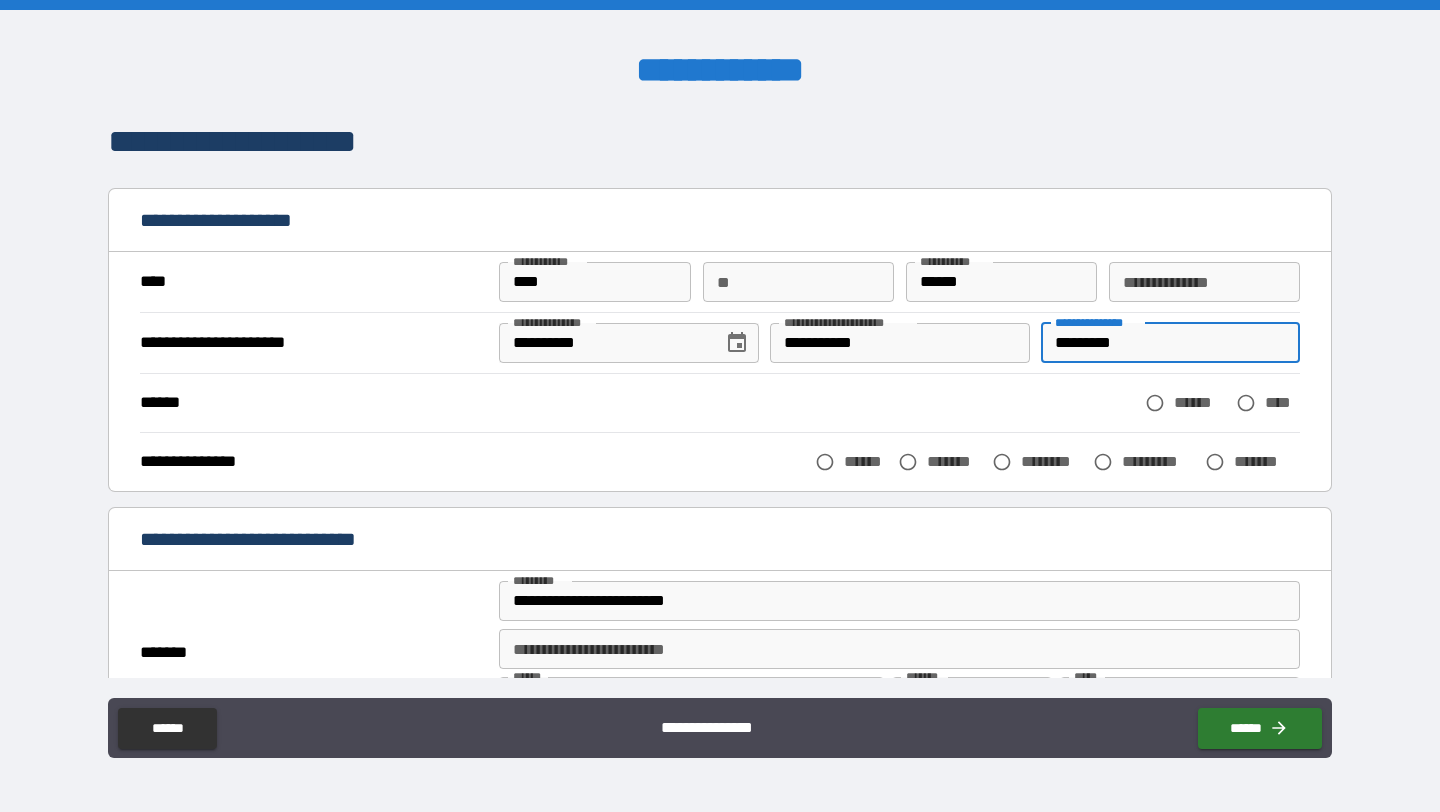 type on "*********" 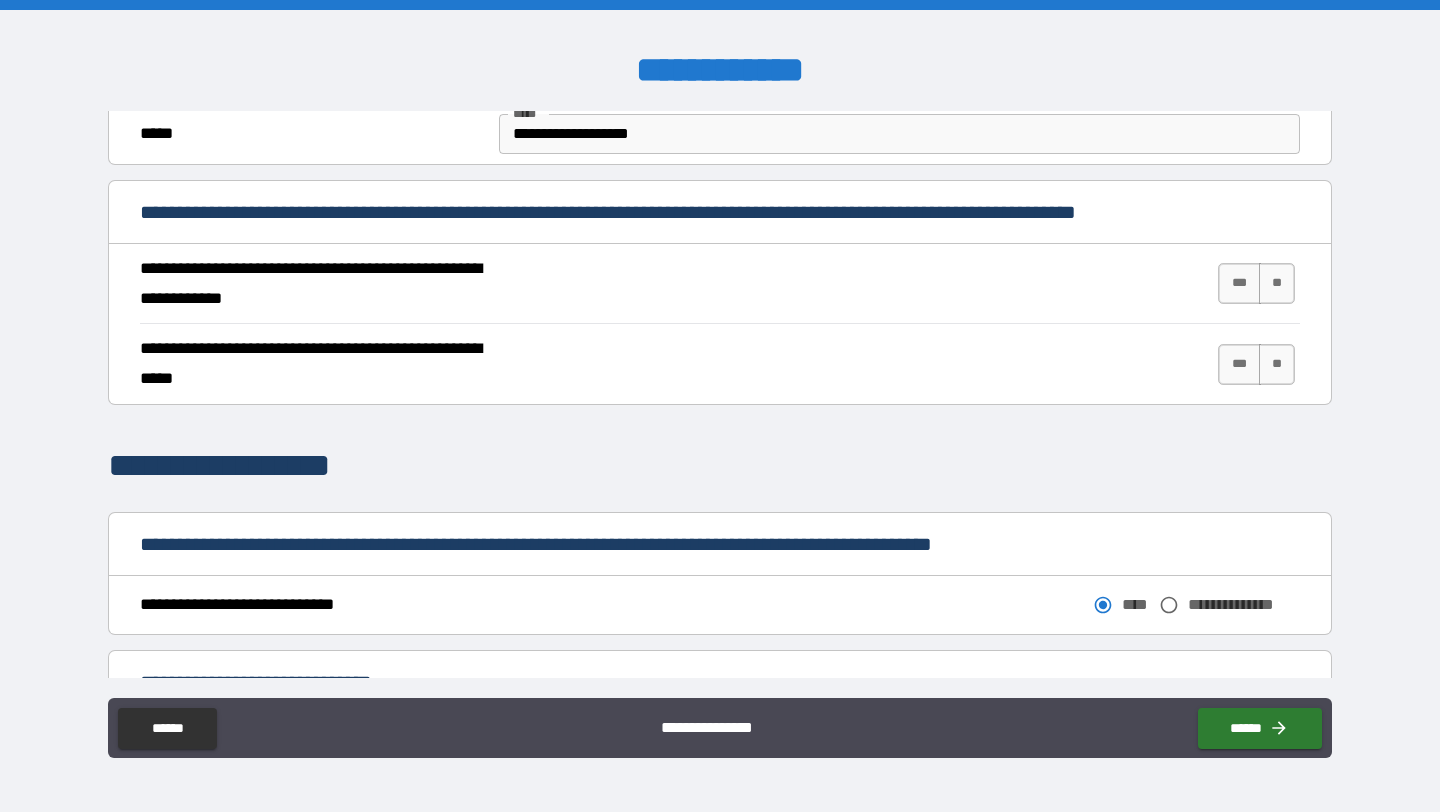 scroll, scrollTop: 694, scrollLeft: 0, axis: vertical 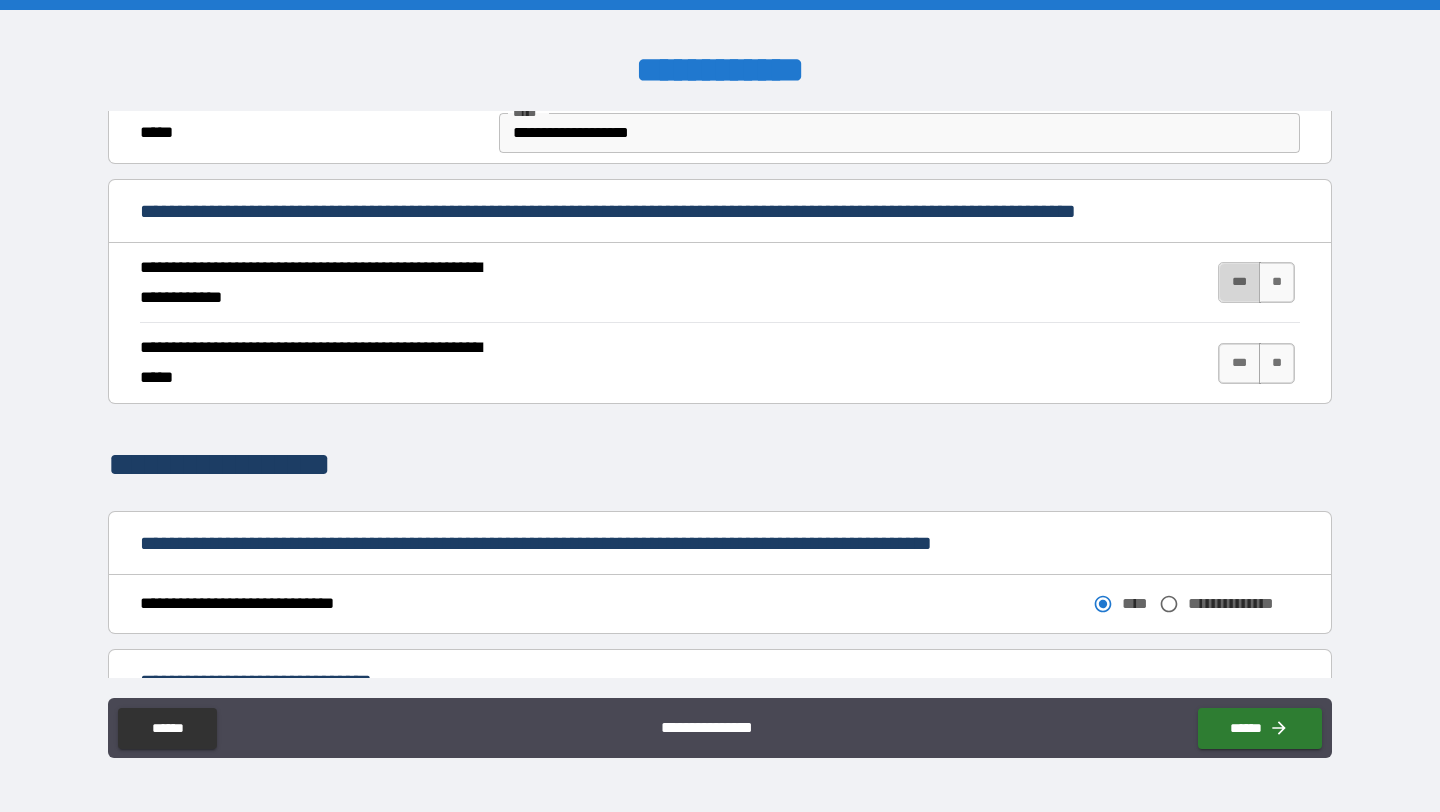click on "***" at bounding box center (1239, 282) 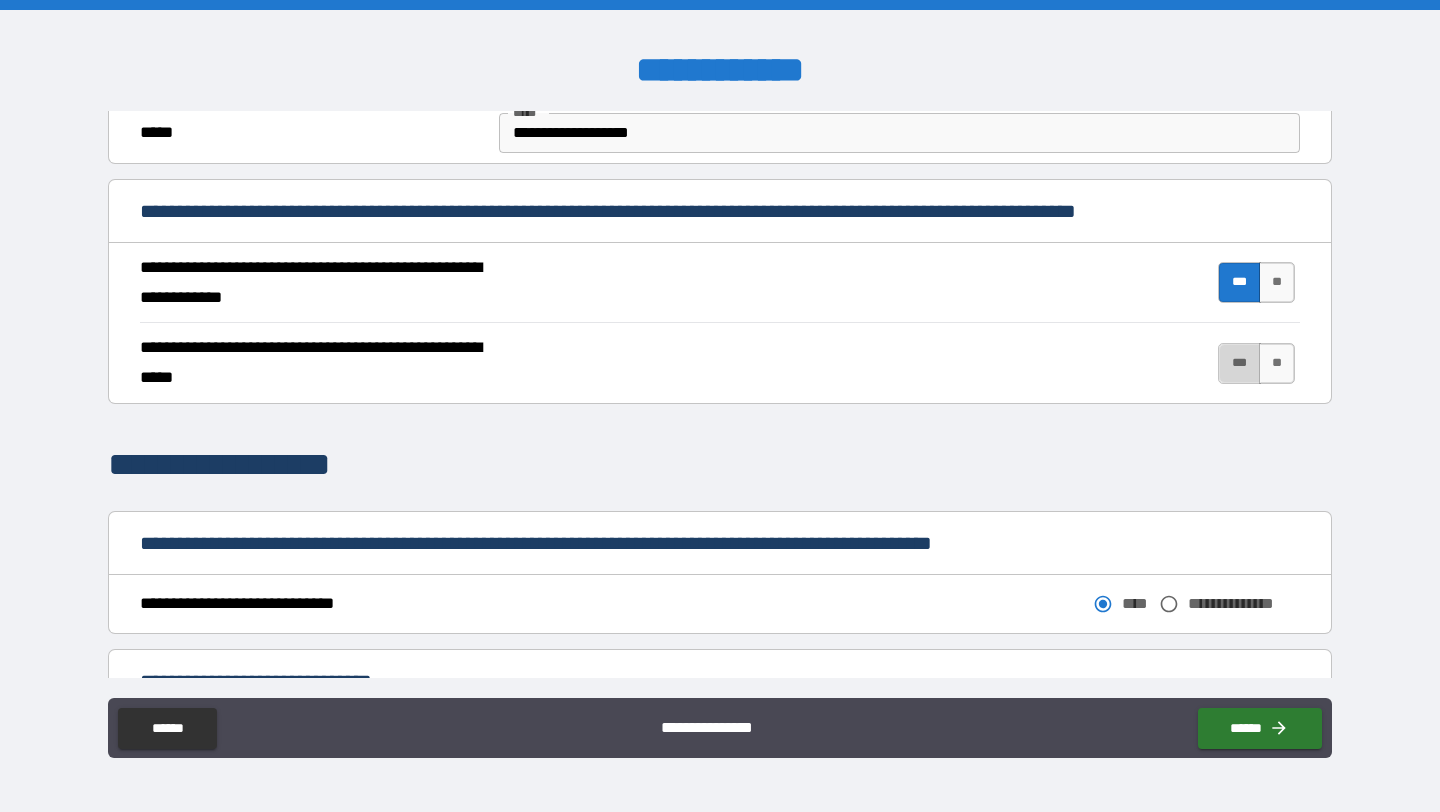 click on "***" at bounding box center [1239, 363] 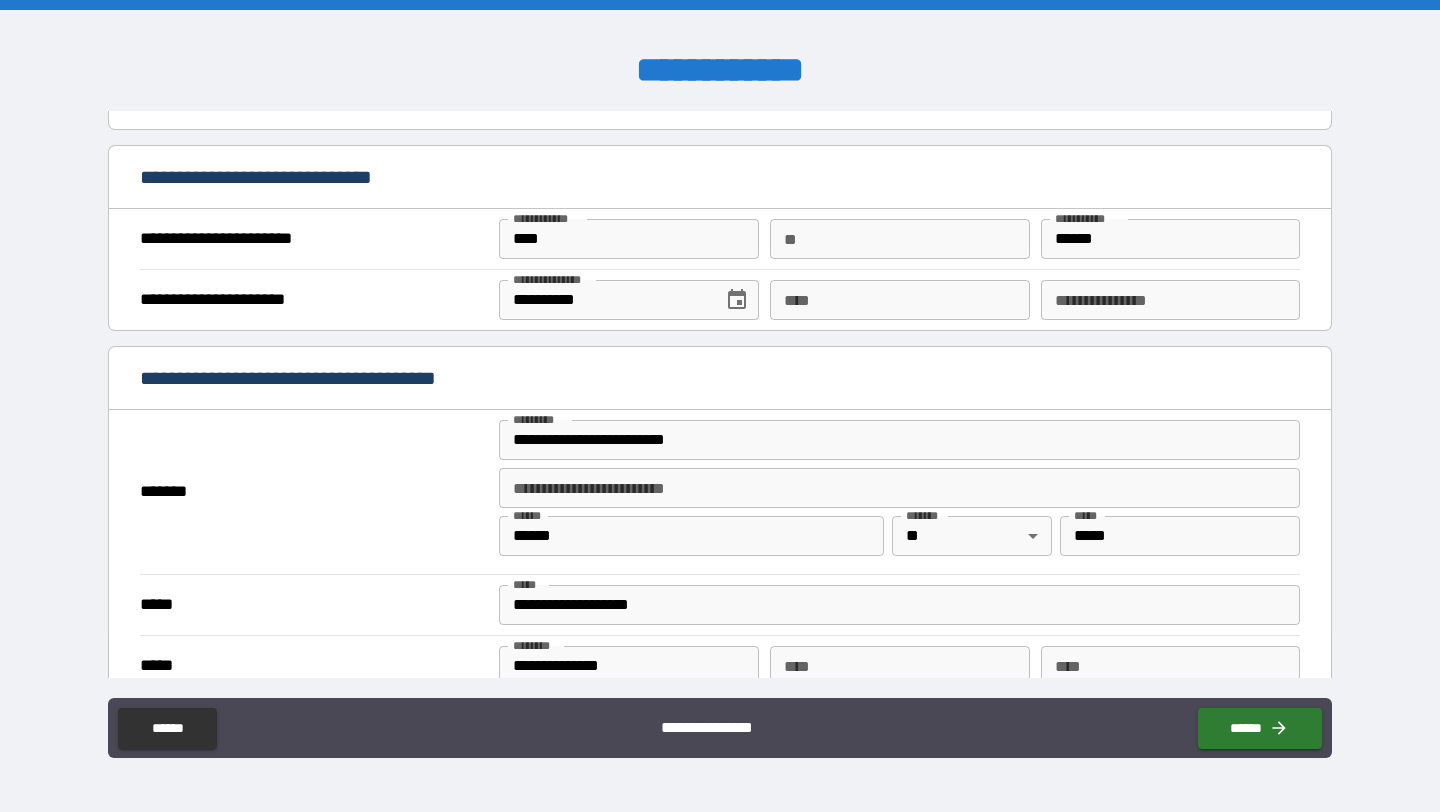 scroll, scrollTop: 1201, scrollLeft: 0, axis: vertical 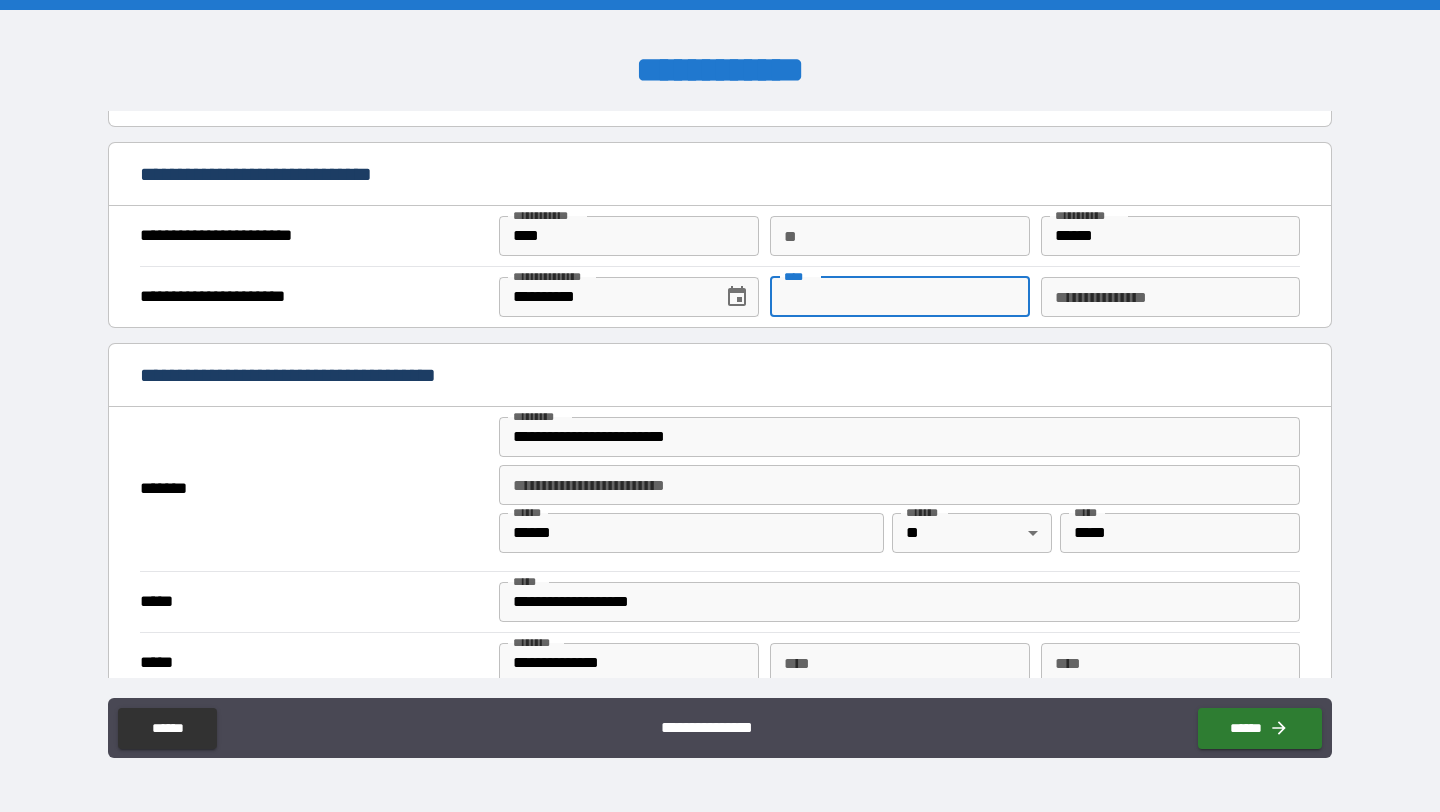 click on "****" at bounding box center (899, 297) 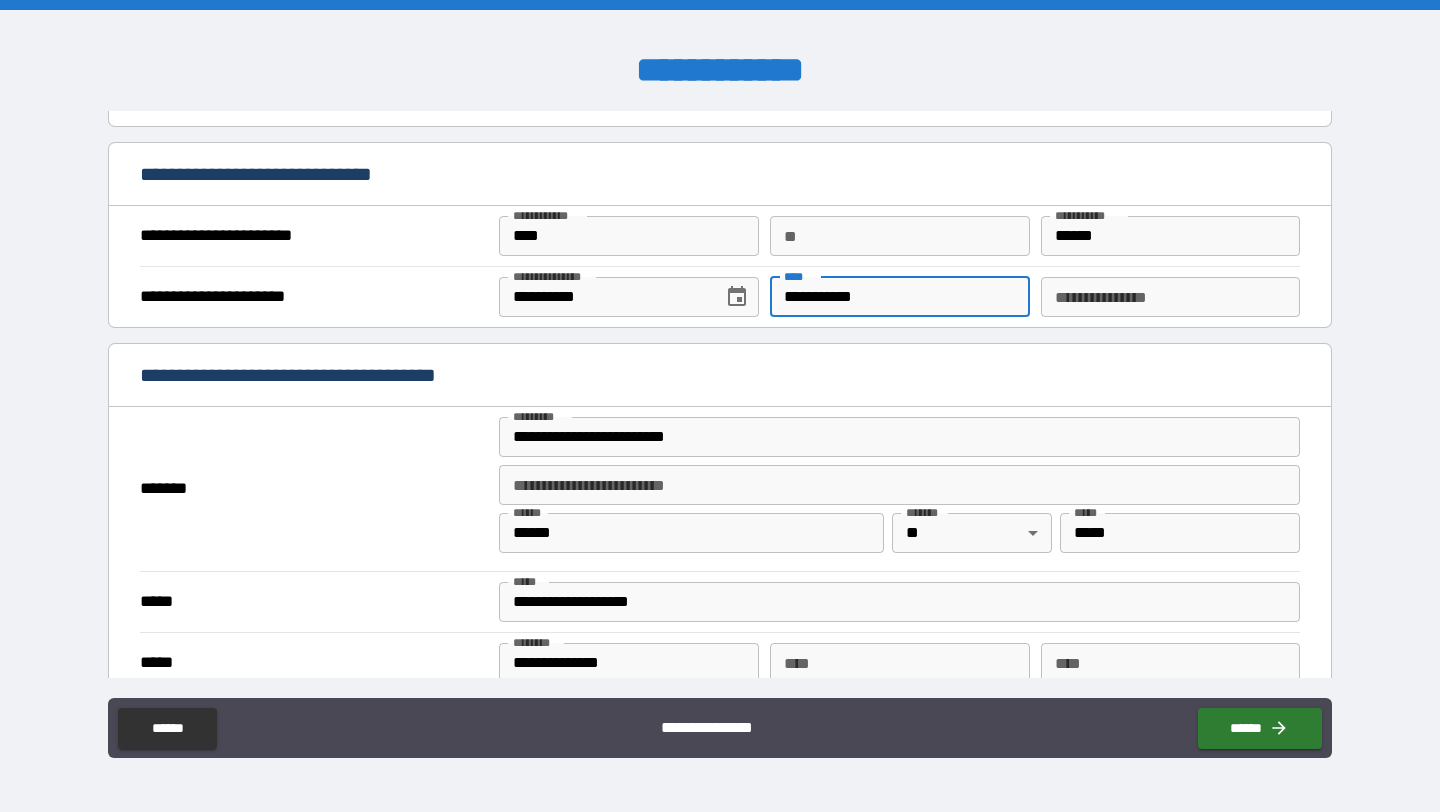 type on "**********" 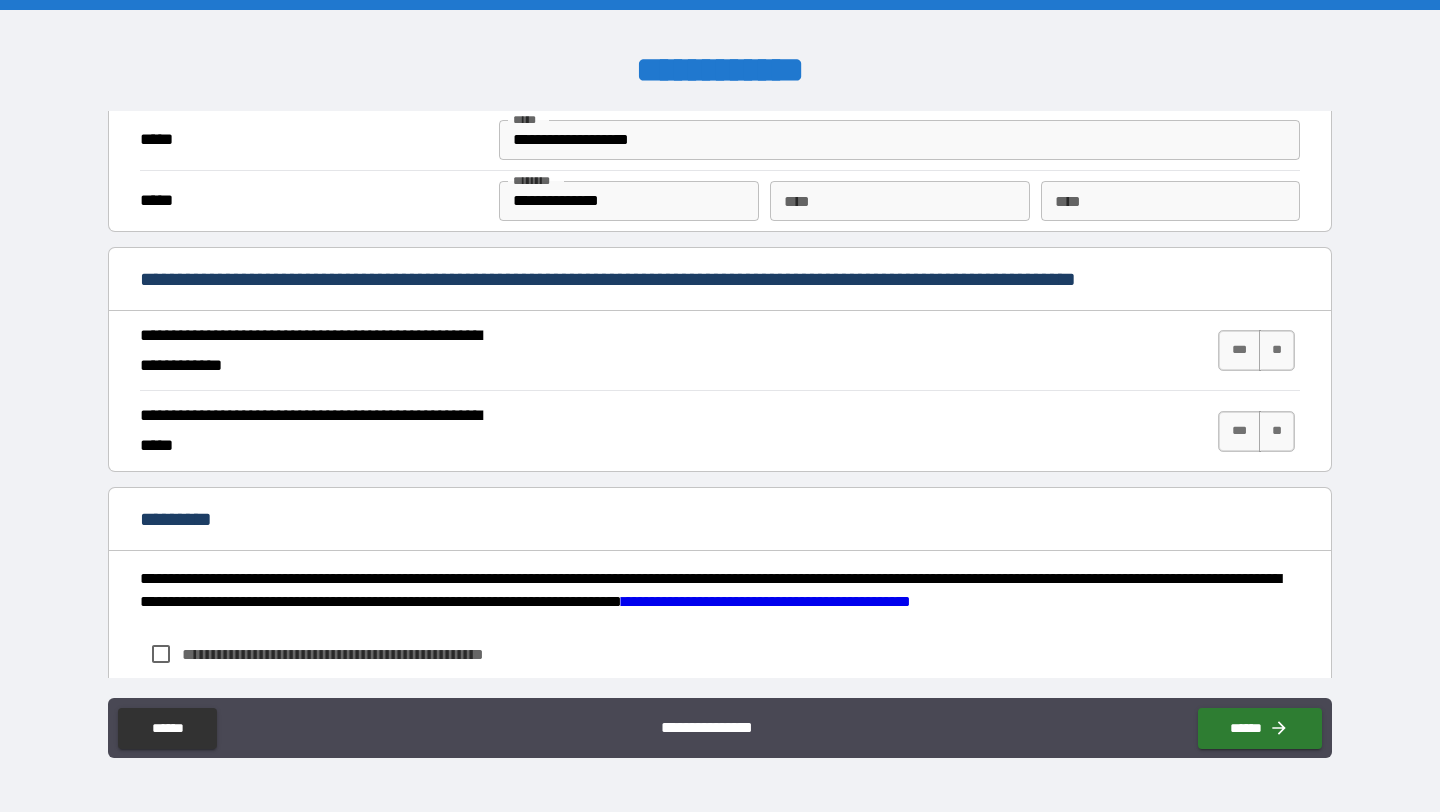 scroll, scrollTop: 1670, scrollLeft: 0, axis: vertical 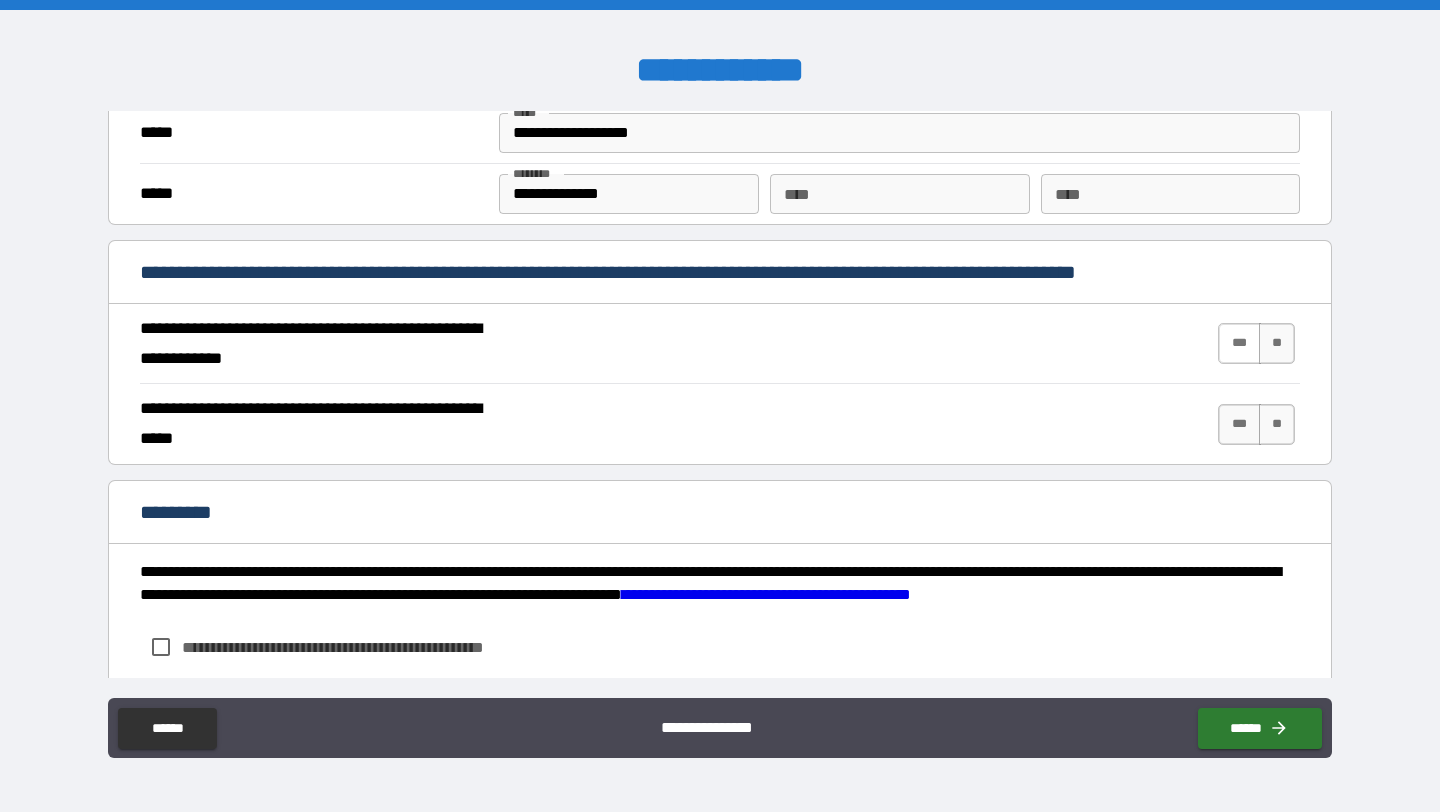 type on "*********" 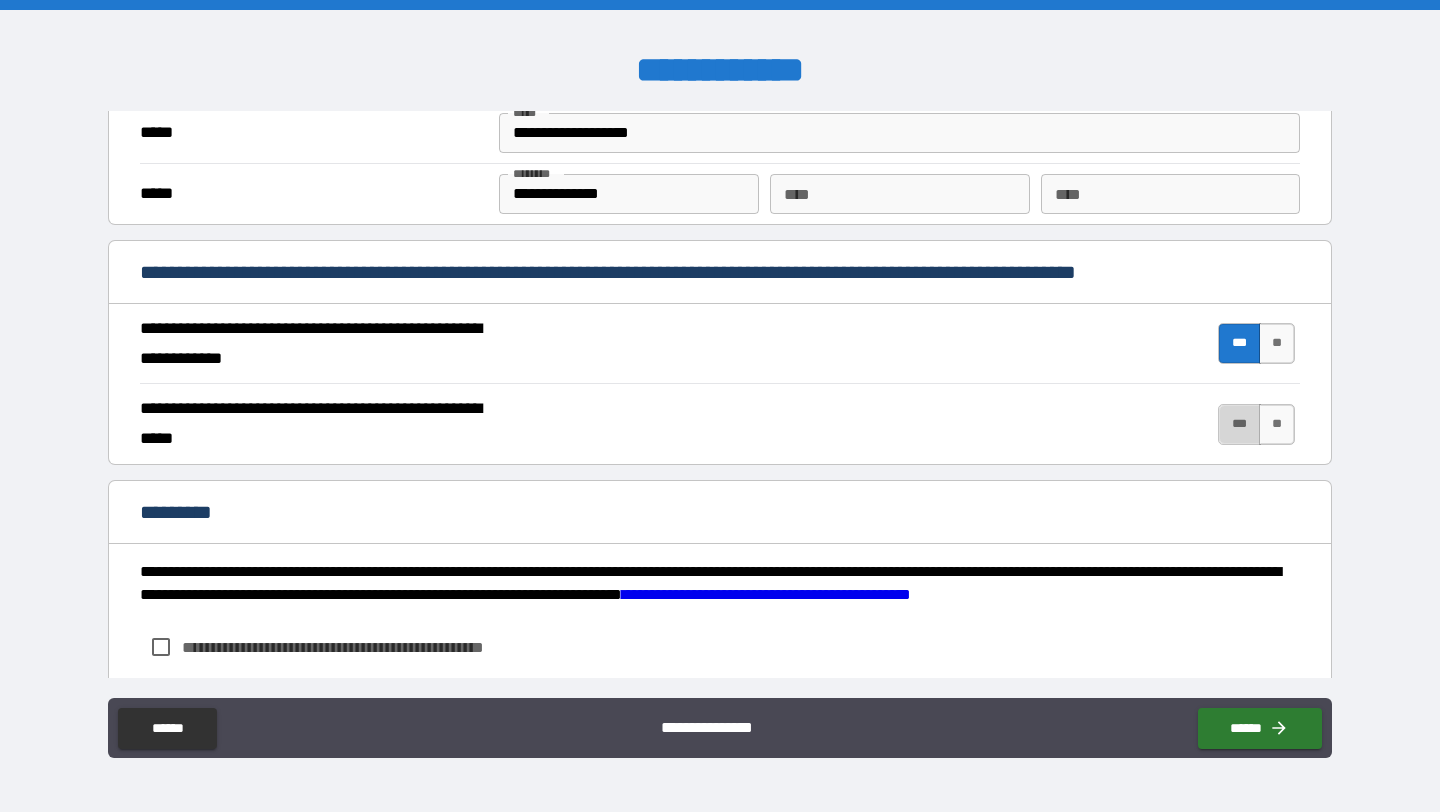 click on "***" at bounding box center [1239, 424] 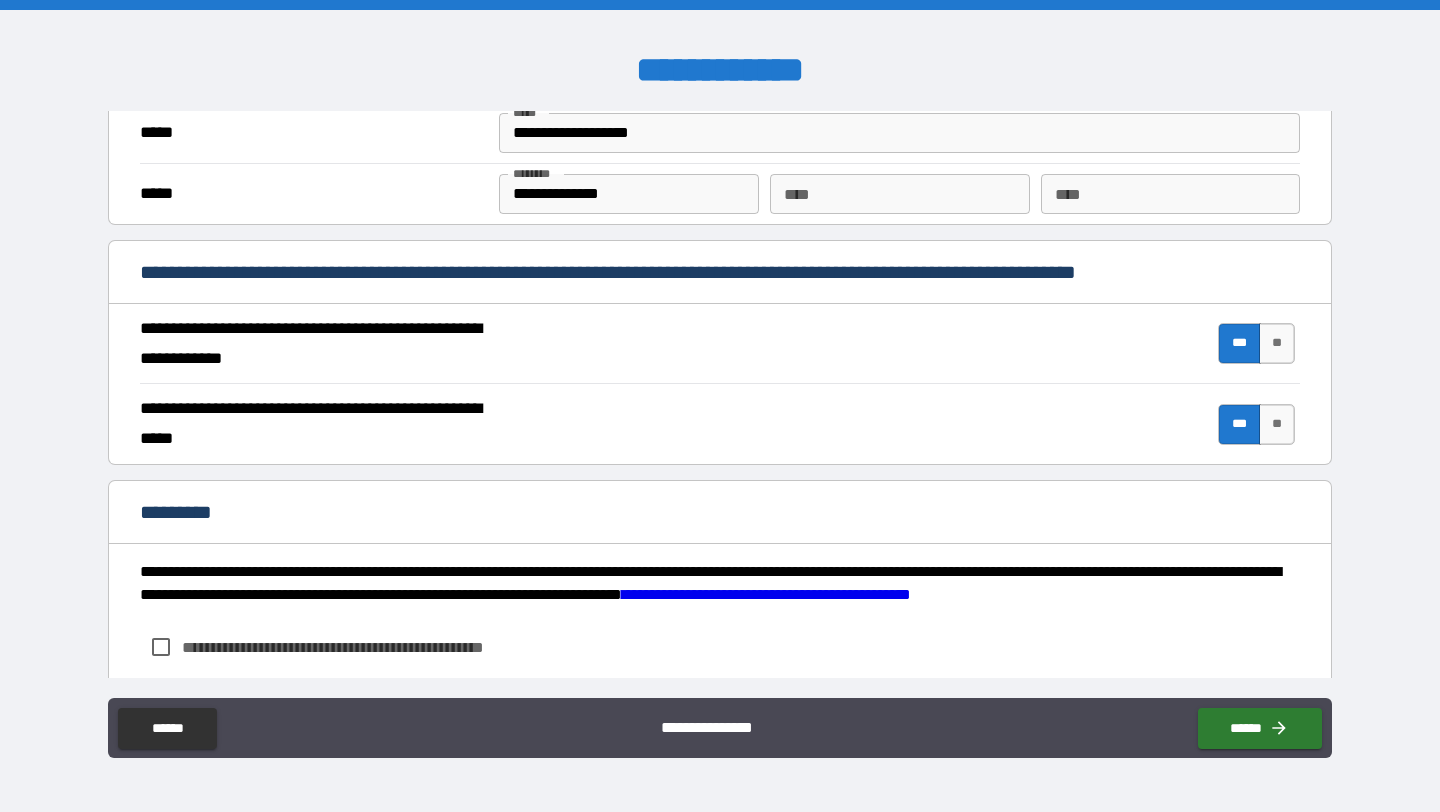 scroll, scrollTop: 1792, scrollLeft: 0, axis: vertical 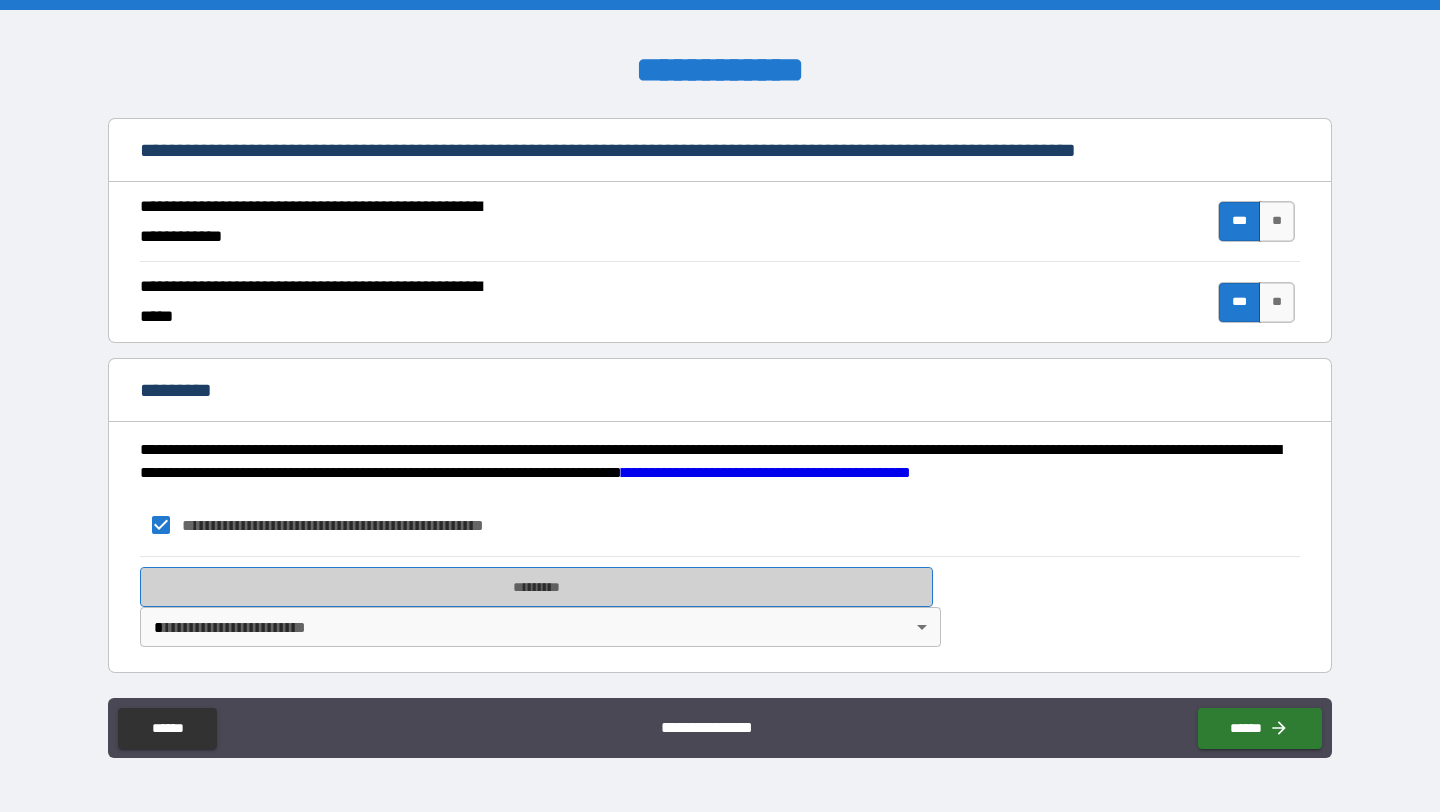 click on "*********" at bounding box center (536, 587) 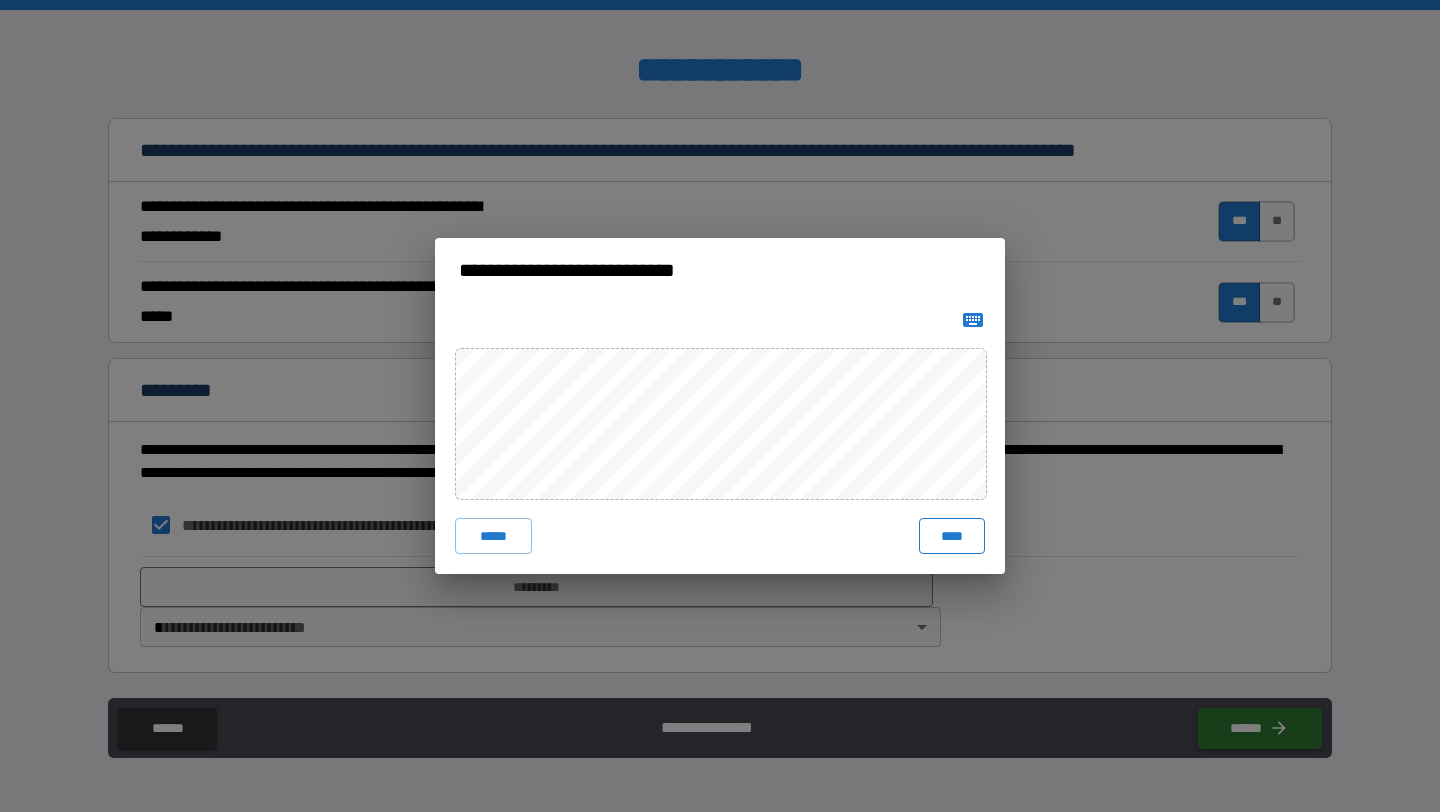click on "****" at bounding box center [952, 536] 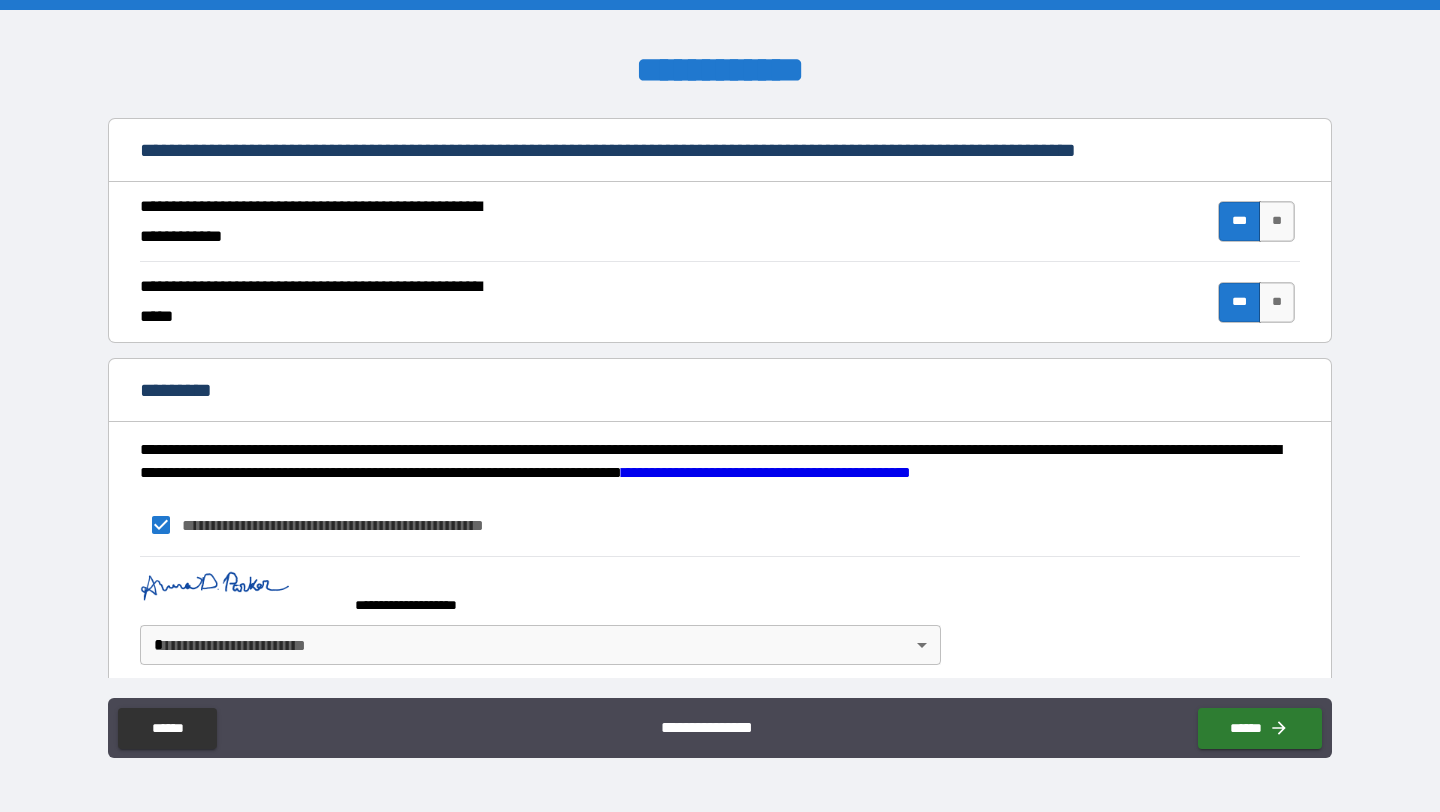 scroll, scrollTop: 1810, scrollLeft: 0, axis: vertical 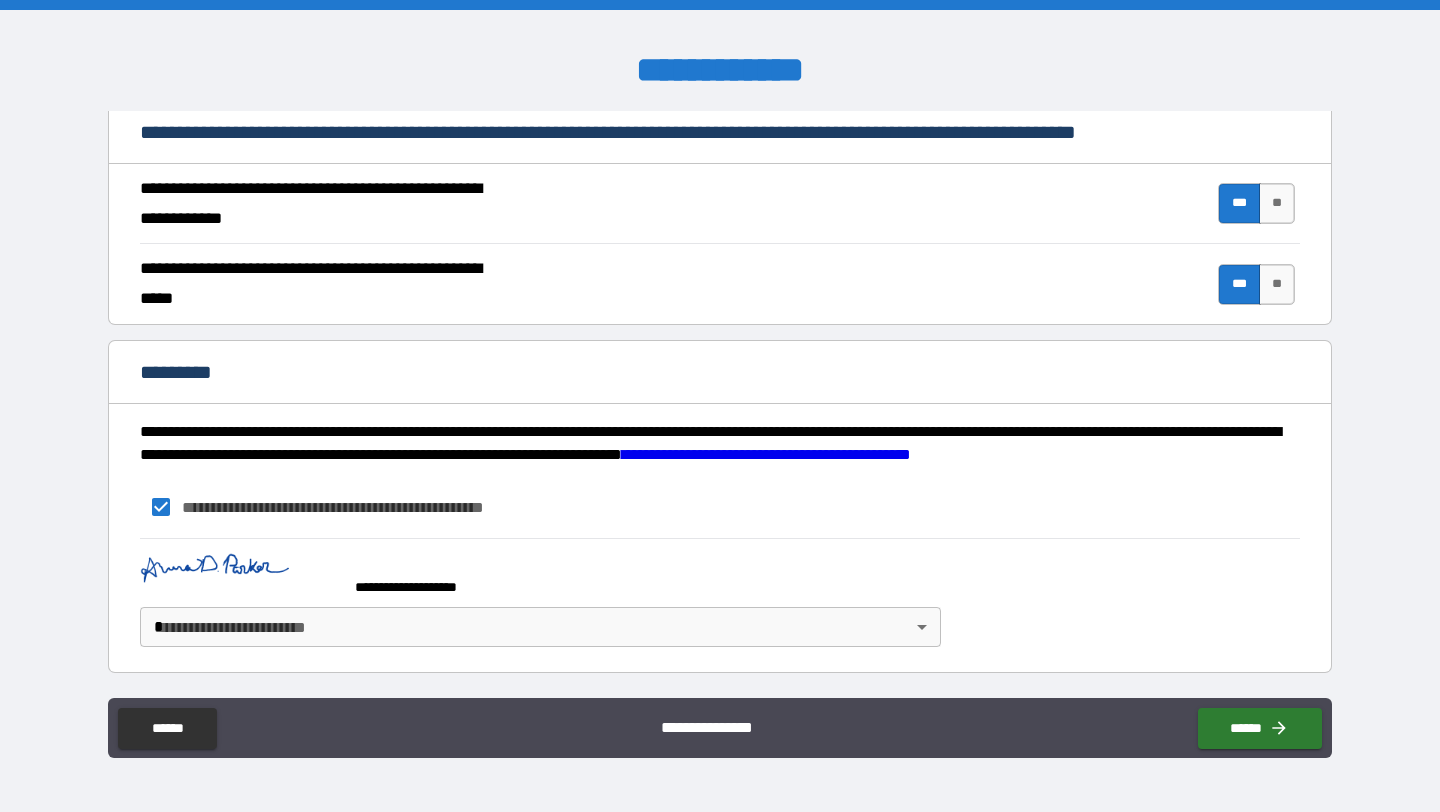 click on "**********" at bounding box center (720, 406) 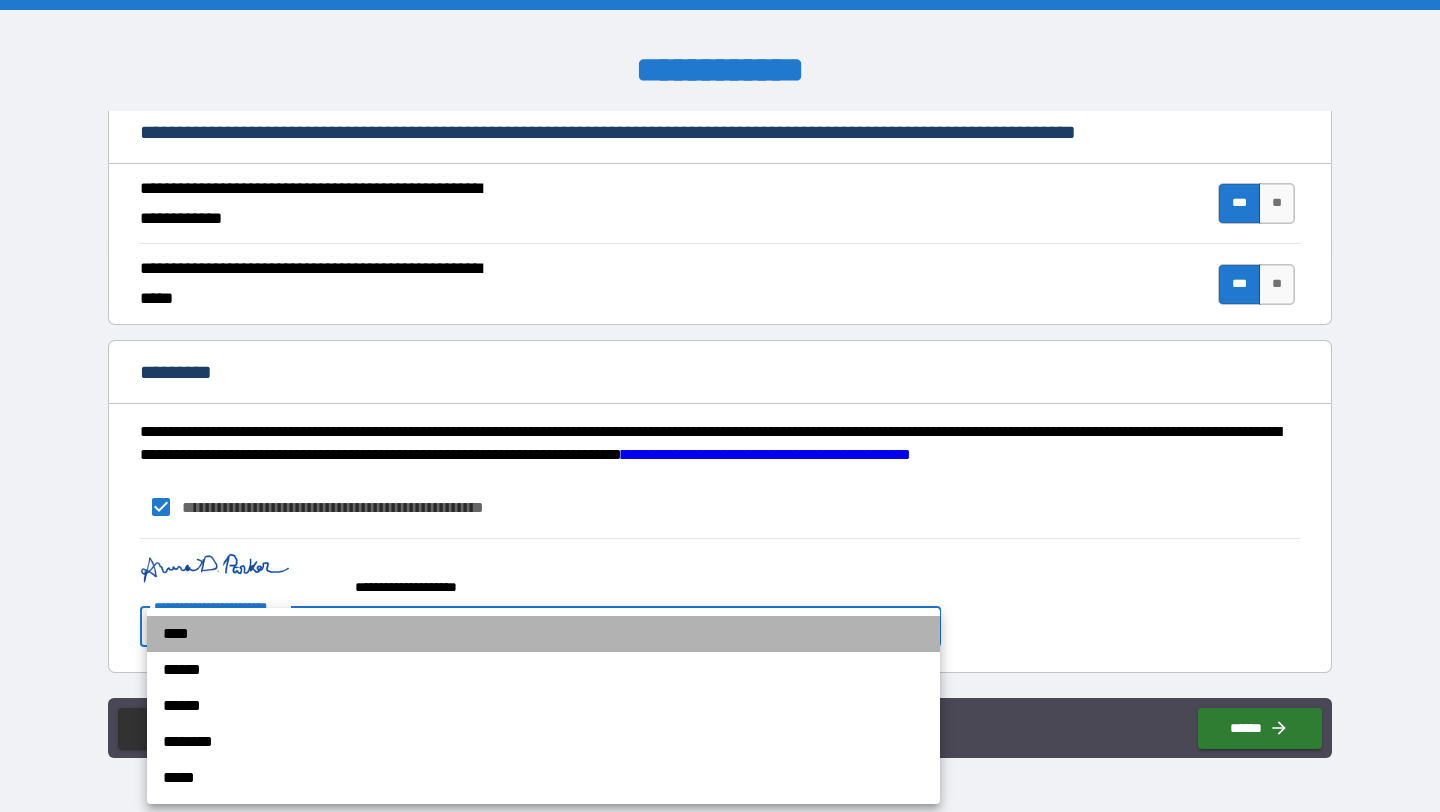 click on "****" at bounding box center [543, 634] 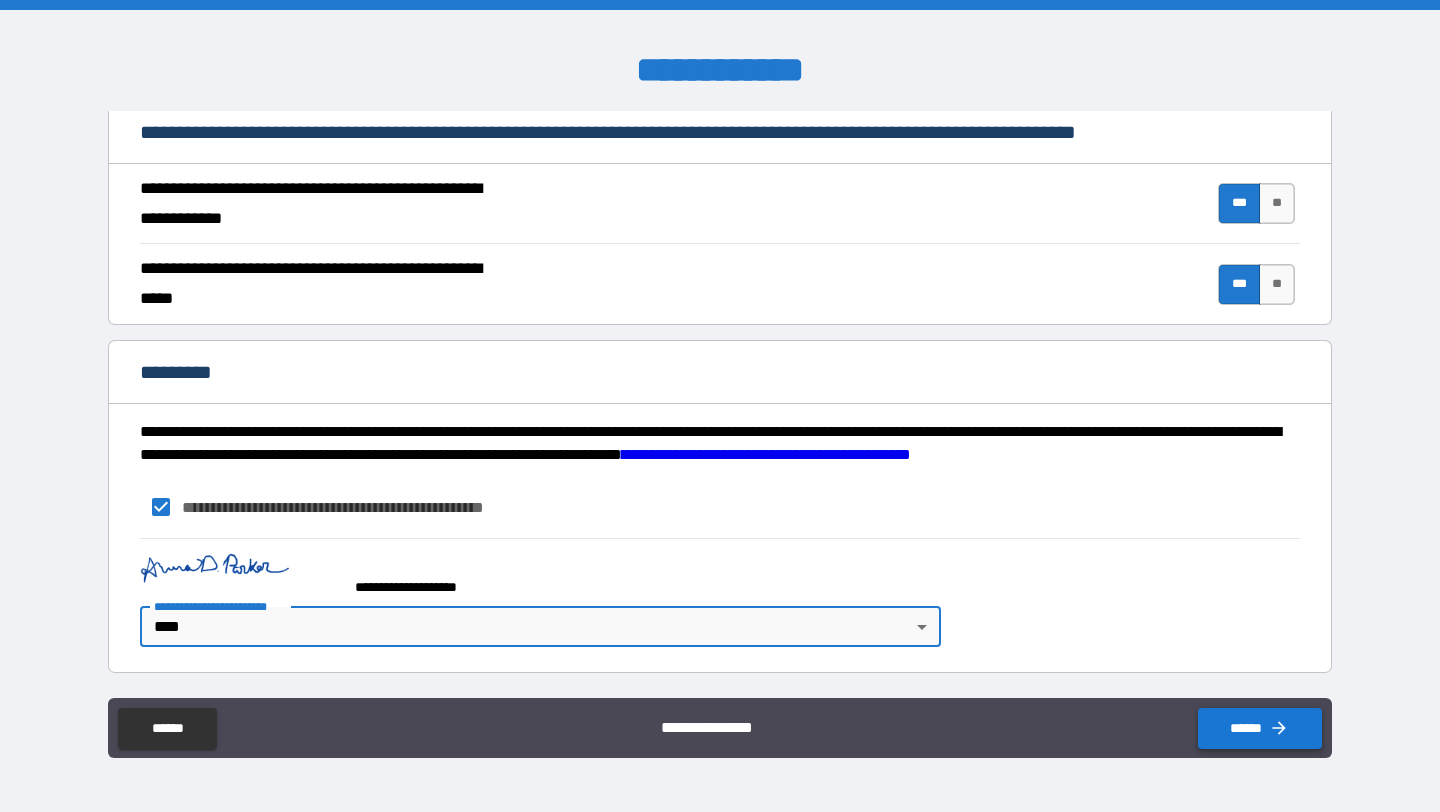 click on "******" at bounding box center [1260, 728] 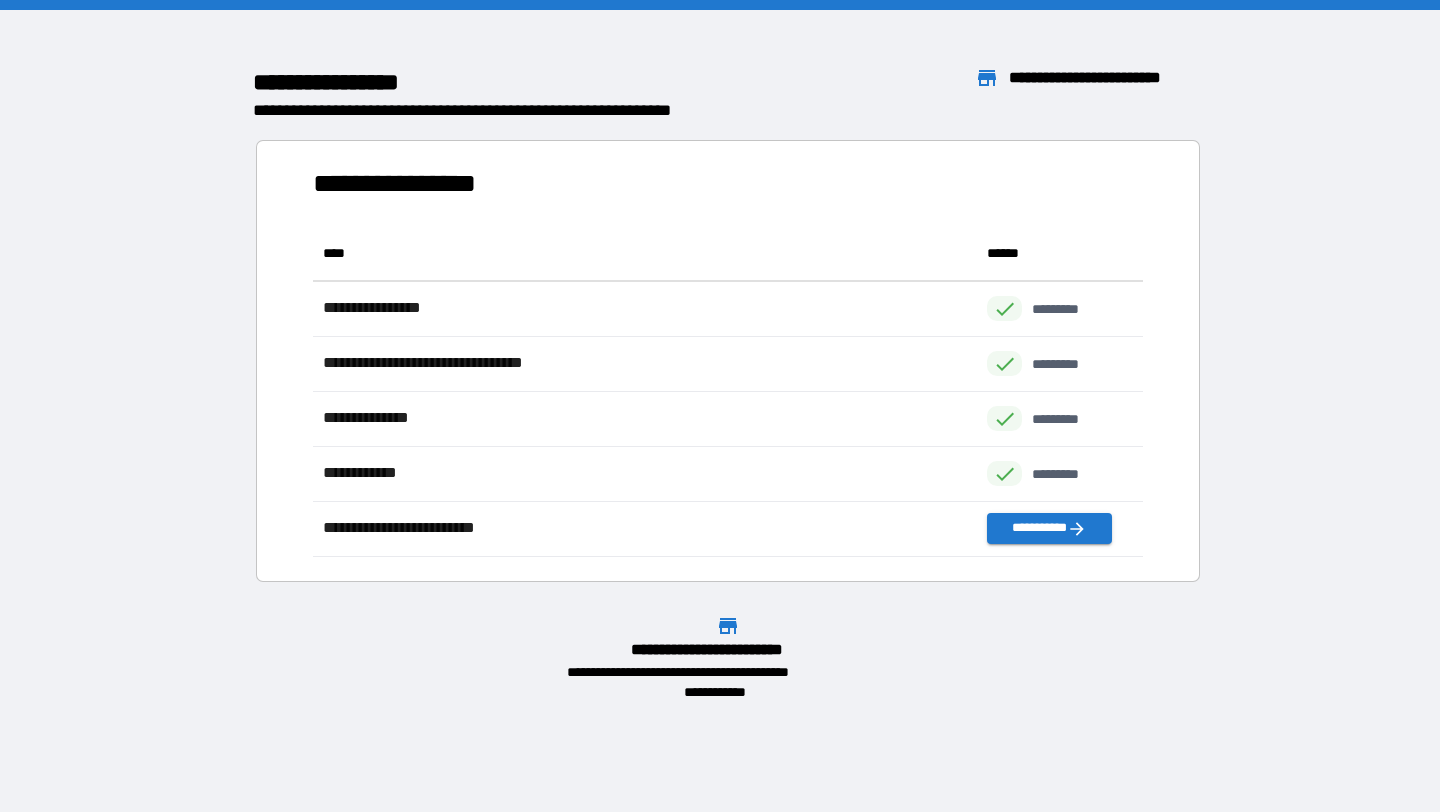 scroll, scrollTop: 1, scrollLeft: 1, axis: both 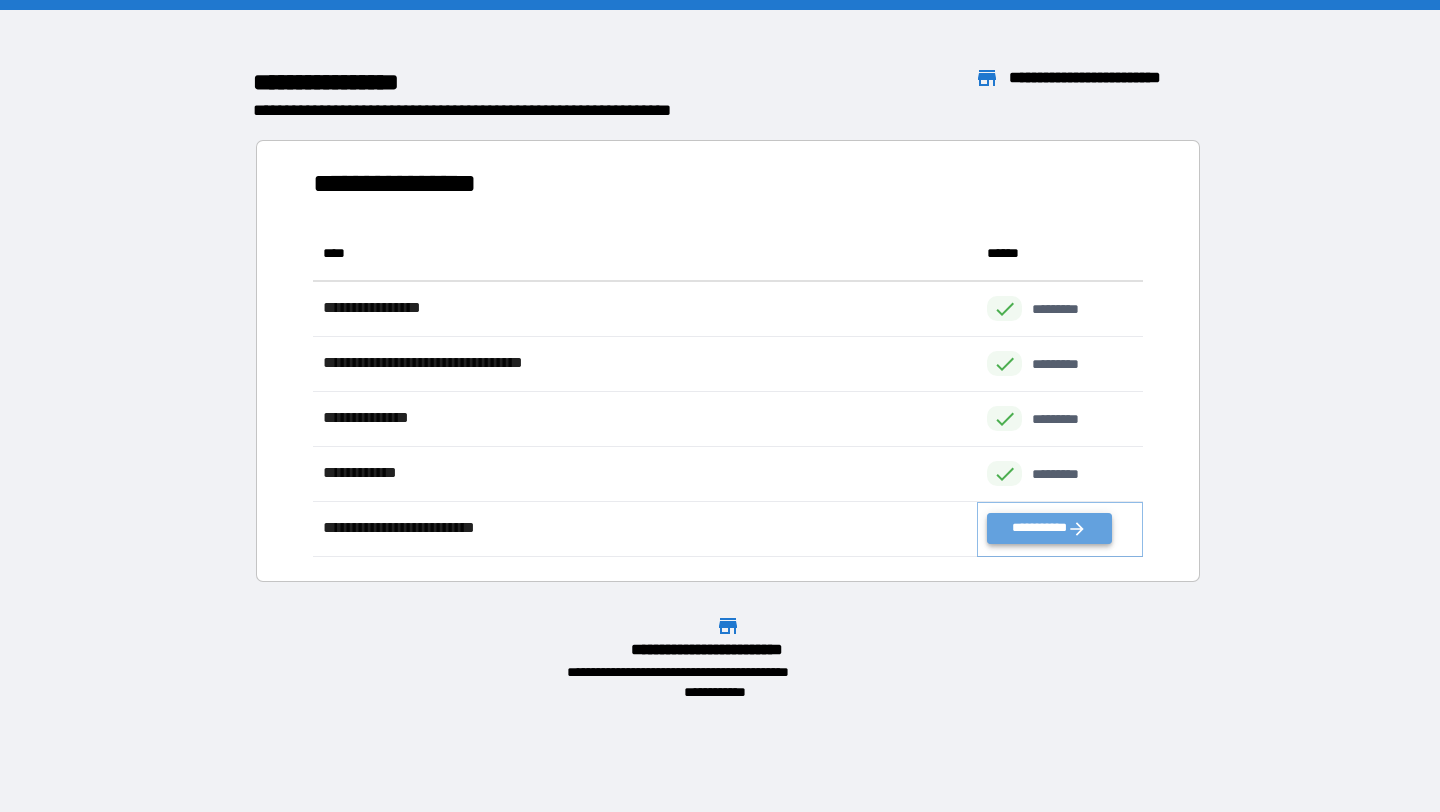 click on "**********" at bounding box center (1049, 528) 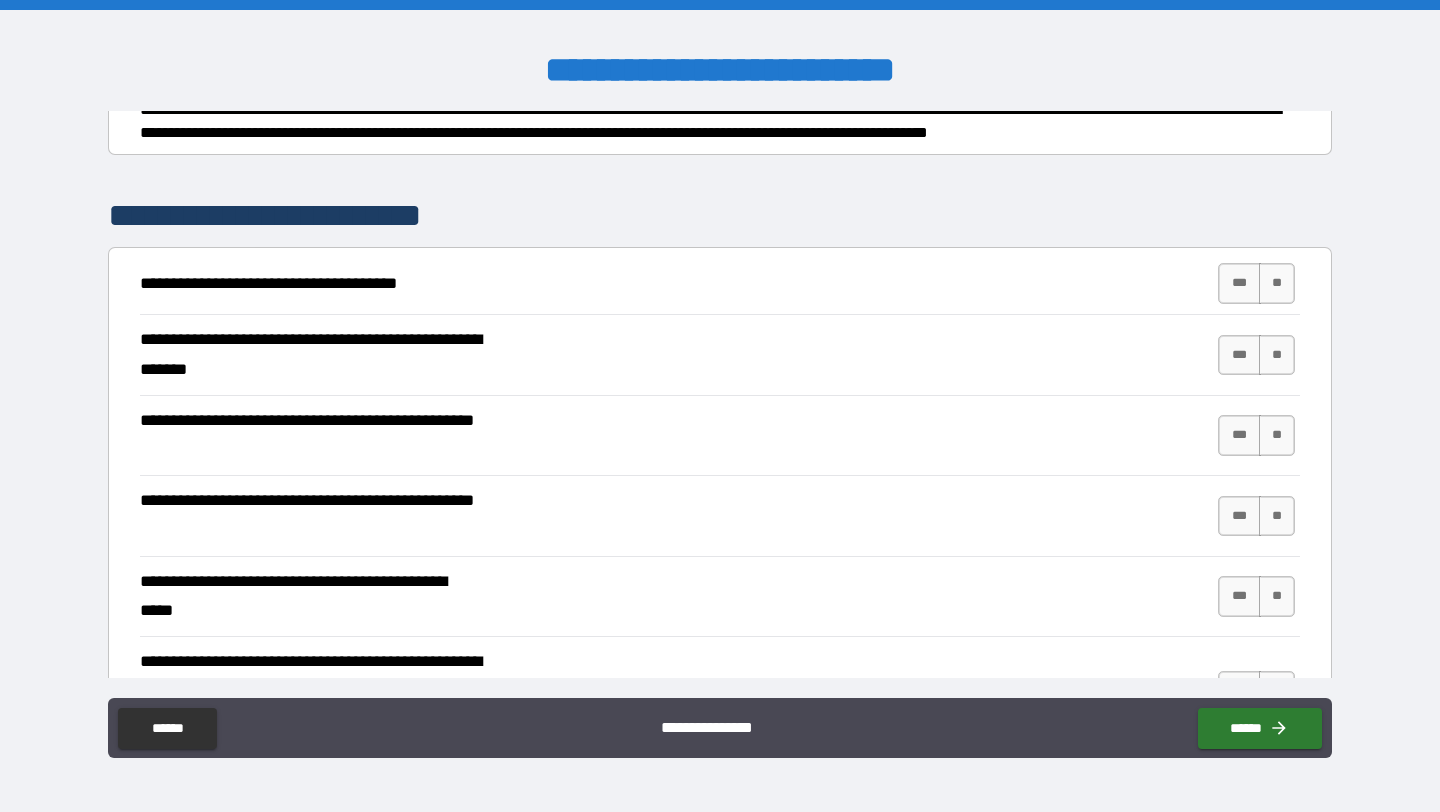 scroll, scrollTop: 250, scrollLeft: 0, axis: vertical 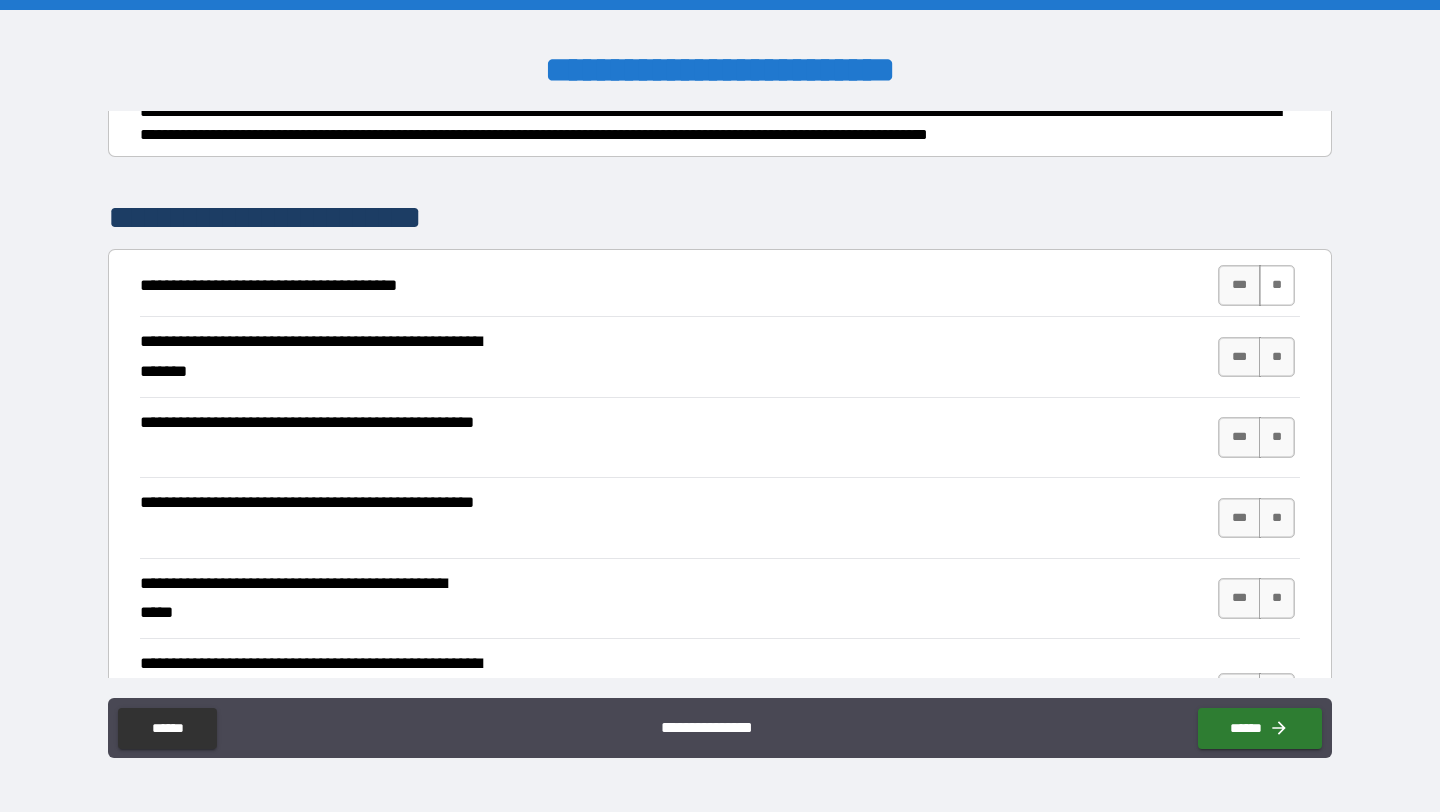 click on "**" at bounding box center (1277, 285) 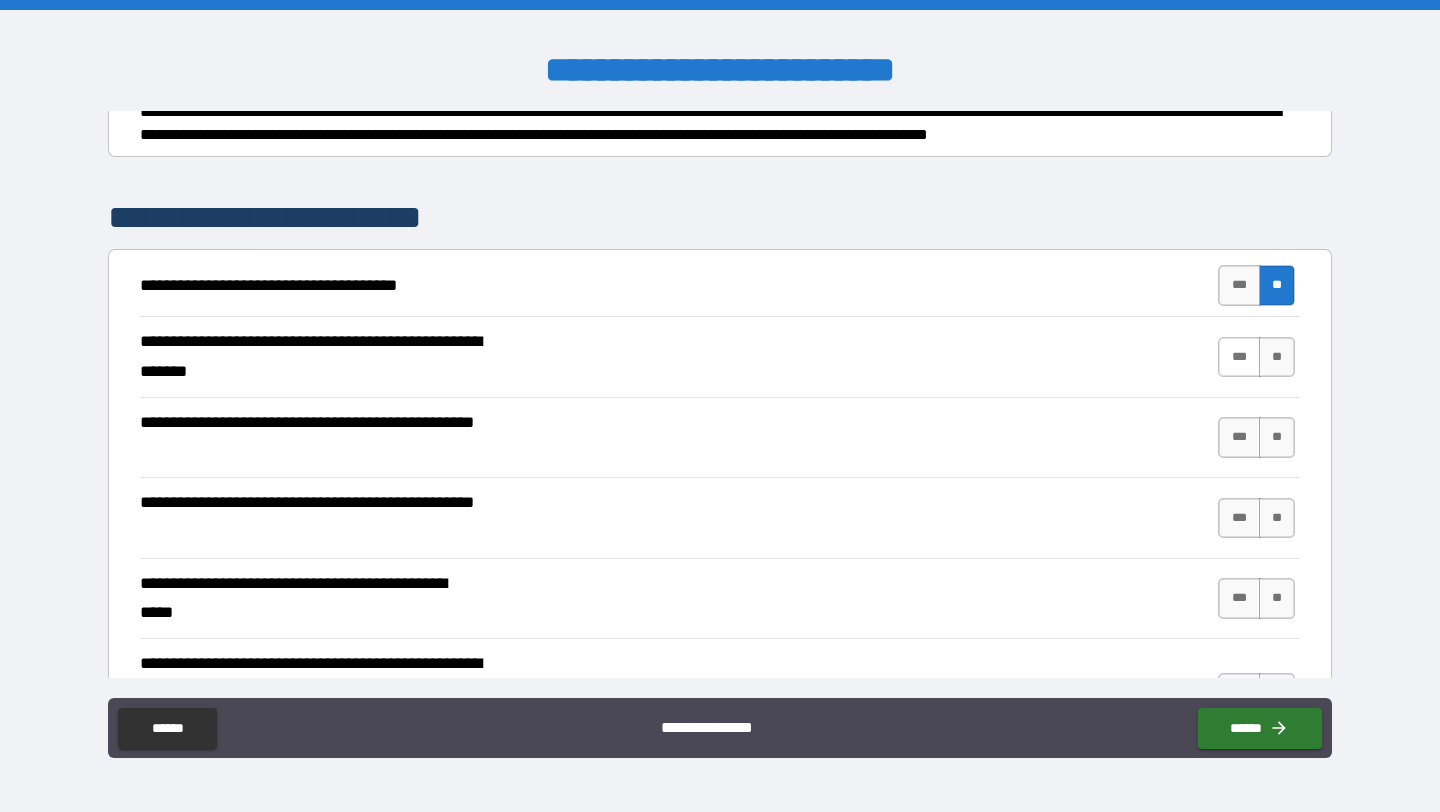 click on "***" at bounding box center [1239, 357] 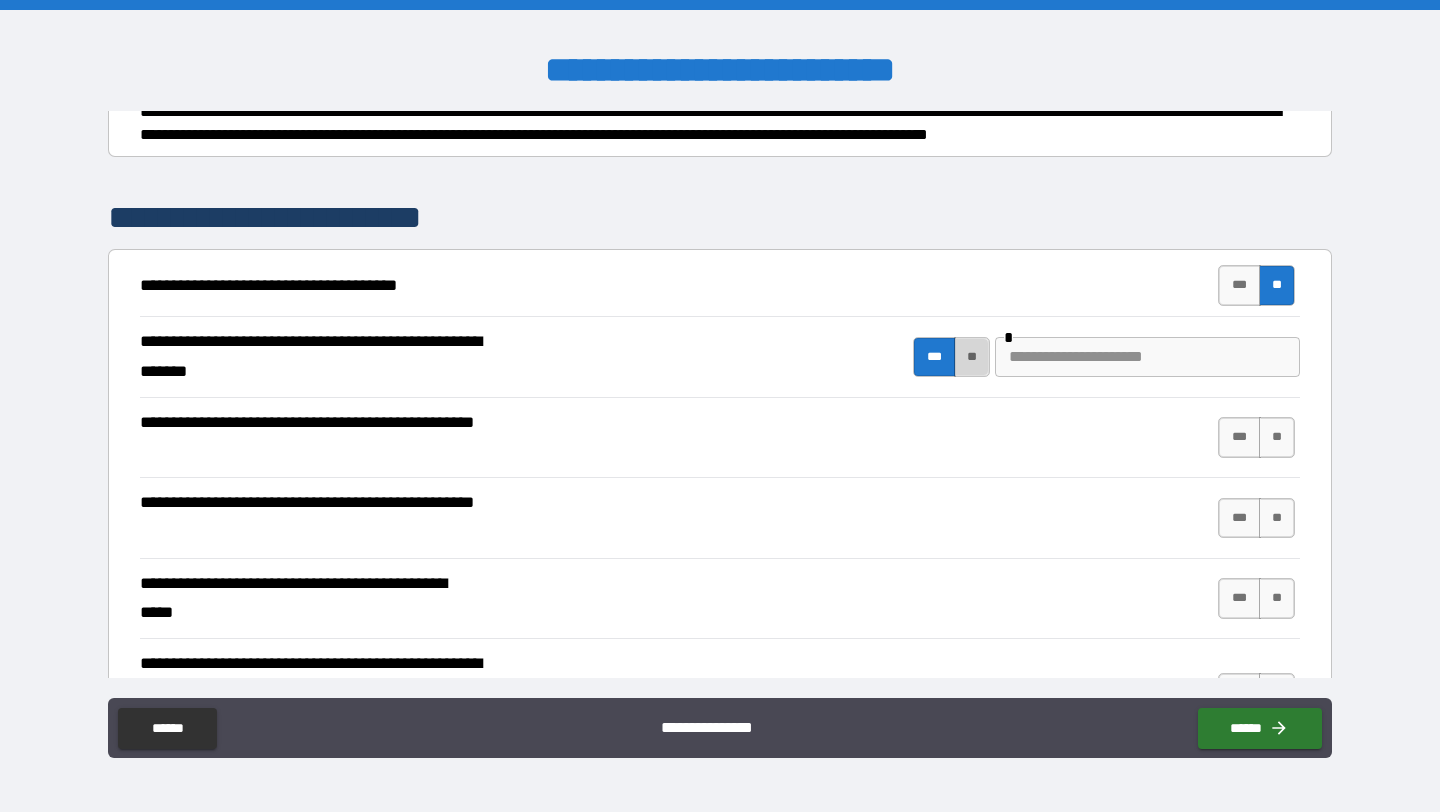 click on "**" at bounding box center (972, 357) 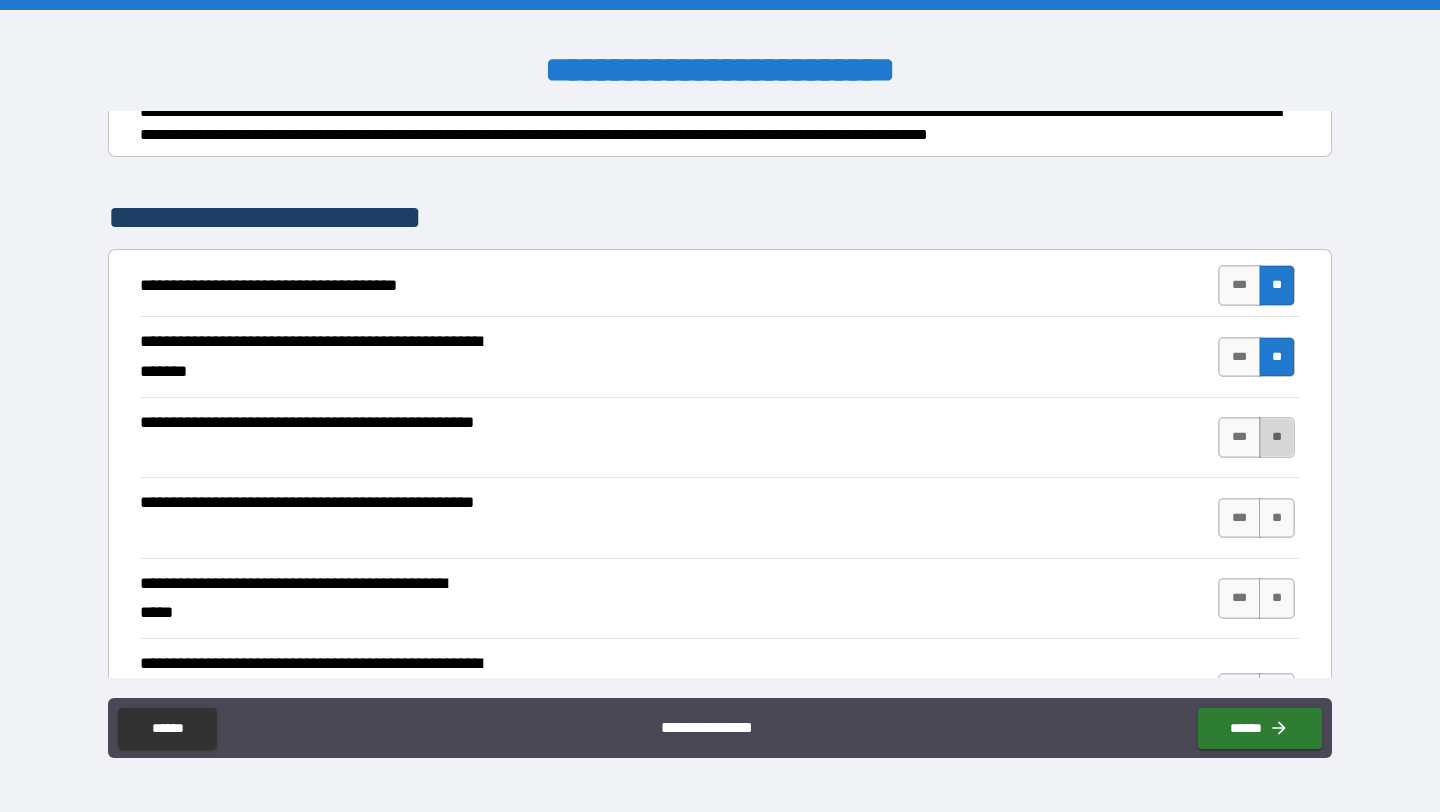 click on "**" at bounding box center [1277, 437] 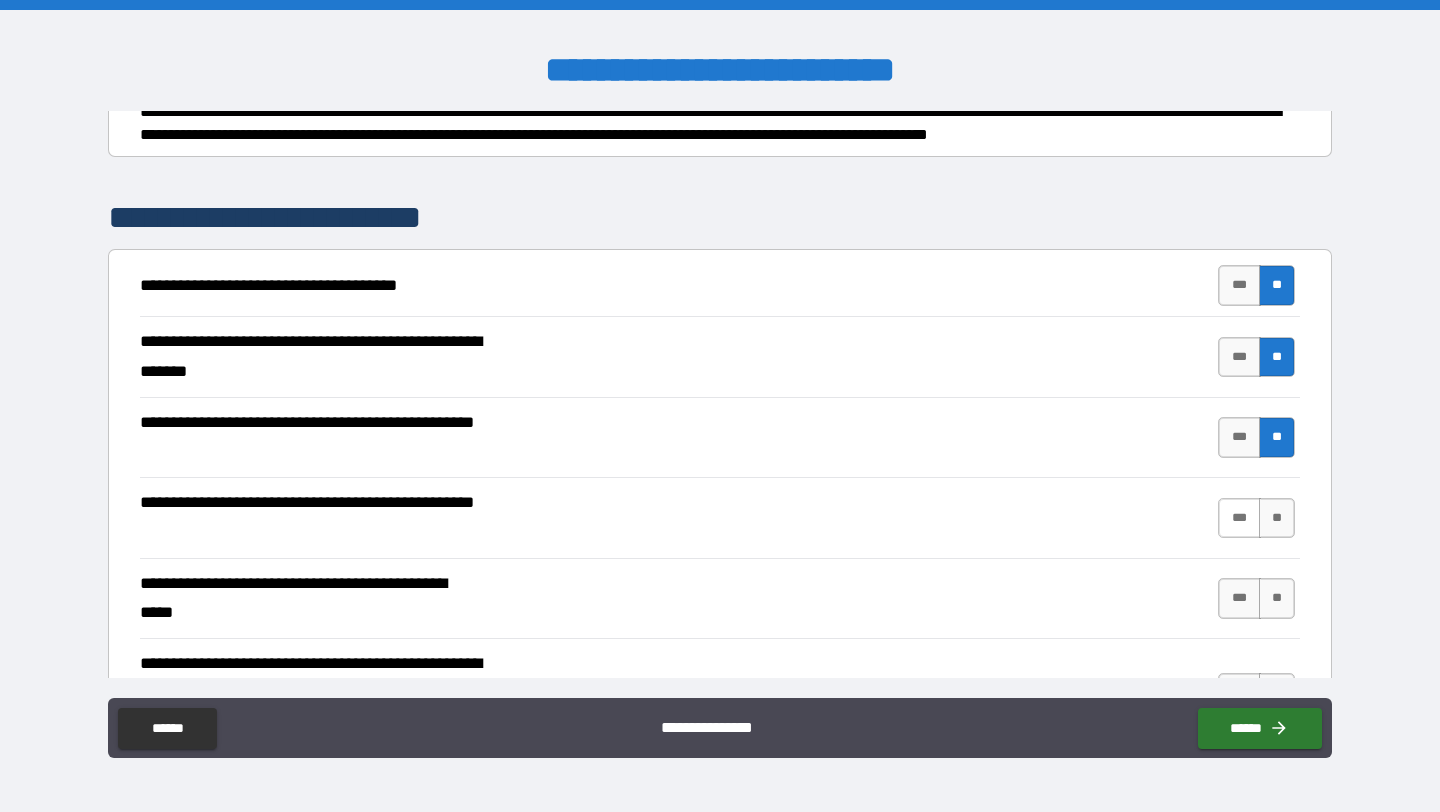 click on "***" at bounding box center (1239, 518) 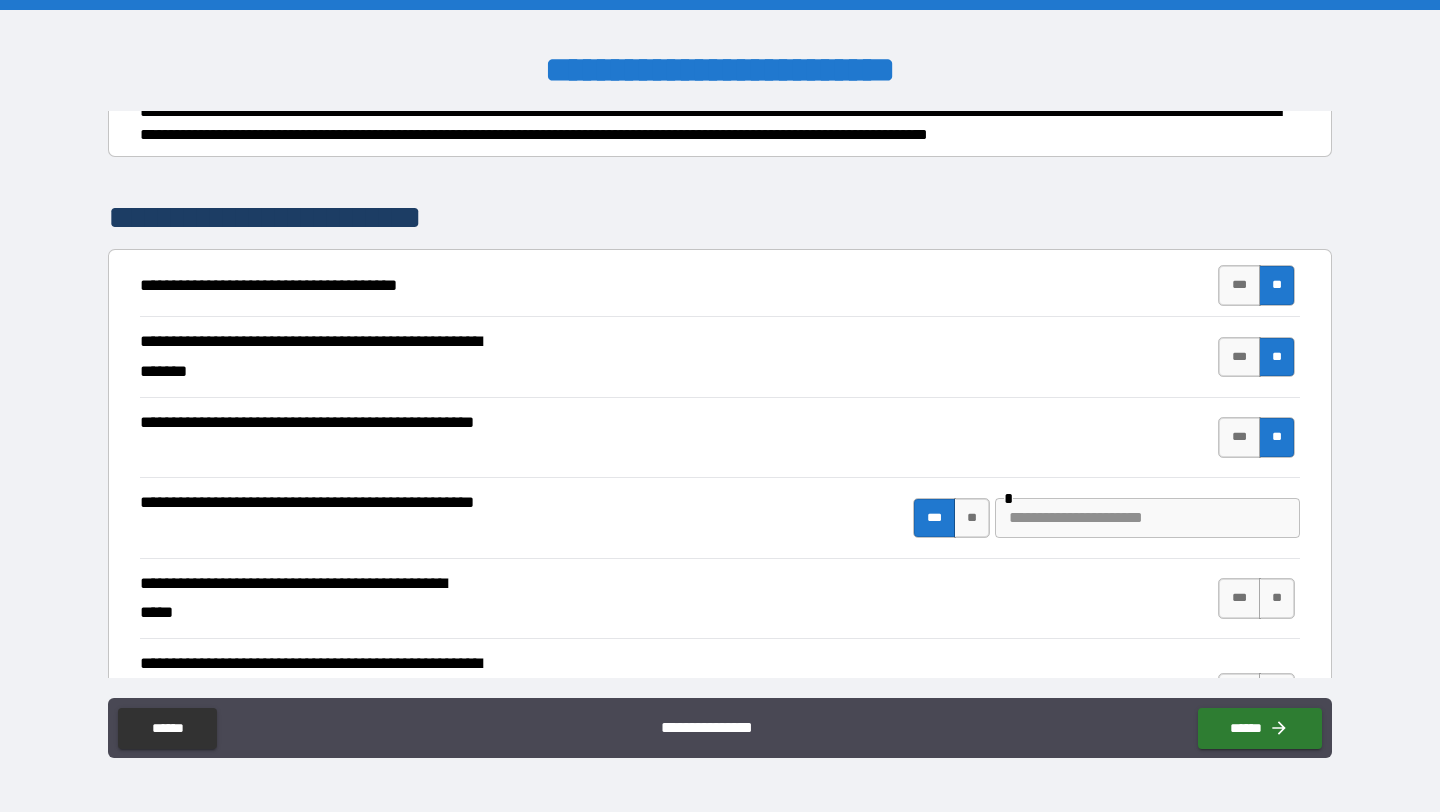 click at bounding box center (1147, 518) 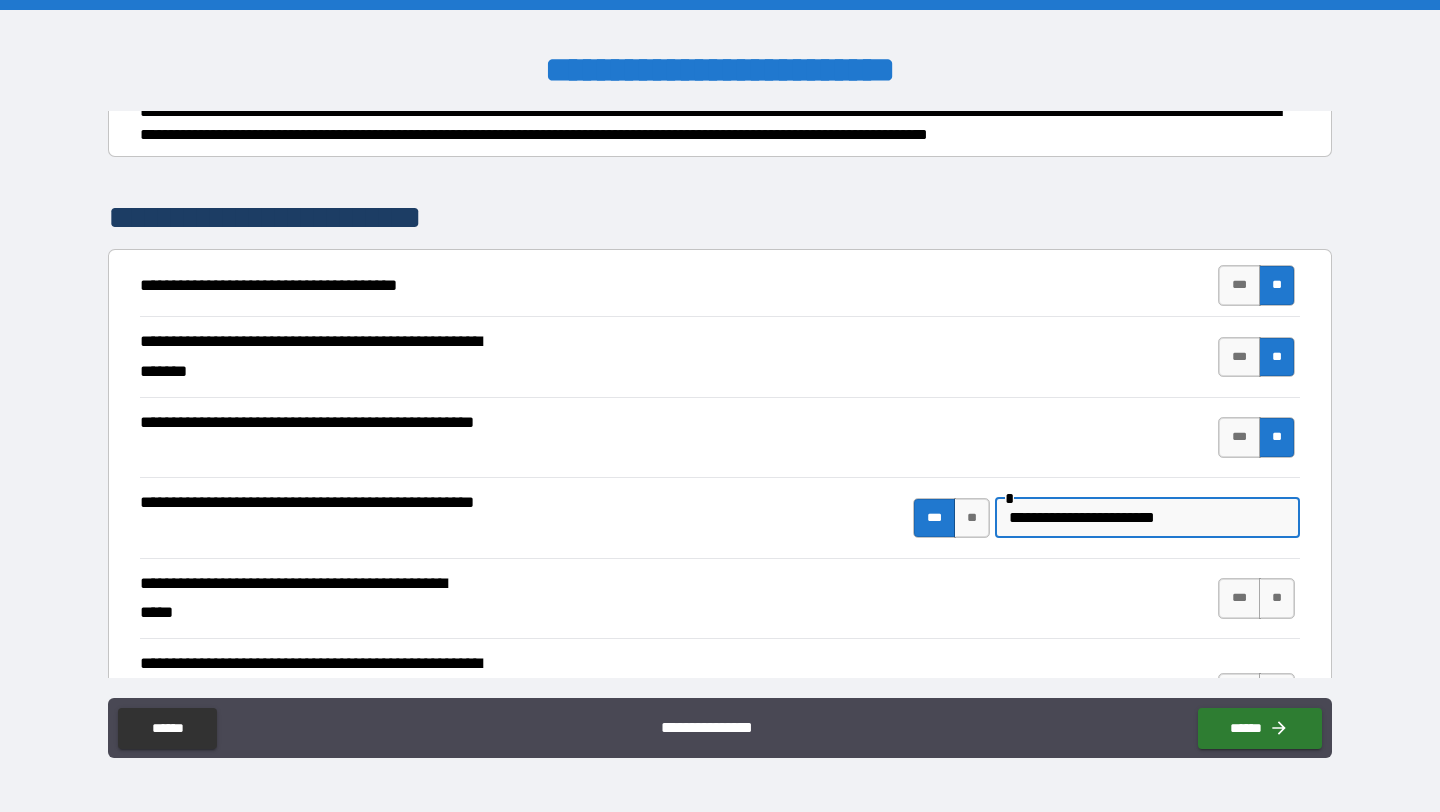 type on "**********" 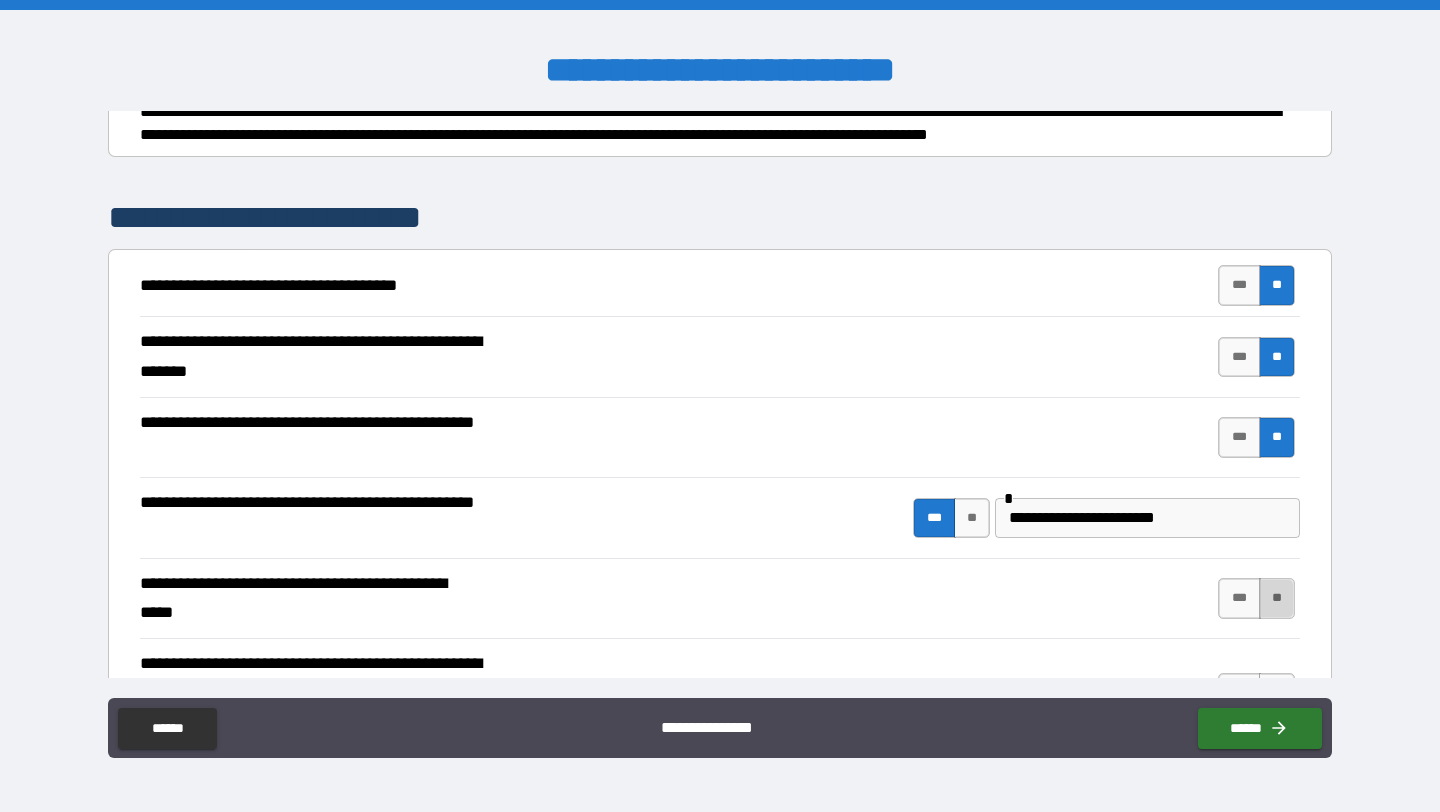 click on "**" at bounding box center (1277, 598) 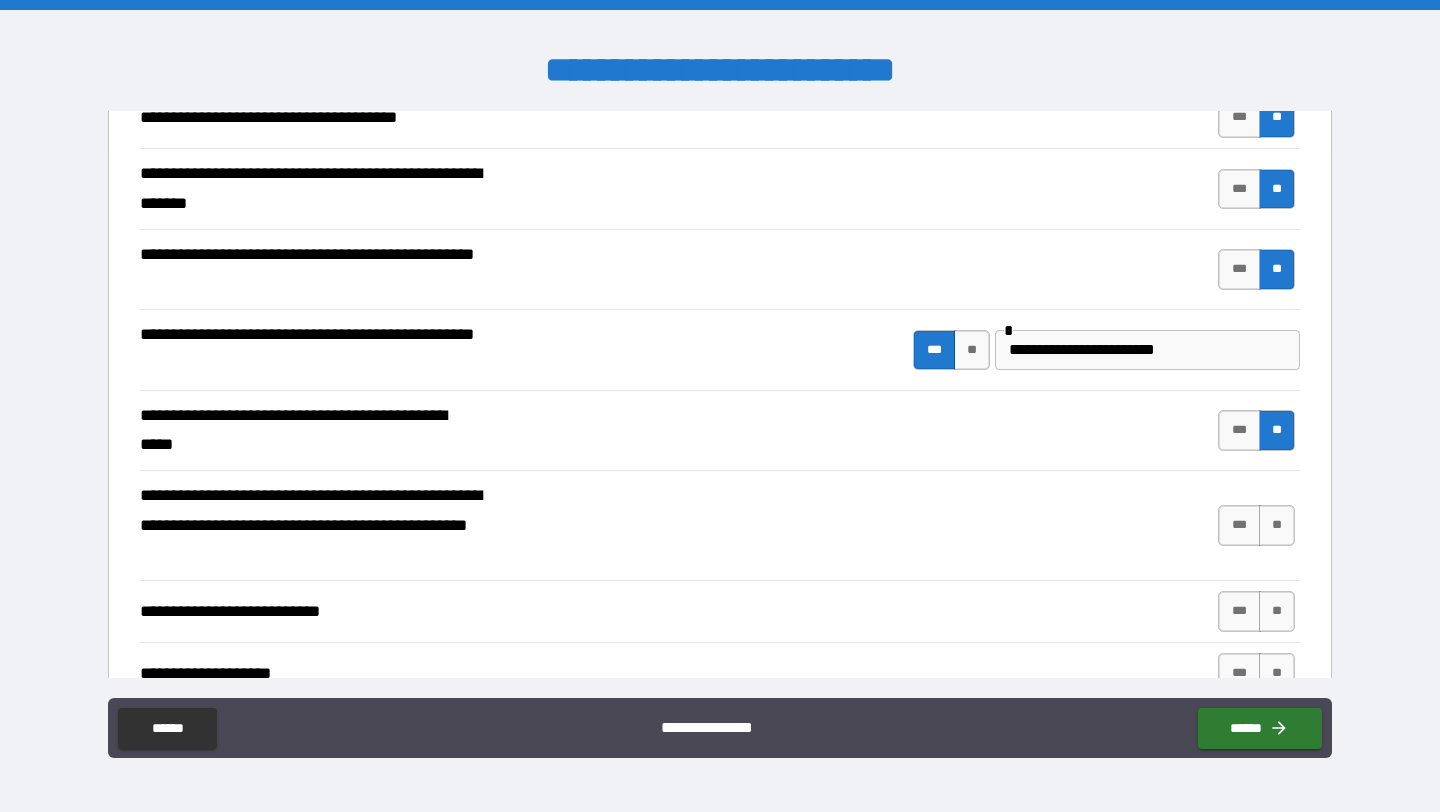 scroll, scrollTop: 423, scrollLeft: 0, axis: vertical 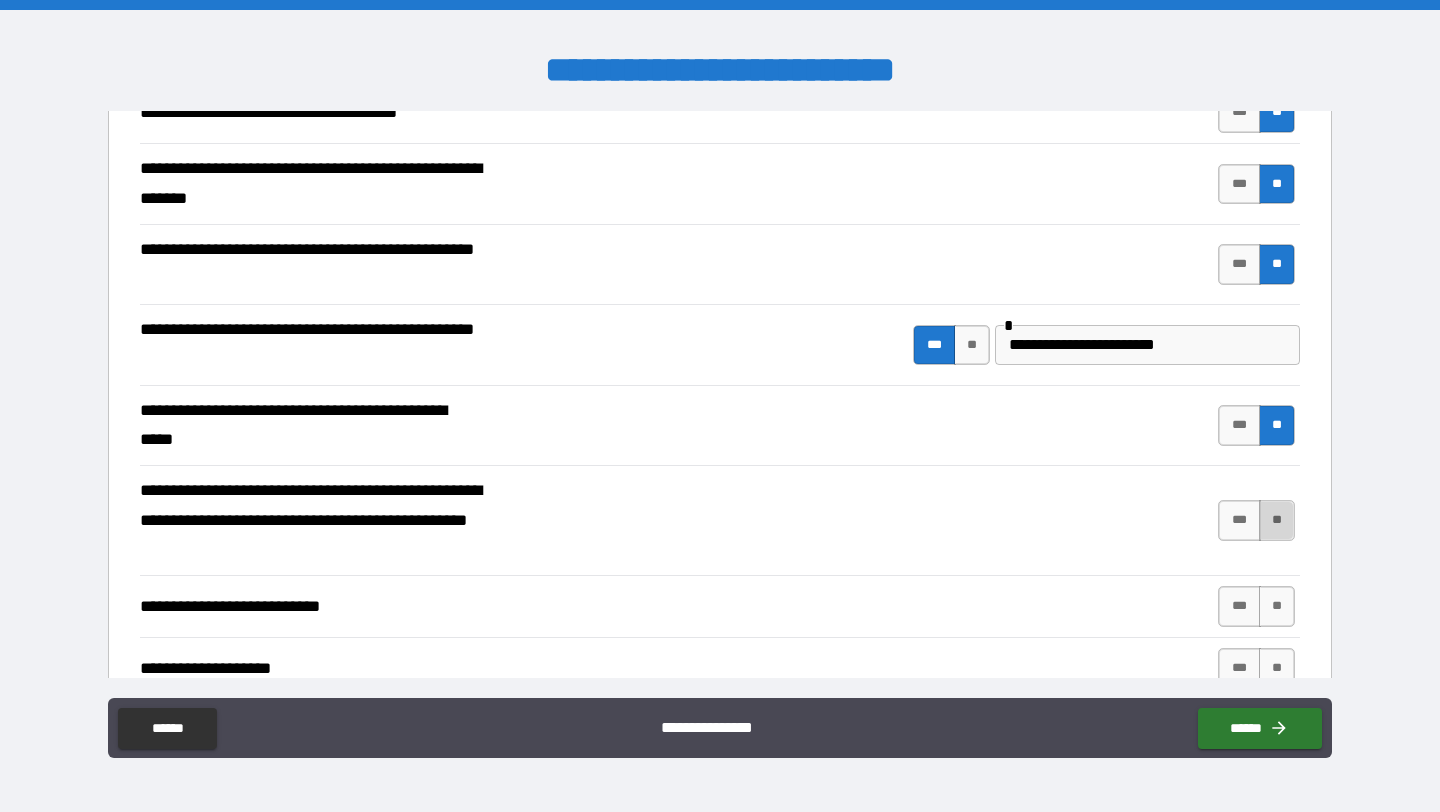 click on "**" at bounding box center (1277, 520) 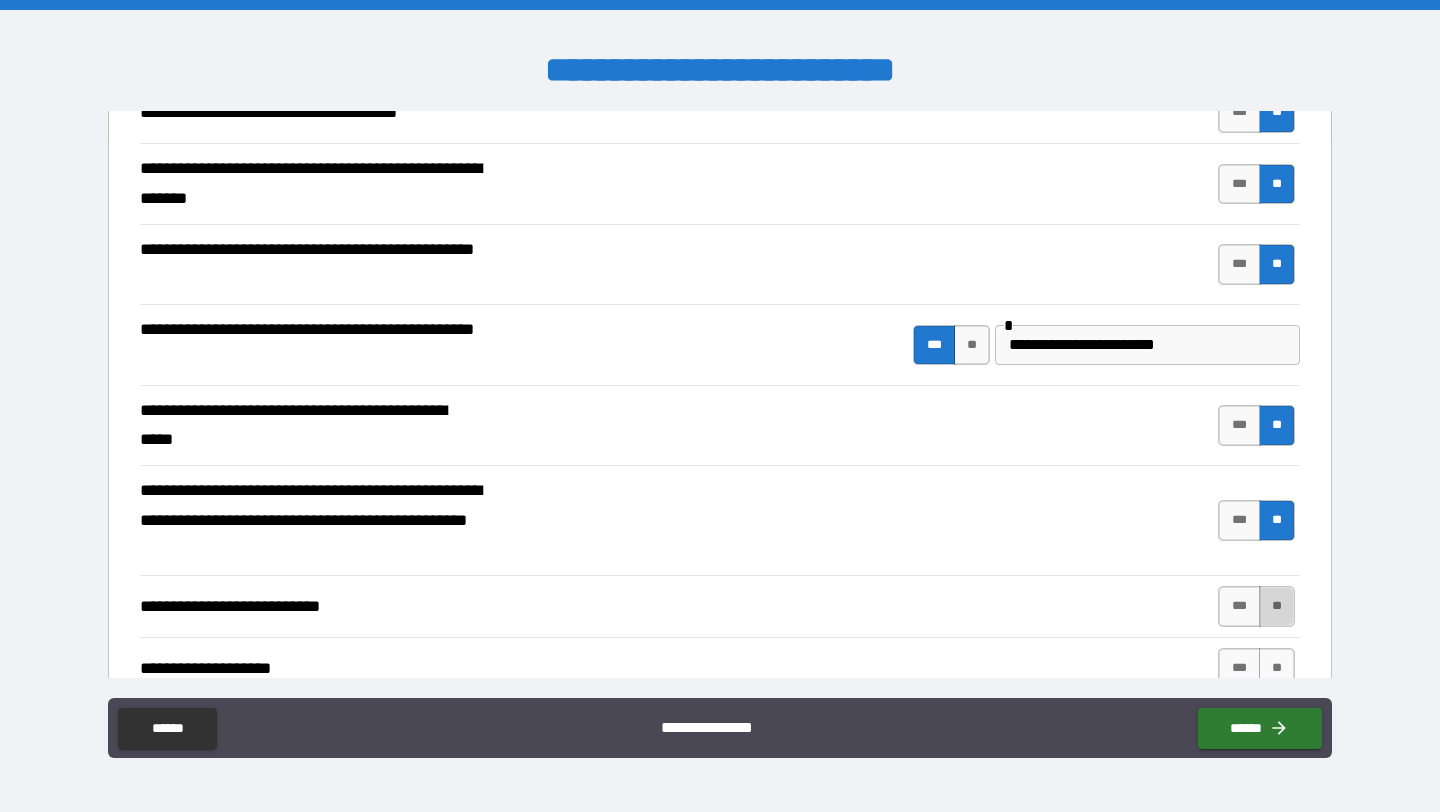click on "**" at bounding box center (1277, 606) 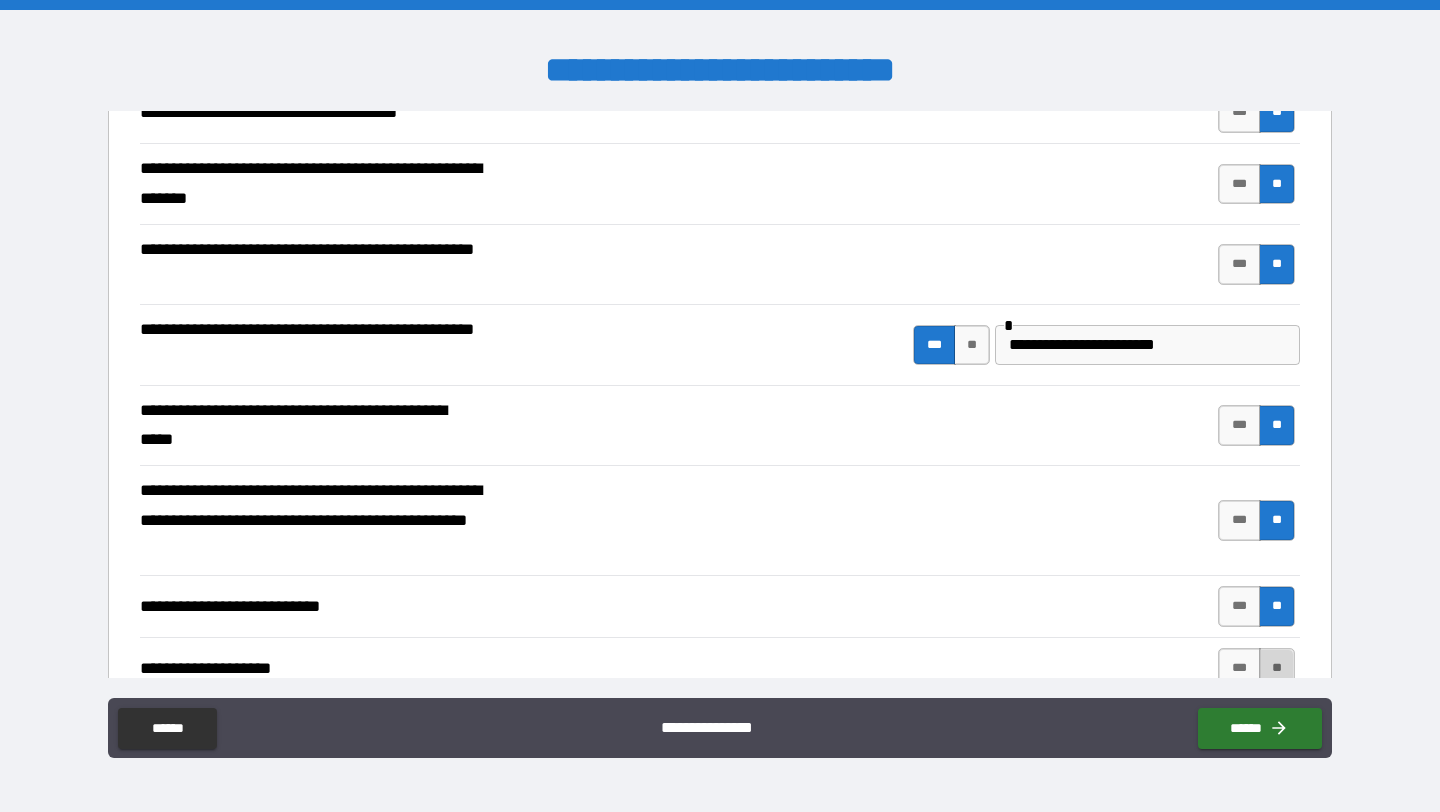 click on "**" at bounding box center [1277, 668] 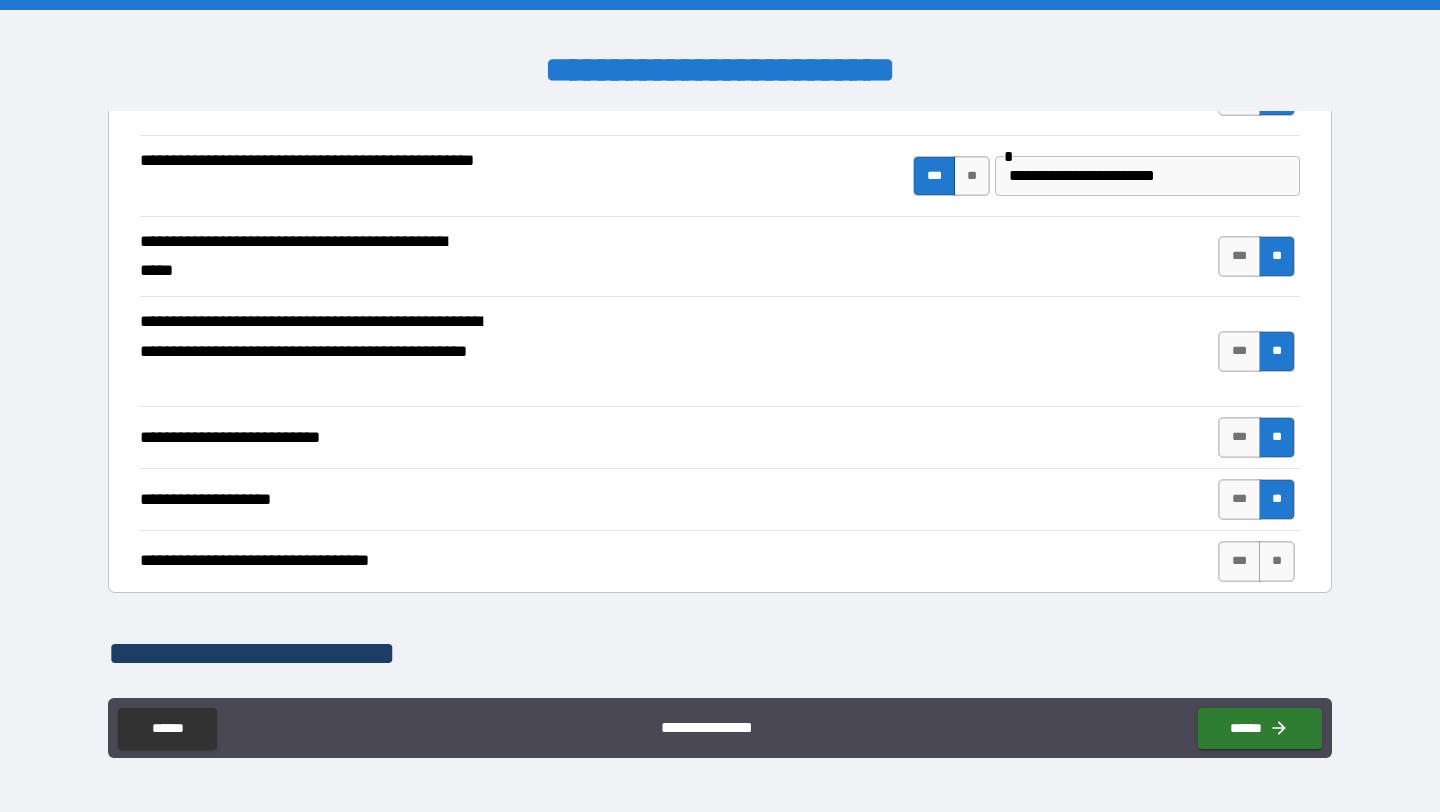 scroll, scrollTop: 596, scrollLeft: 0, axis: vertical 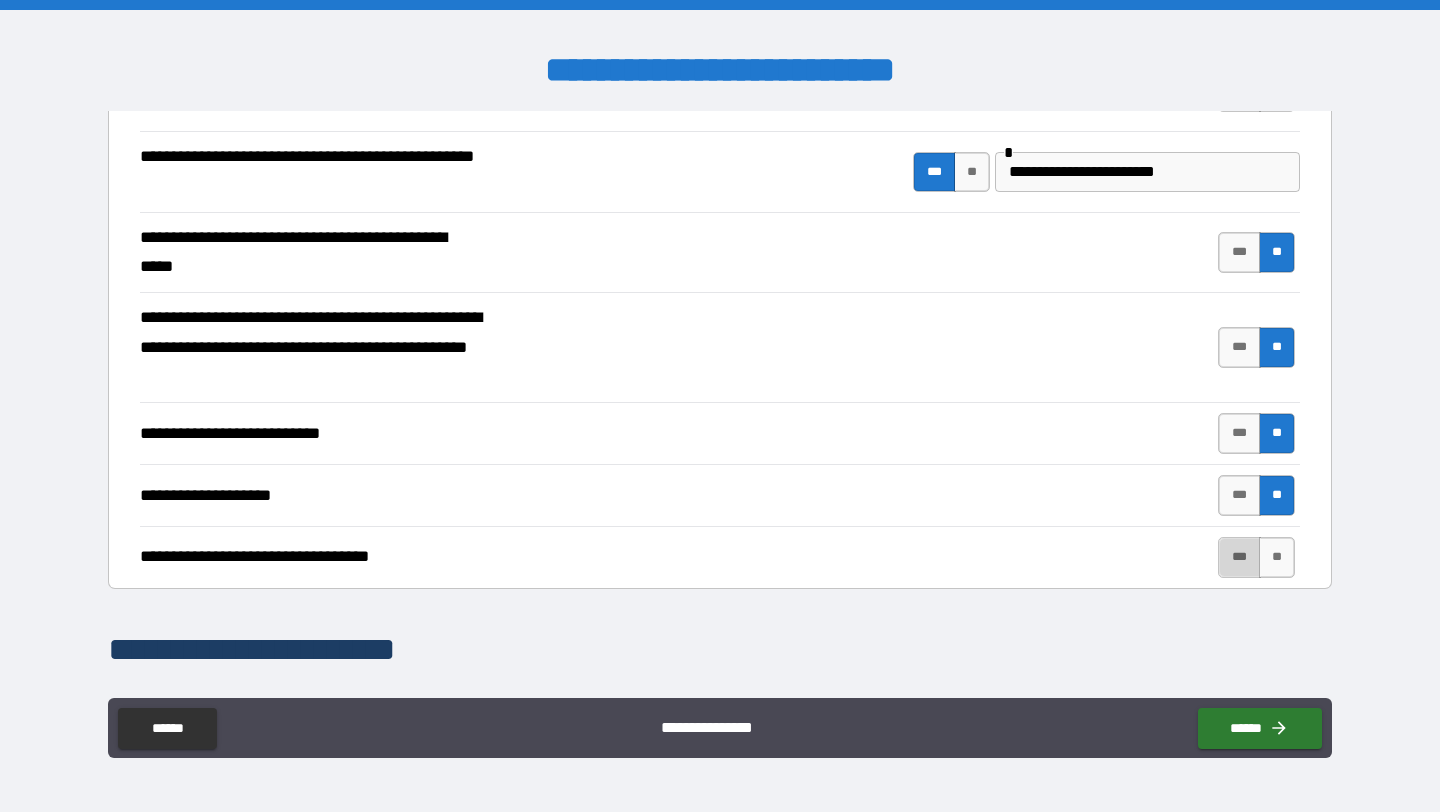 click on "***" at bounding box center (1239, 557) 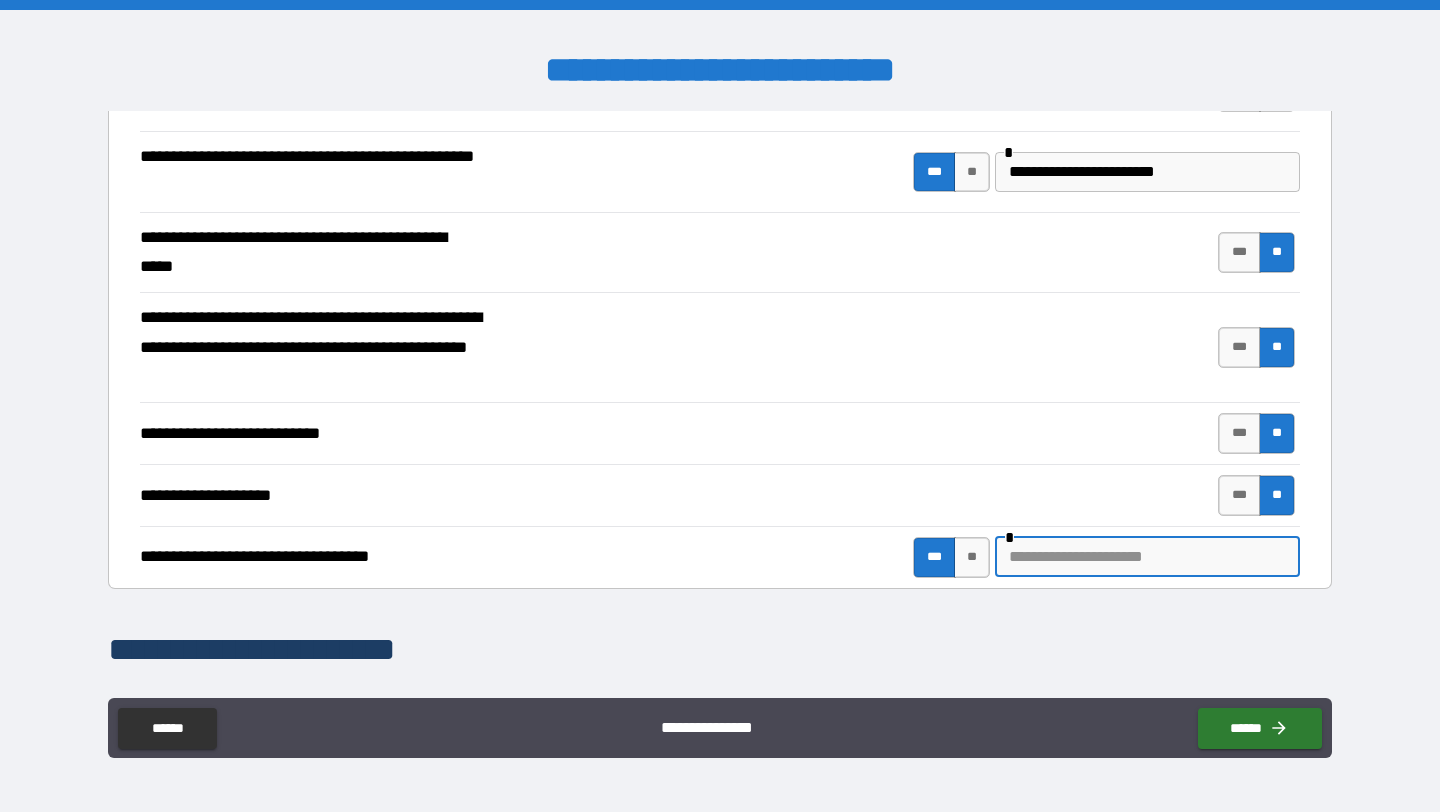 click at bounding box center (1147, 557) 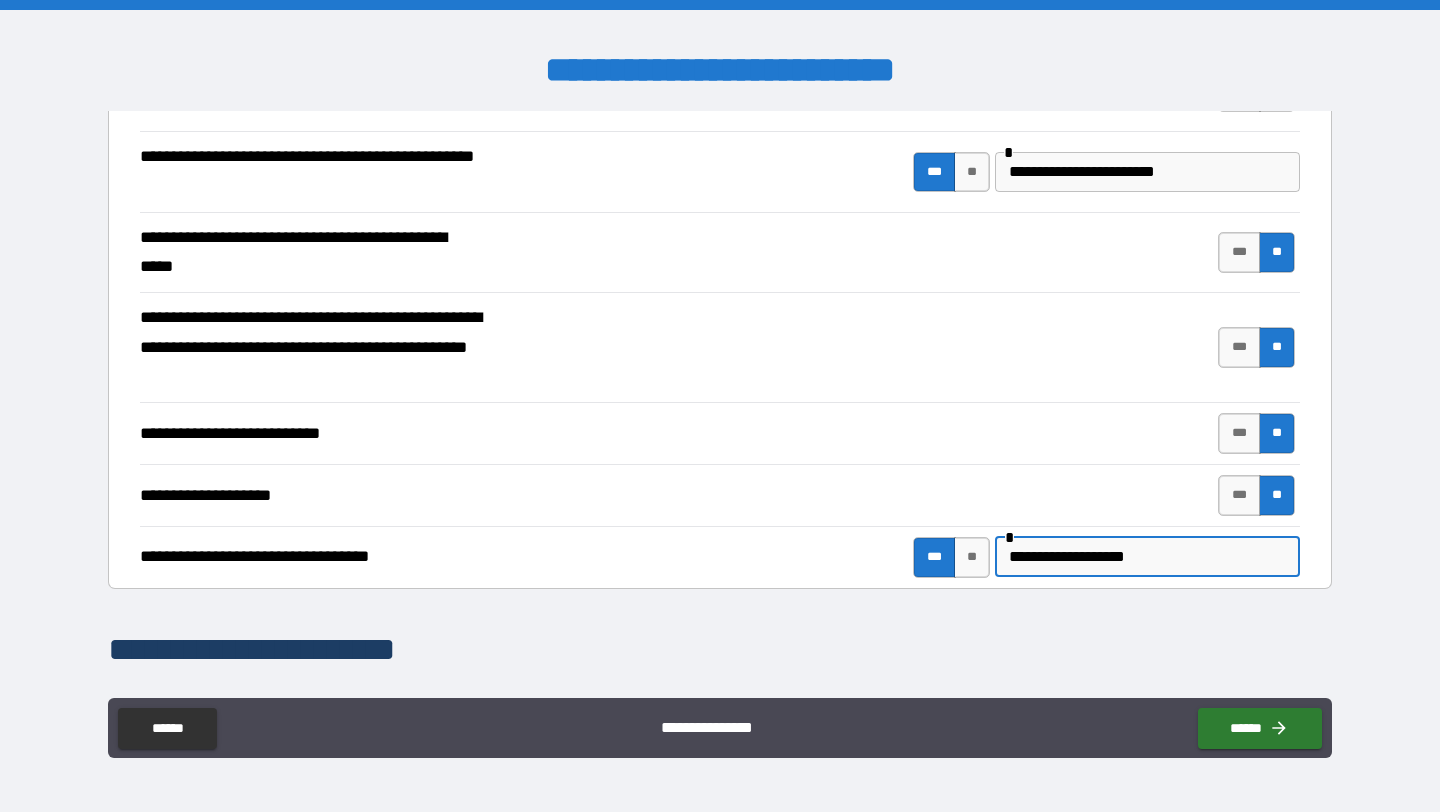 type on "**********" 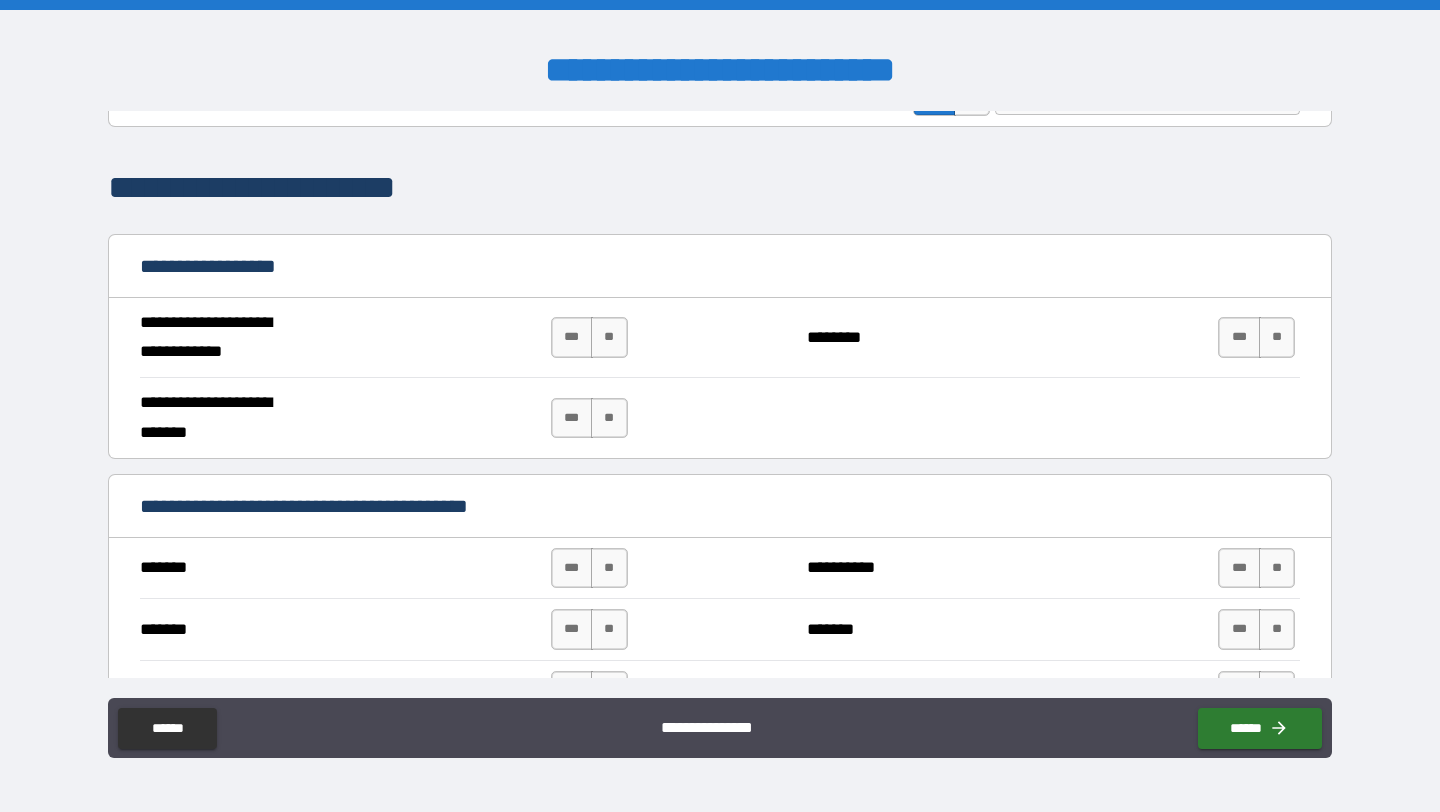 scroll, scrollTop: 1066, scrollLeft: 0, axis: vertical 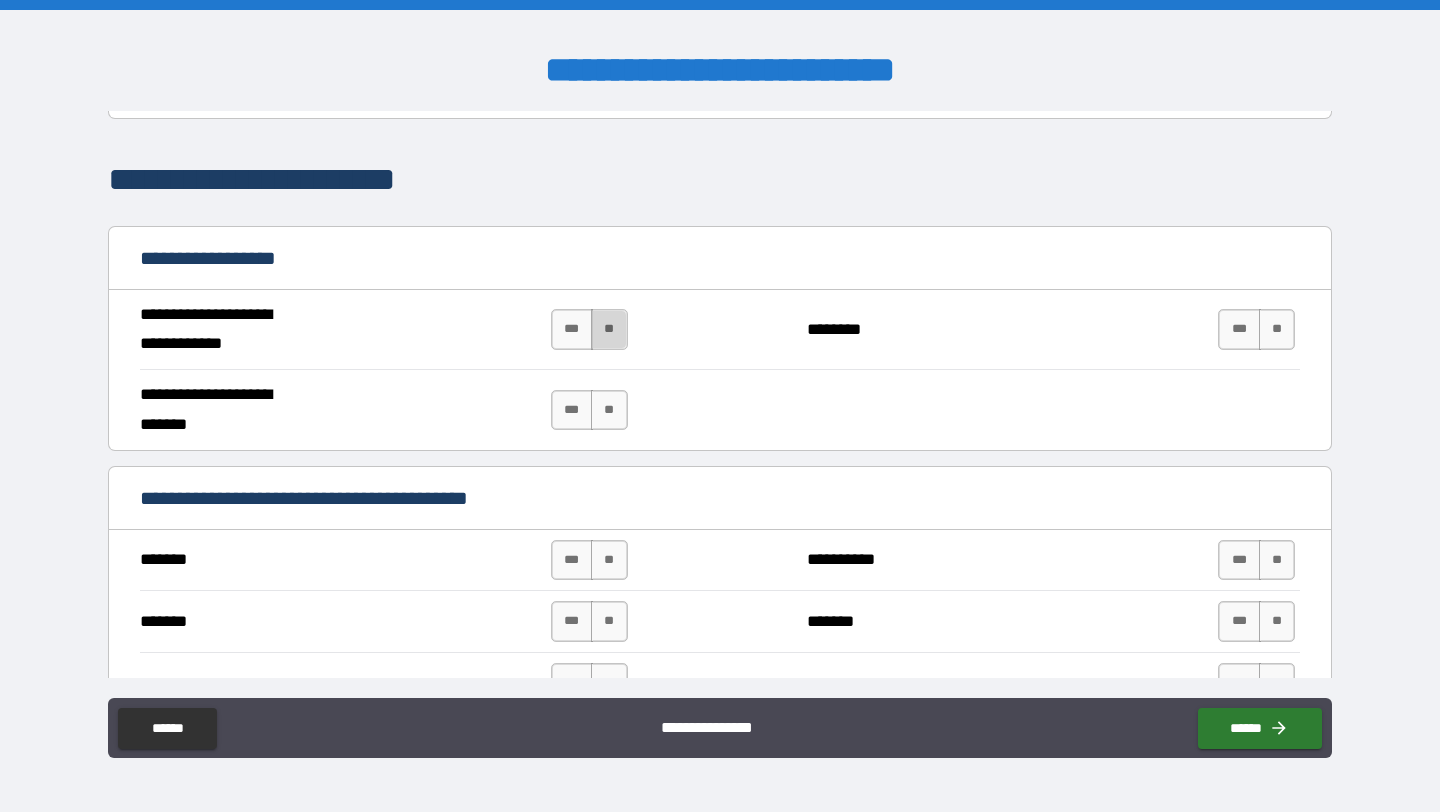 click on "**" at bounding box center (609, 329) 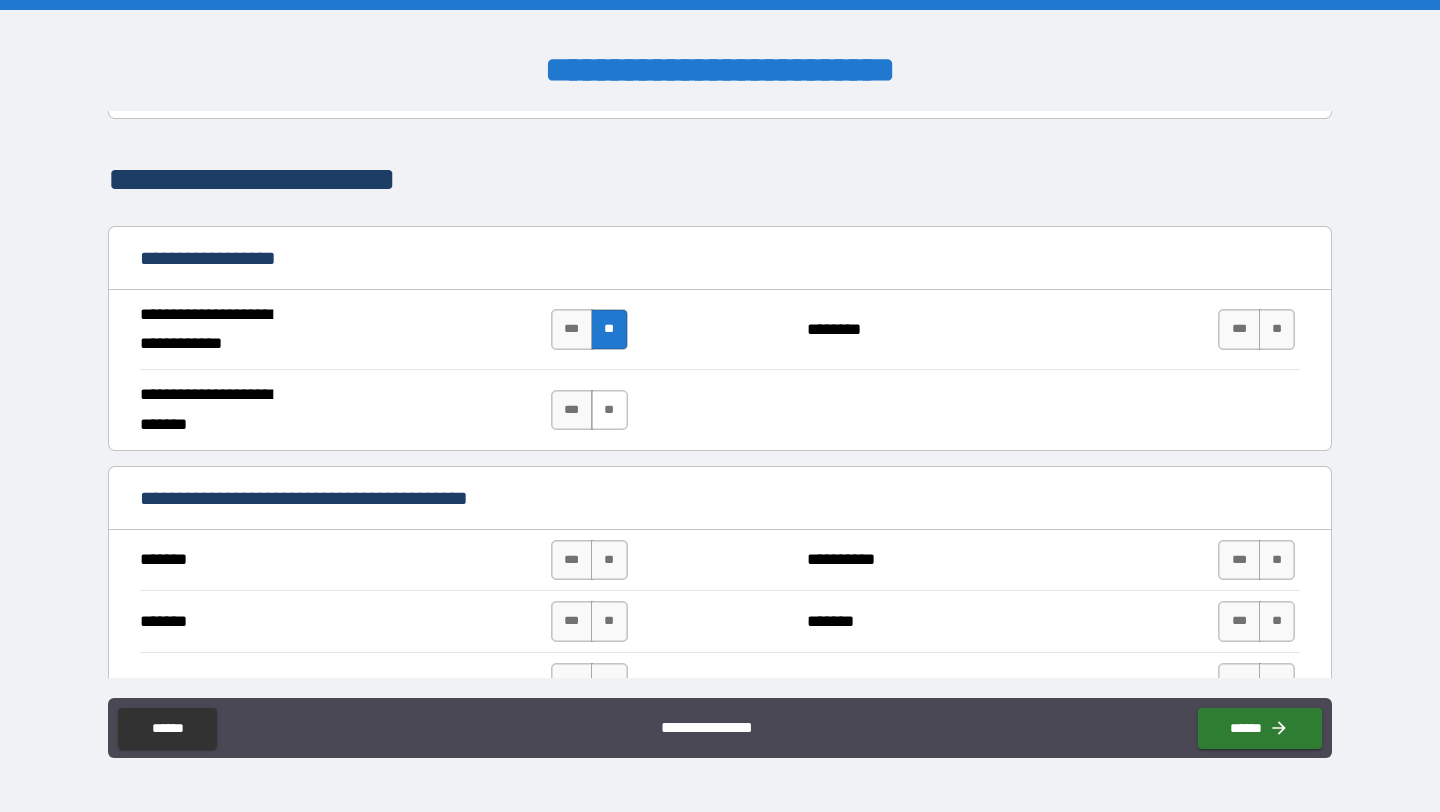 click on "**" at bounding box center (609, 410) 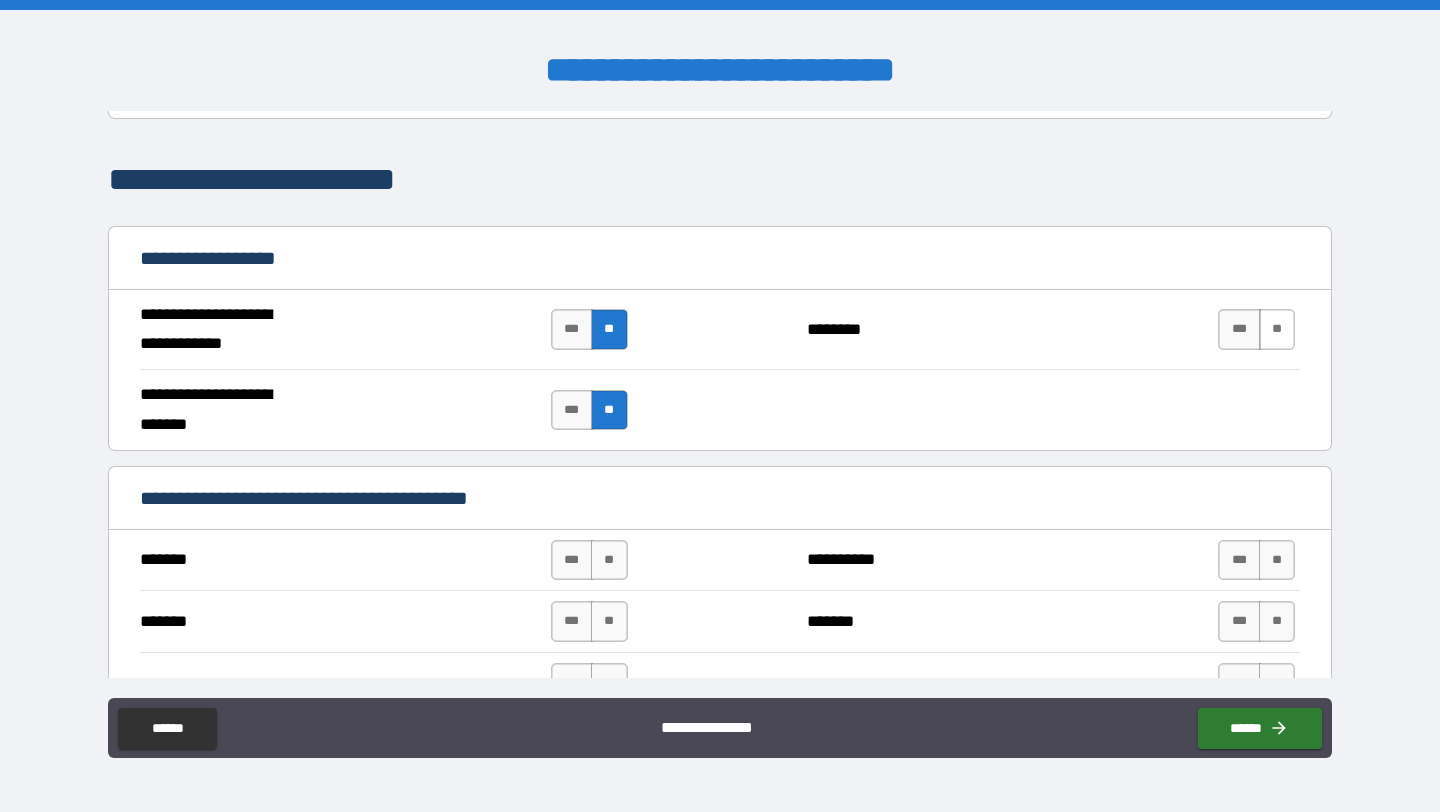 click on "**" at bounding box center [1277, 329] 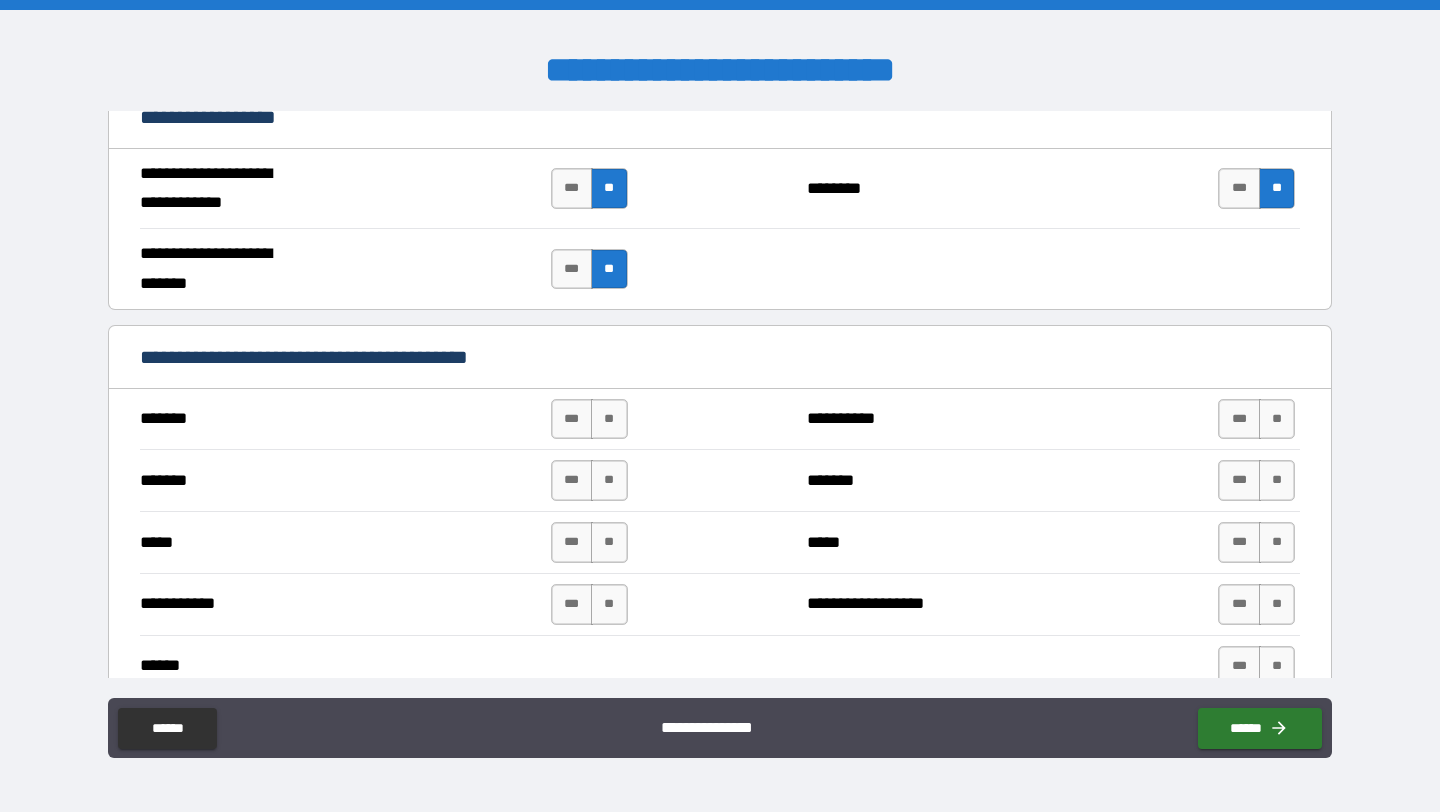 scroll, scrollTop: 1214, scrollLeft: 0, axis: vertical 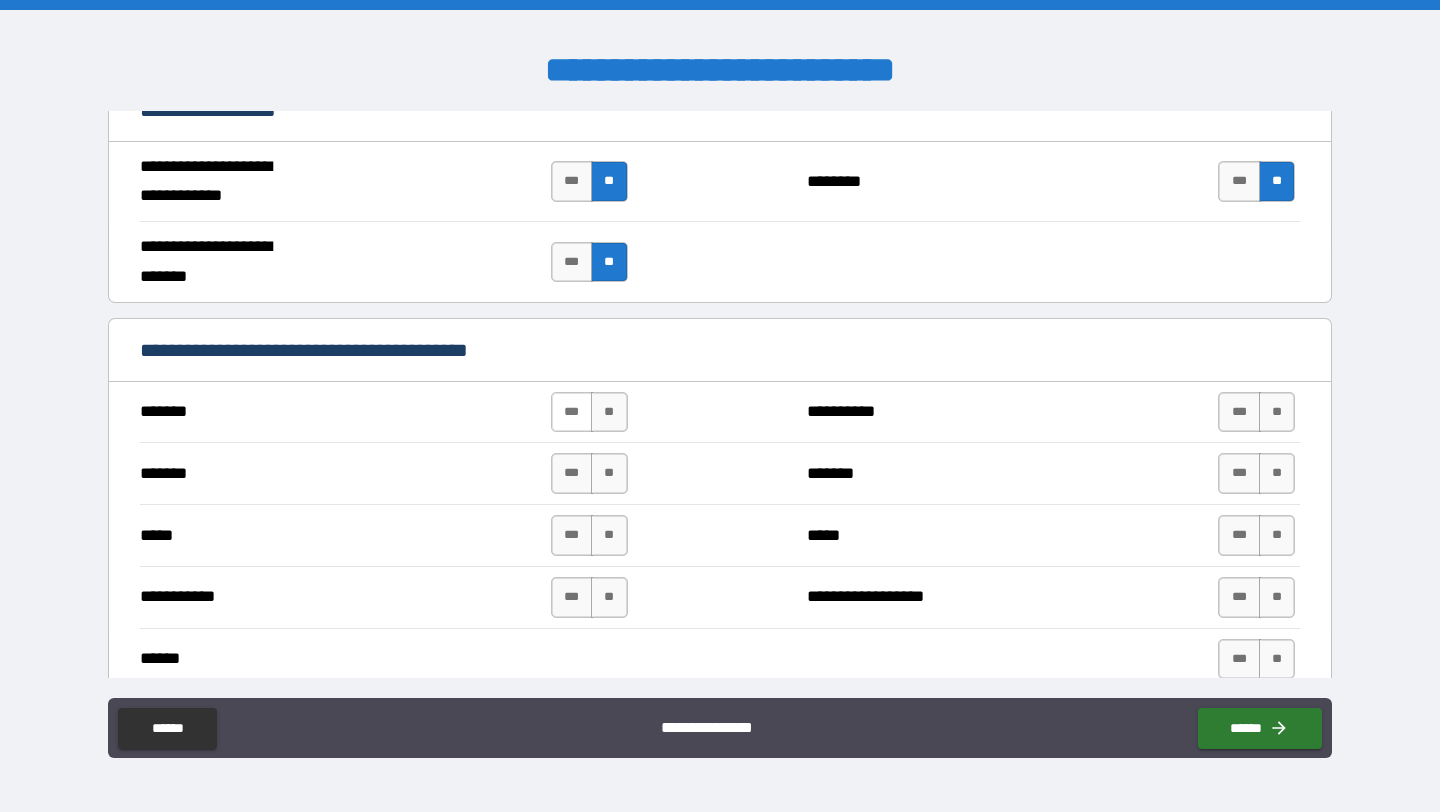 click on "***" at bounding box center (572, 412) 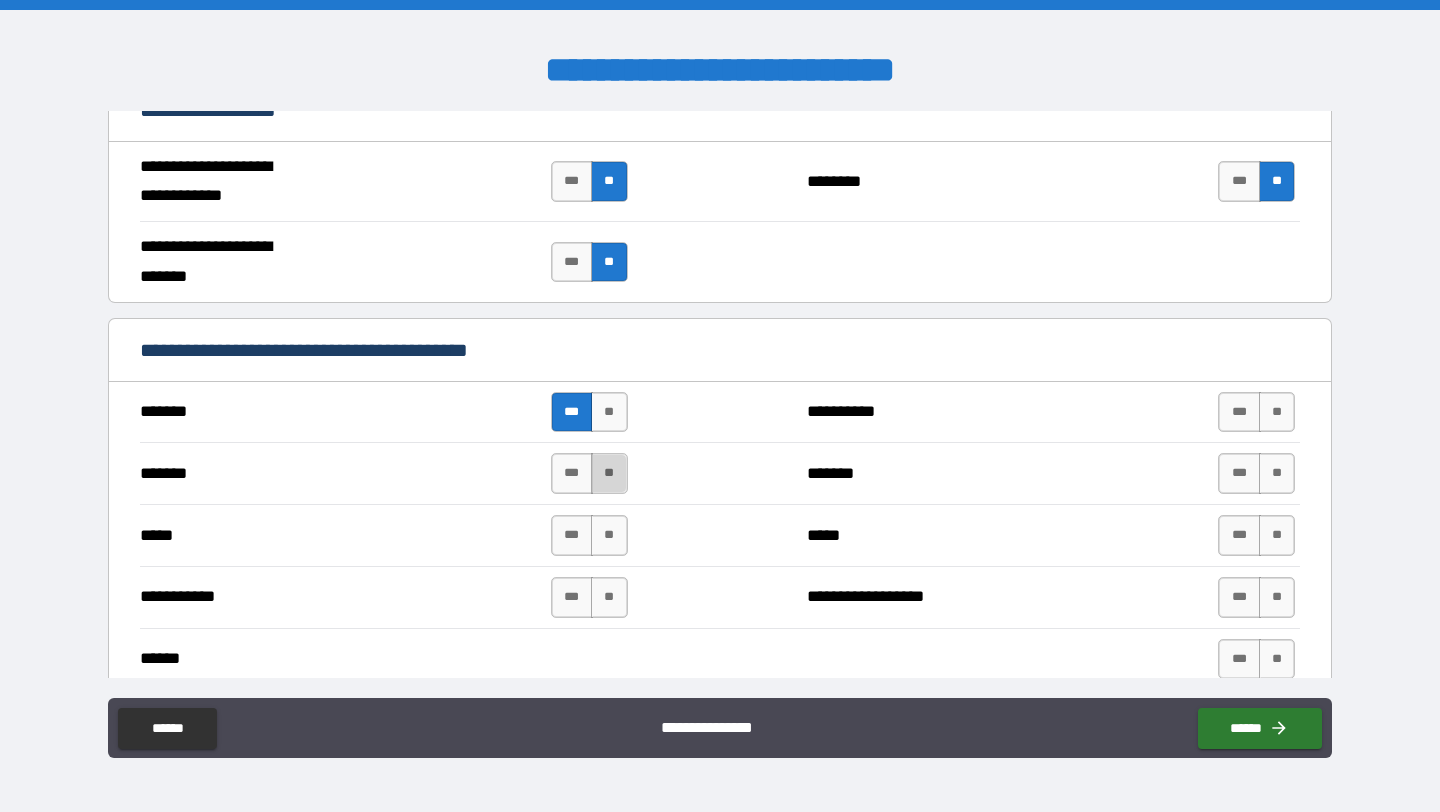 click on "**" at bounding box center [609, 473] 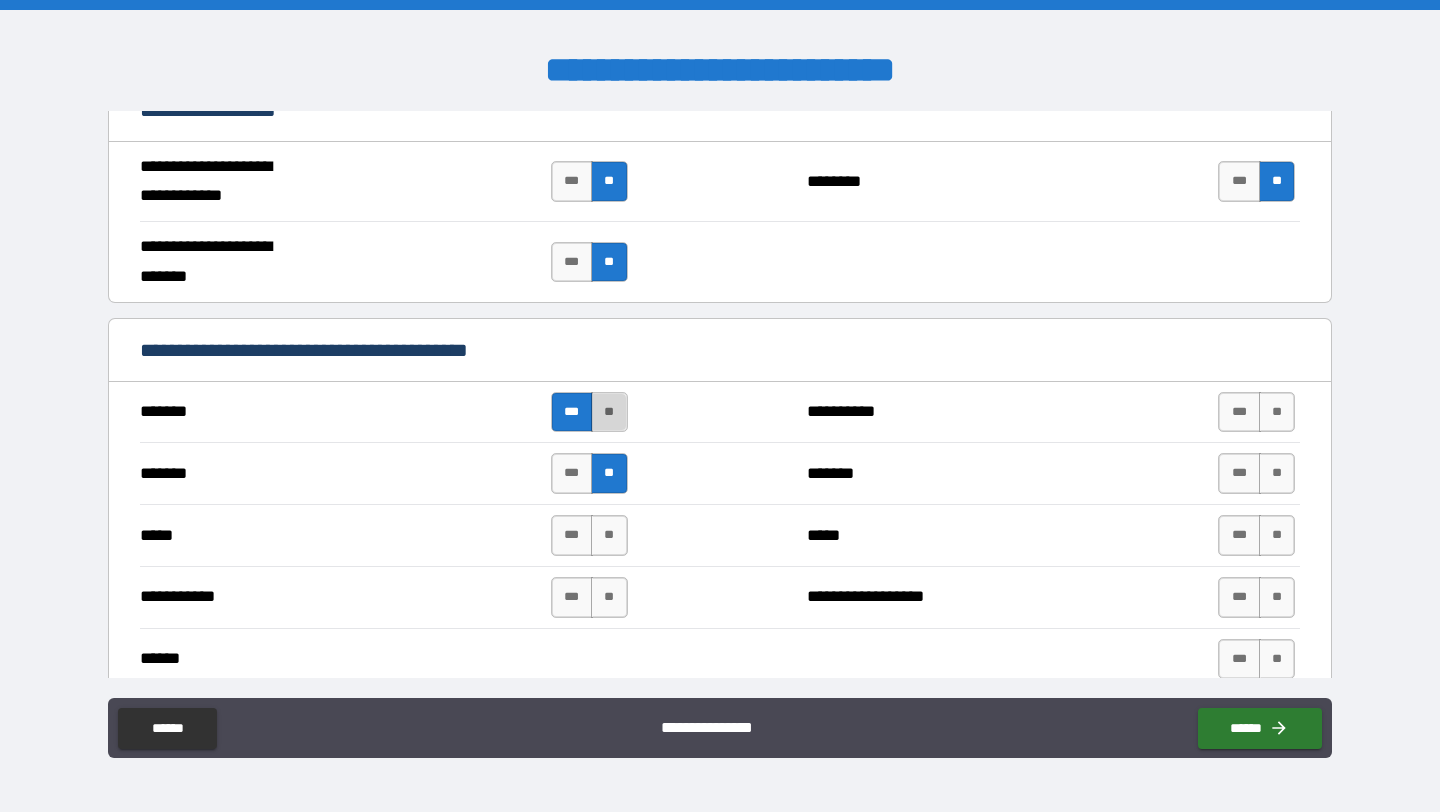 click on "**" at bounding box center [609, 412] 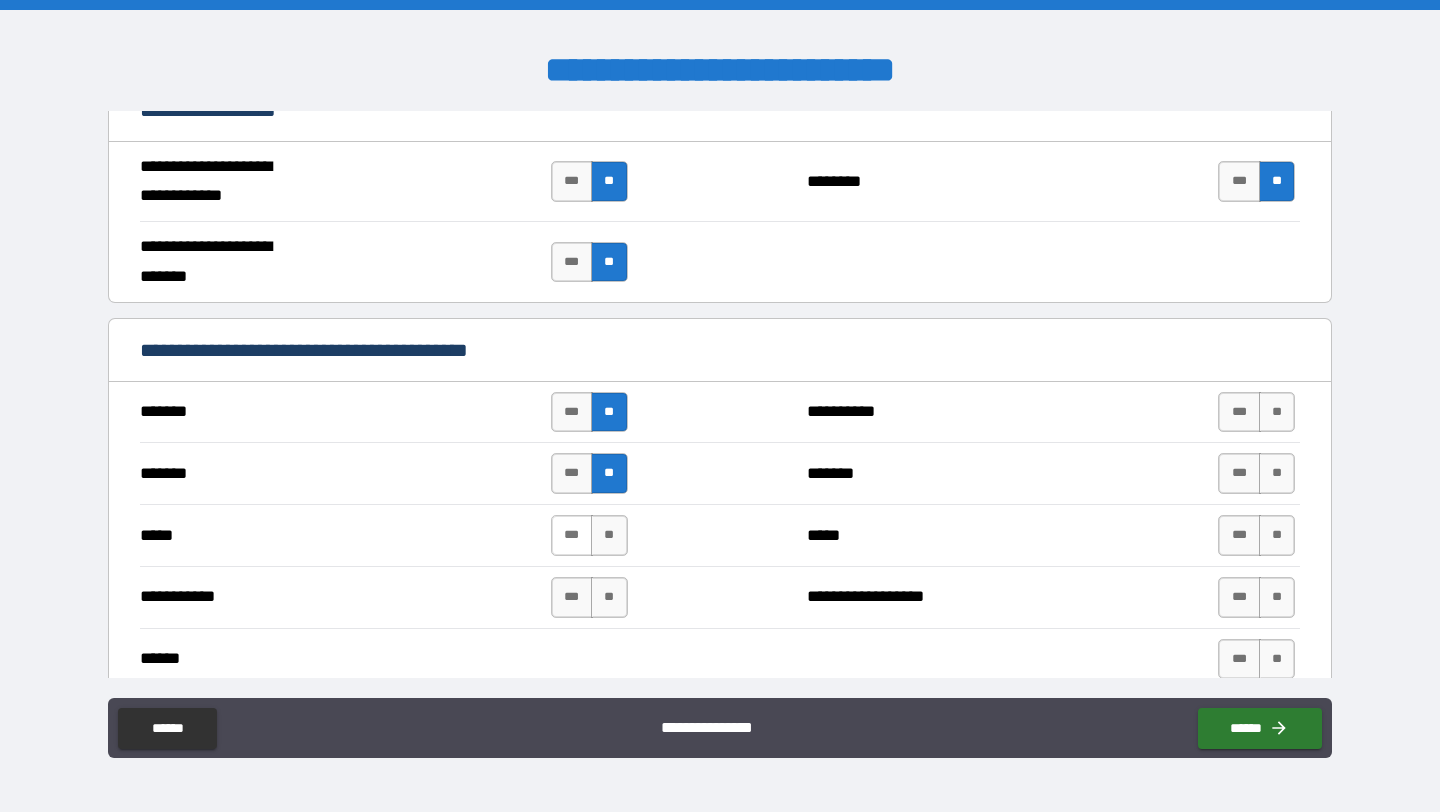 click on "***" at bounding box center [572, 535] 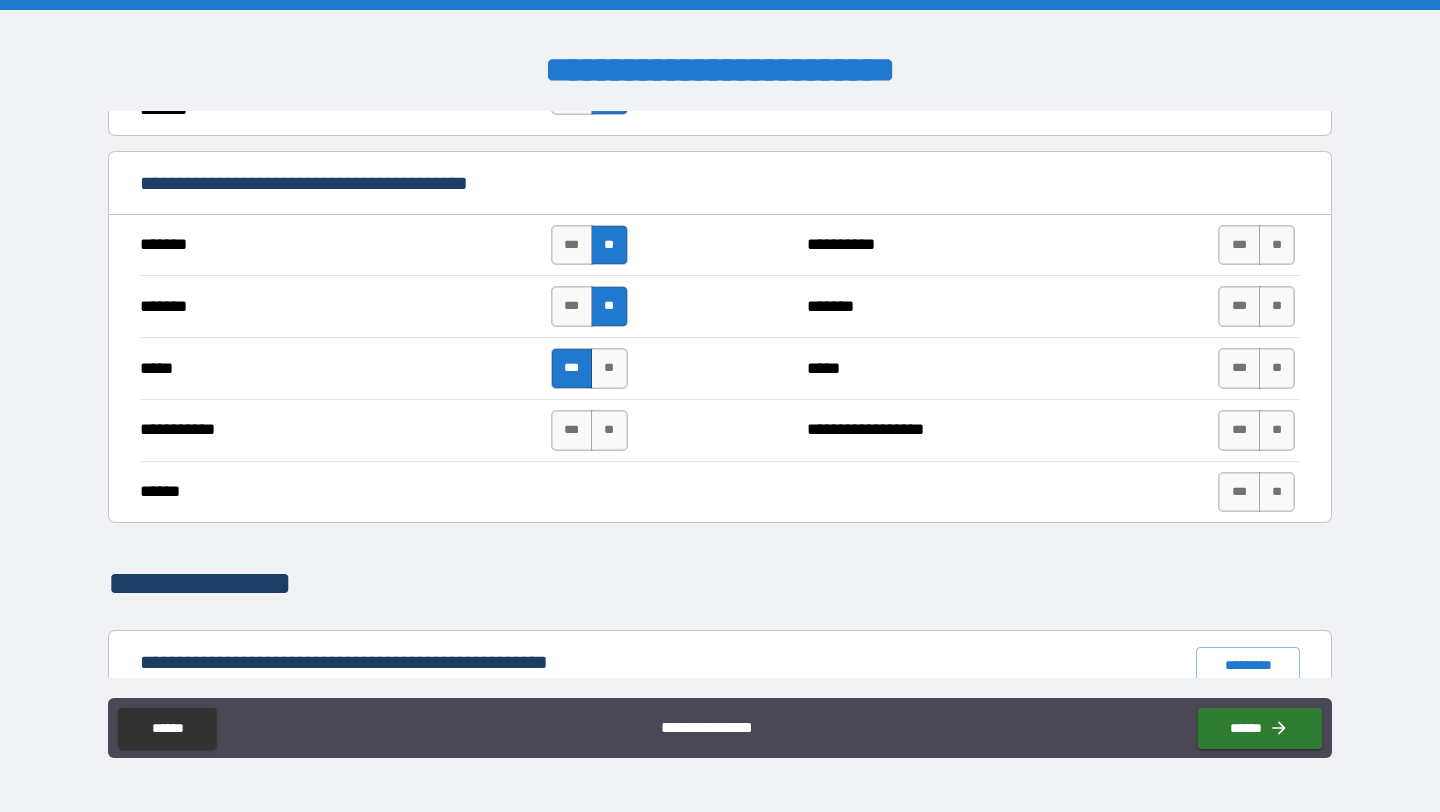 scroll, scrollTop: 1382, scrollLeft: 0, axis: vertical 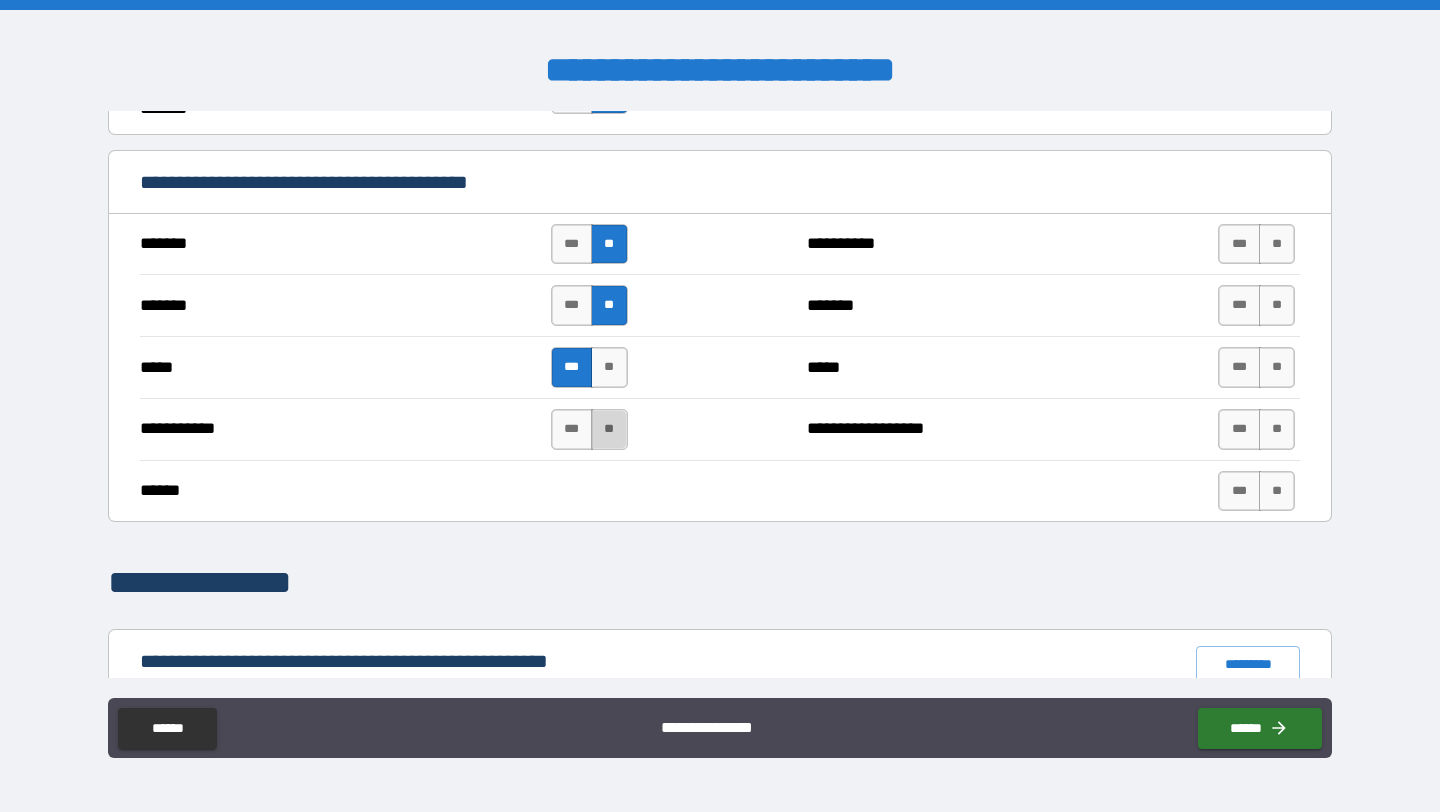 click on "**" at bounding box center [609, 429] 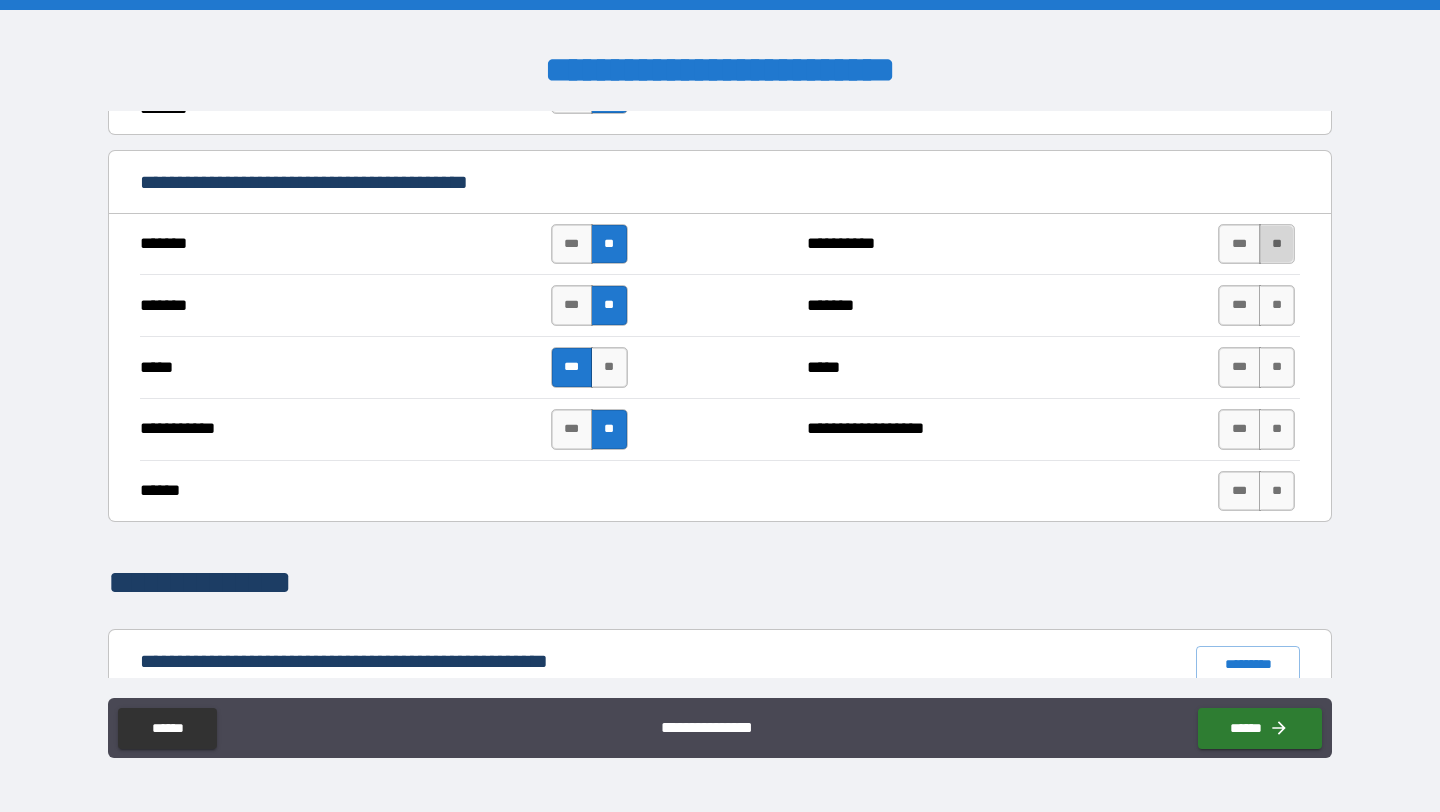 click on "**" at bounding box center (1277, 244) 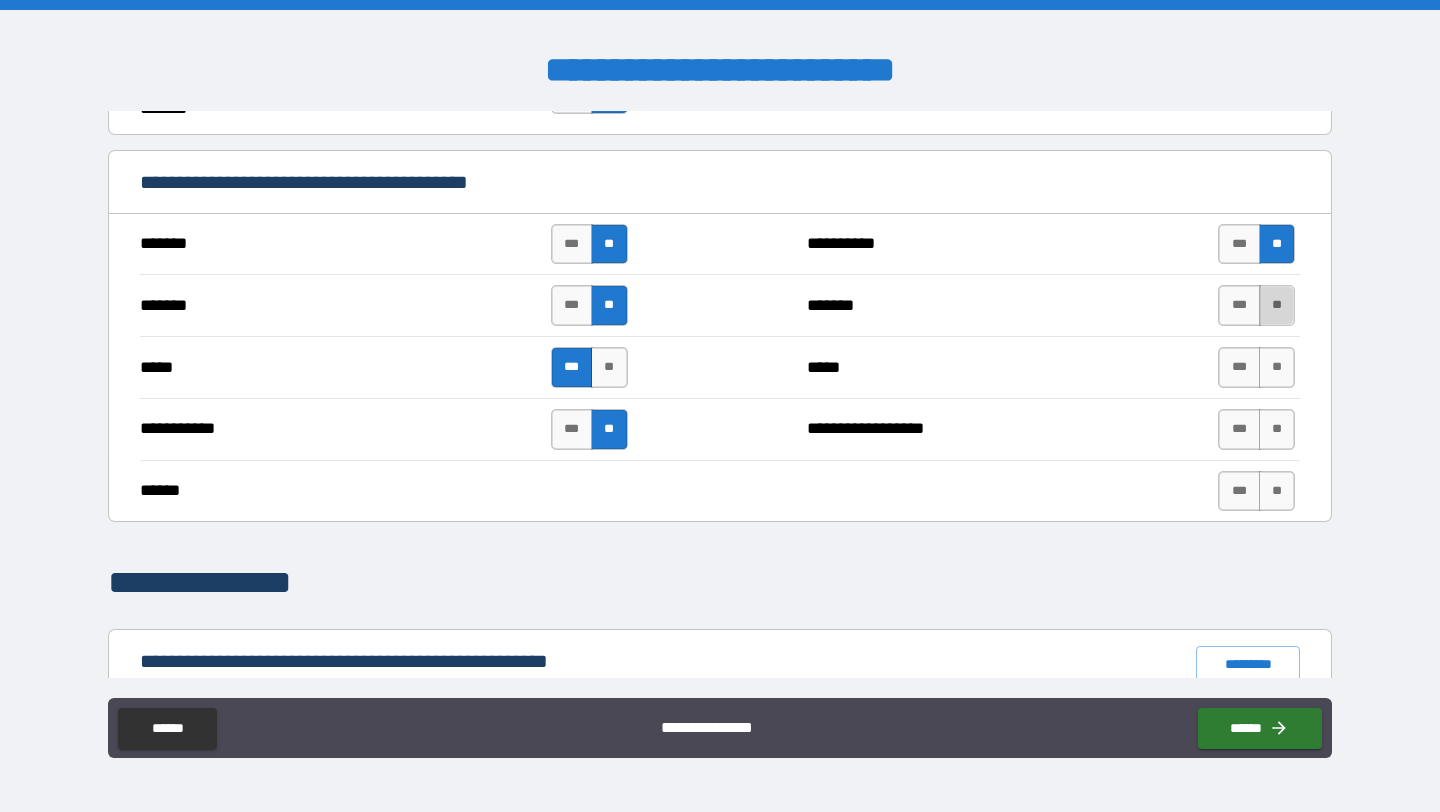 click on "**" at bounding box center [1277, 305] 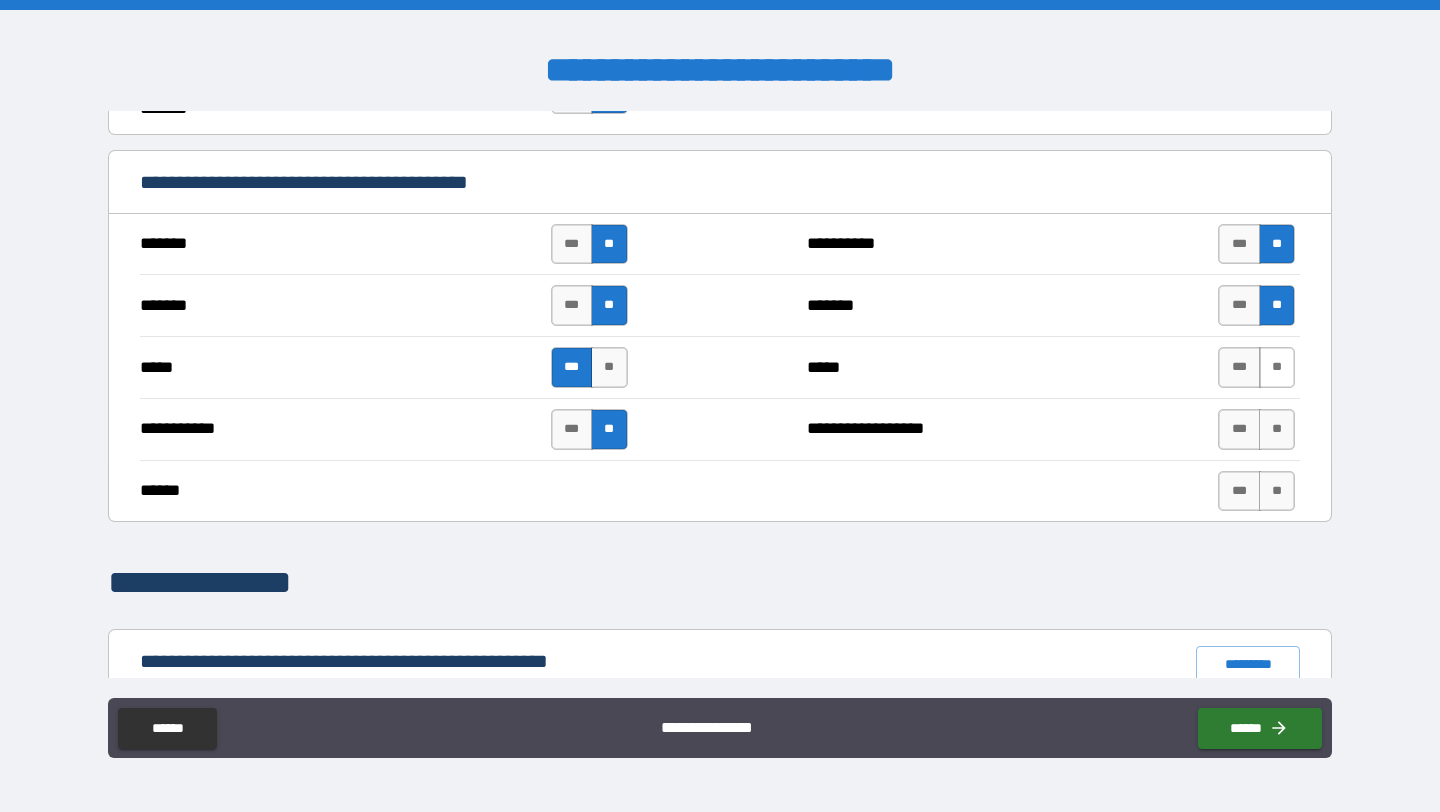 click on "**" at bounding box center [1277, 367] 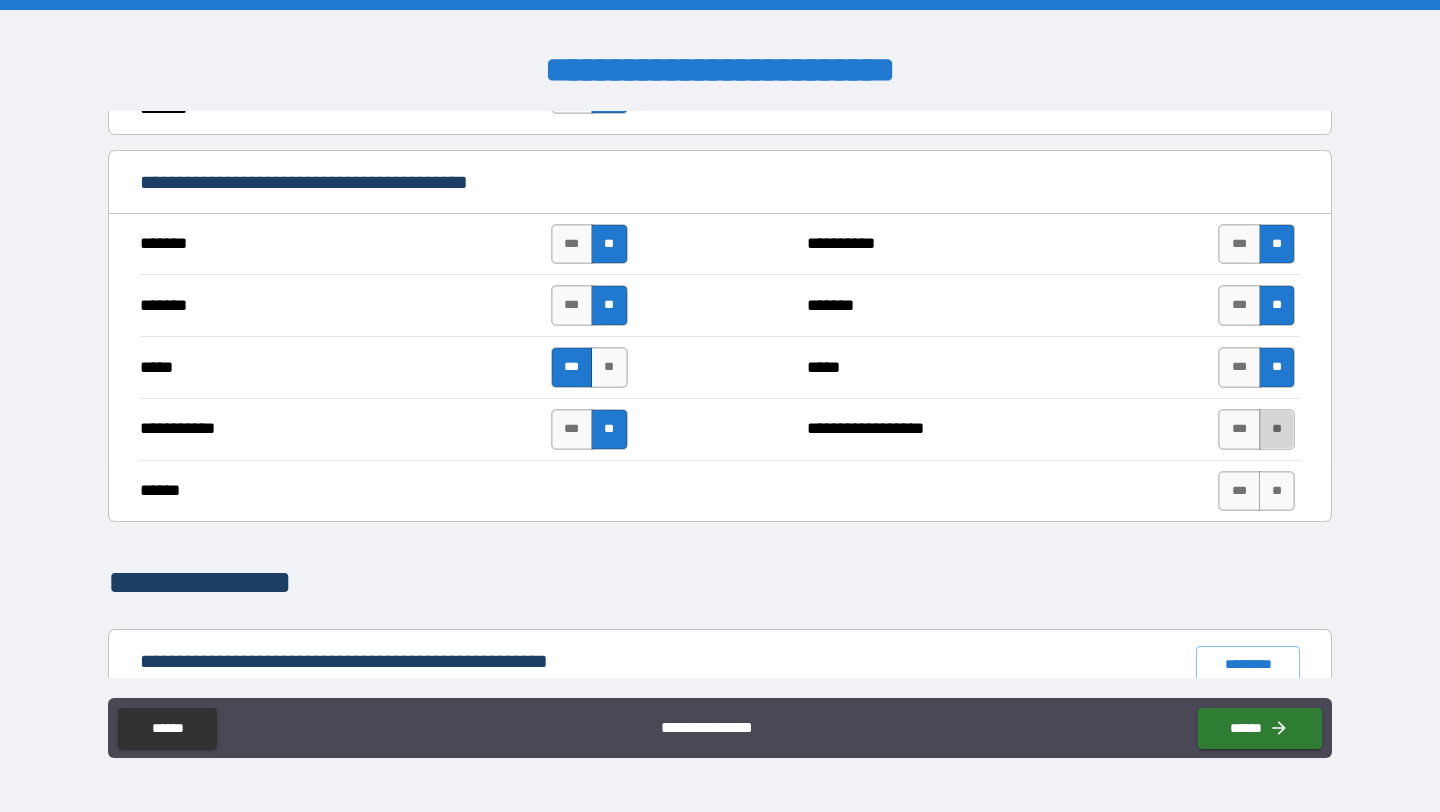 click on "**" at bounding box center [1277, 429] 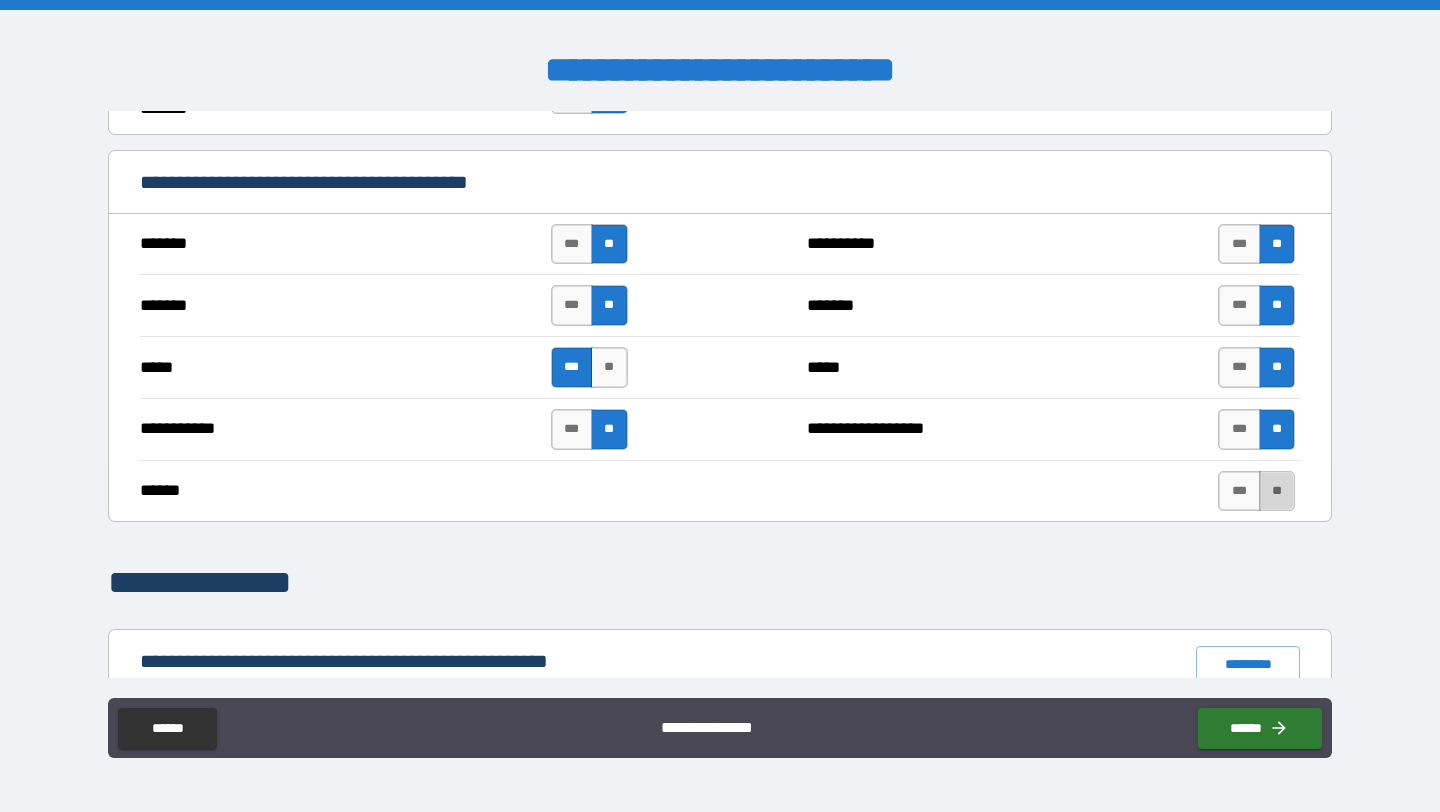 click on "**" at bounding box center (1277, 491) 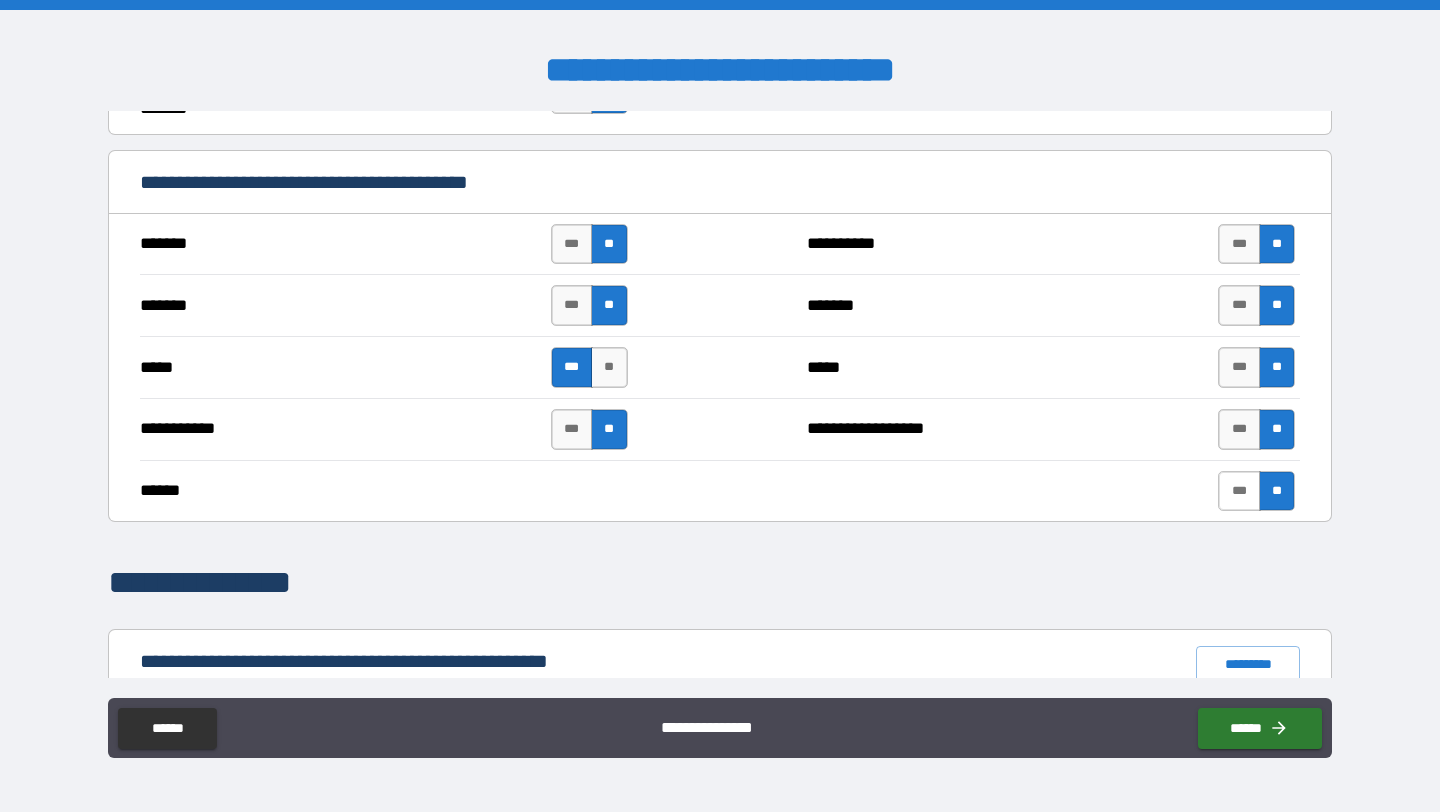 click on "***" at bounding box center (1239, 491) 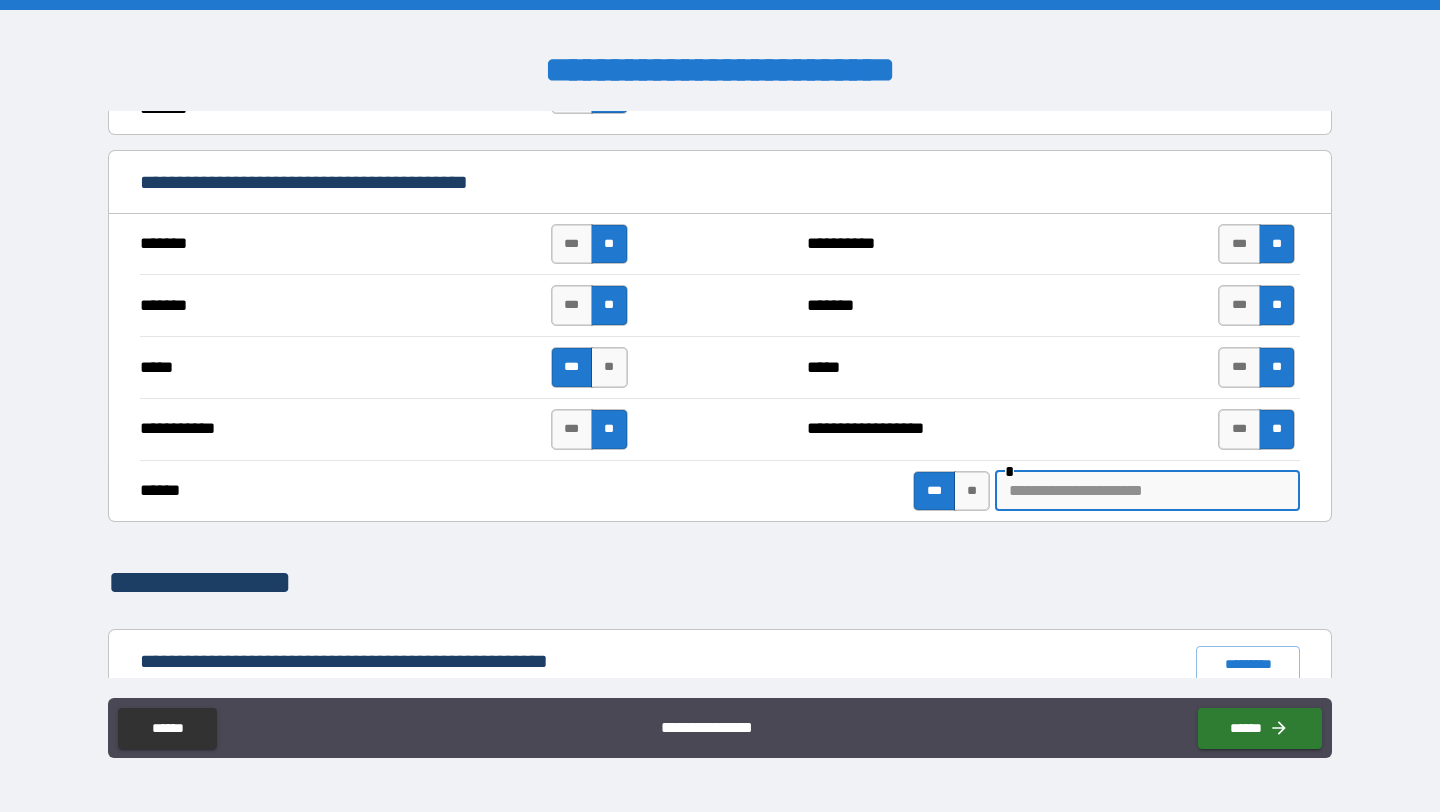 click at bounding box center (1147, 491) 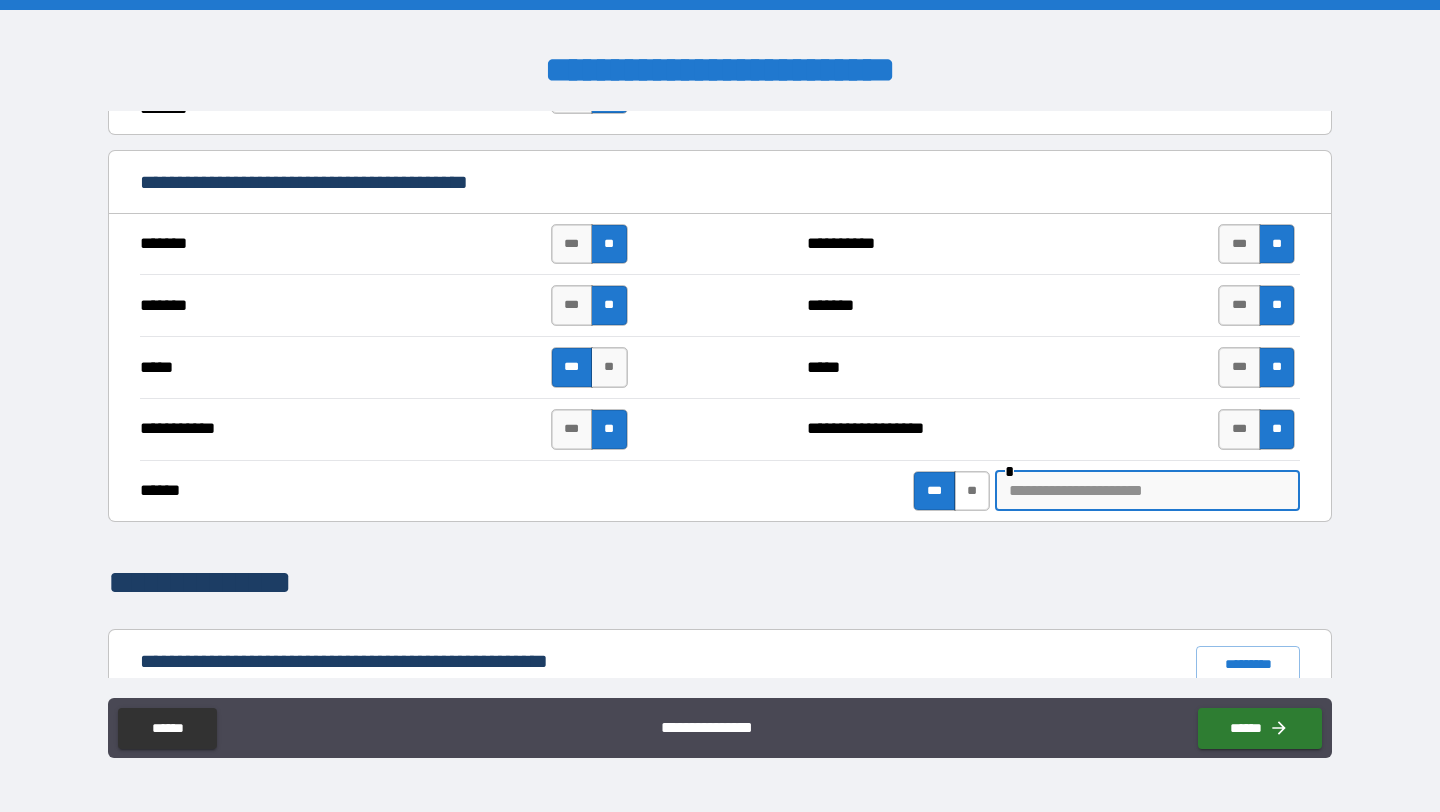 click on "**" at bounding box center [972, 491] 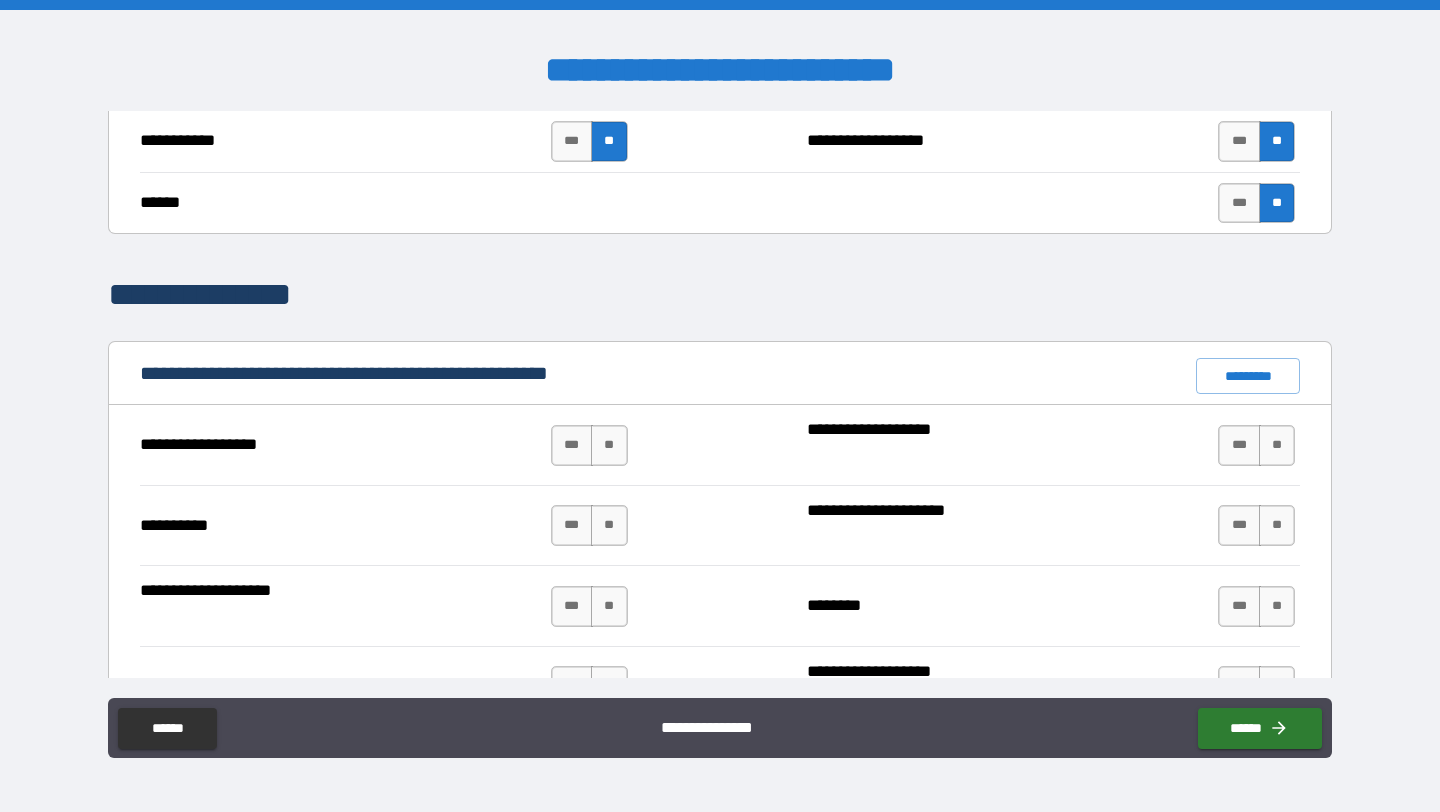 scroll, scrollTop: 1760, scrollLeft: 0, axis: vertical 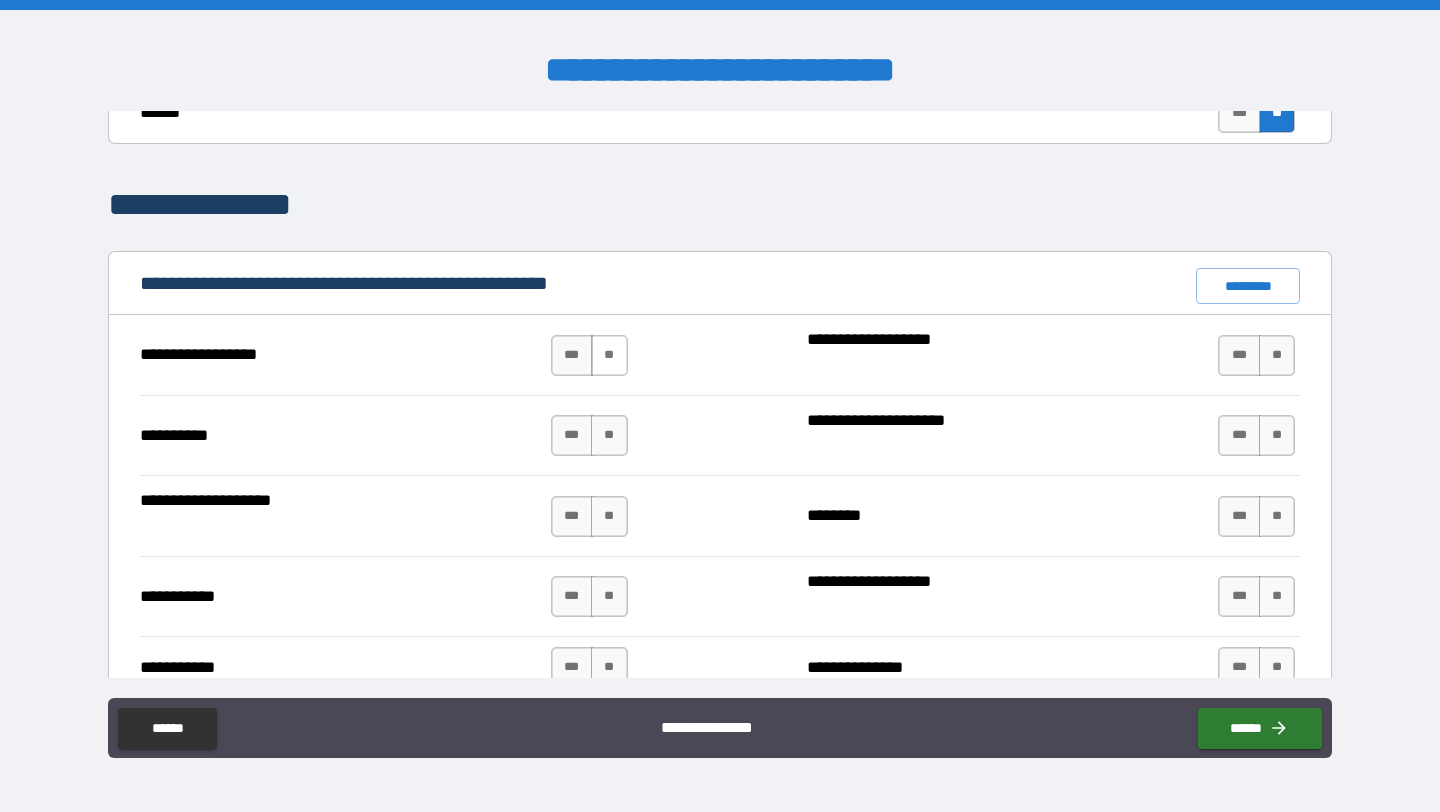 click on "**" at bounding box center [609, 355] 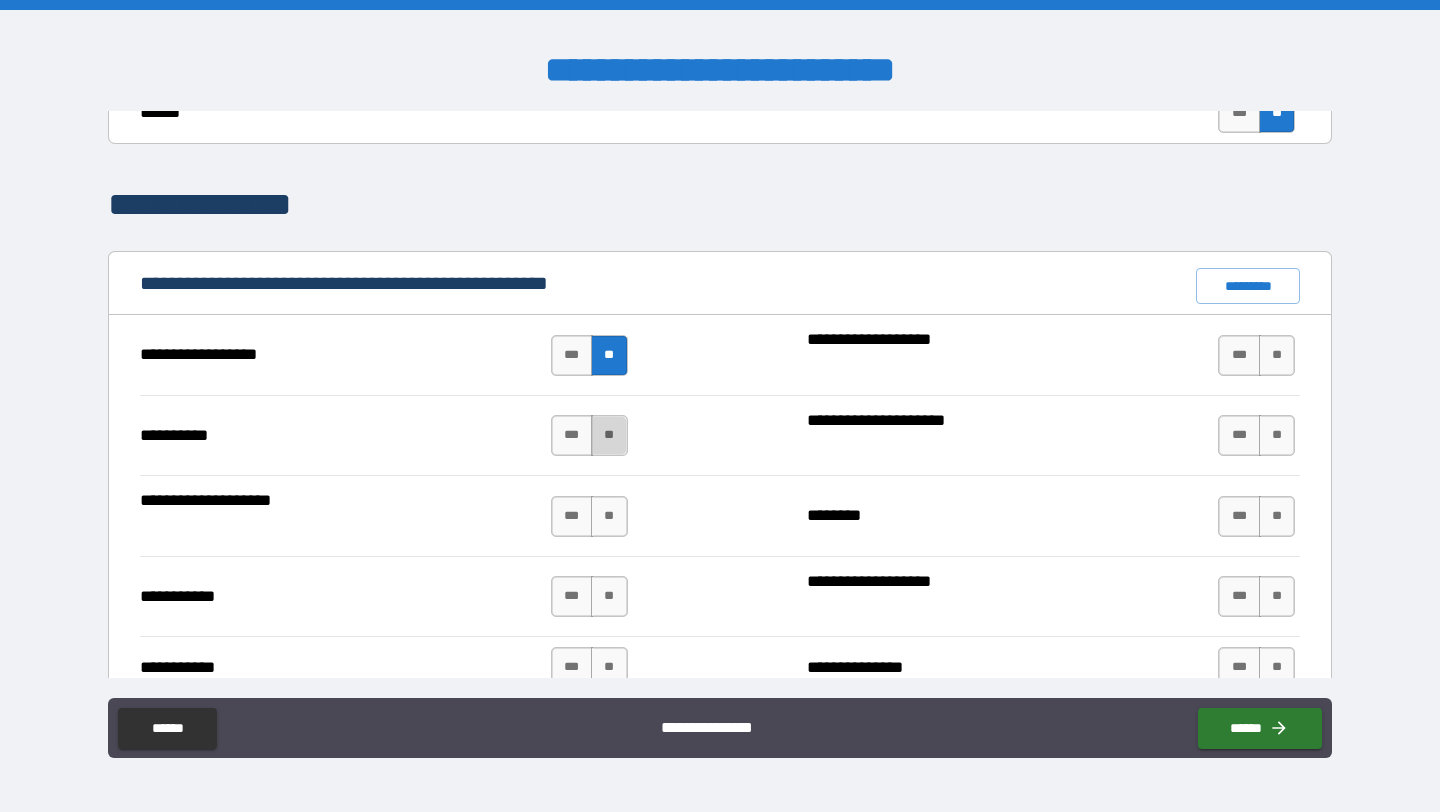 click on "**" at bounding box center [609, 435] 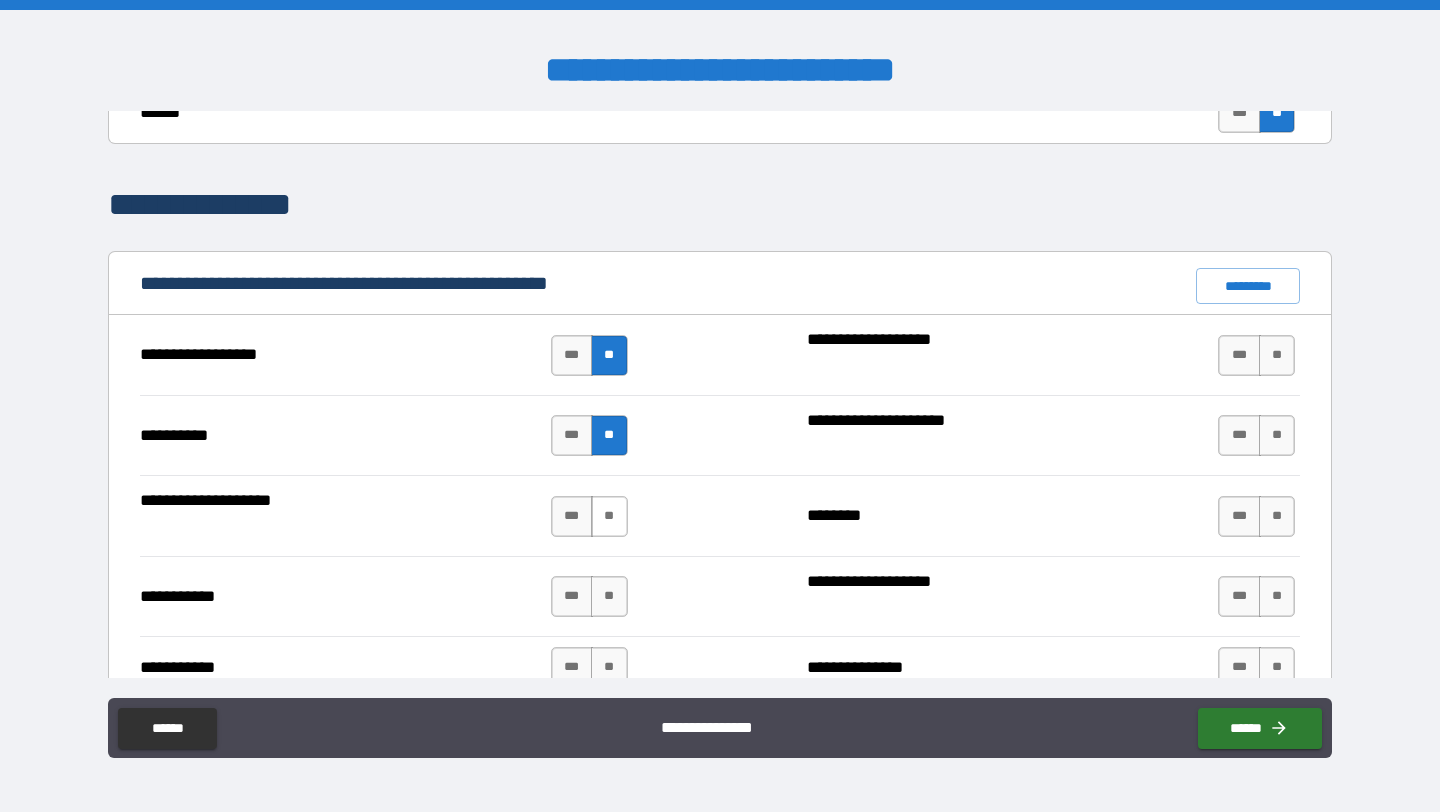 click on "**" at bounding box center [609, 516] 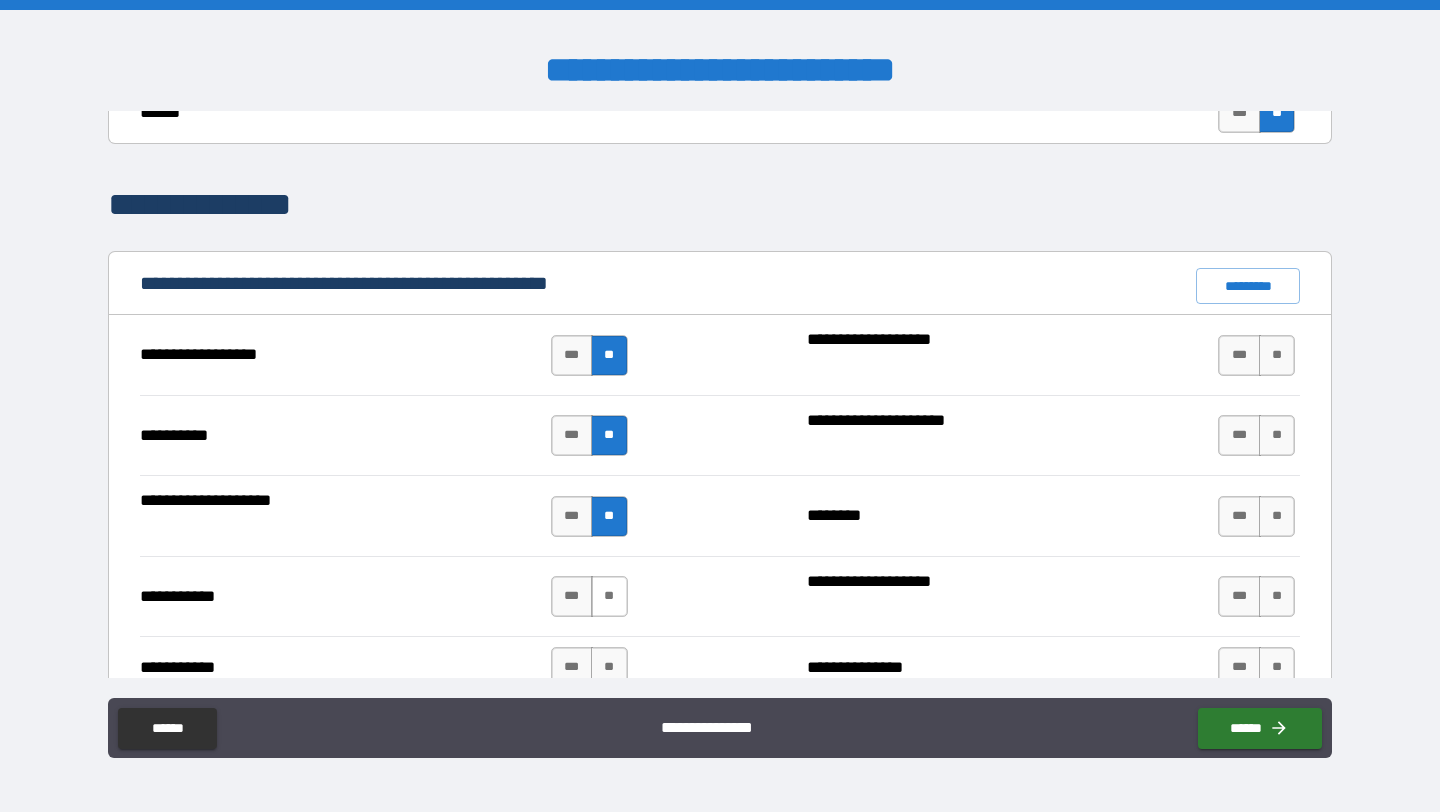 click on "**" at bounding box center [609, 596] 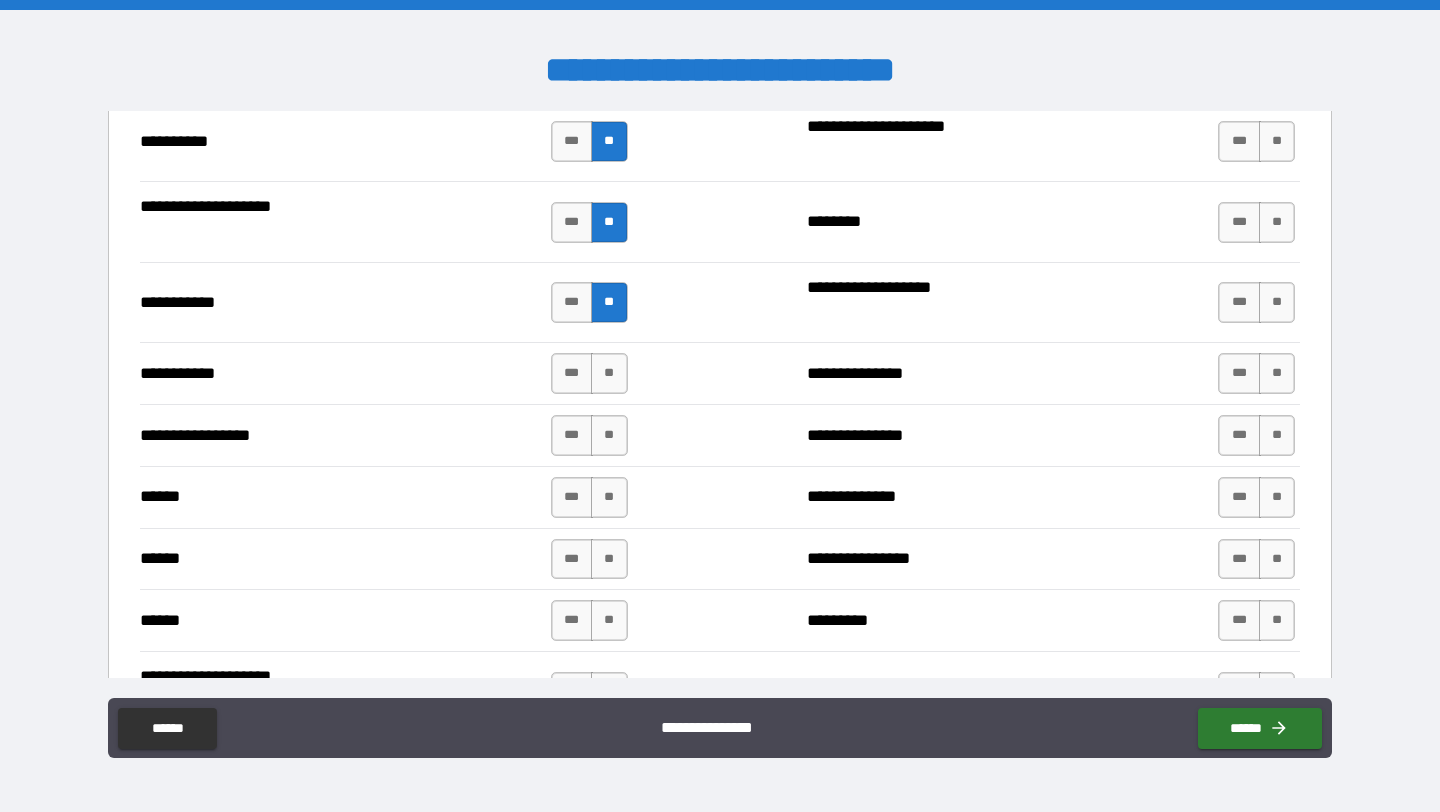 scroll, scrollTop: 2058, scrollLeft: 0, axis: vertical 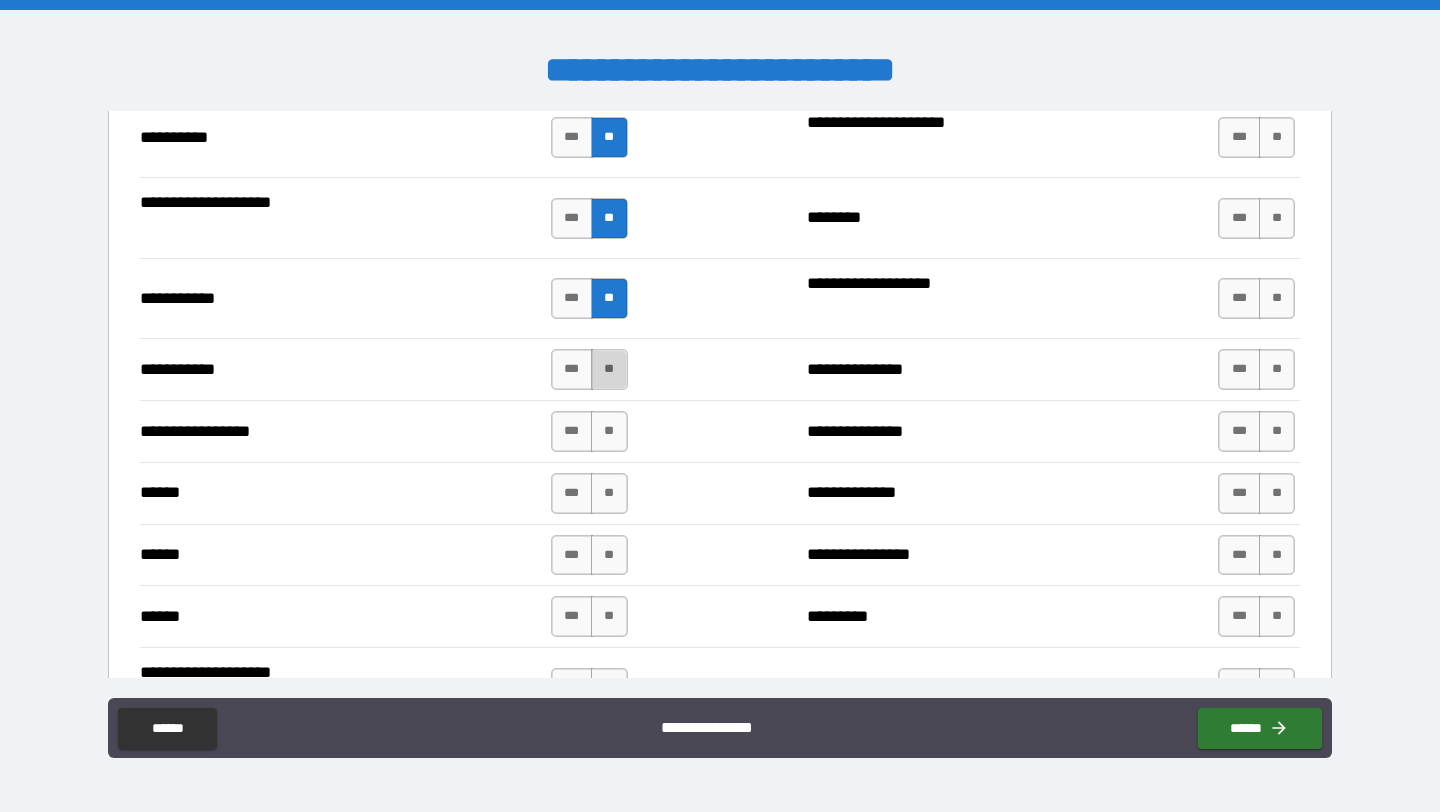 click on "**" at bounding box center [609, 369] 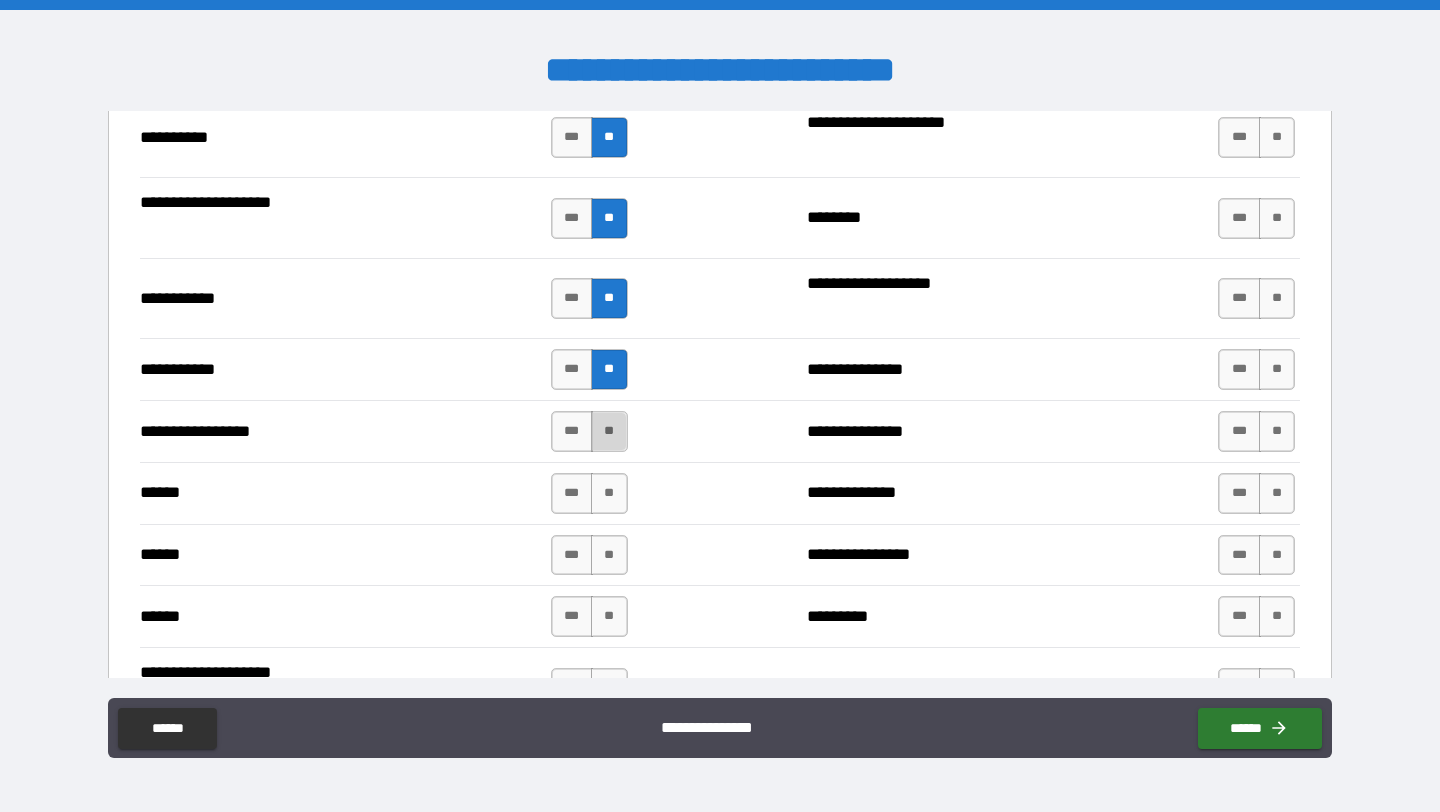 click on "**" at bounding box center [609, 431] 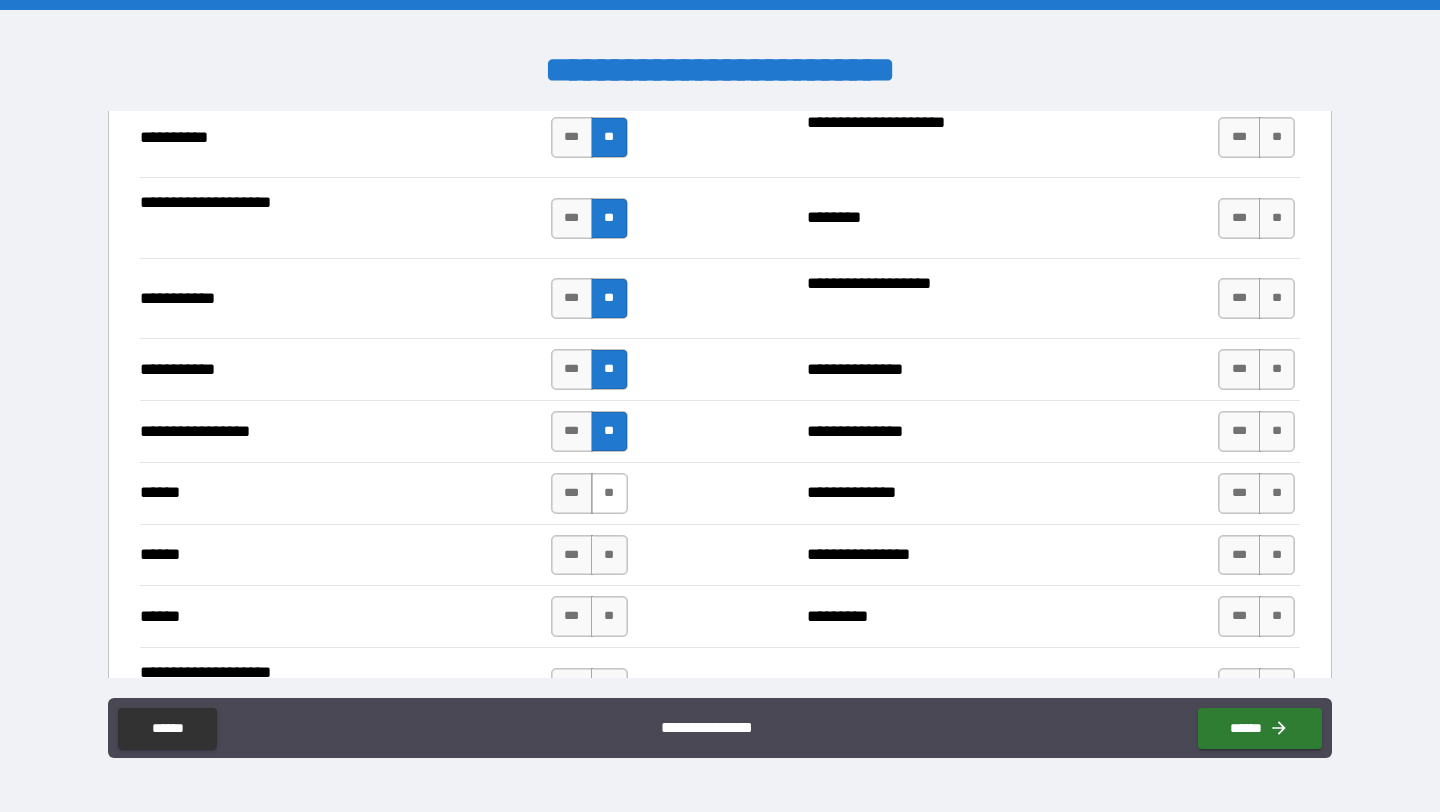 click on "**" at bounding box center (609, 493) 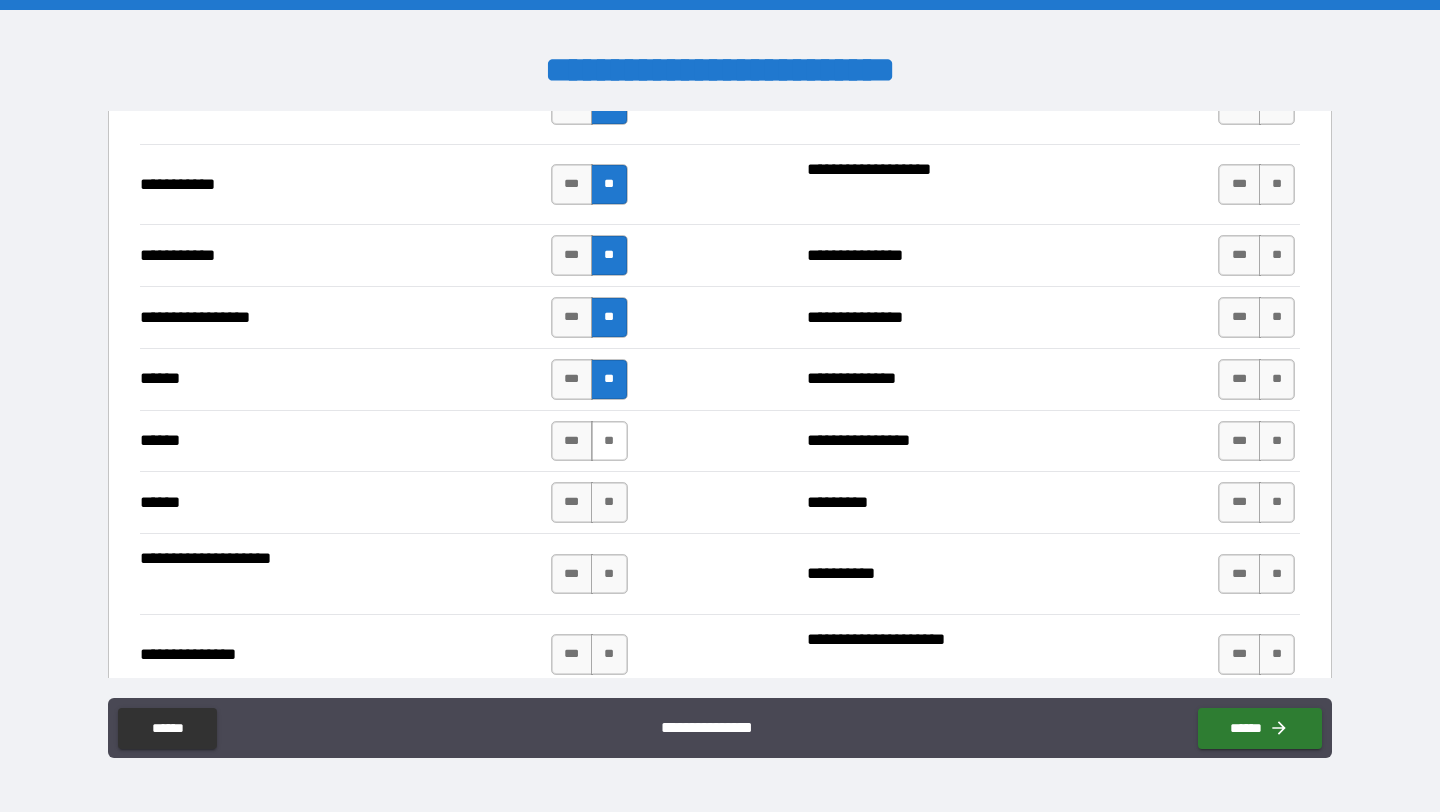 scroll, scrollTop: 2171, scrollLeft: 0, axis: vertical 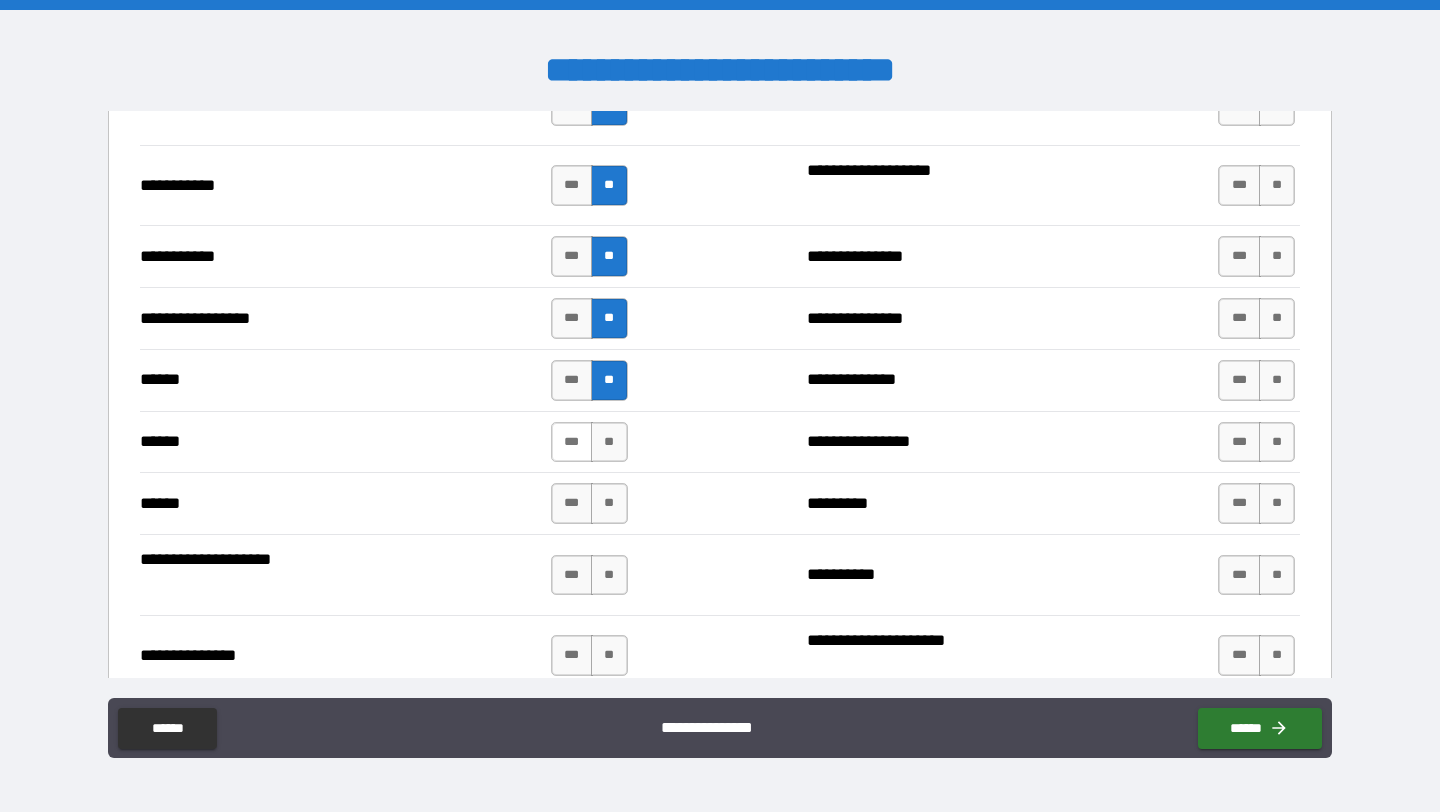 click on "***" at bounding box center (572, 442) 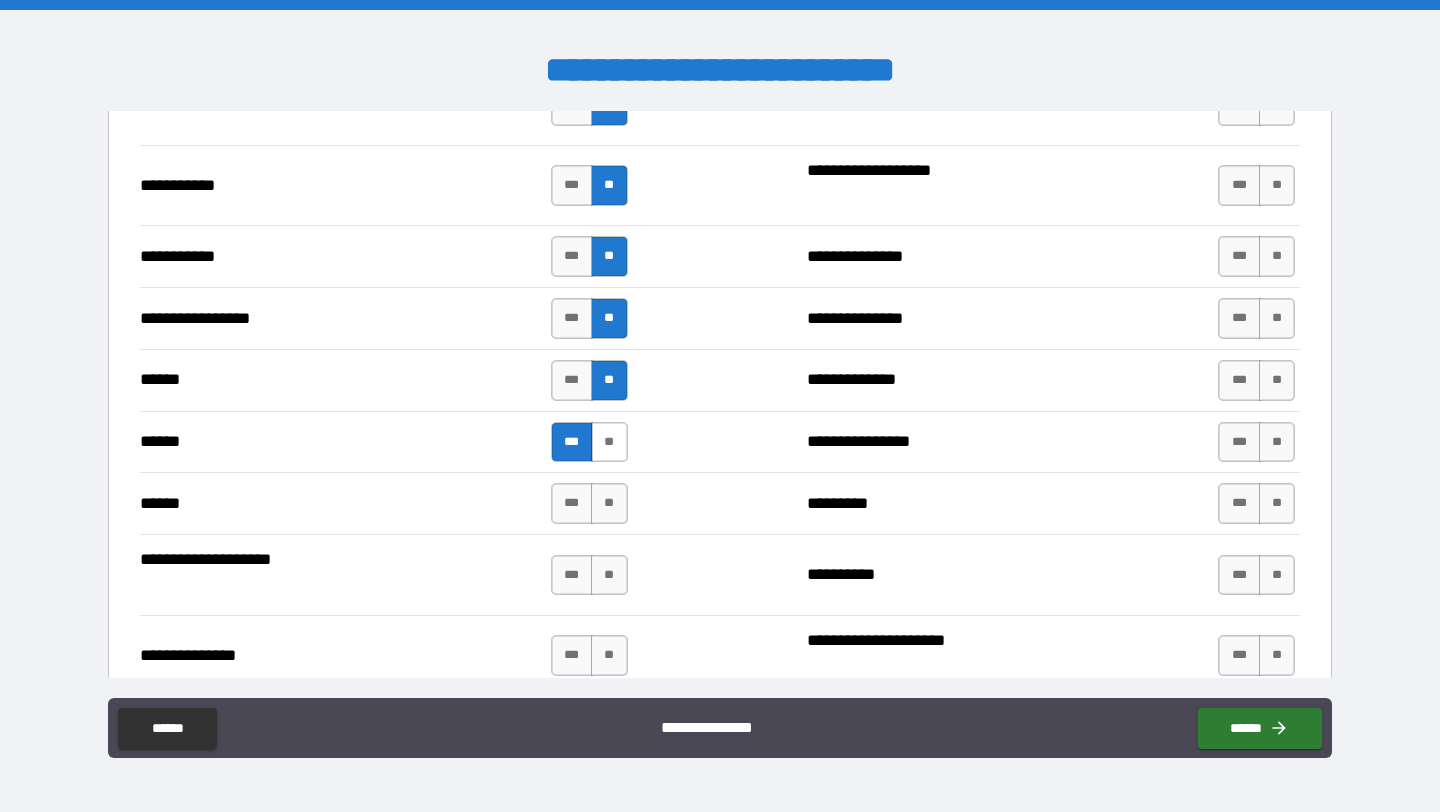 click on "**" at bounding box center (609, 442) 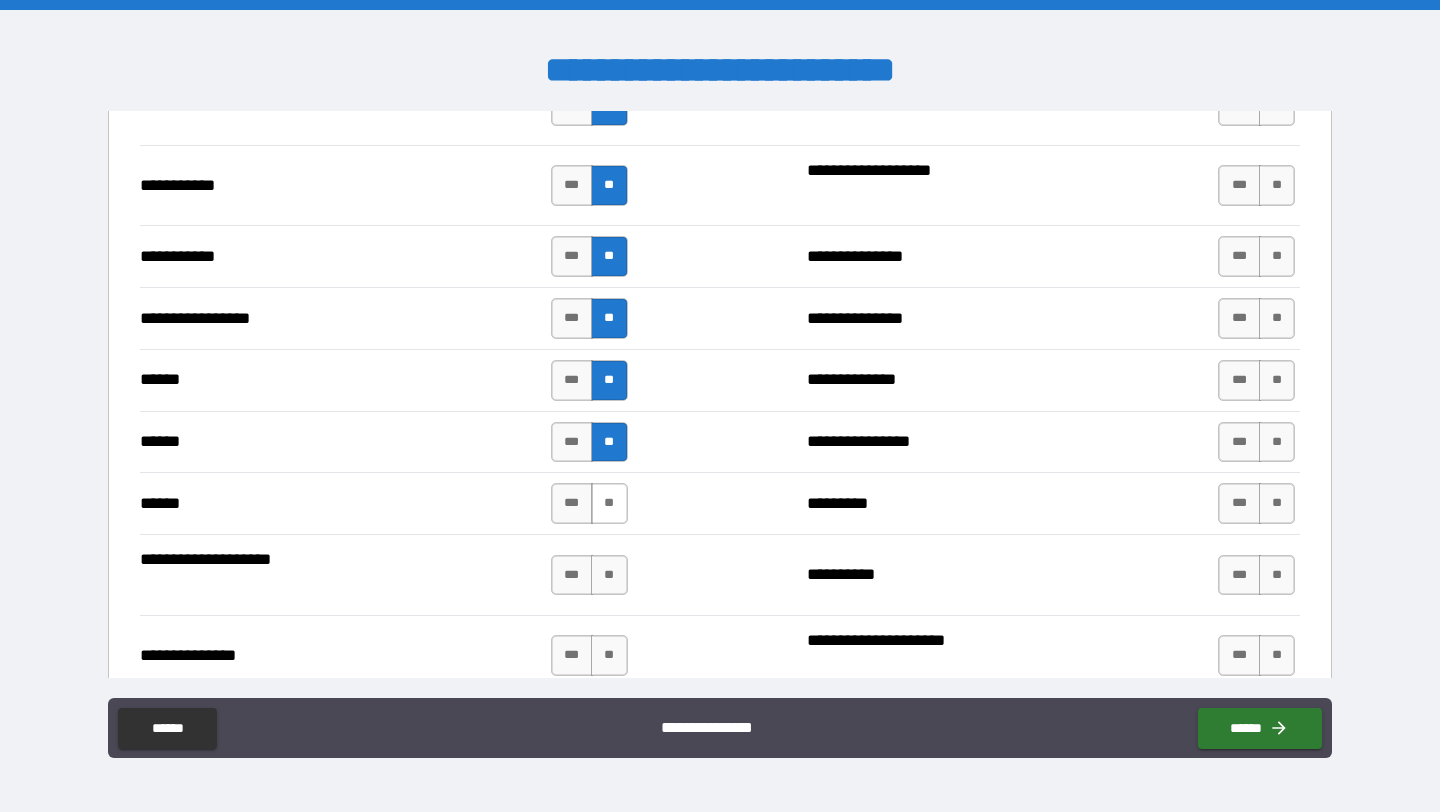 click on "**" at bounding box center (609, 503) 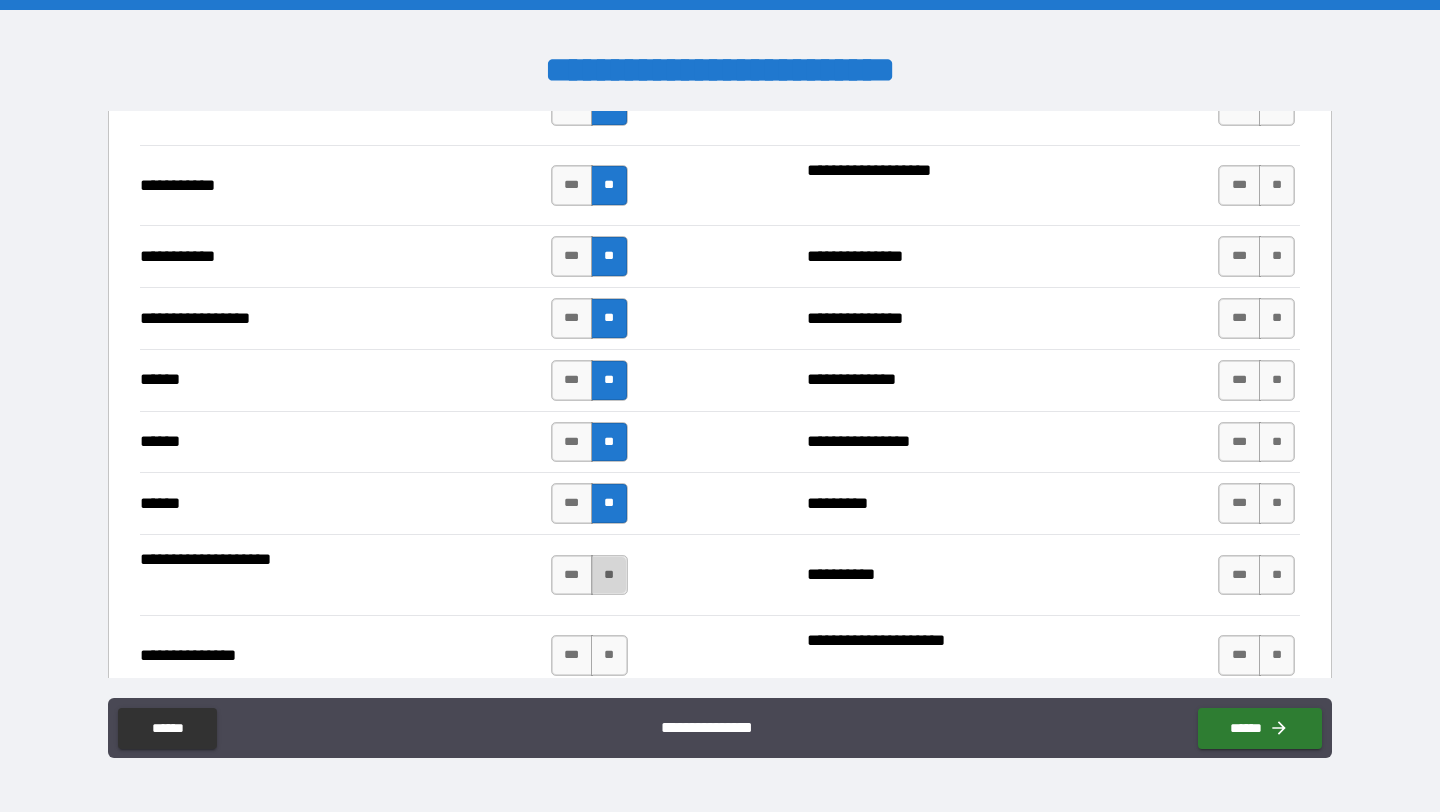 click on "**" at bounding box center [609, 575] 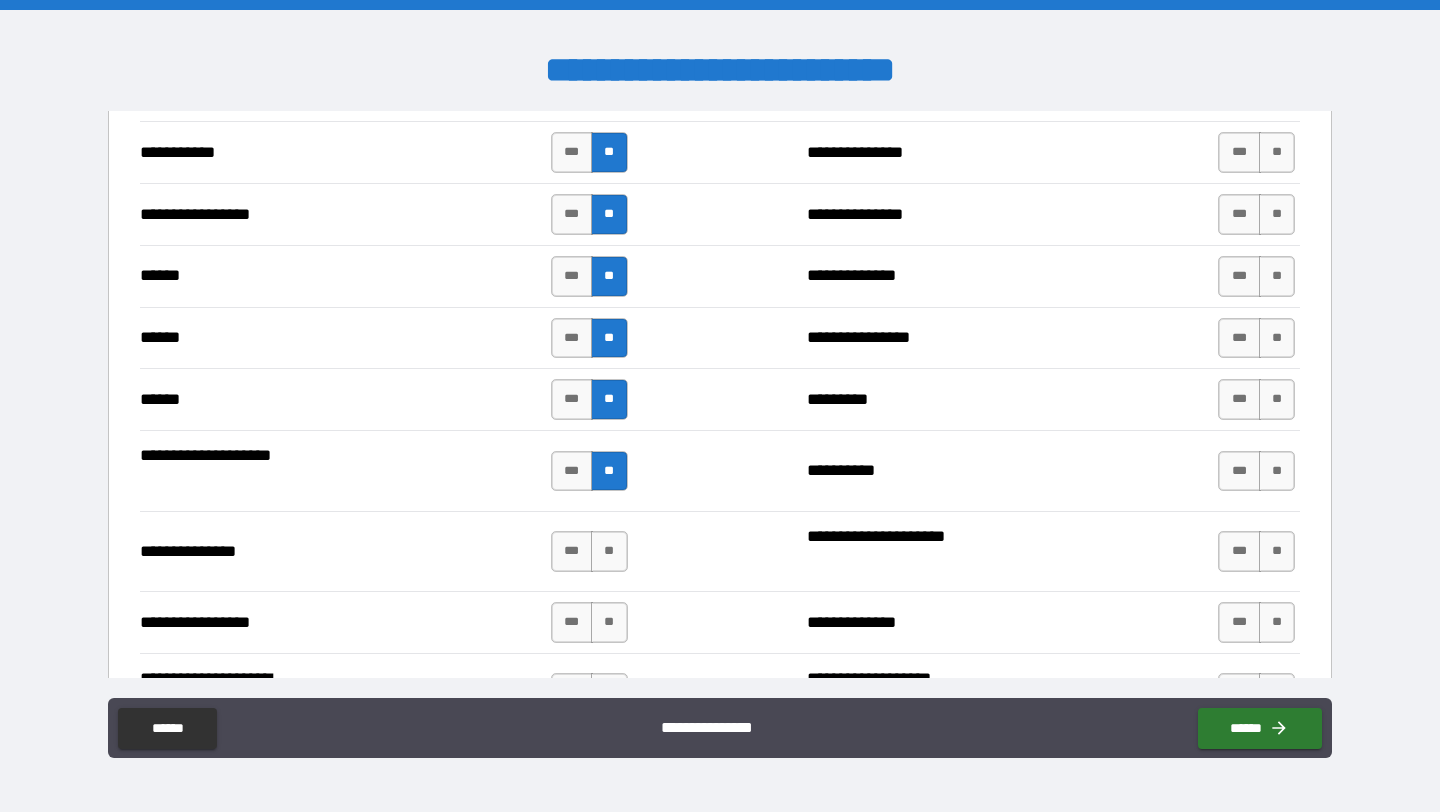 scroll, scrollTop: 2284, scrollLeft: 0, axis: vertical 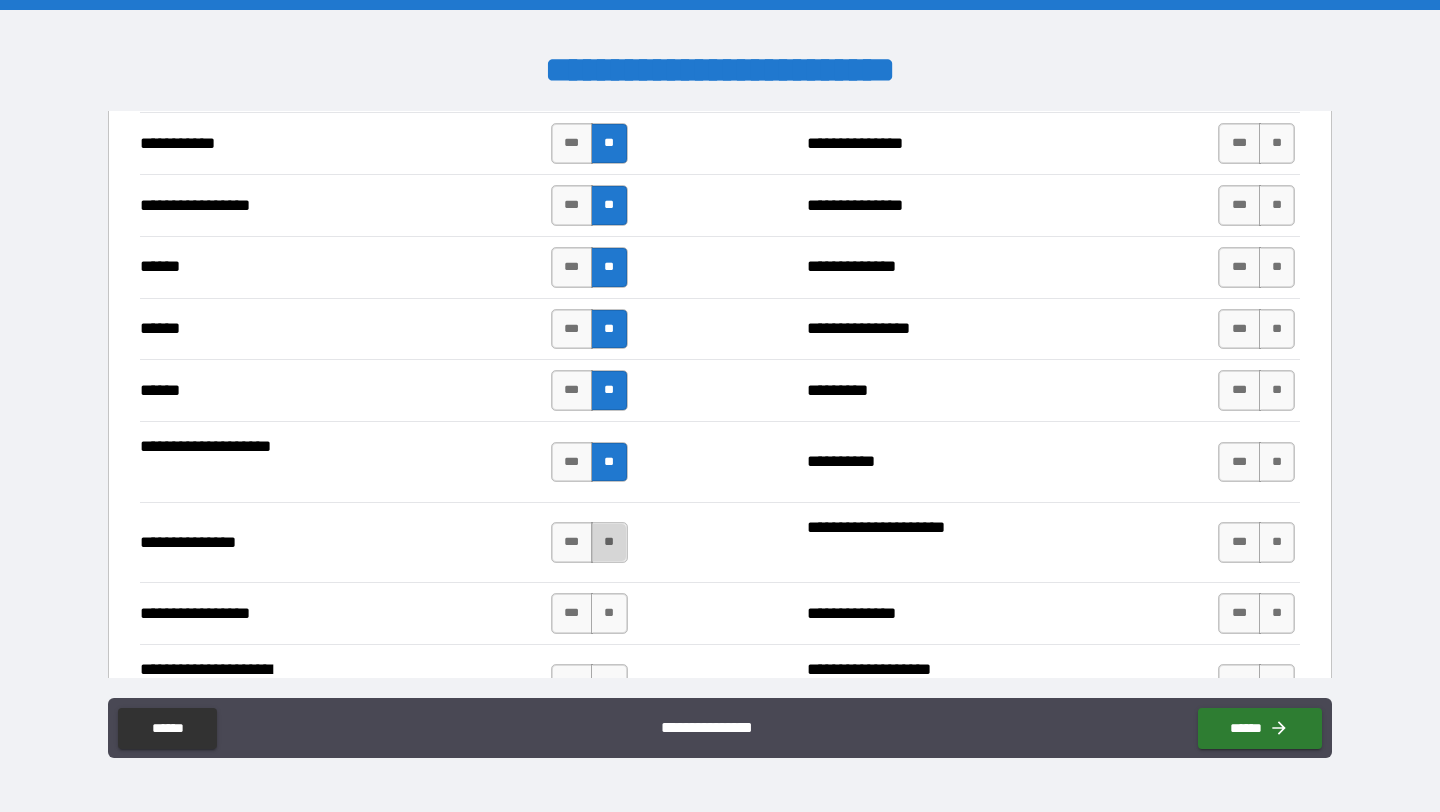 click on "**" at bounding box center (609, 542) 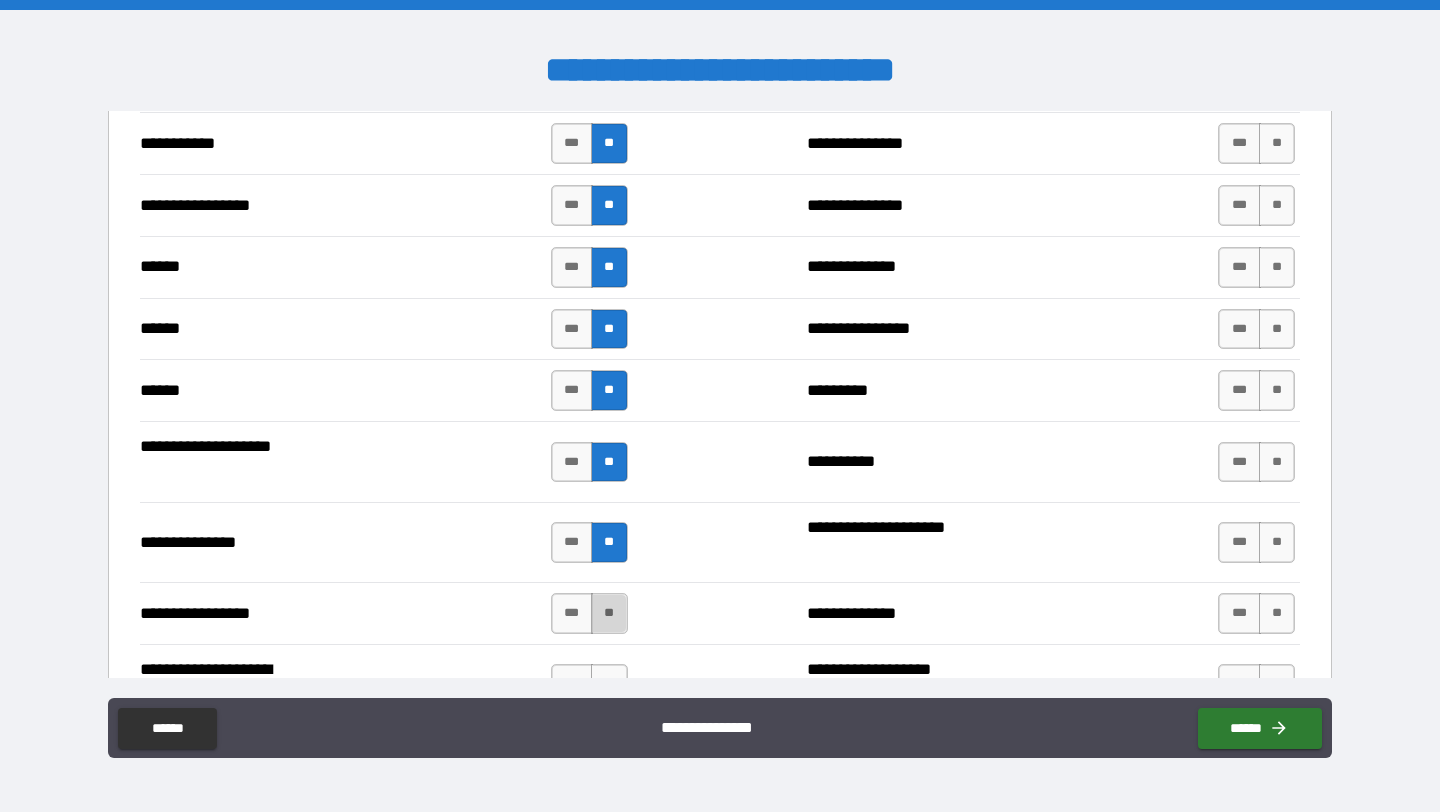 click on "**" at bounding box center [609, 613] 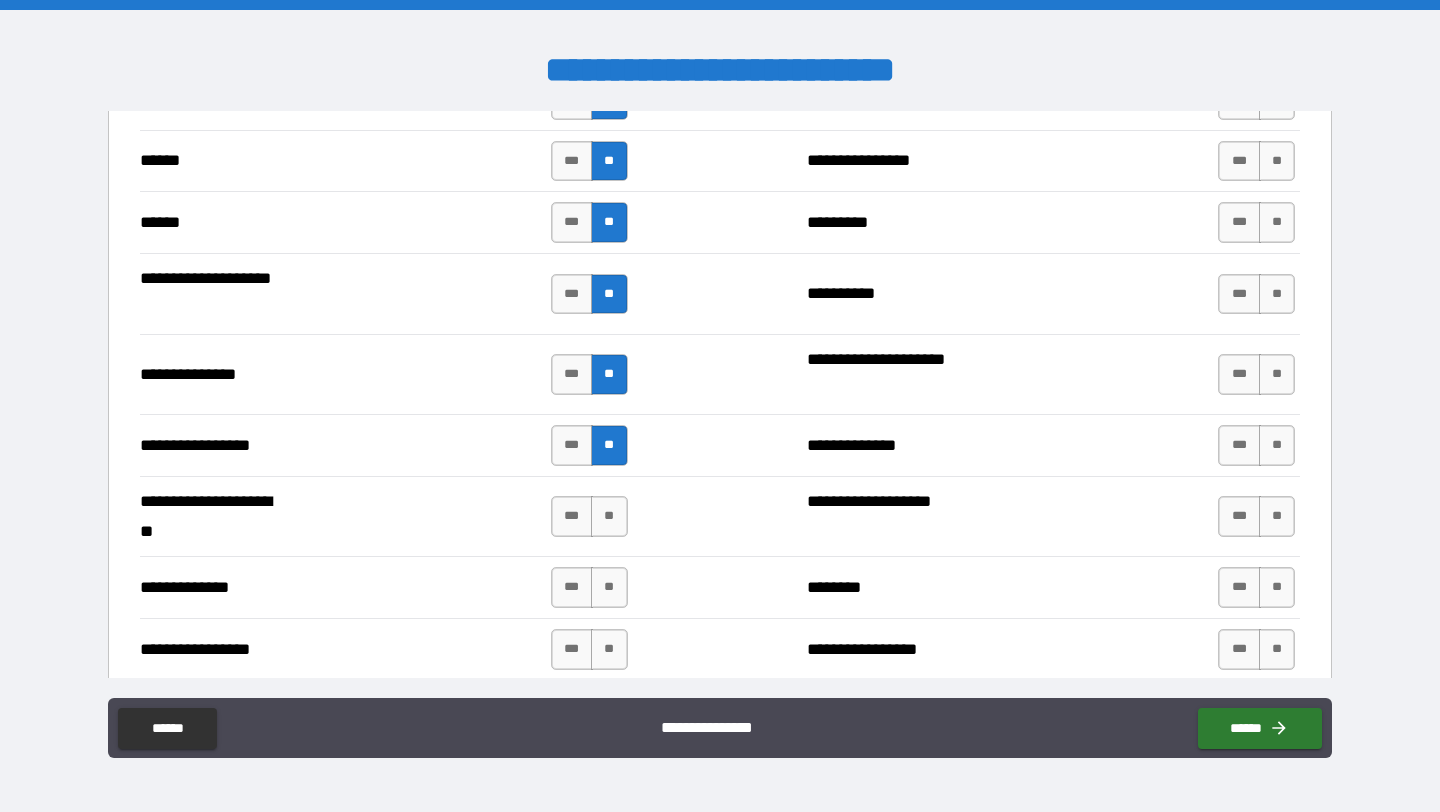 scroll, scrollTop: 2493, scrollLeft: 0, axis: vertical 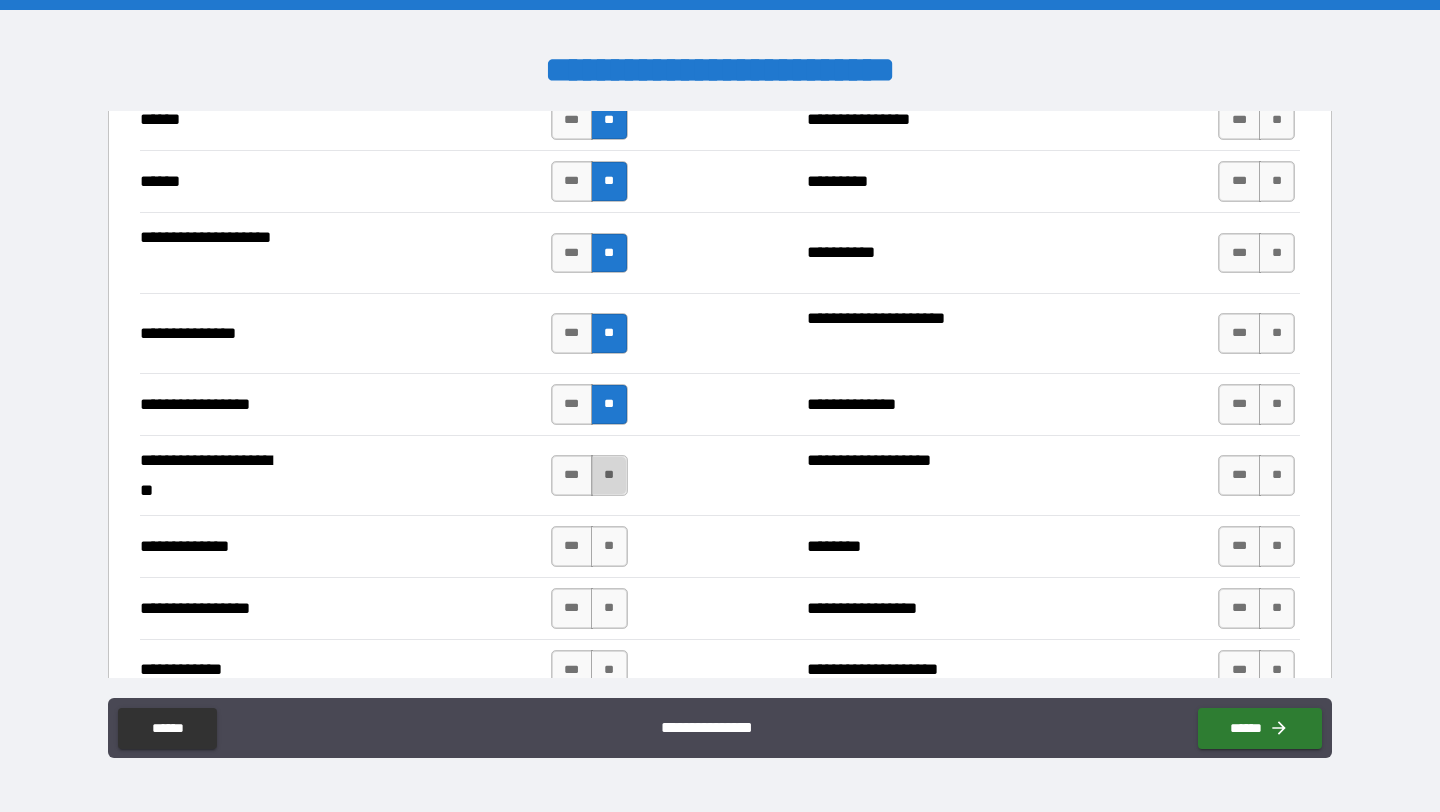 click on "**" at bounding box center (609, 475) 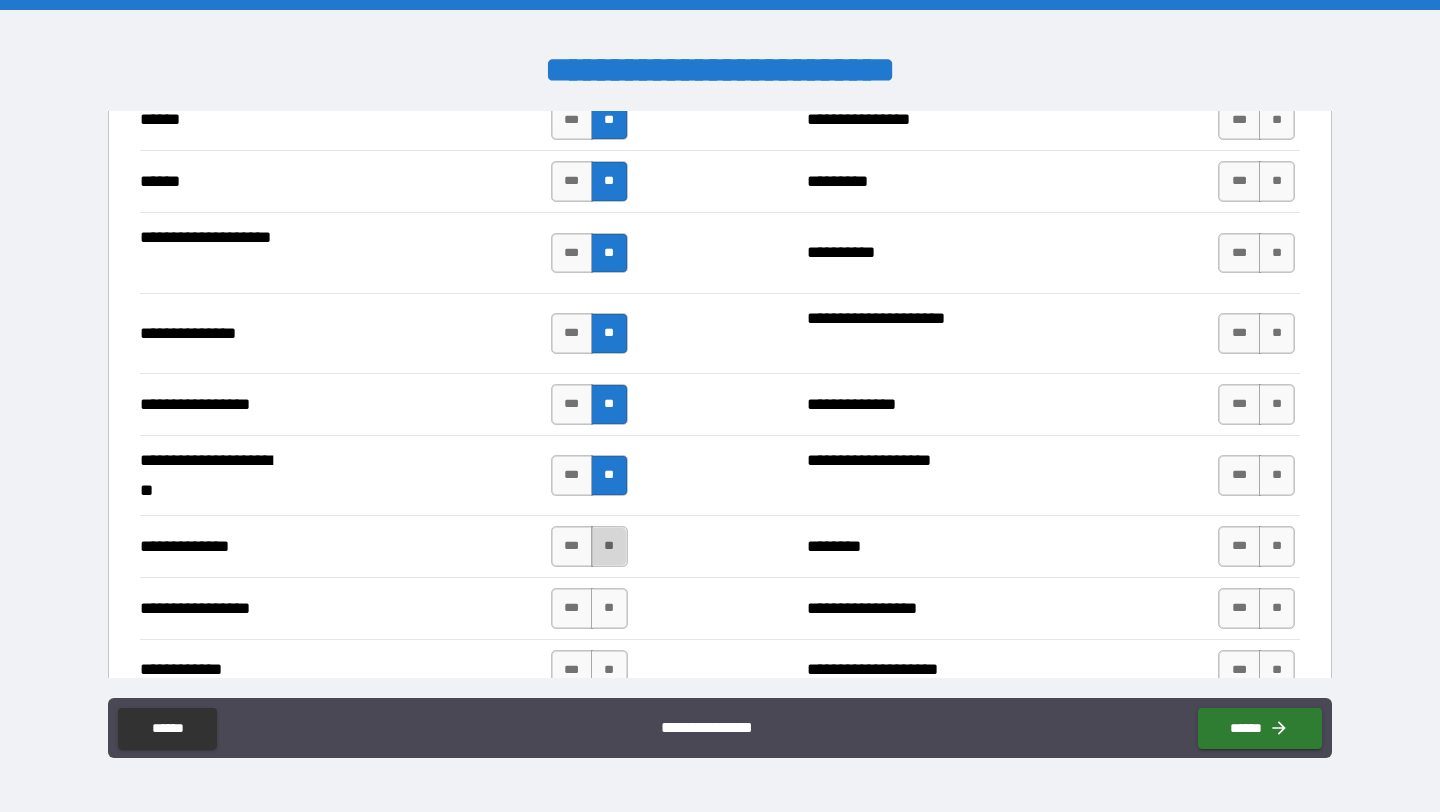 click on "**" at bounding box center (609, 546) 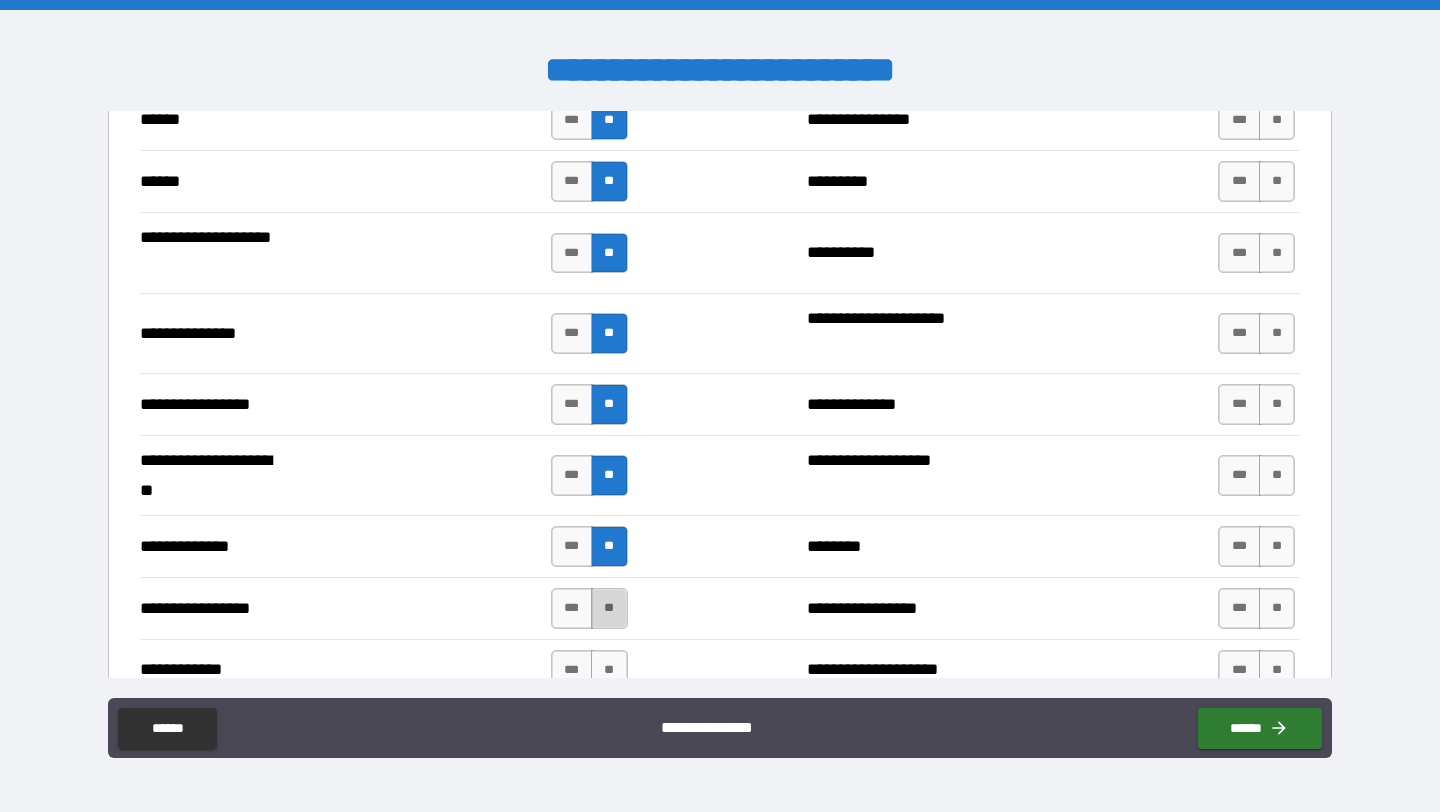 click on "**" at bounding box center [609, 608] 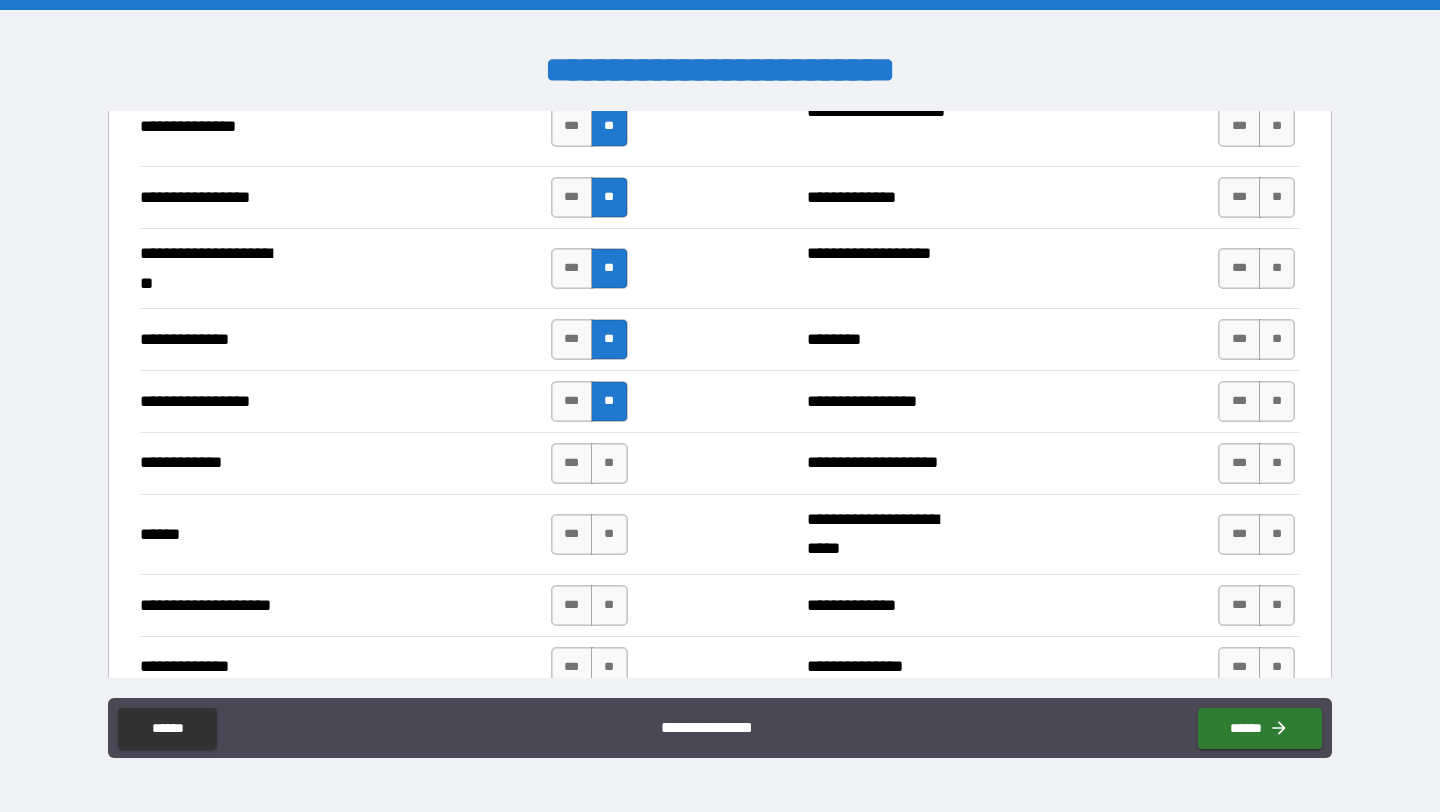 scroll, scrollTop: 2716, scrollLeft: 0, axis: vertical 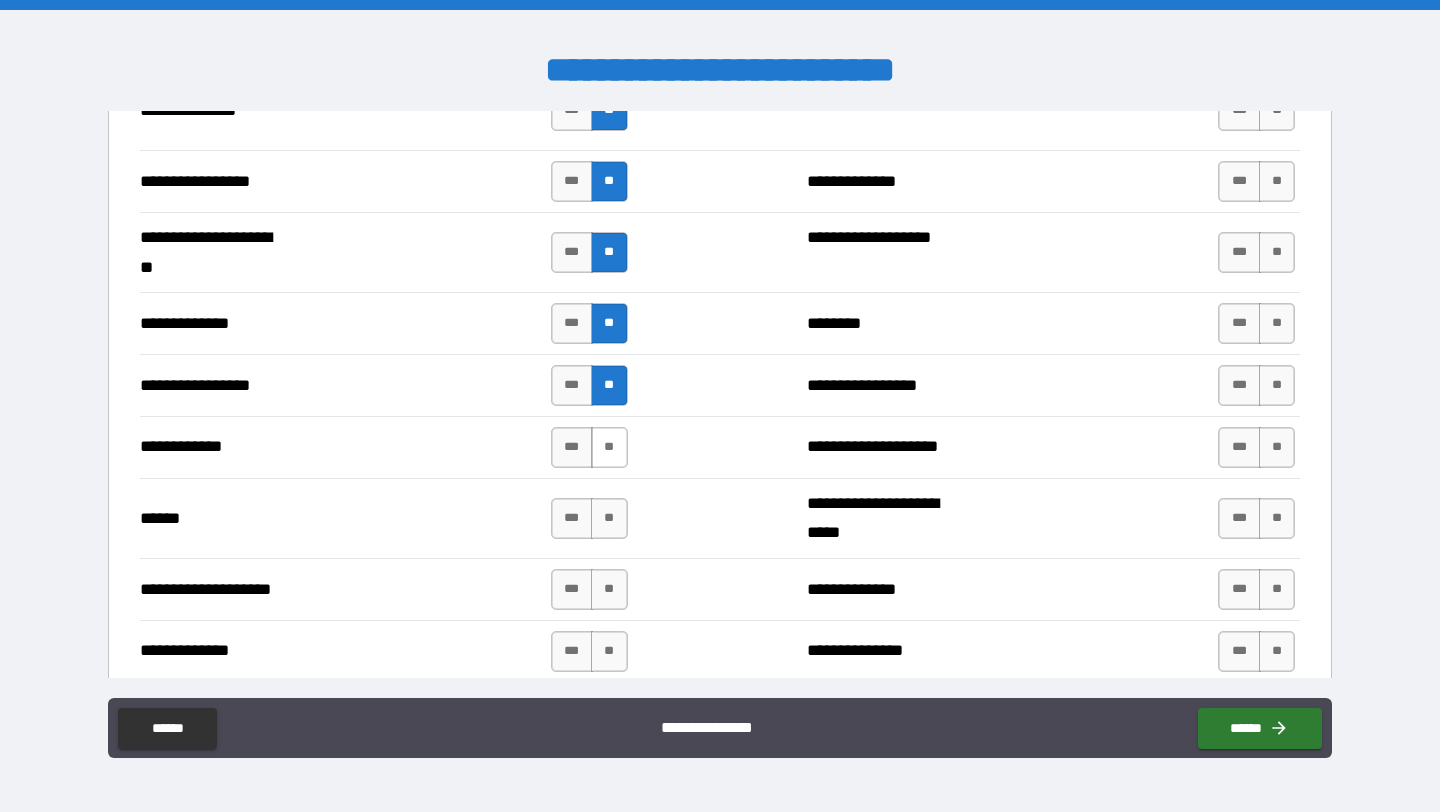 click on "**" at bounding box center (609, 447) 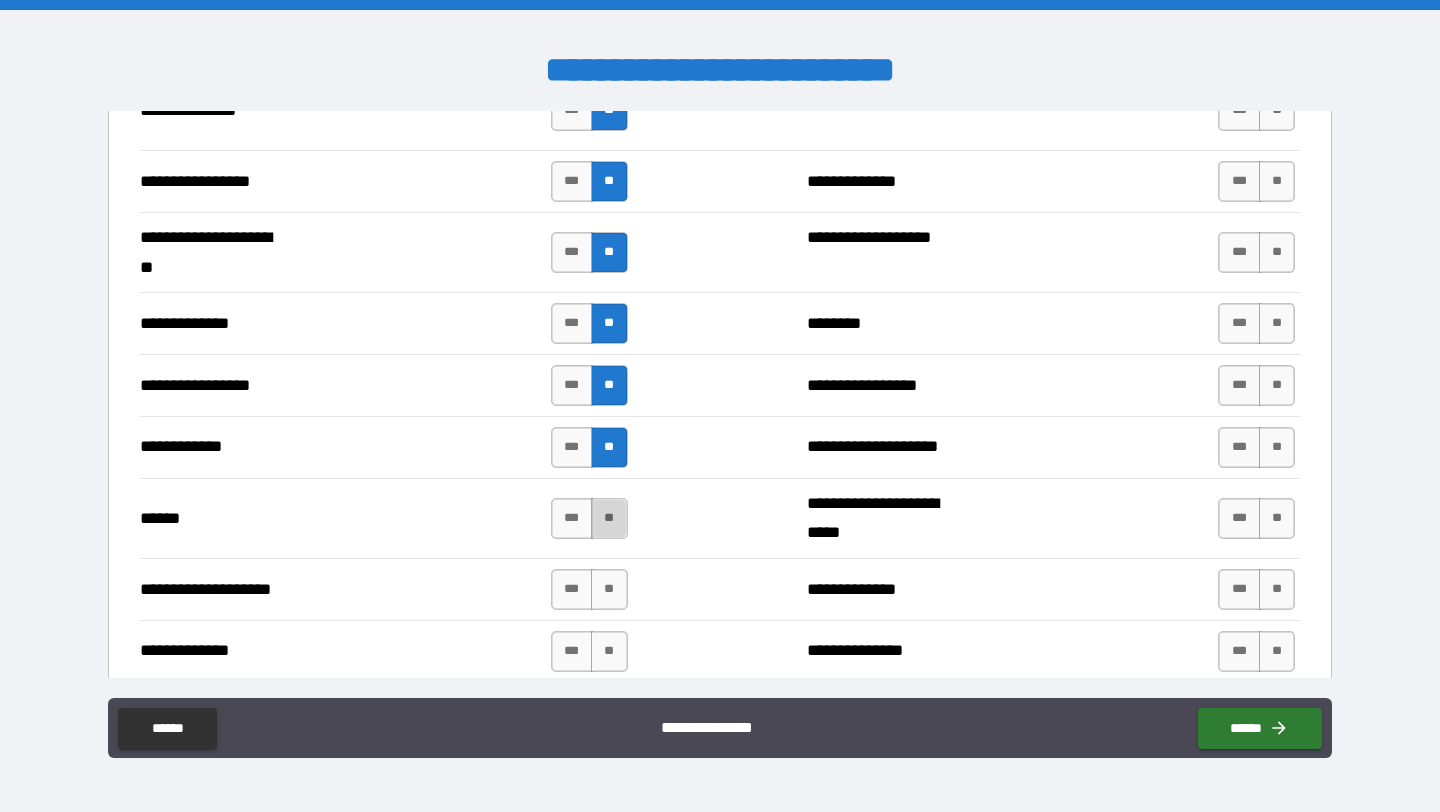 click on "**" at bounding box center [609, 518] 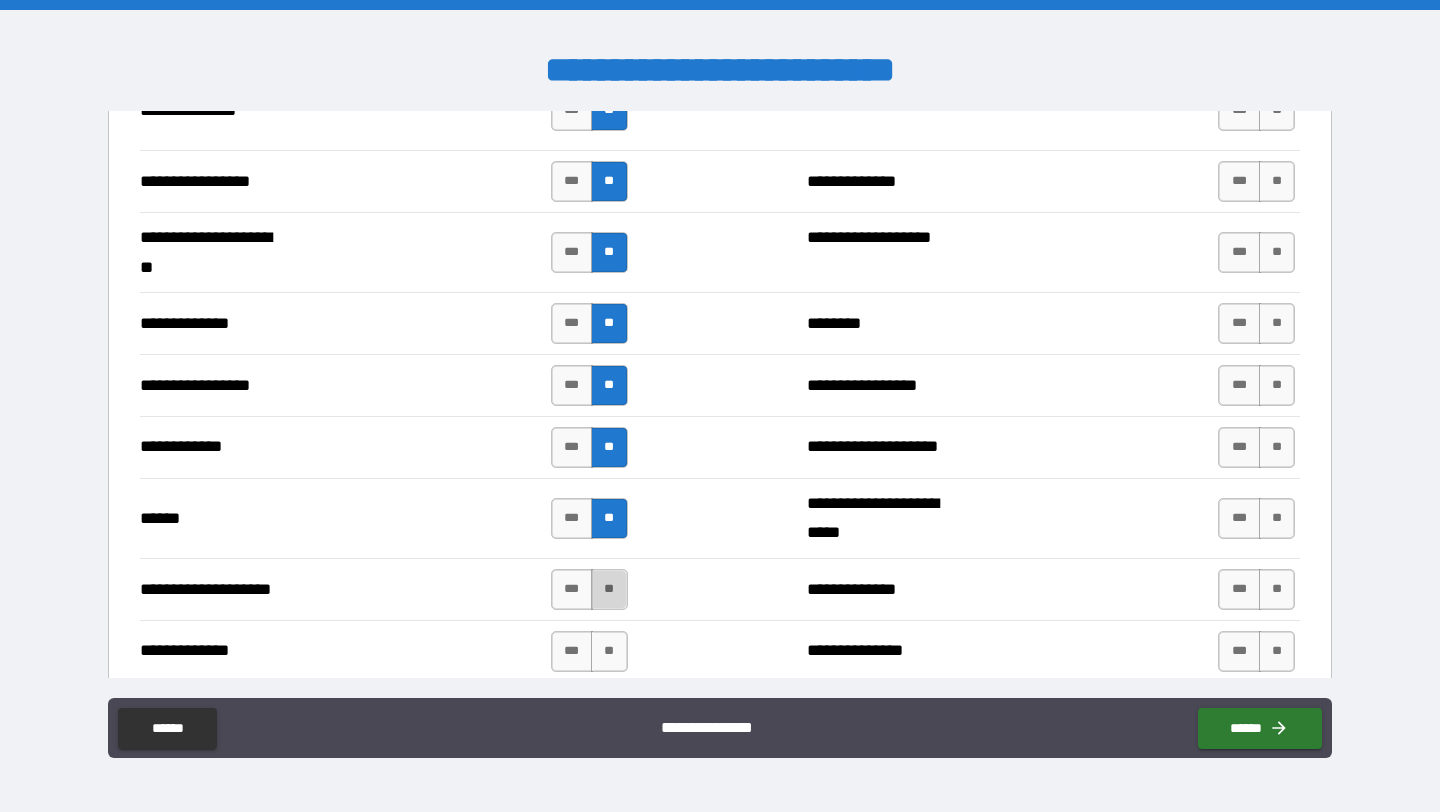 click on "**" at bounding box center (609, 589) 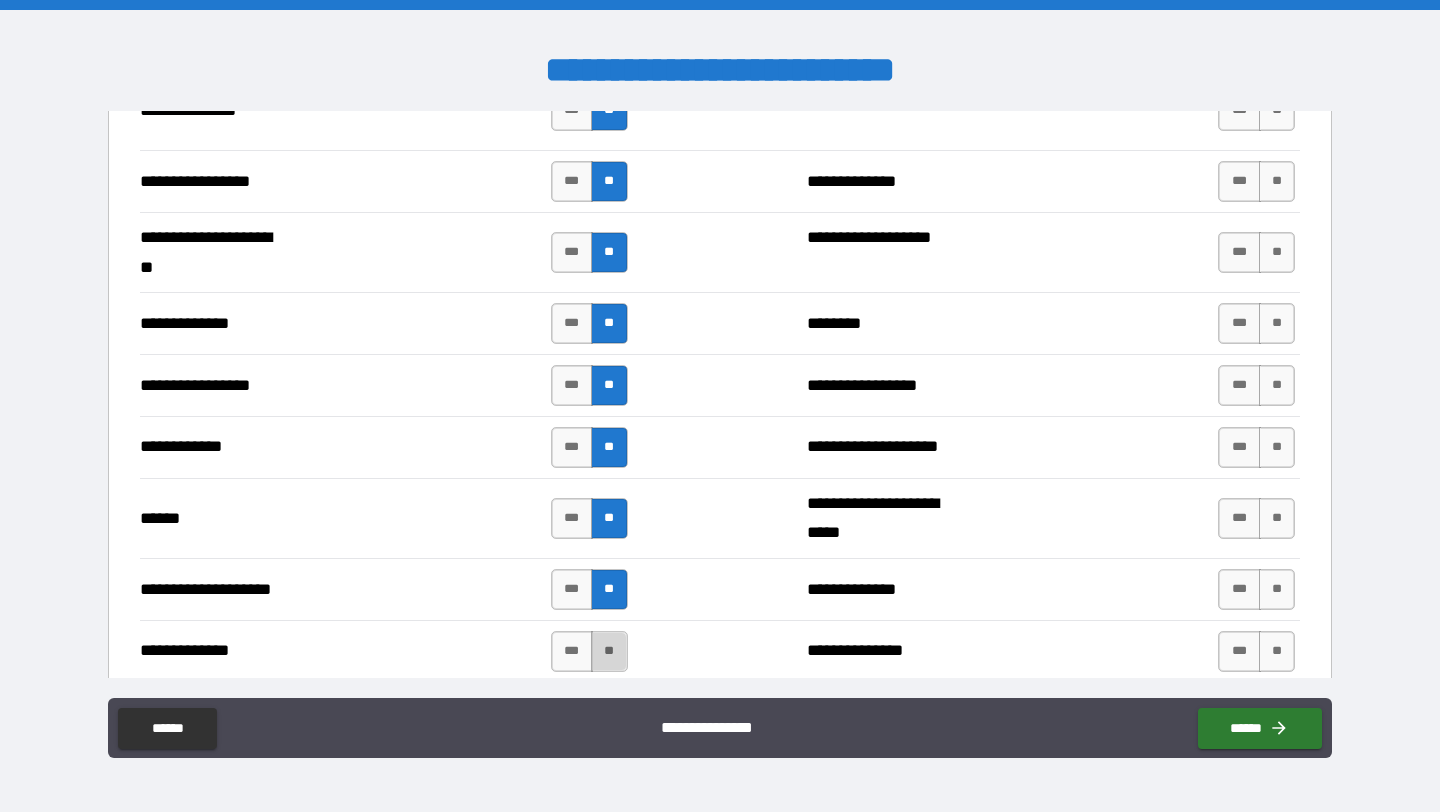 click on "**" at bounding box center (609, 651) 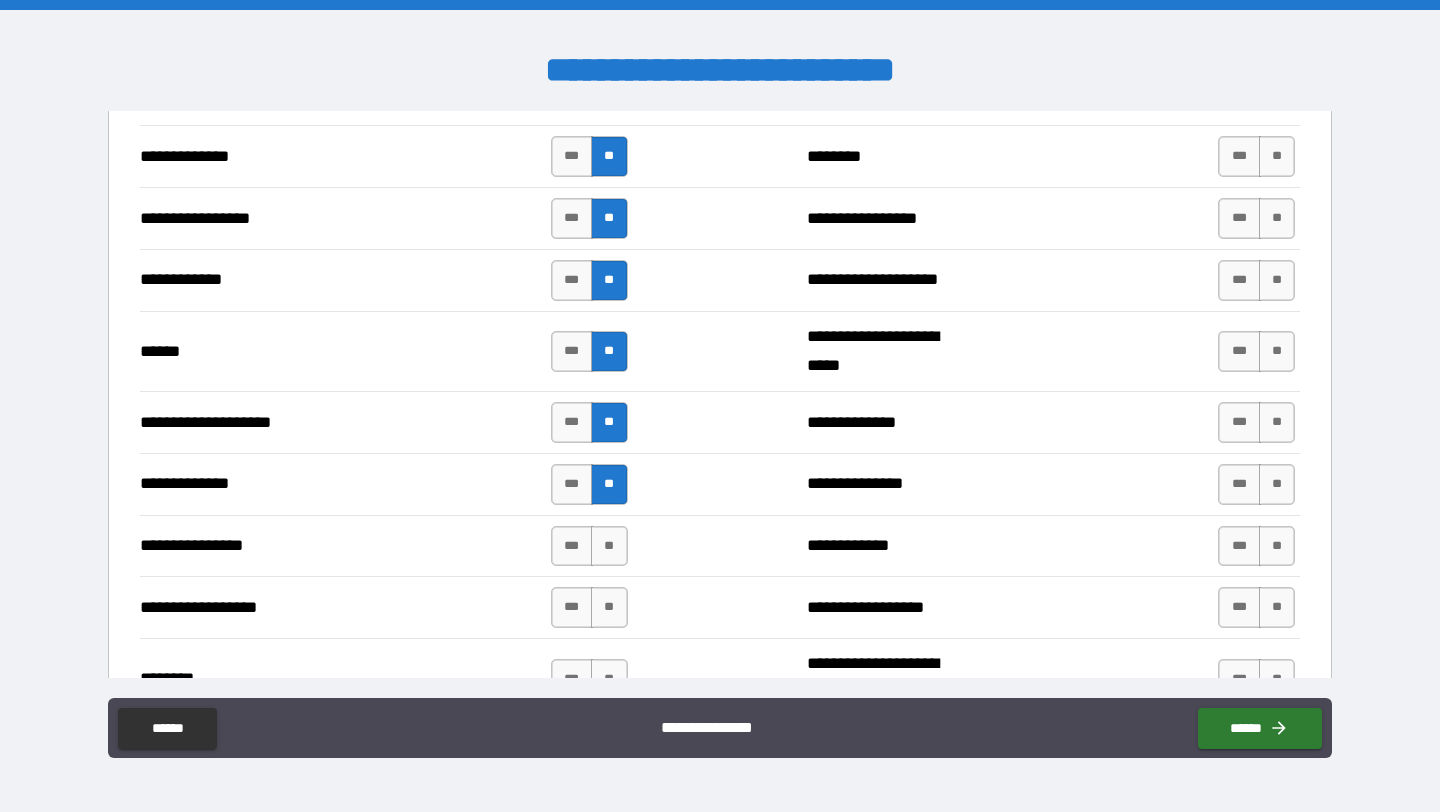 scroll, scrollTop: 2924, scrollLeft: 0, axis: vertical 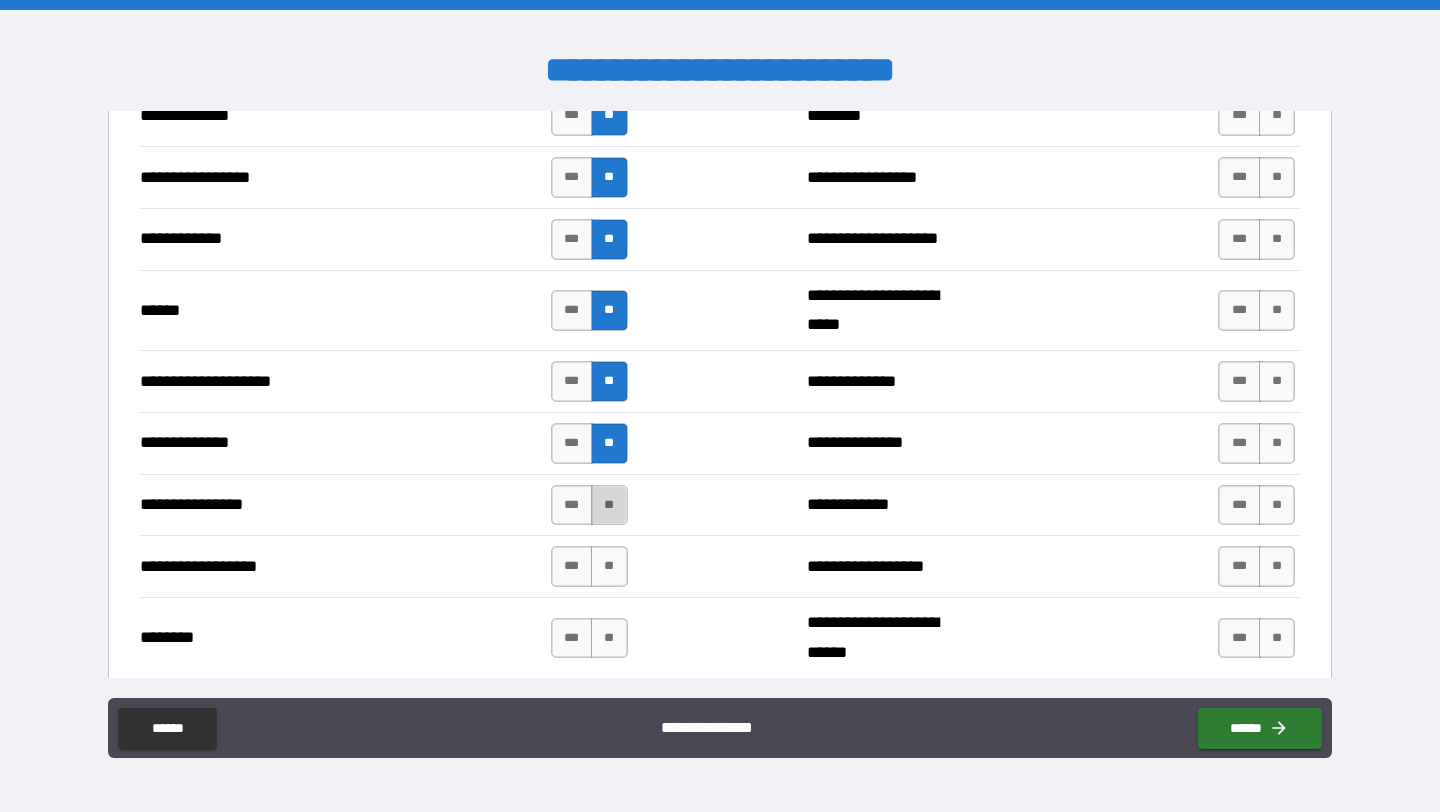 click on "**" at bounding box center [609, 505] 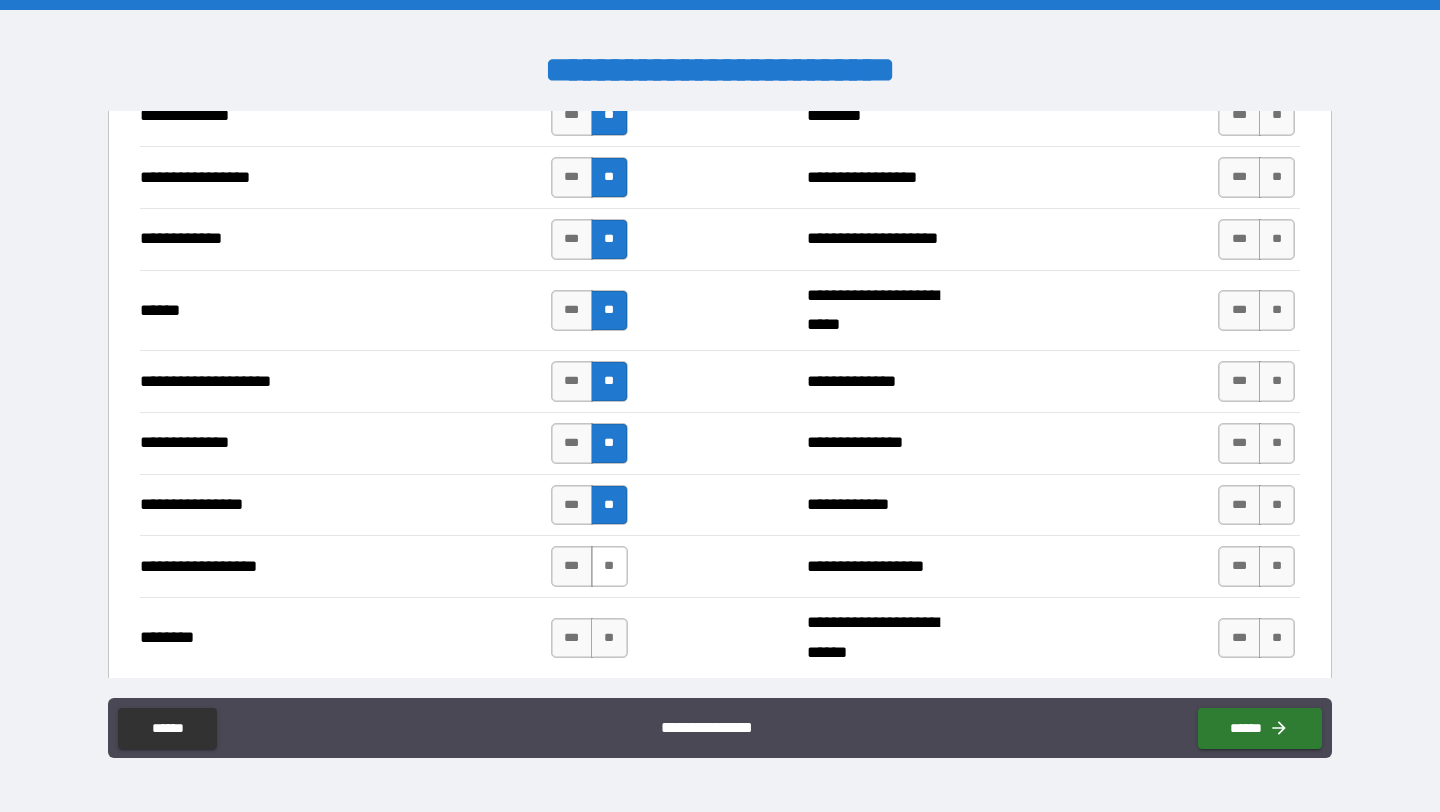click on "**" at bounding box center [609, 566] 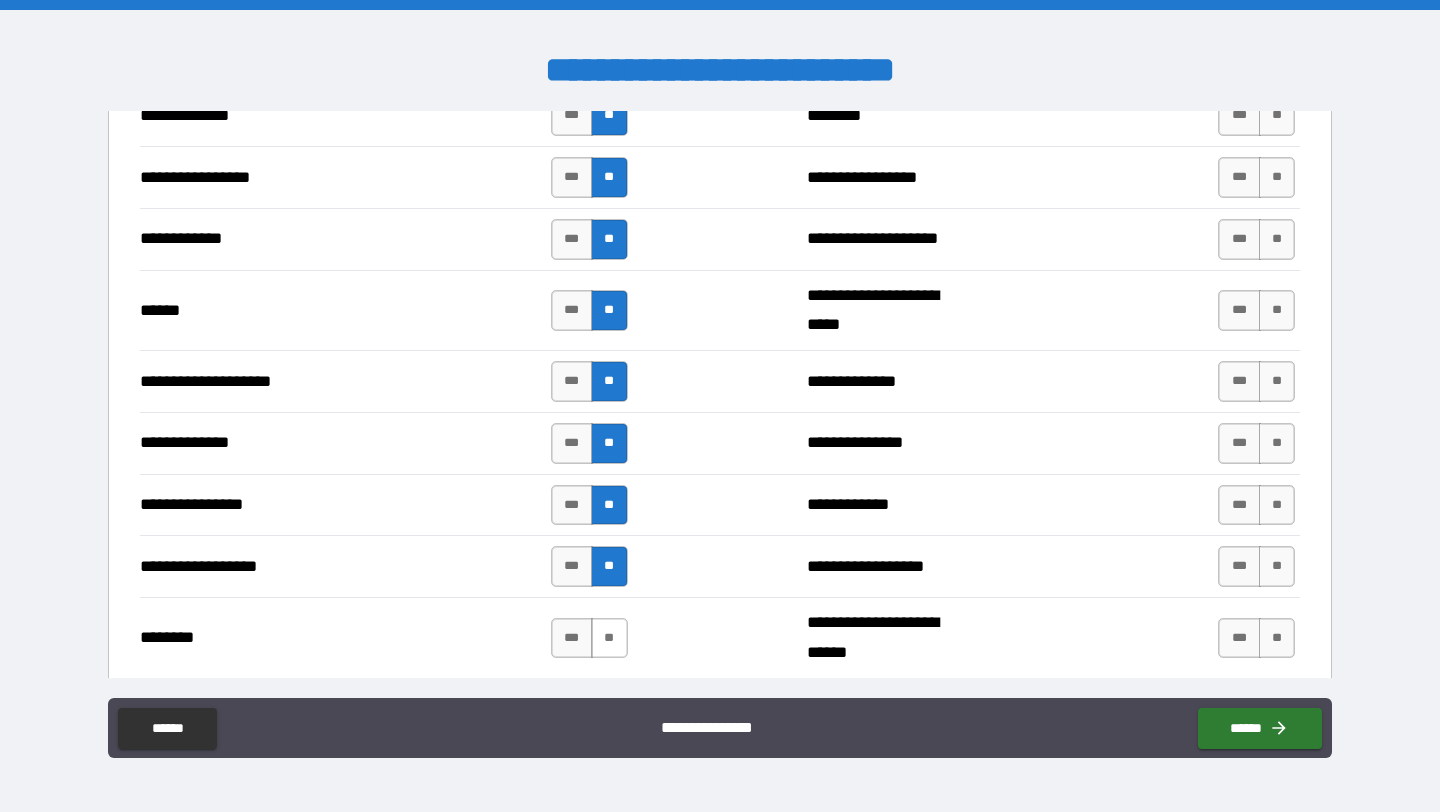 click on "**" at bounding box center [609, 638] 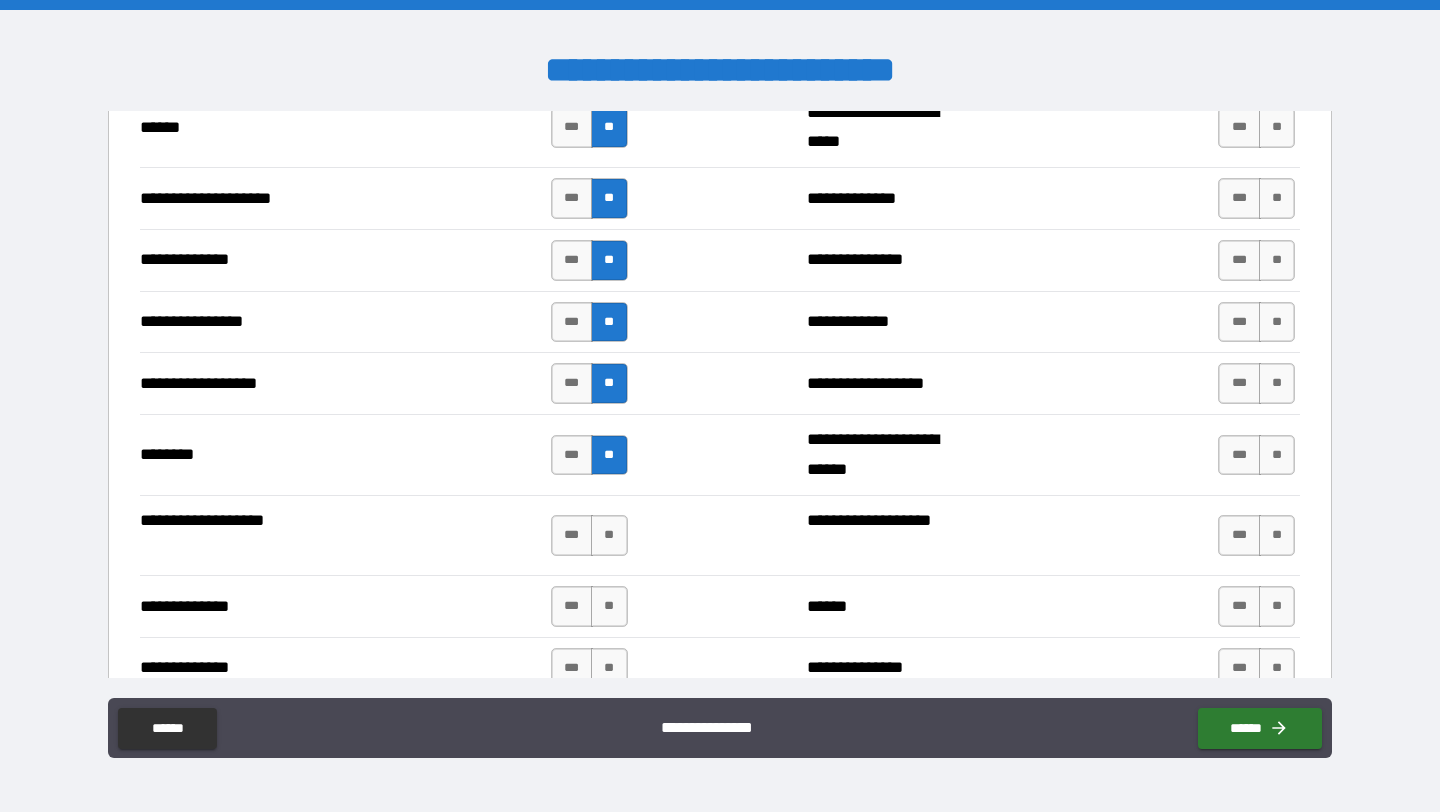 scroll, scrollTop: 3108, scrollLeft: 0, axis: vertical 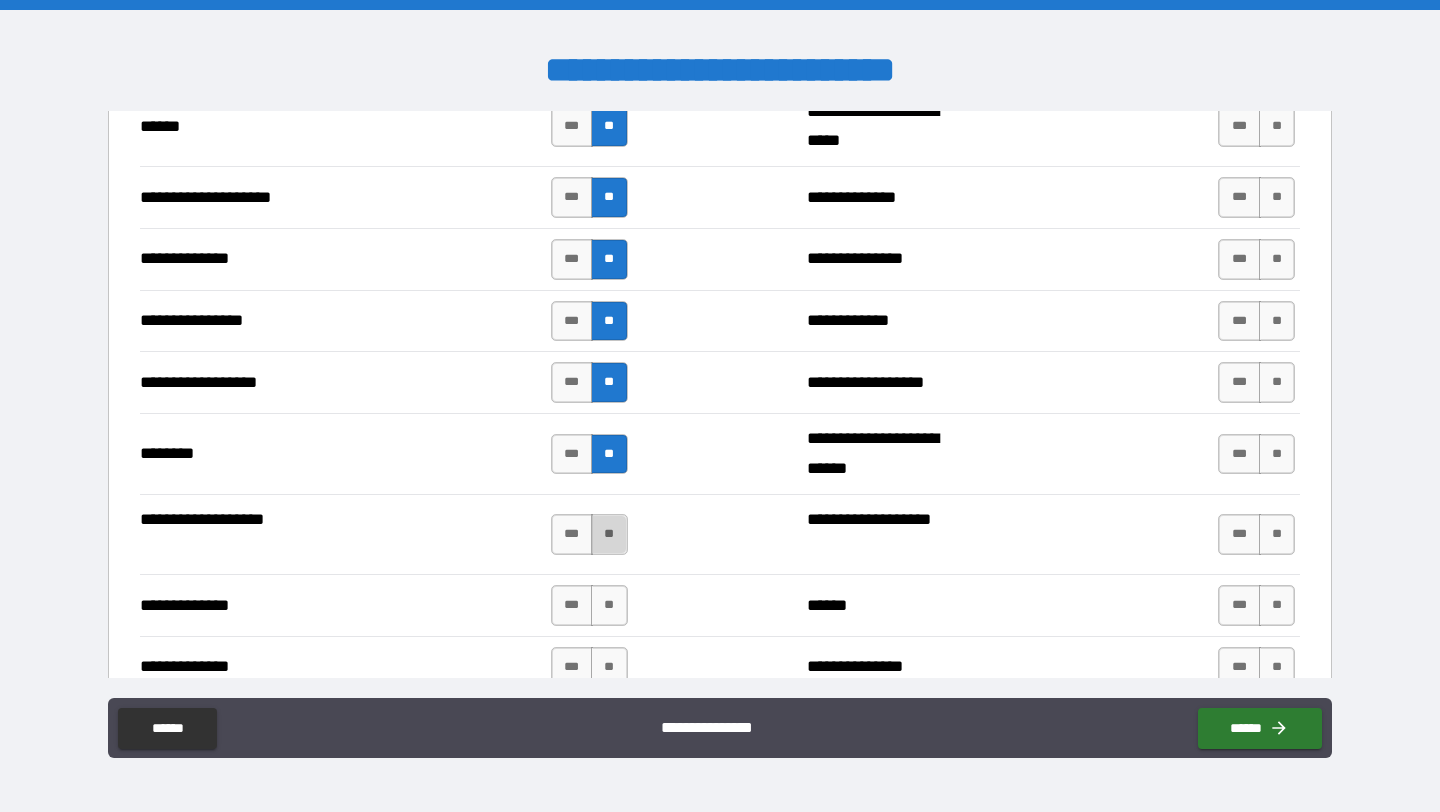click on "**" at bounding box center [609, 534] 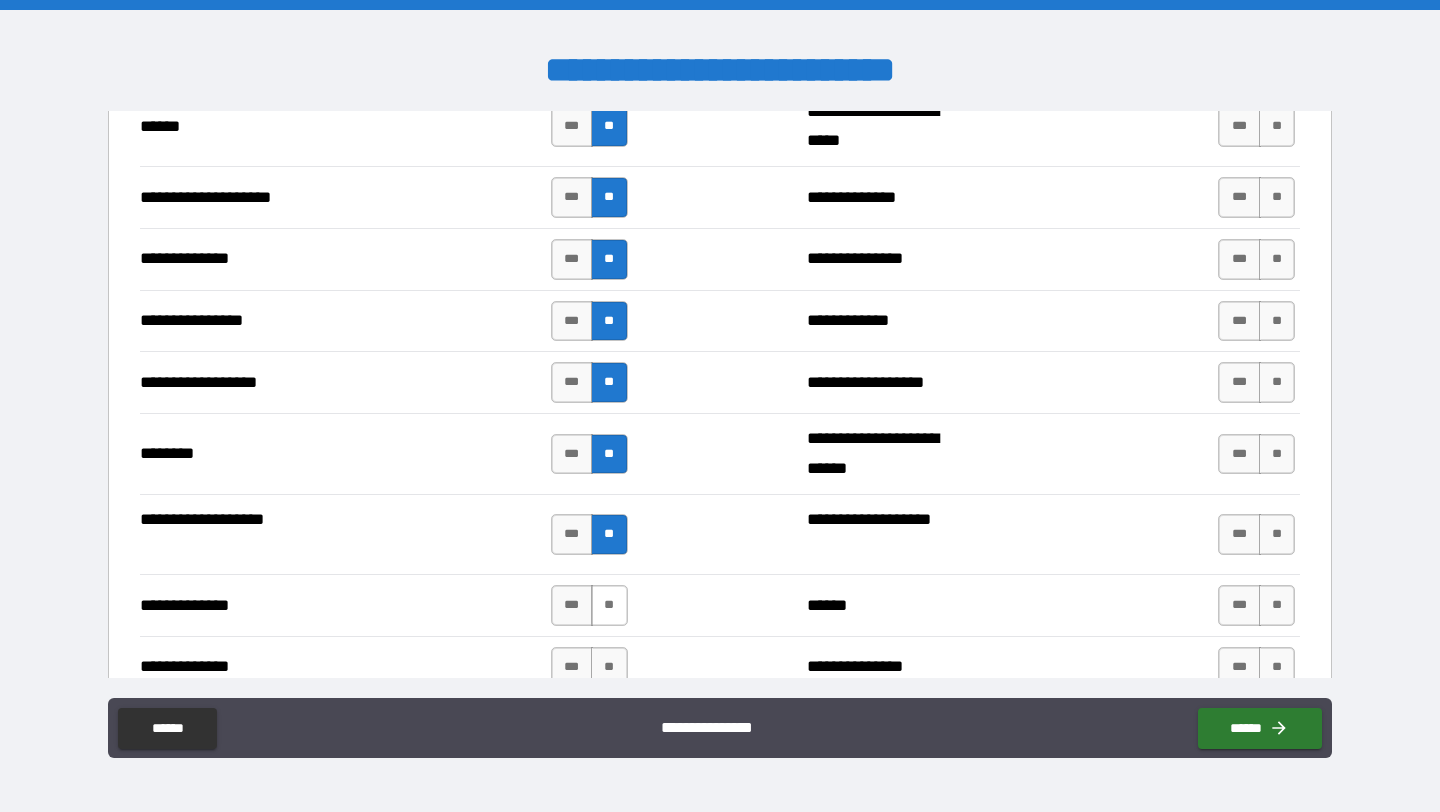 click on "**" at bounding box center [609, 605] 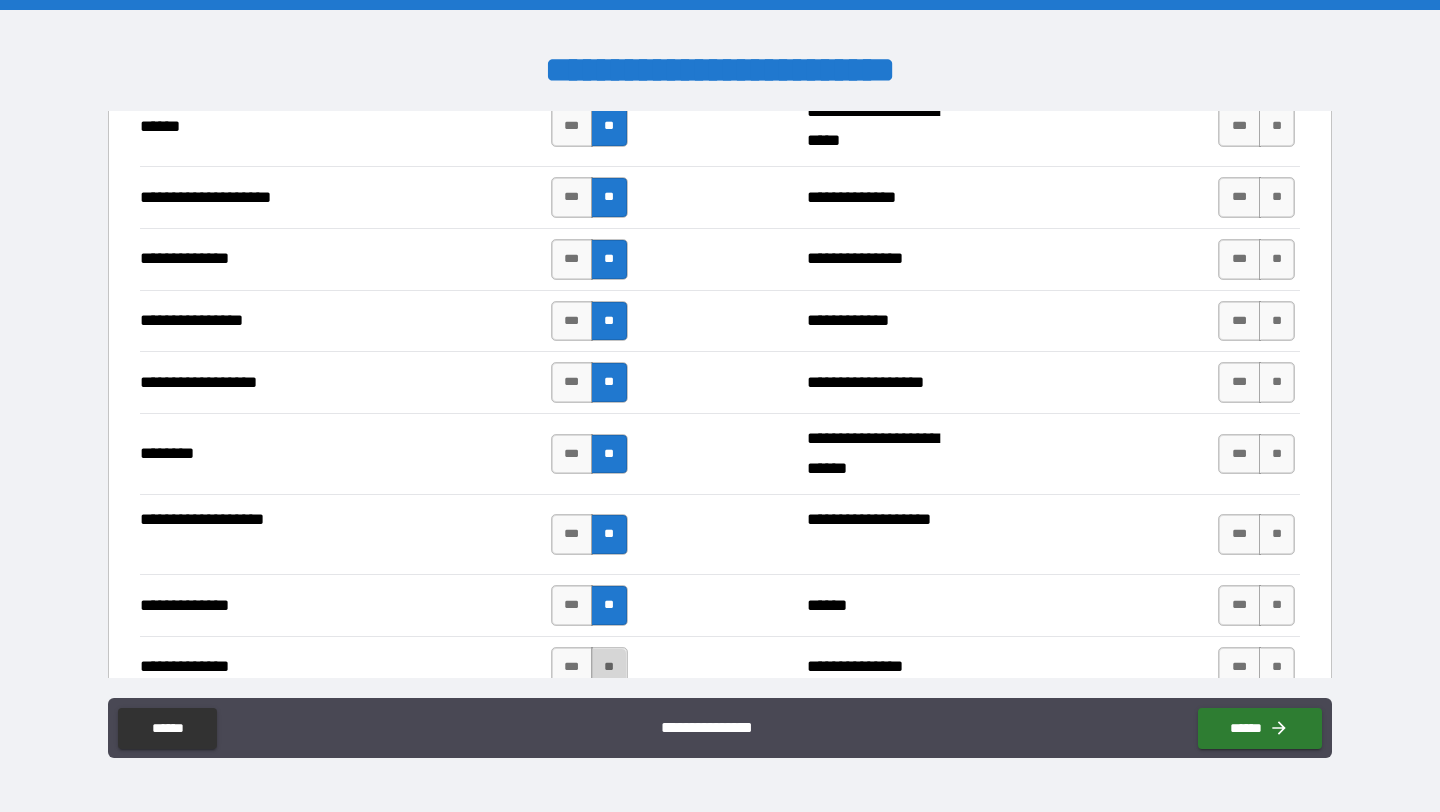 click on "**" at bounding box center [609, 667] 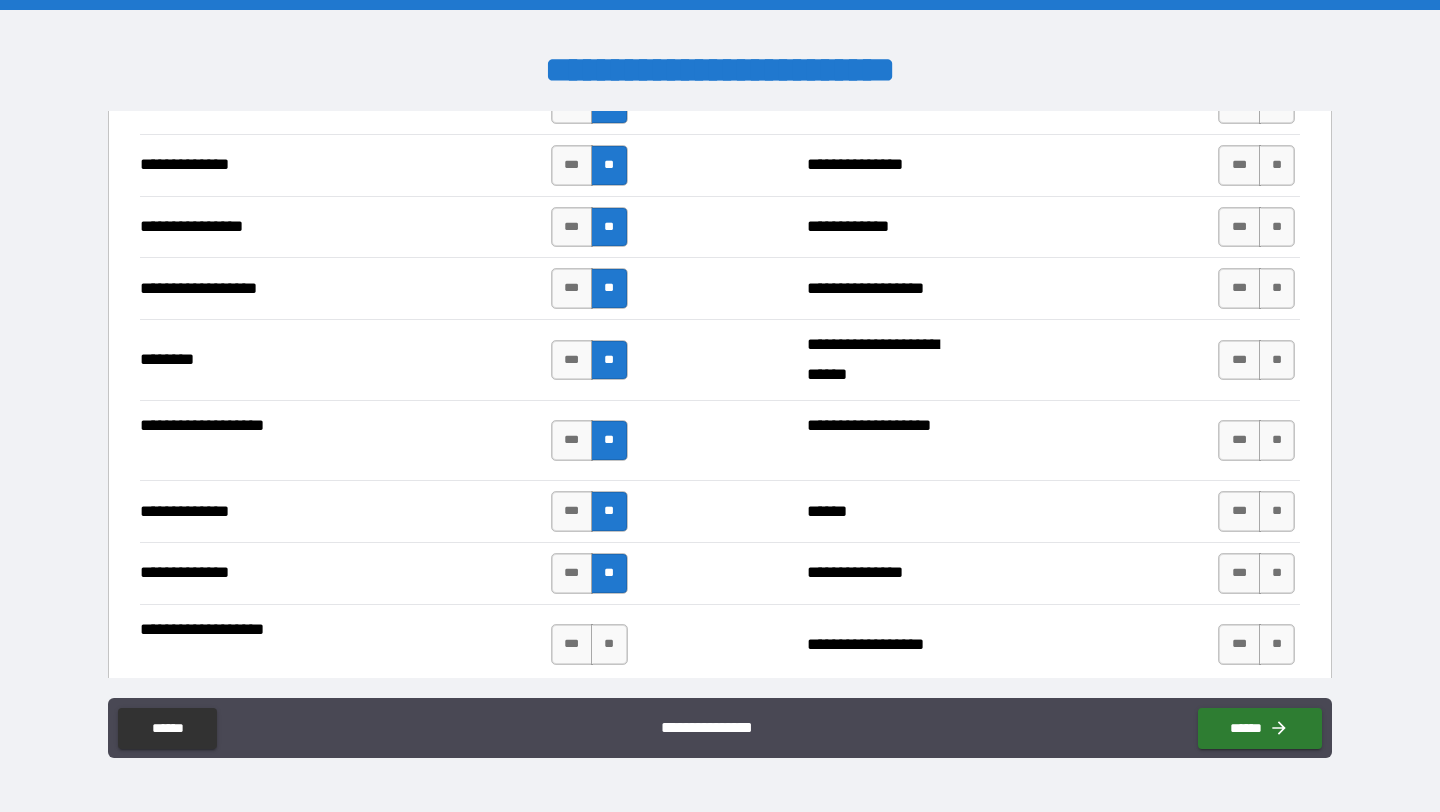 scroll, scrollTop: 3222, scrollLeft: 0, axis: vertical 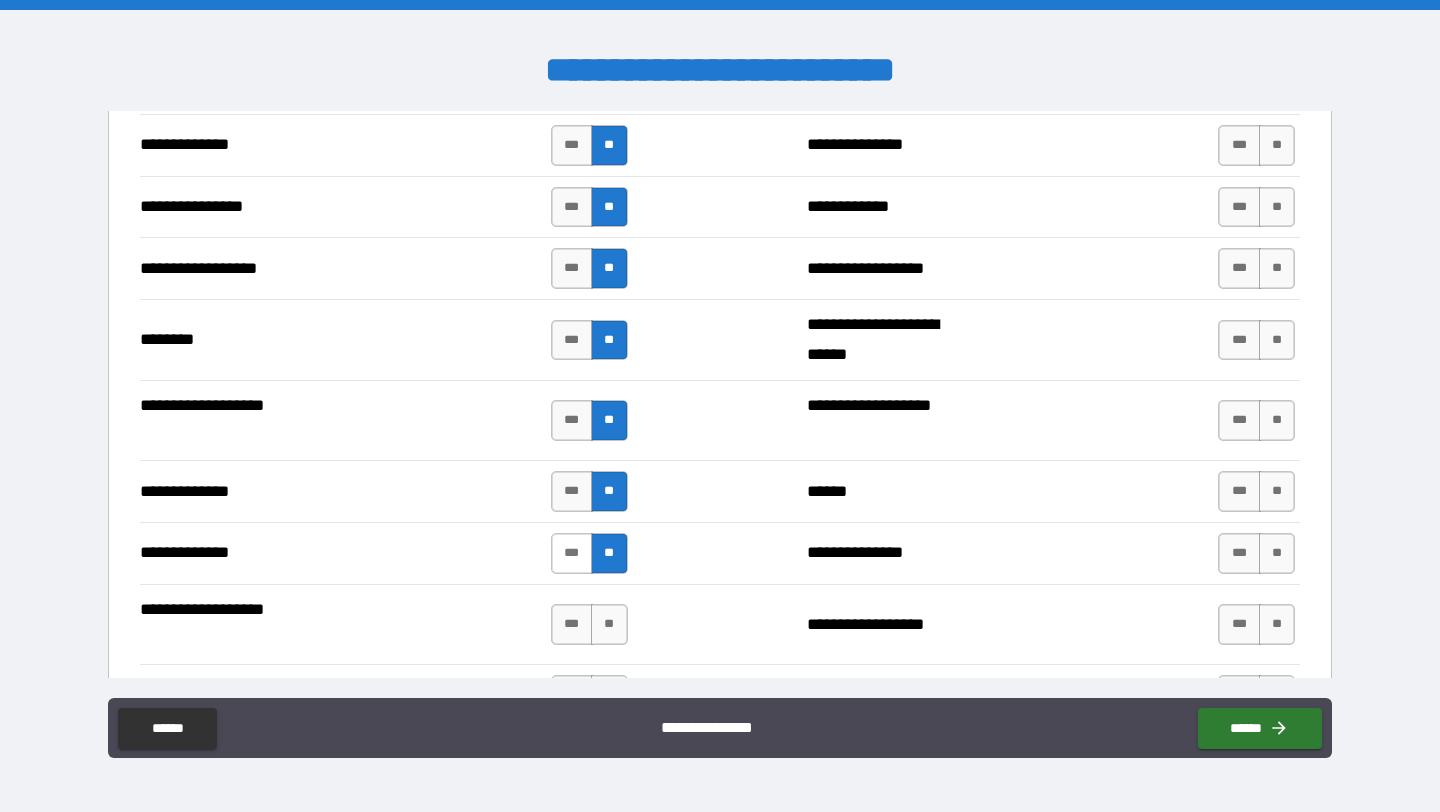 click on "***" at bounding box center [572, 553] 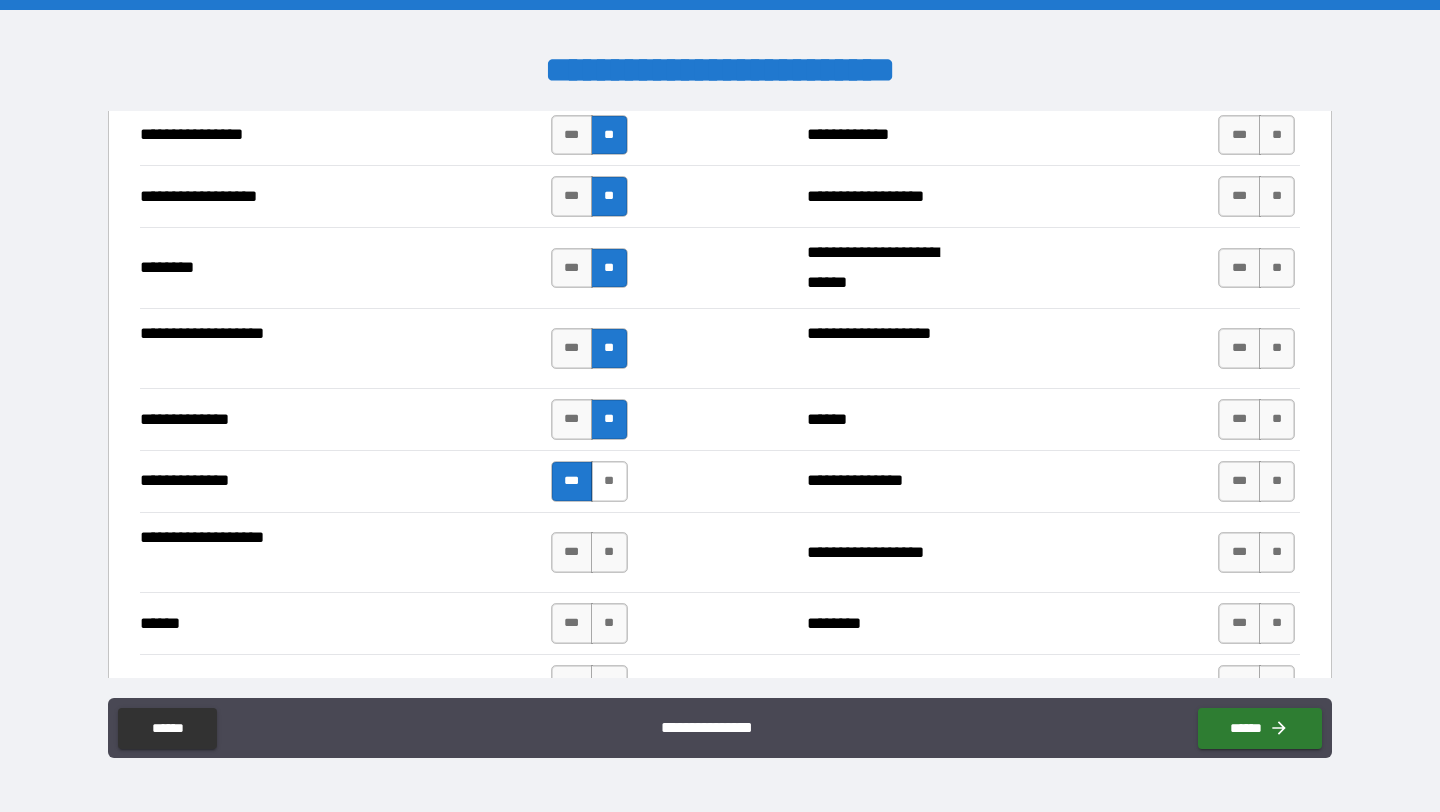 scroll, scrollTop: 3334, scrollLeft: 0, axis: vertical 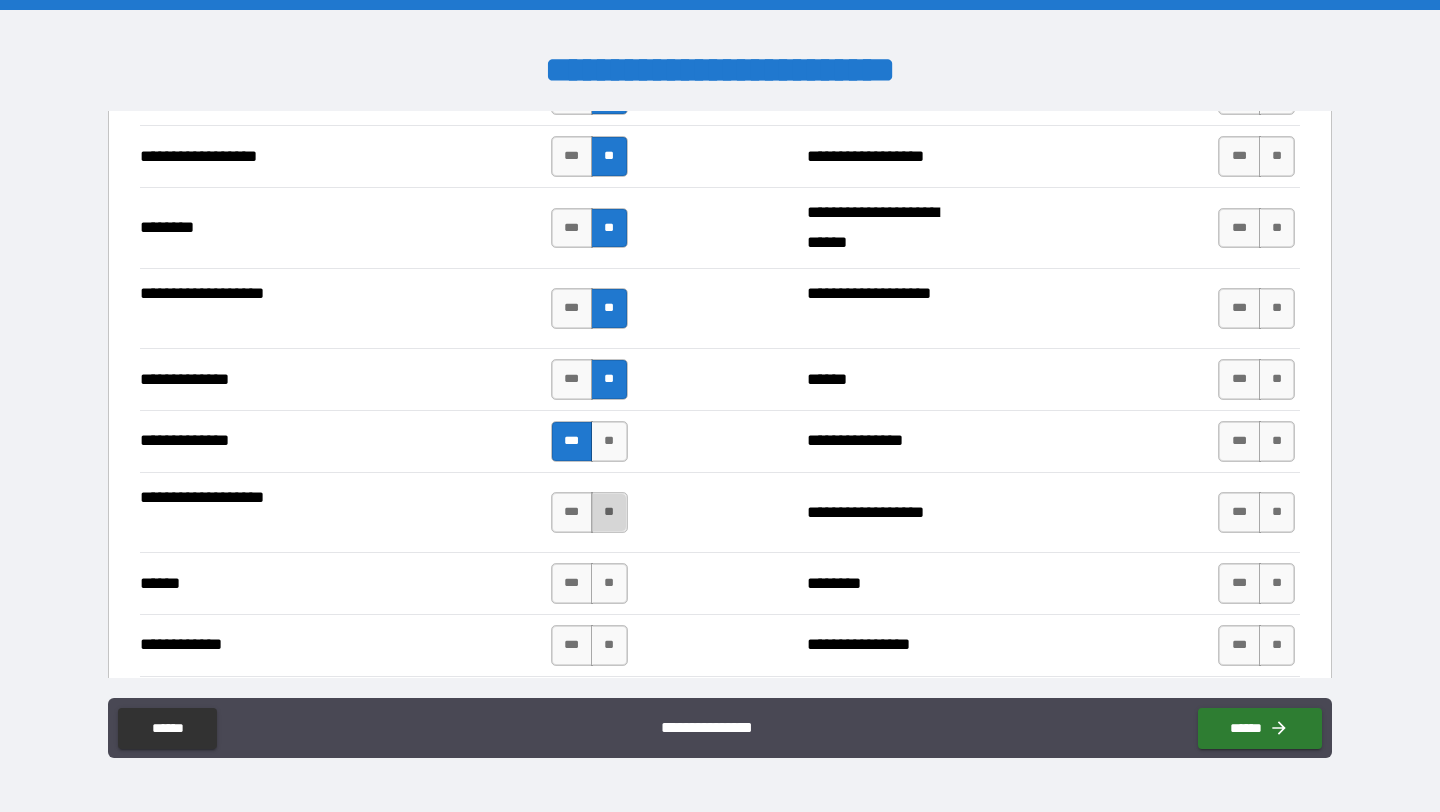 click on "**" at bounding box center [609, 512] 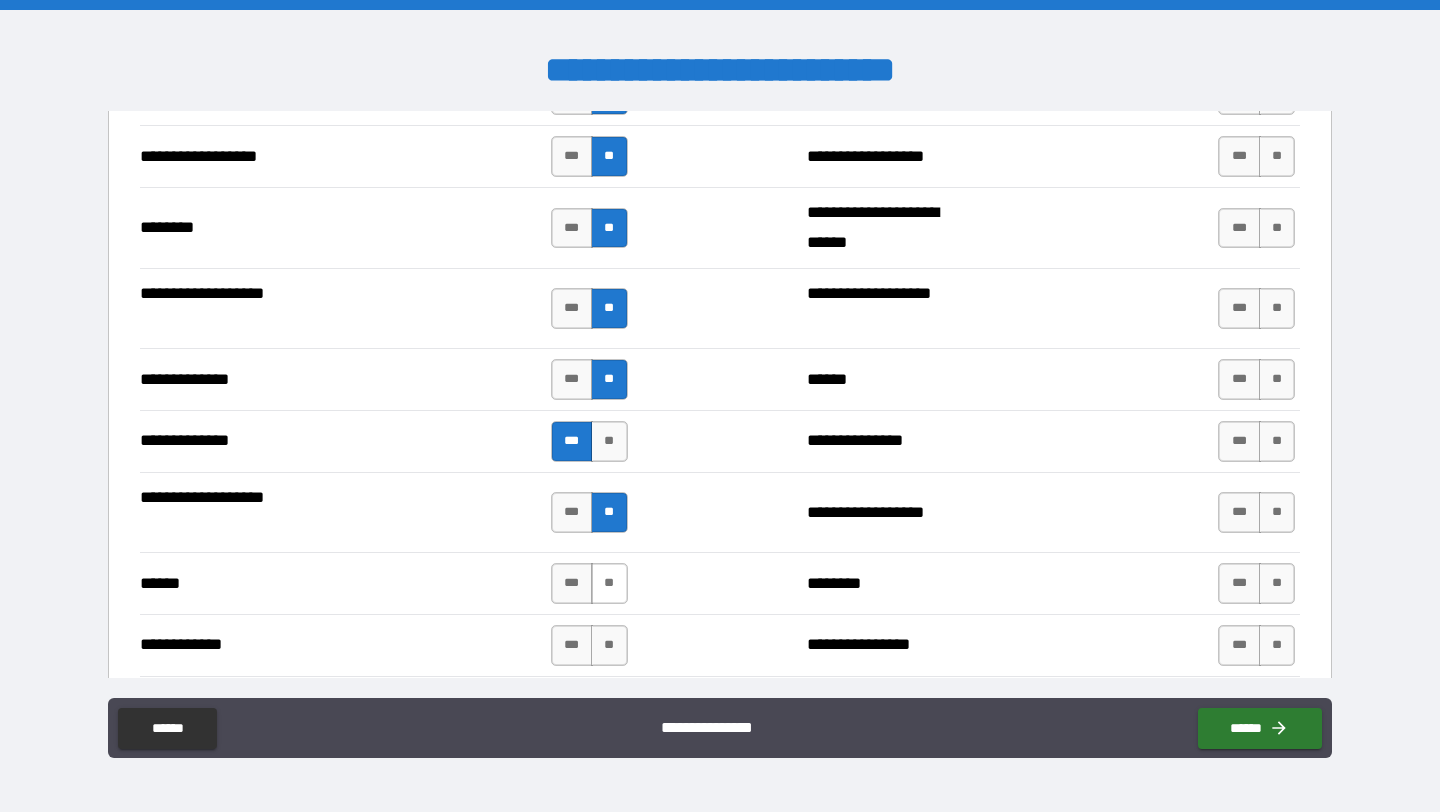 click on "**" at bounding box center (609, 583) 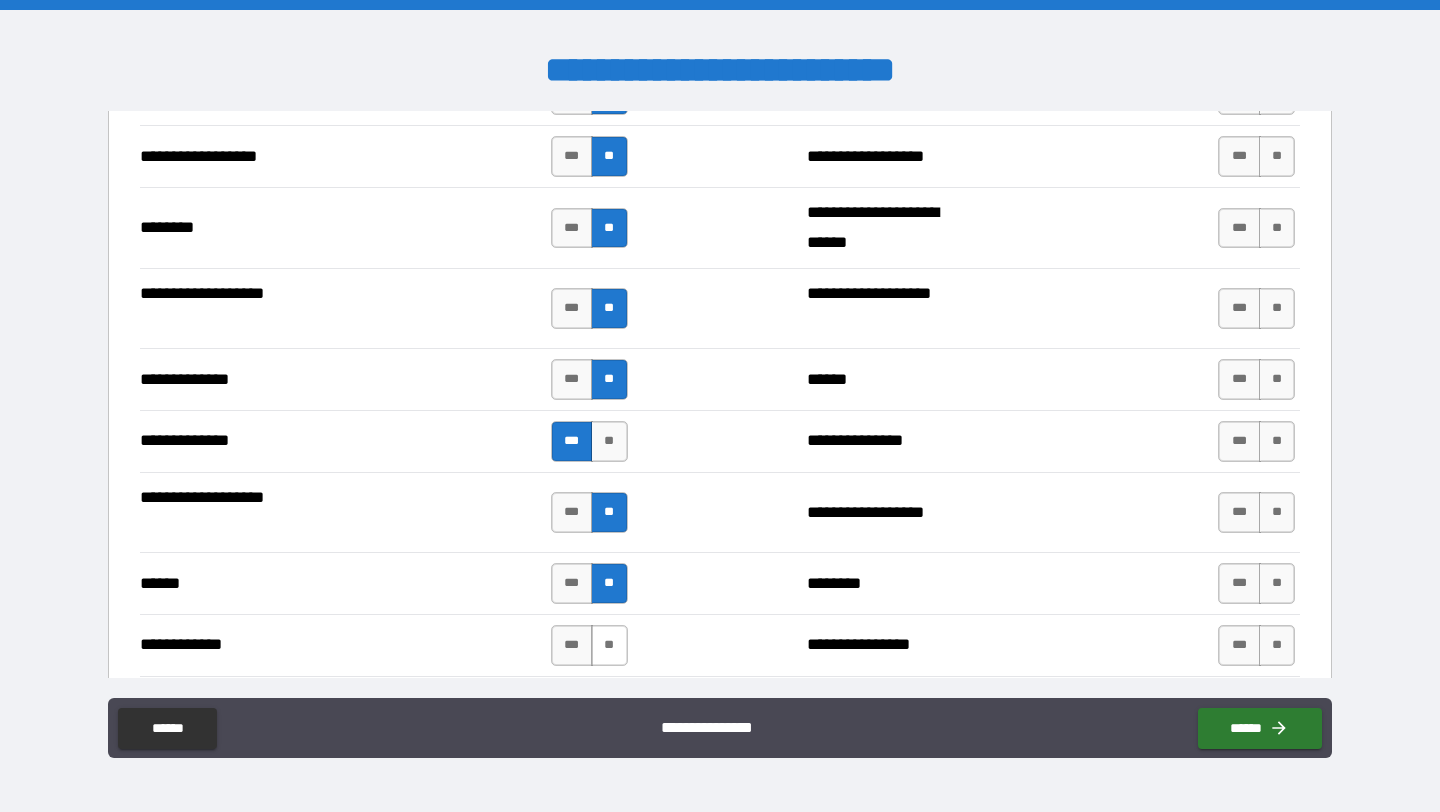 click on "**" at bounding box center [609, 645] 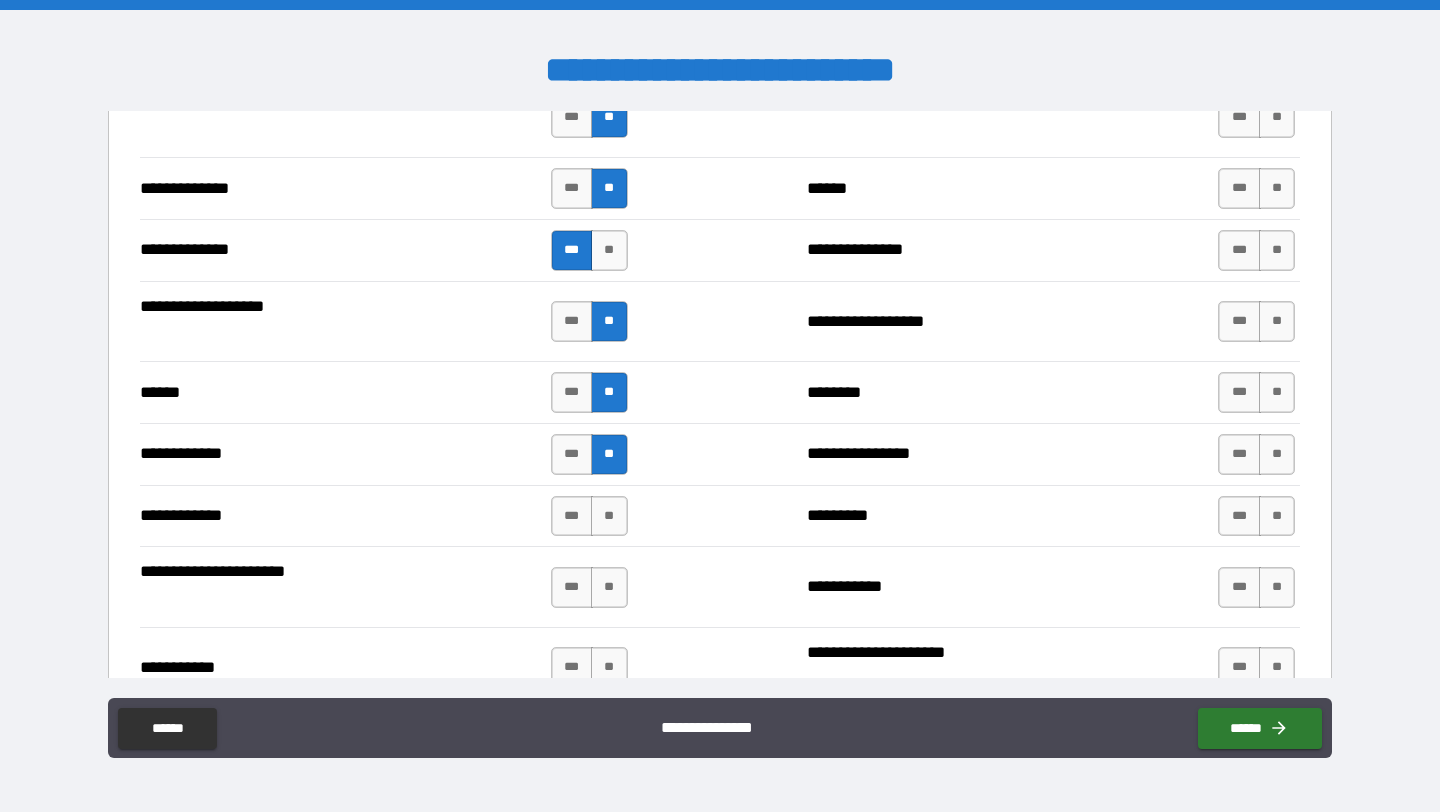 scroll, scrollTop: 3543, scrollLeft: 0, axis: vertical 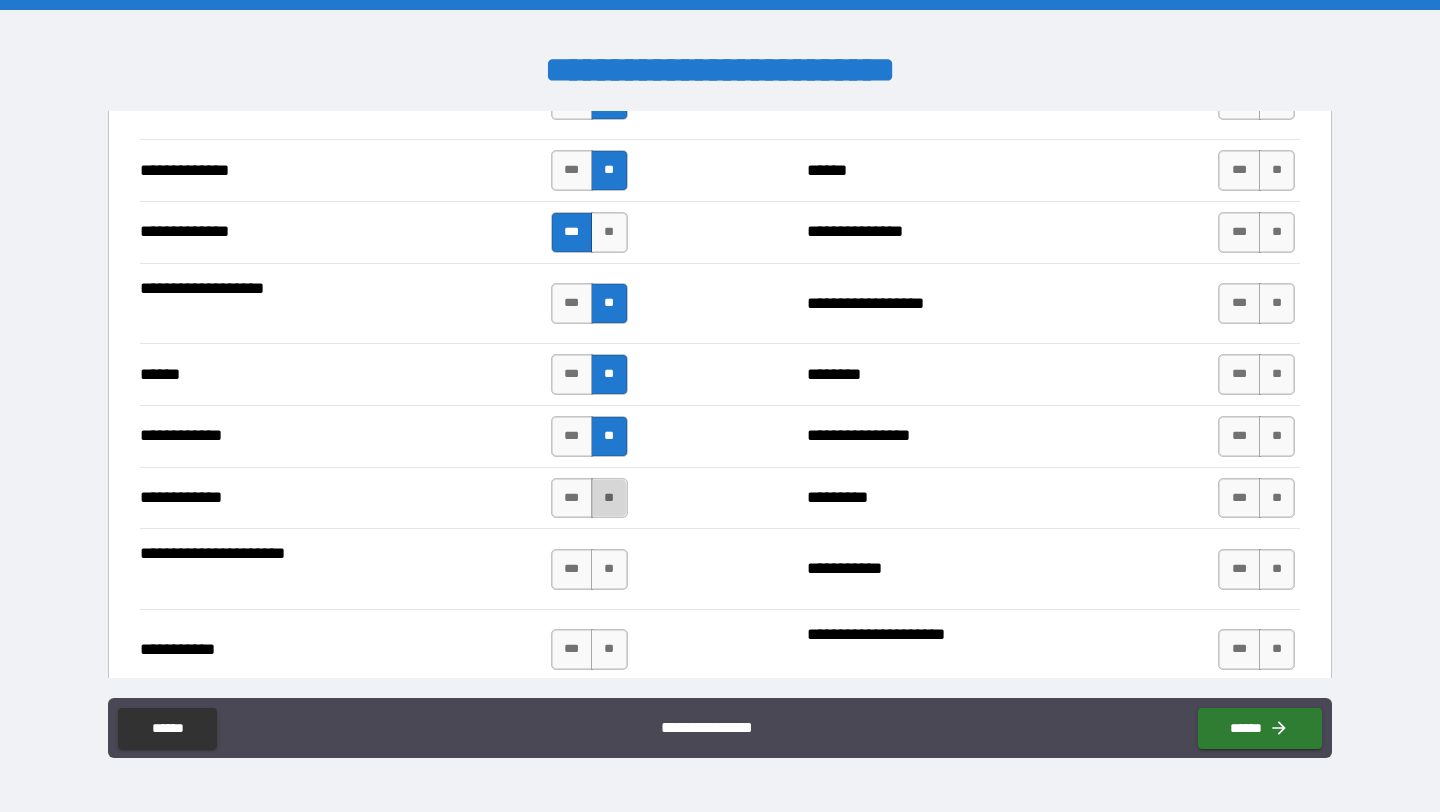 click on "**" at bounding box center (609, 498) 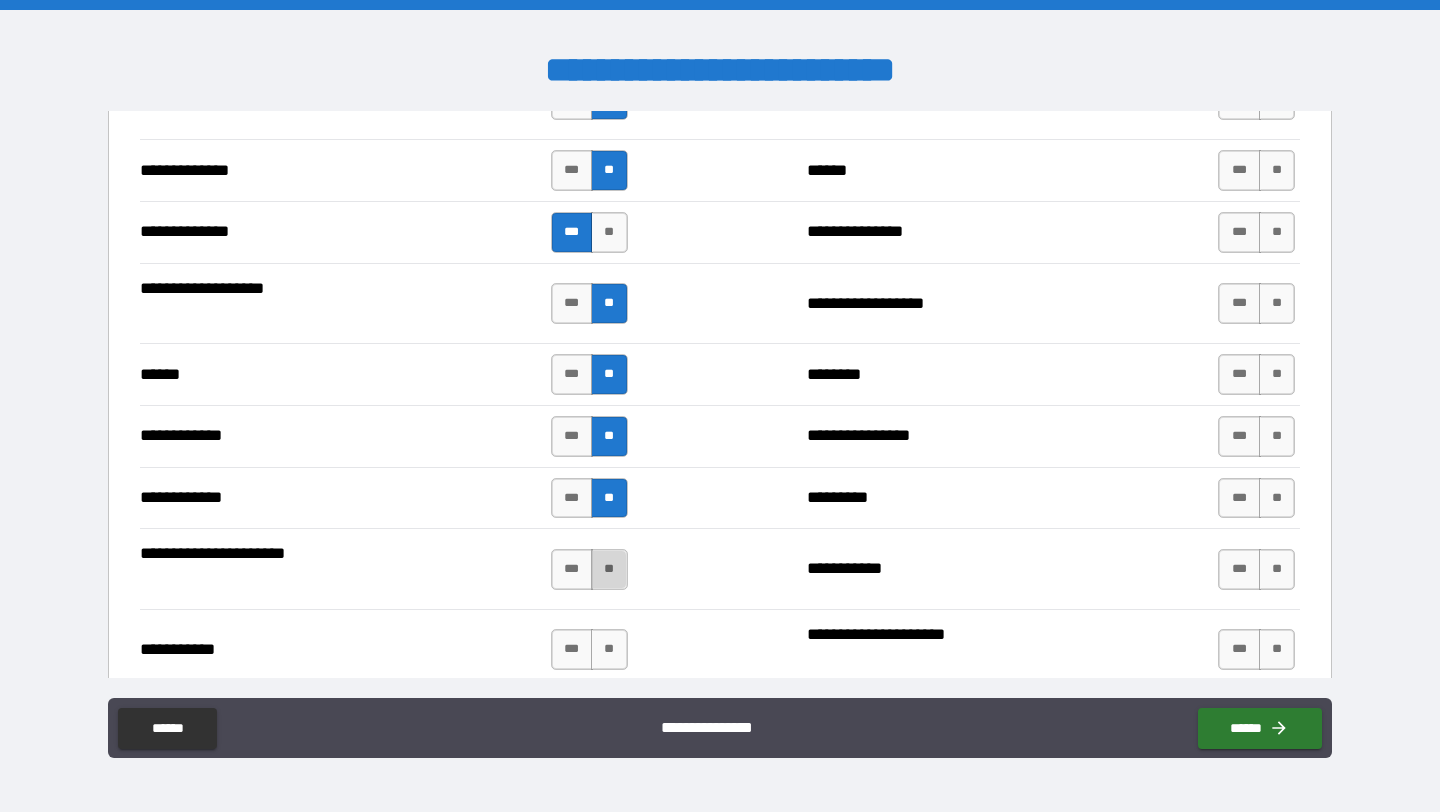 click on "**" at bounding box center (609, 569) 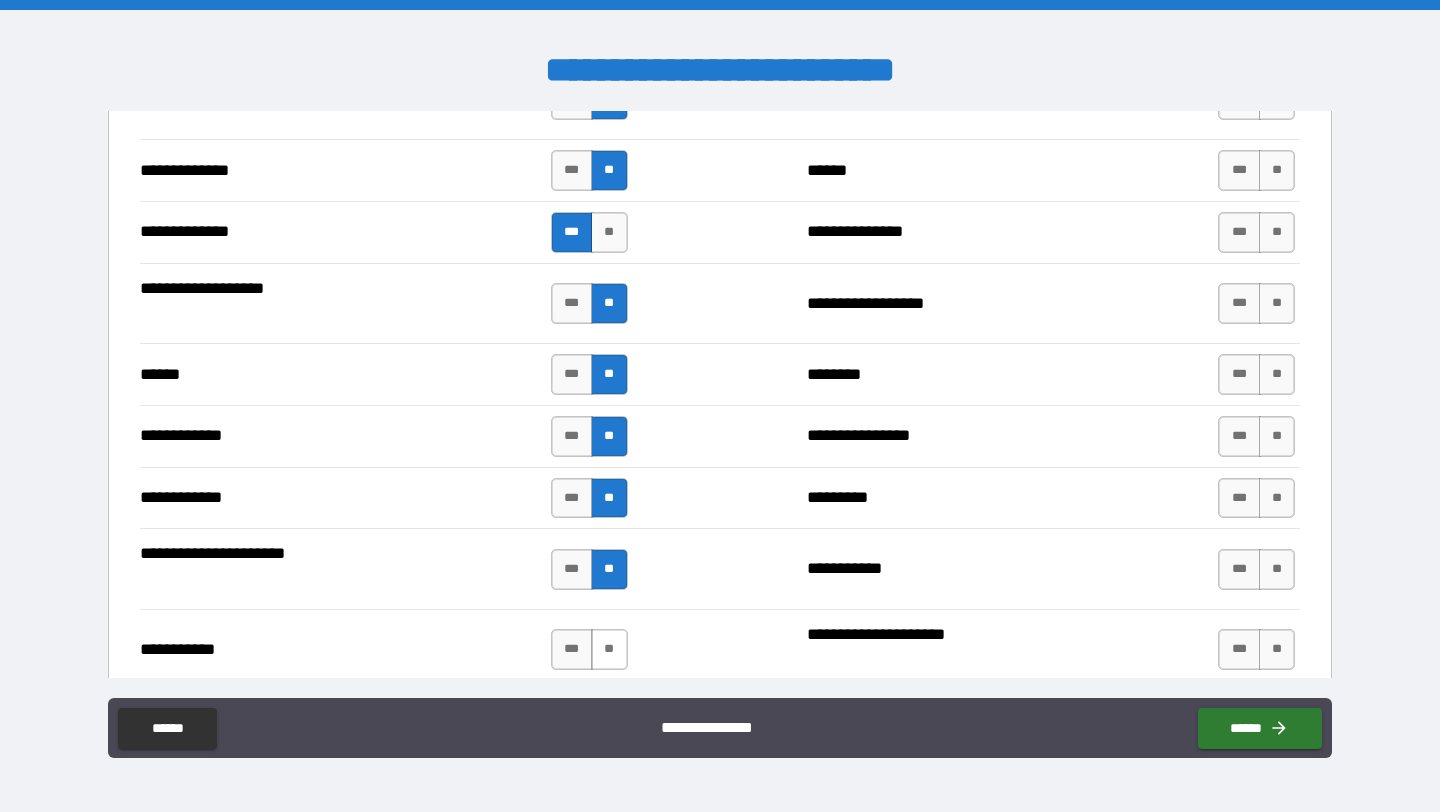 click on "**" at bounding box center (609, 649) 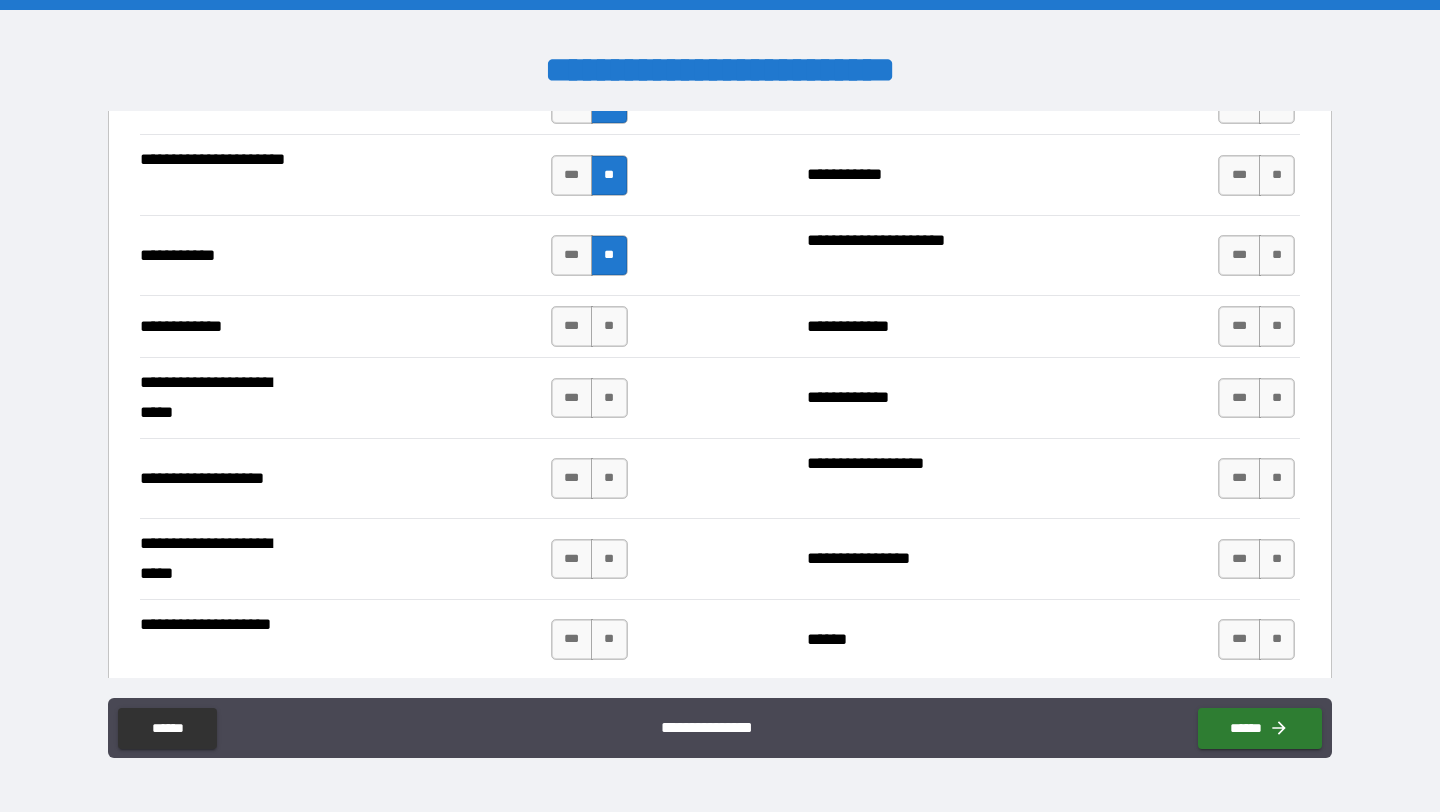 scroll, scrollTop: 3947, scrollLeft: 0, axis: vertical 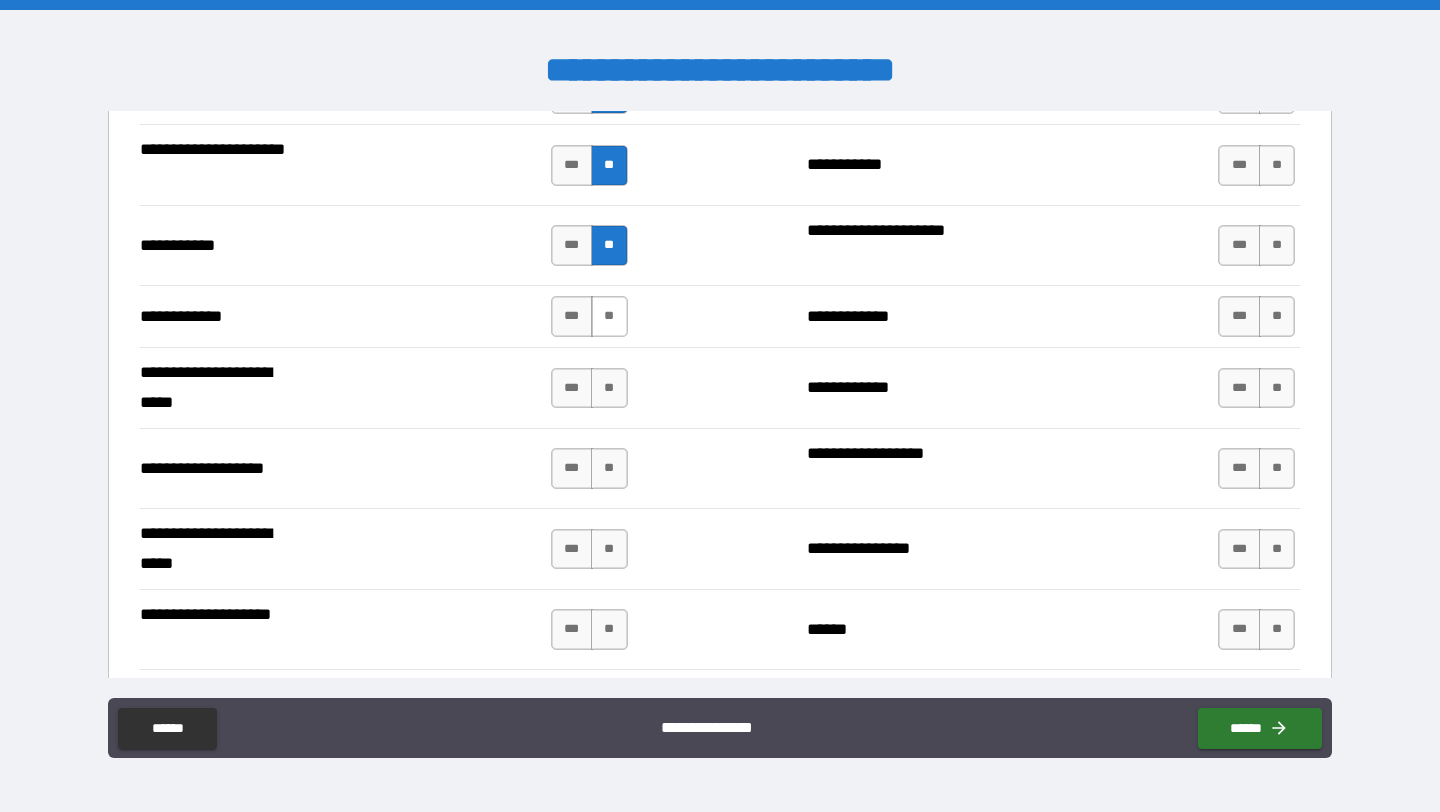 click on "**" at bounding box center [609, 316] 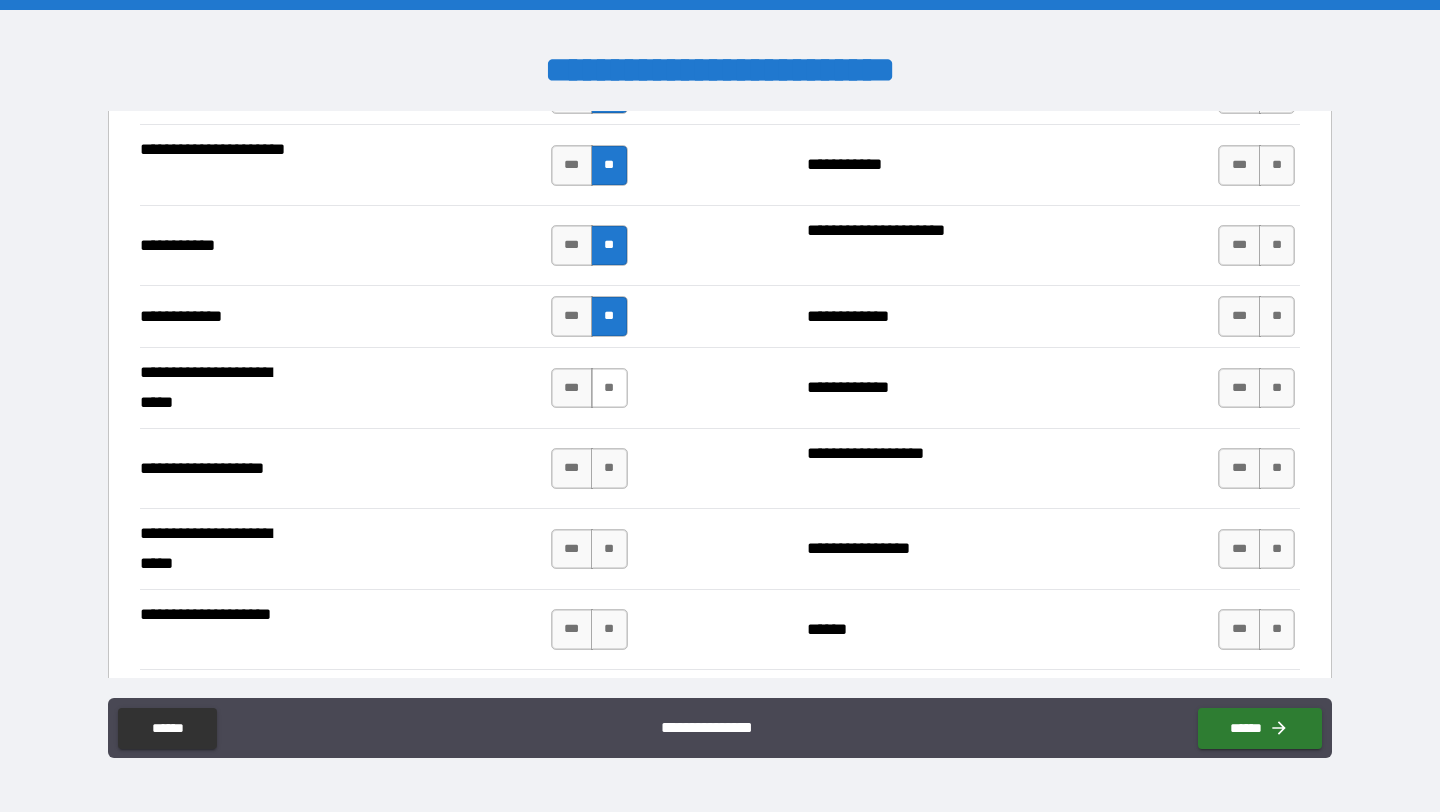 click on "**" at bounding box center (609, 388) 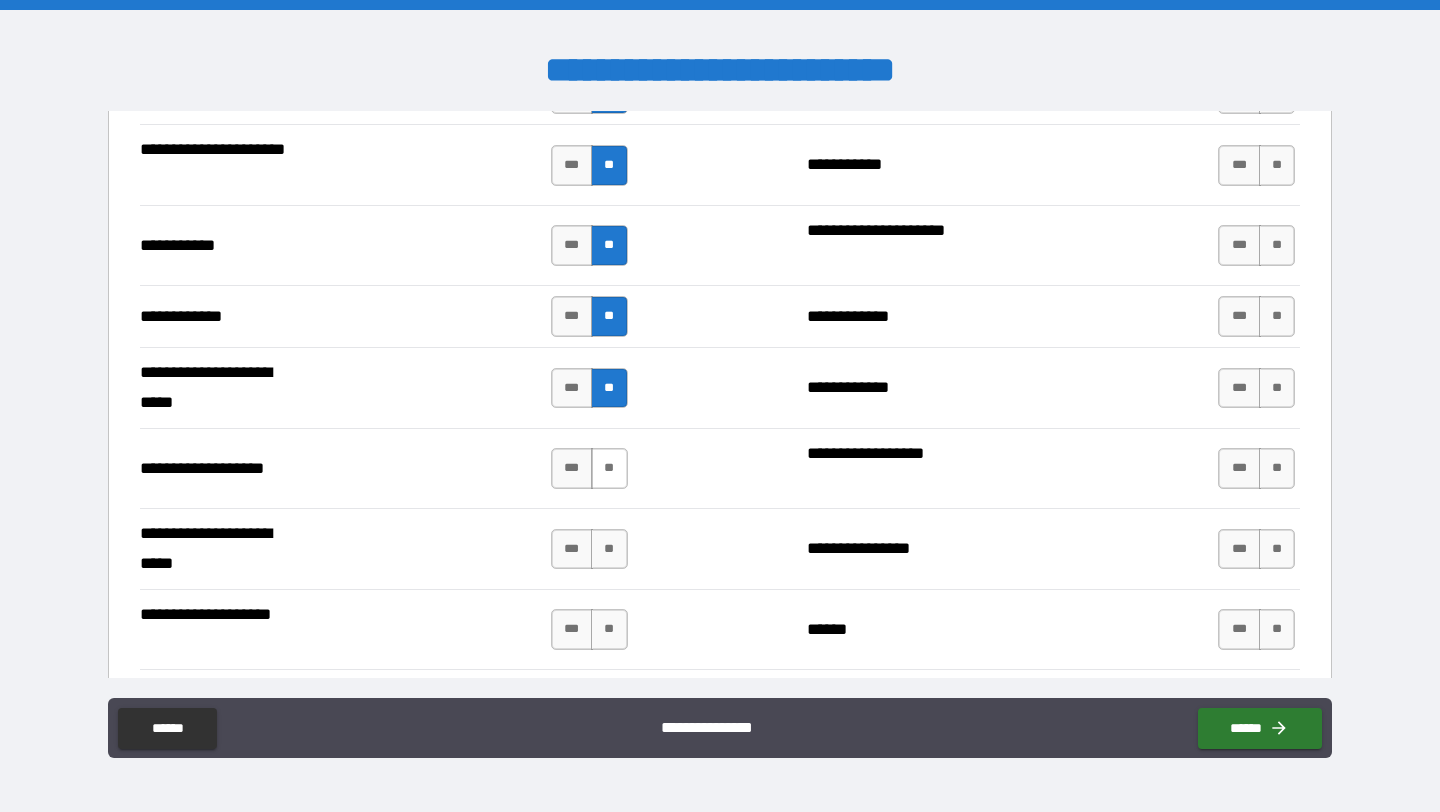 click on "**" at bounding box center [609, 468] 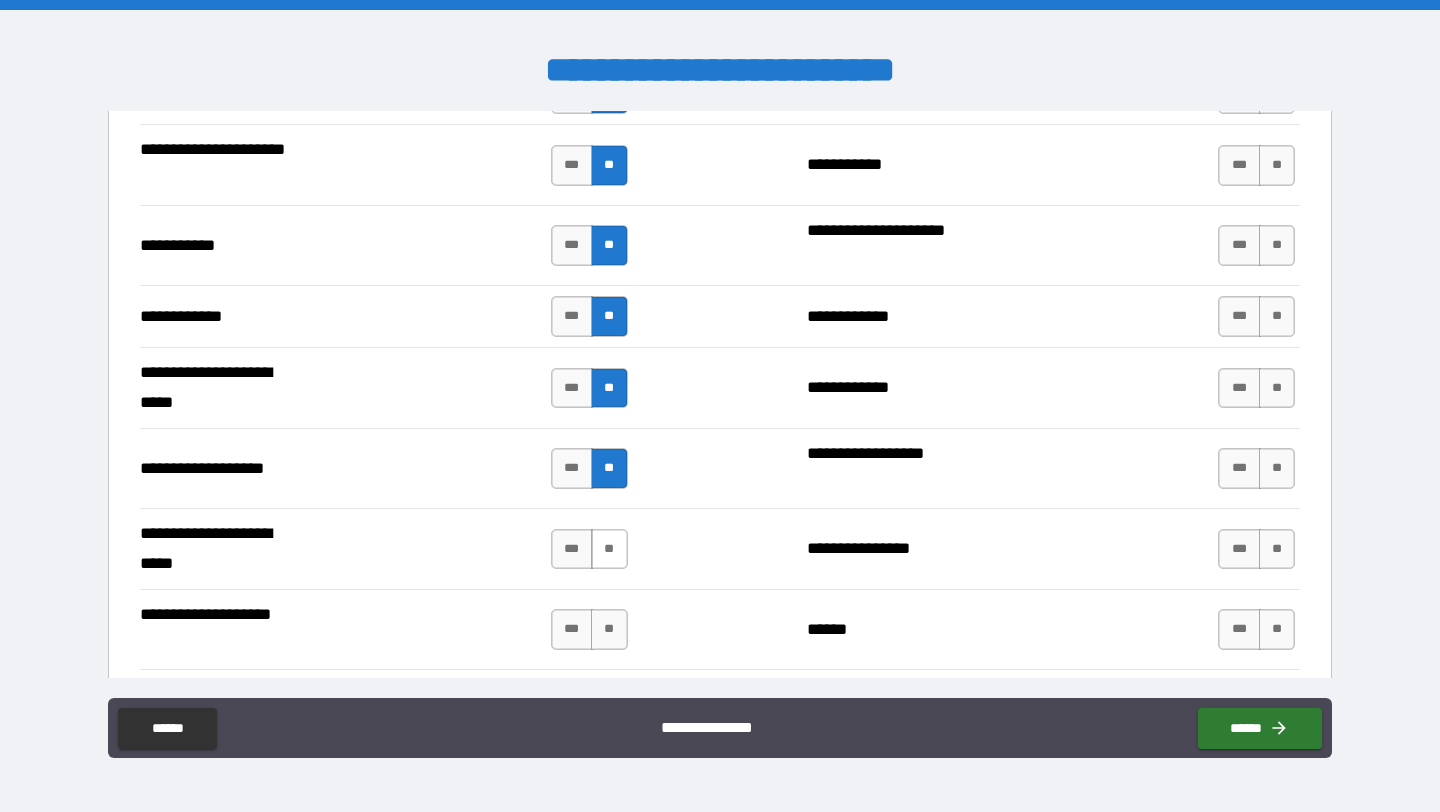 click on "**" at bounding box center (609, 549) 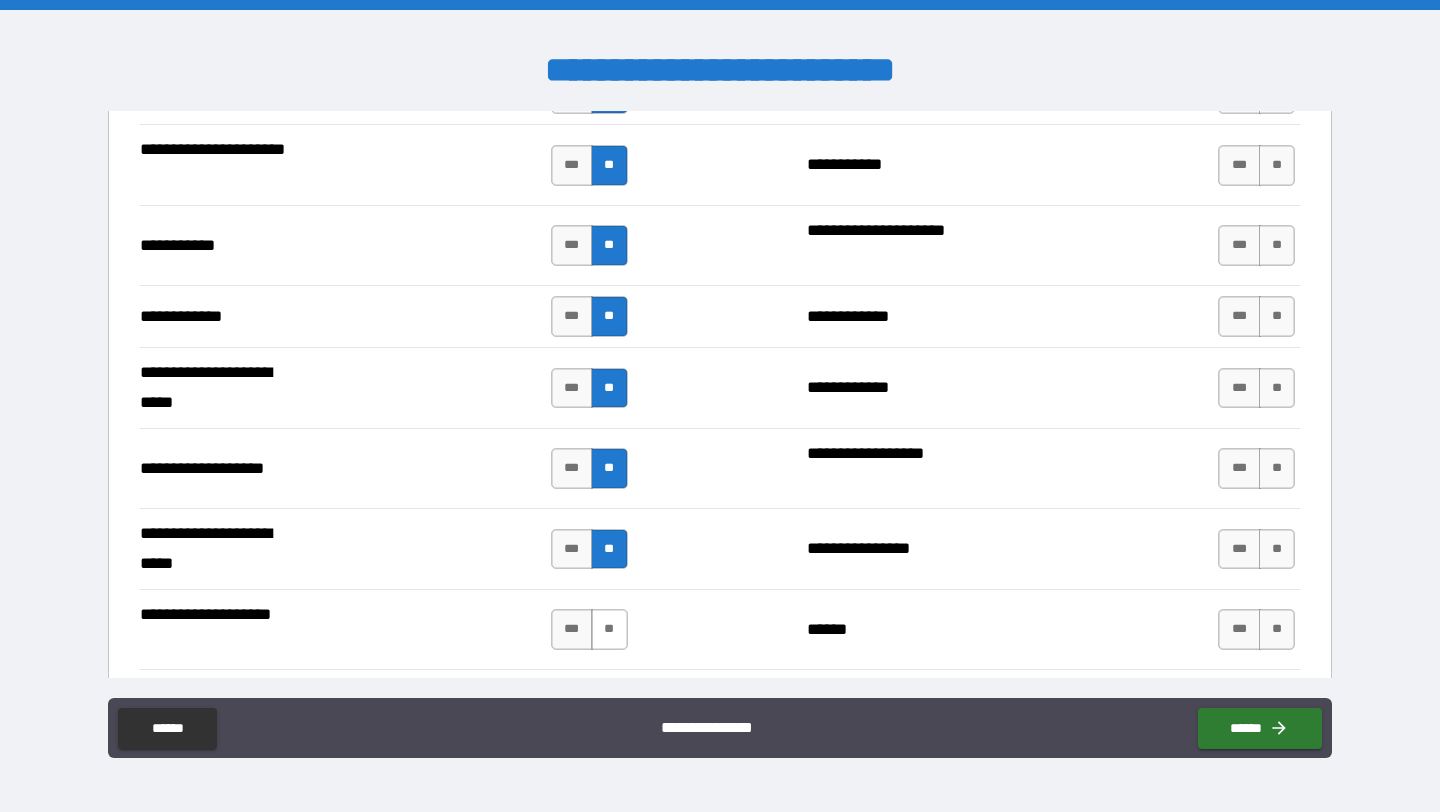 click on "**" at bounding box center [609, 629] 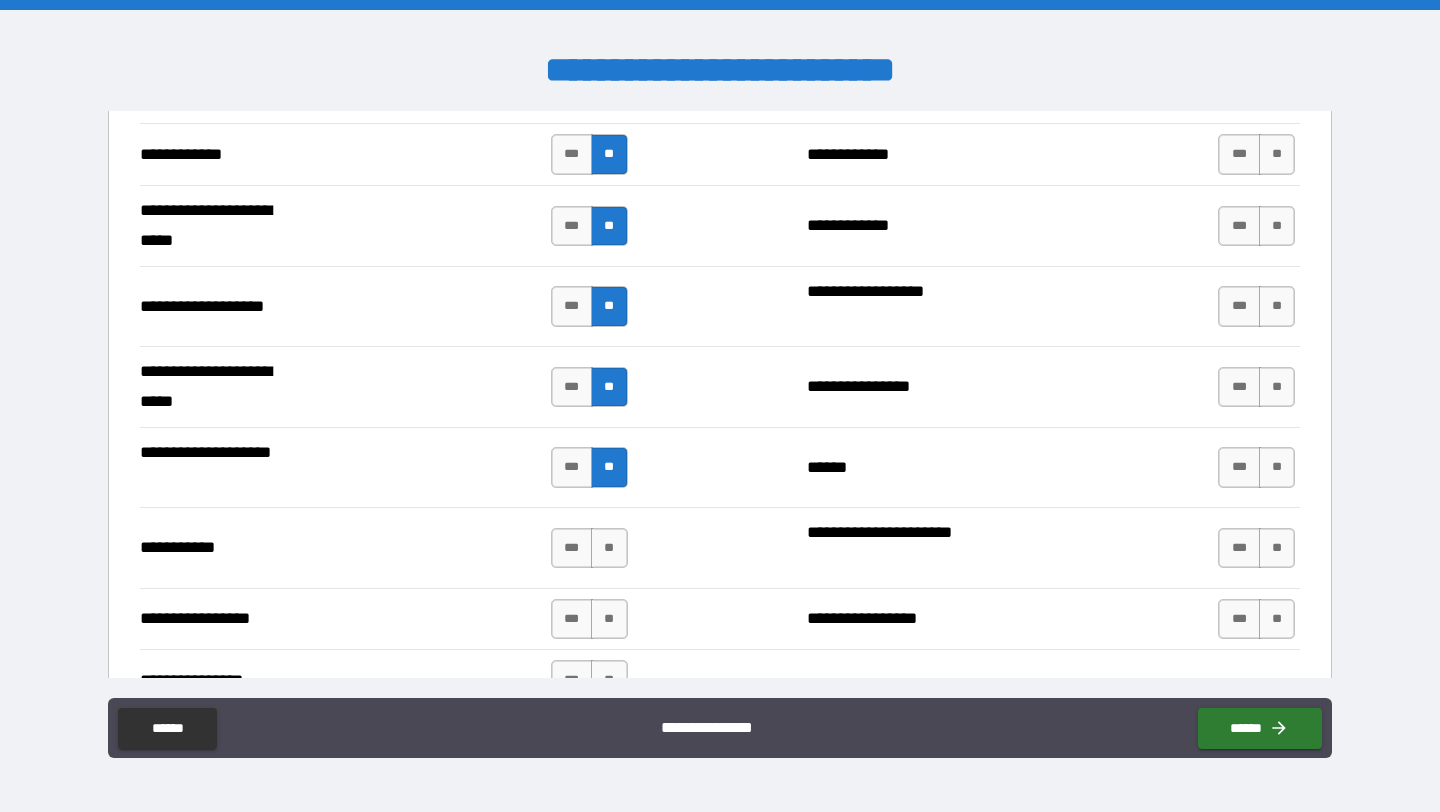 scroll, scrollTop: 4113, scrollLeft: 0, axis: vertical 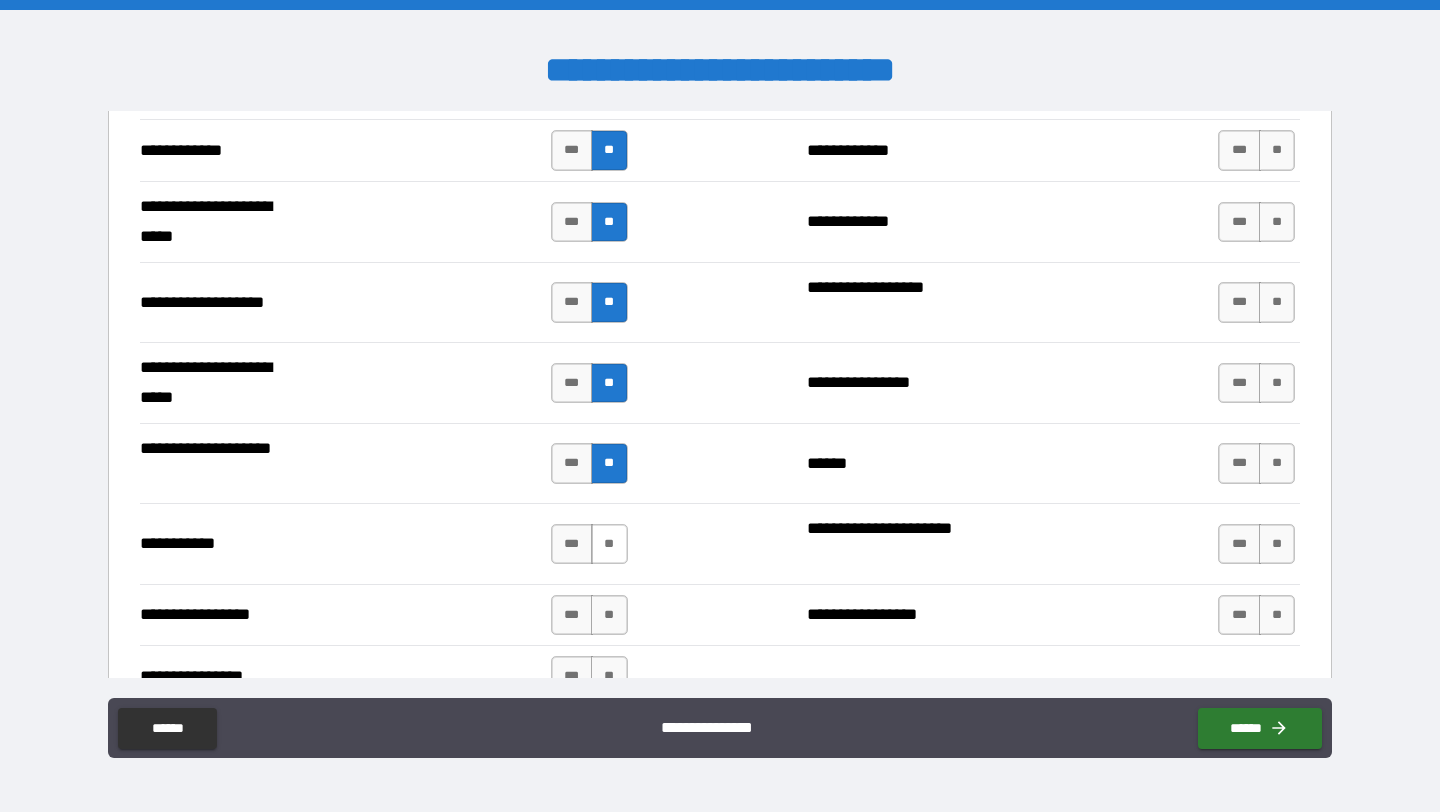 click on "**" at bounding box center [609, 544] 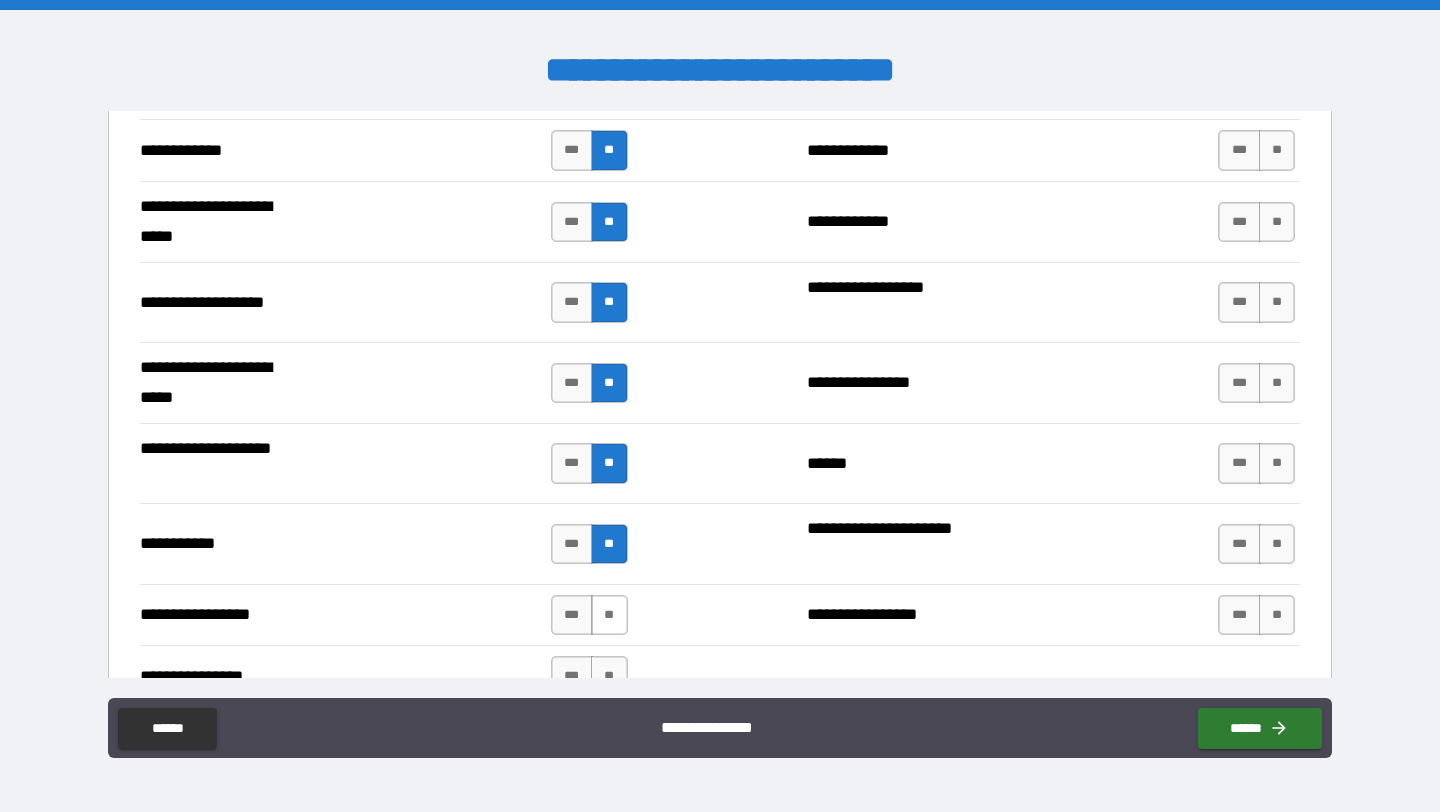 click on "**" at bounding box center (609, 615) 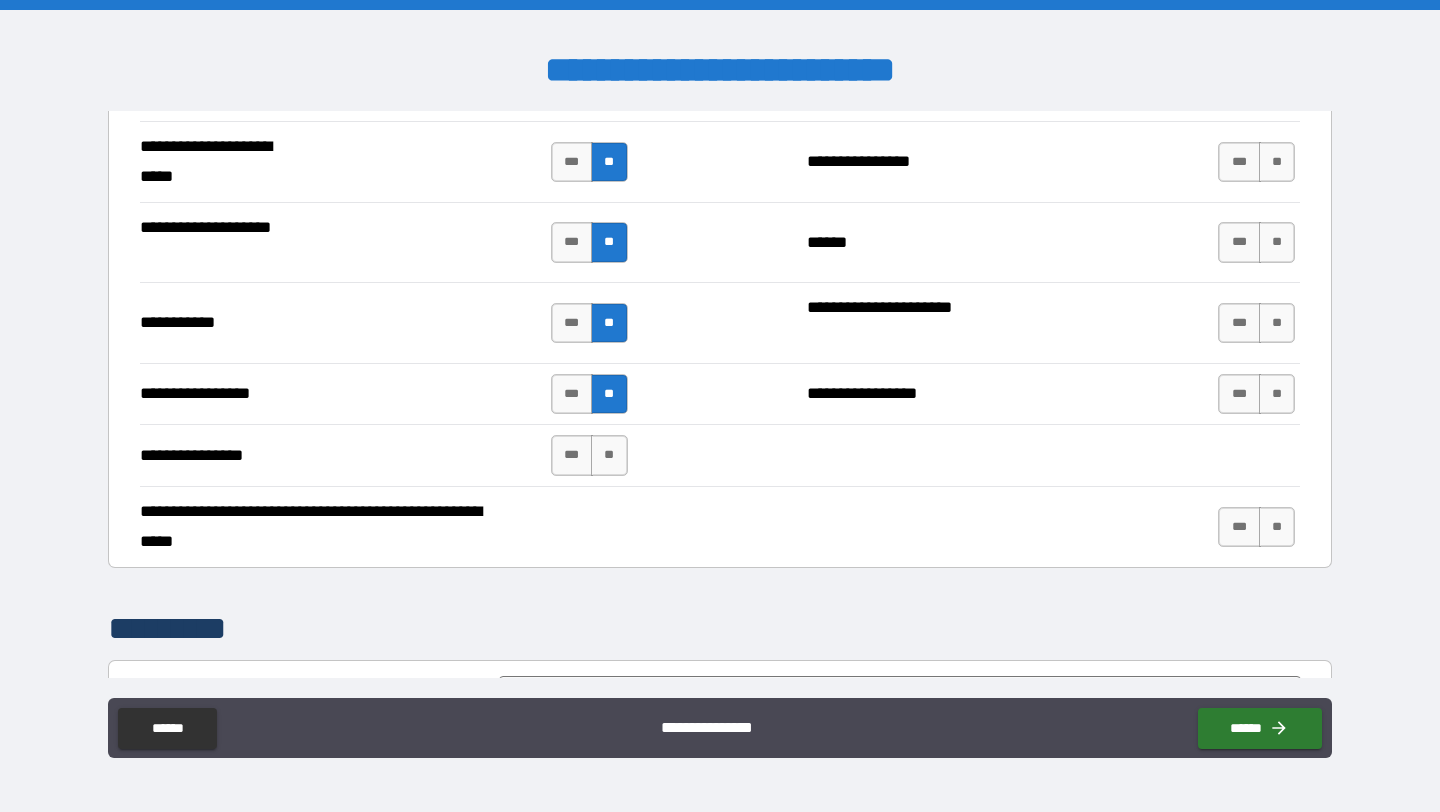 scroll, scrollTop: 4338, scrollLeft: 0, axis: vertical 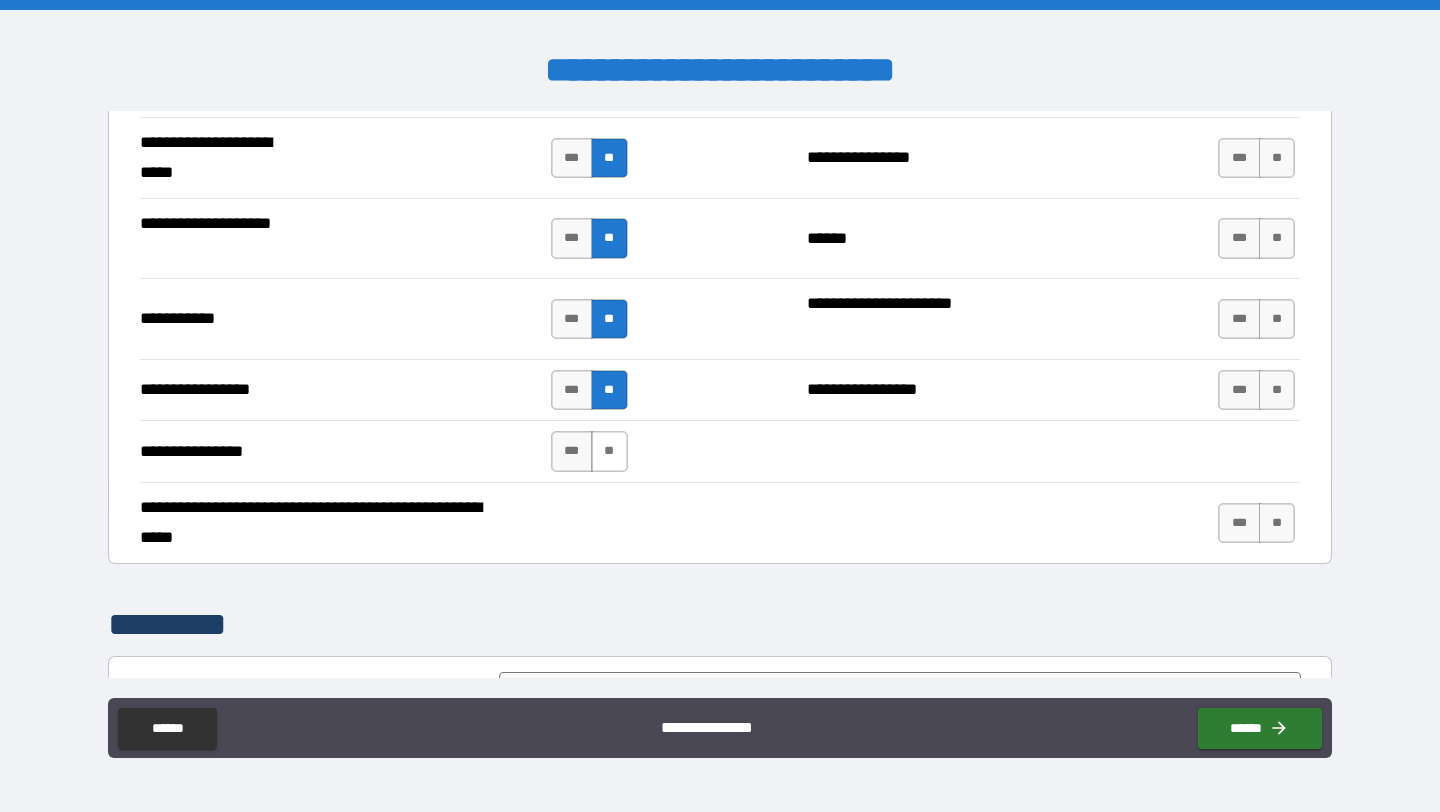 click on "**" at bounding box center [609, 451] 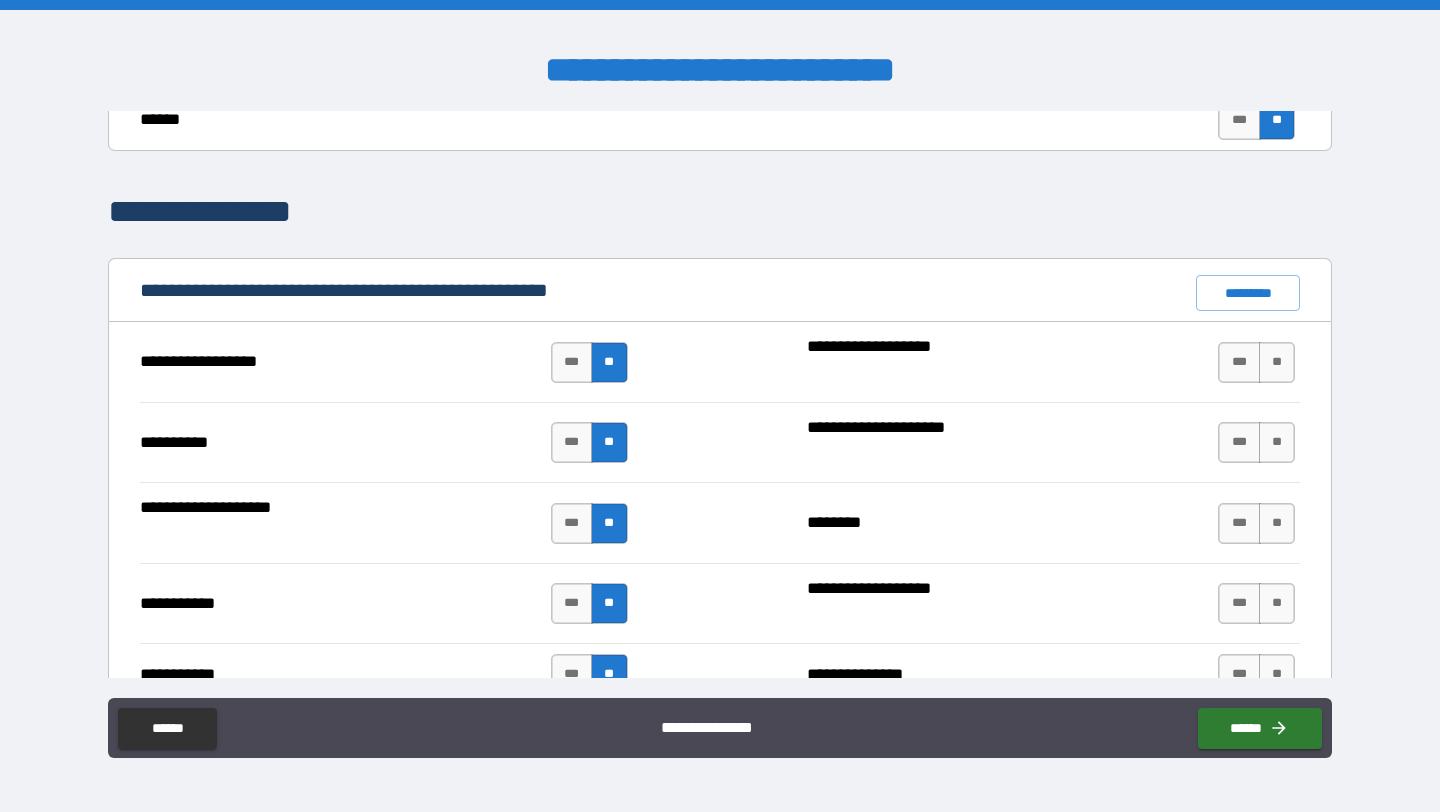 scroll, scrollTop: 1746, scrollLeft: 0, axis: vertical 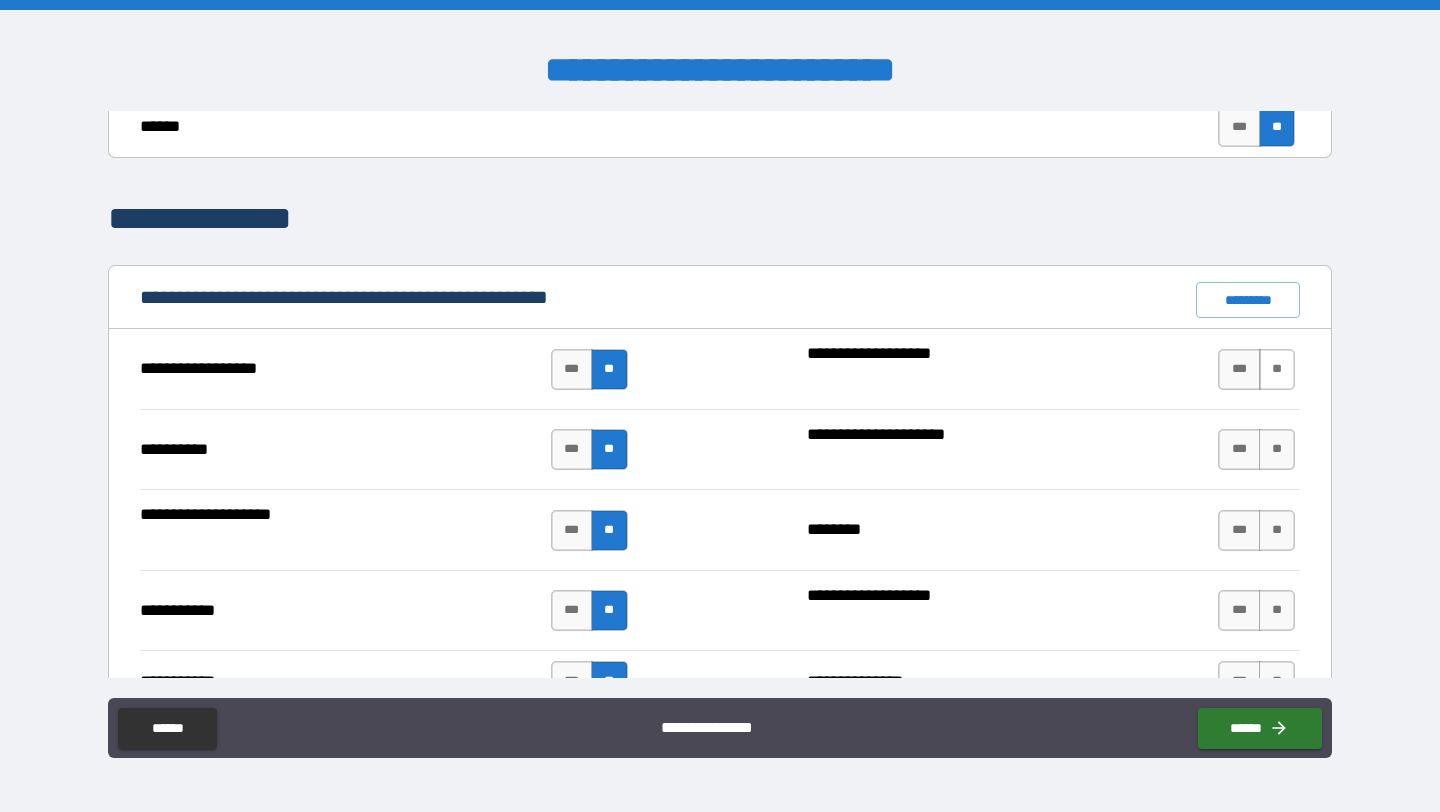 click on "**" at bounding box center (1277, 369) 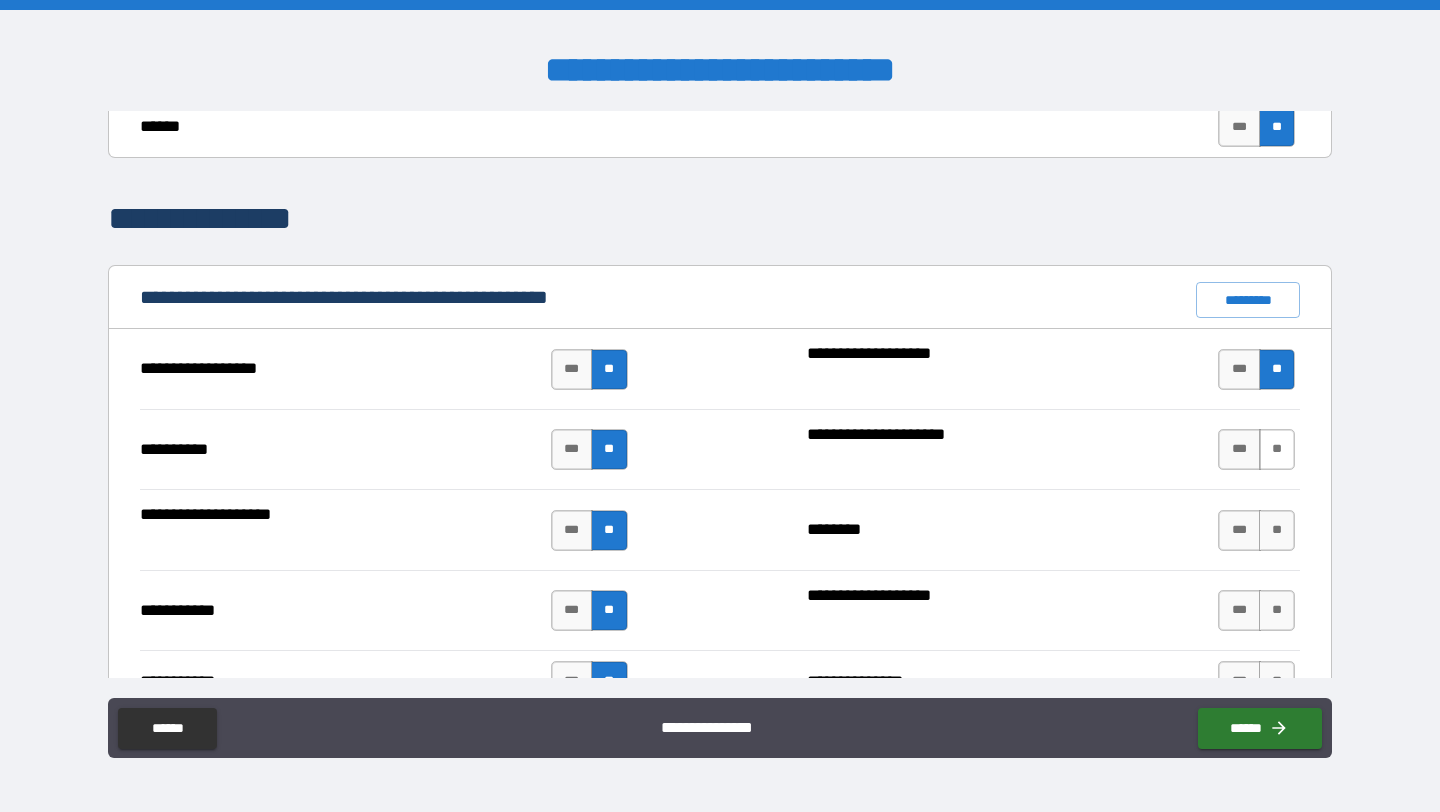 click on "**" at bounding box center [1277, 449] 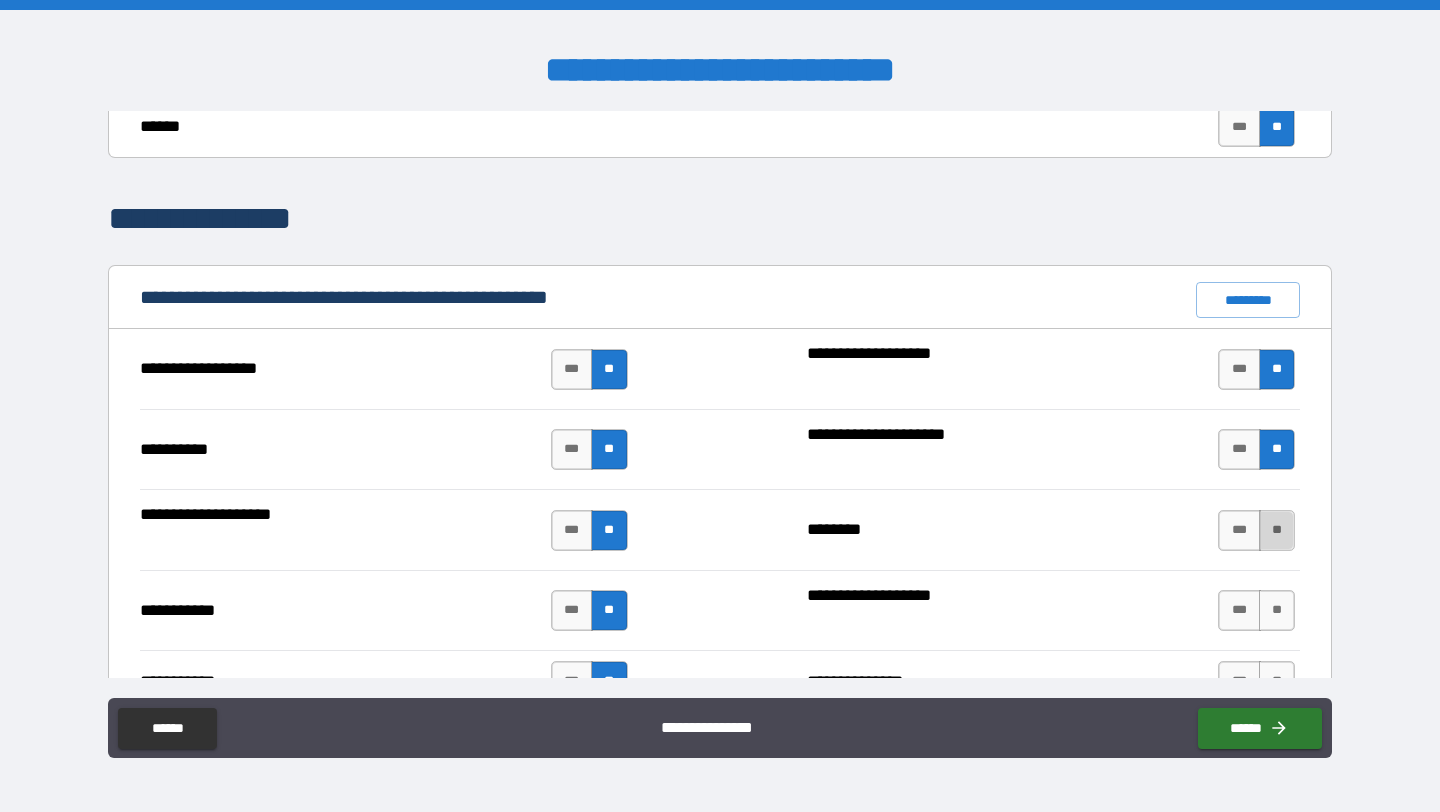 click on "**" at bounding box center [1277, 530] 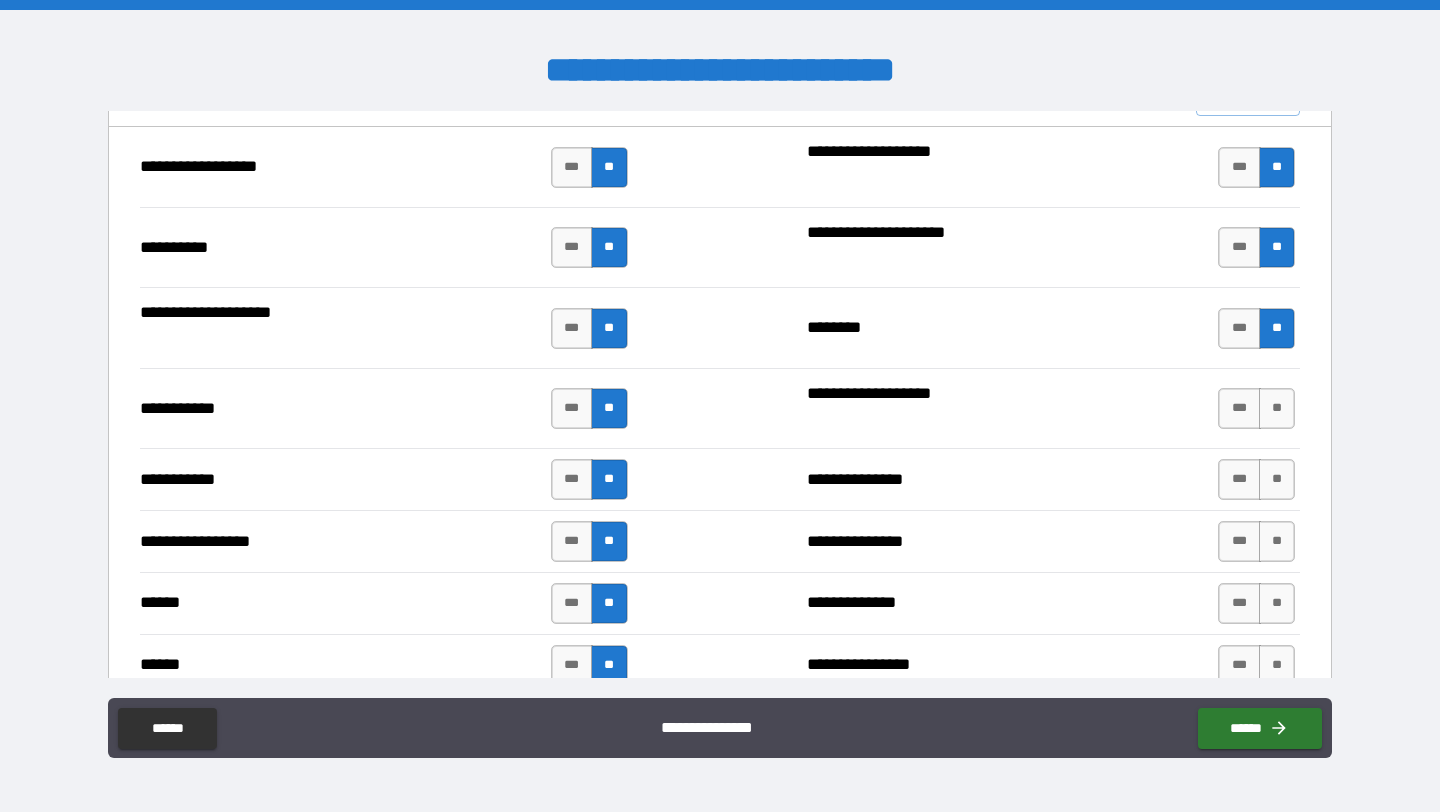 scroll, scrollTop: 1971, scrollLeft: 0, axis: vertical 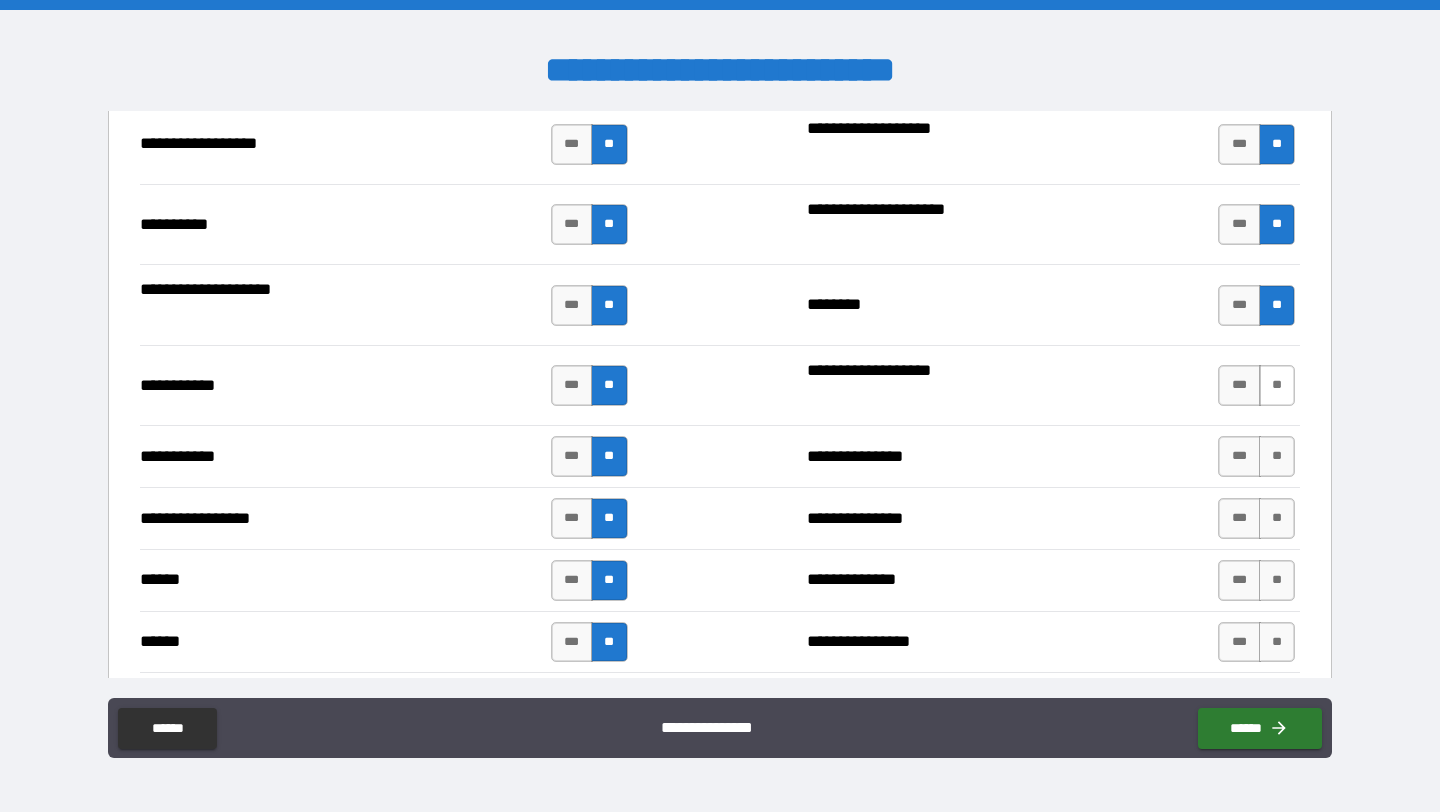 click on "**" at bounding box center [1277, 385] 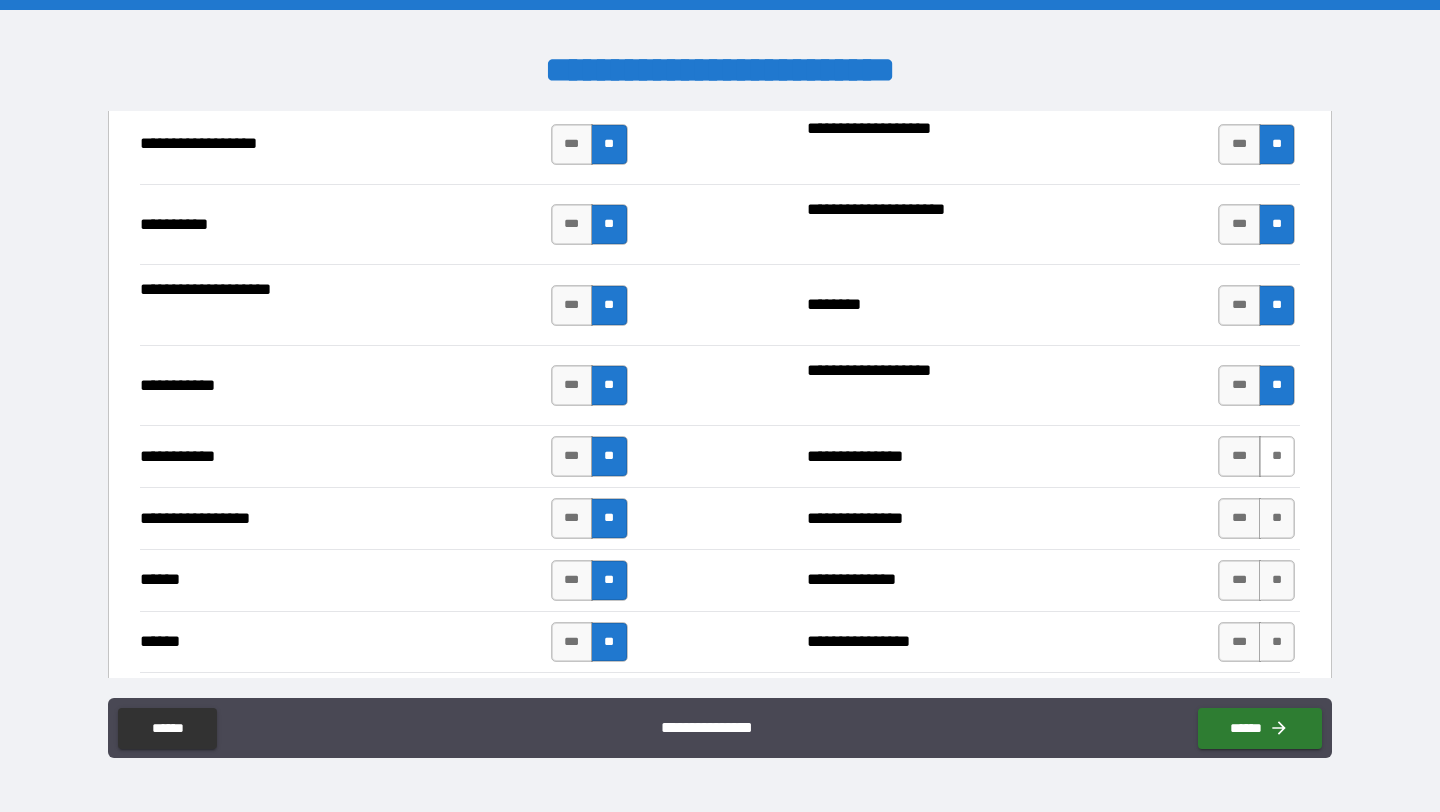 click on "**" at bounding box center (1277, 456) 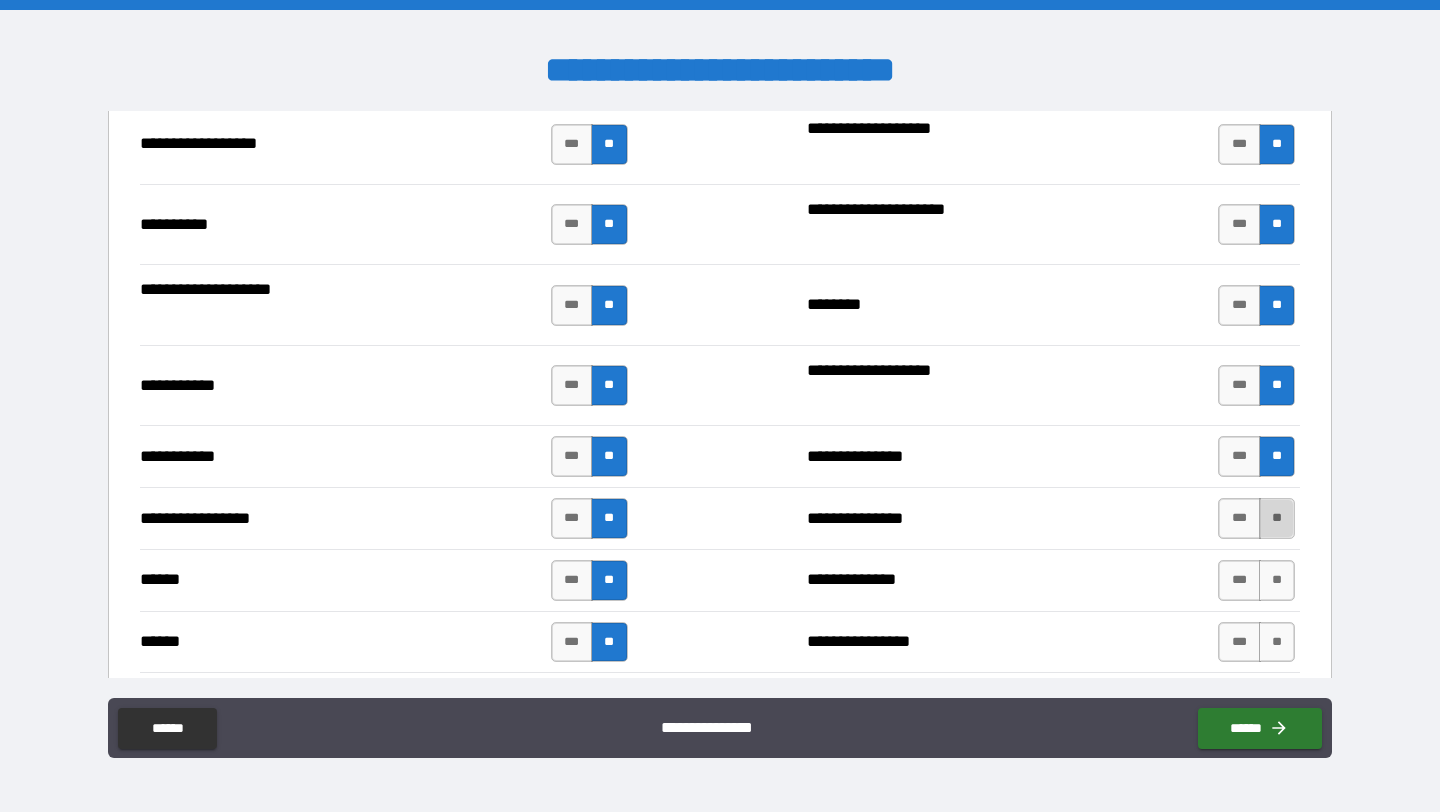 click on "**" at bounding box center (1277, 518) 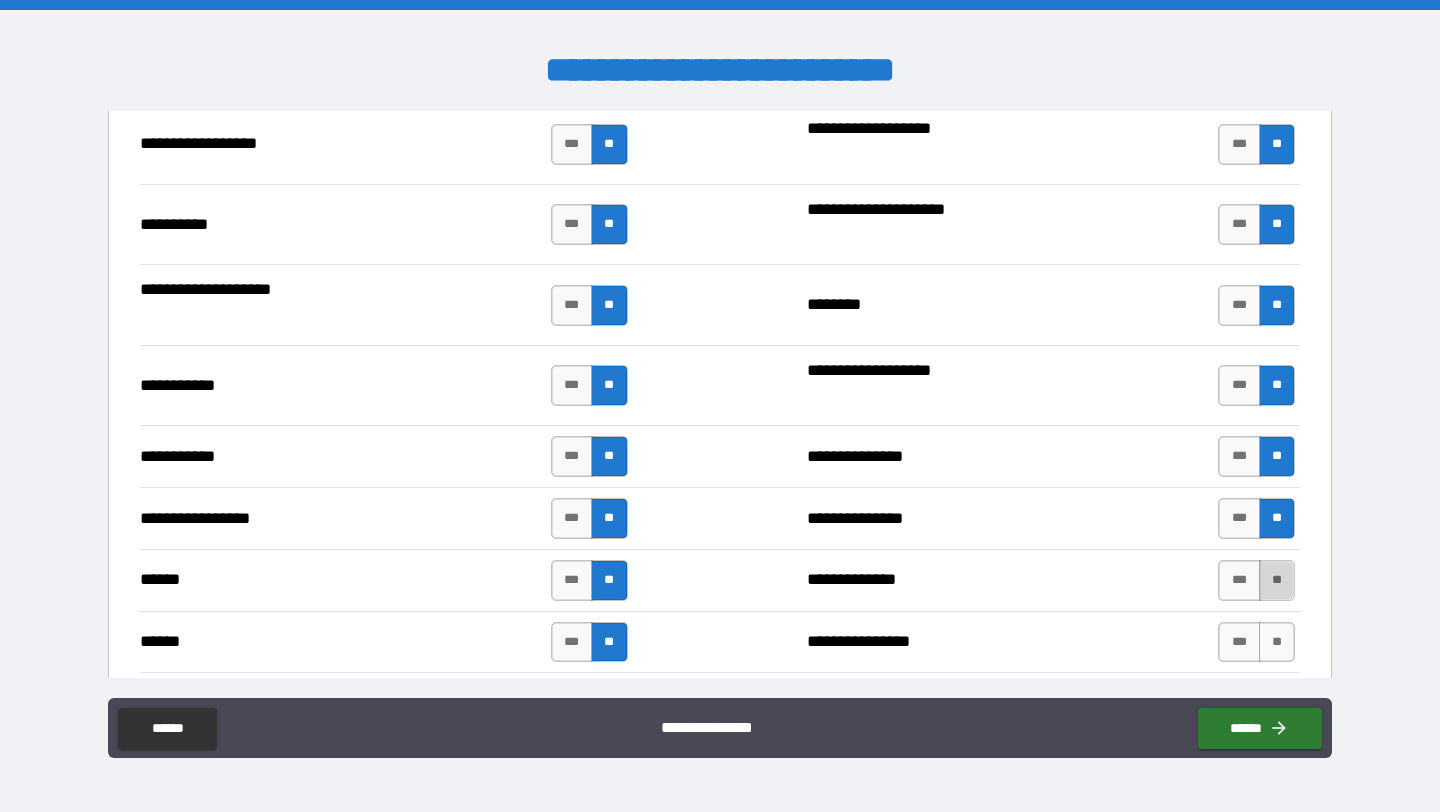 click on "**" at bounding box center (1277, 580) 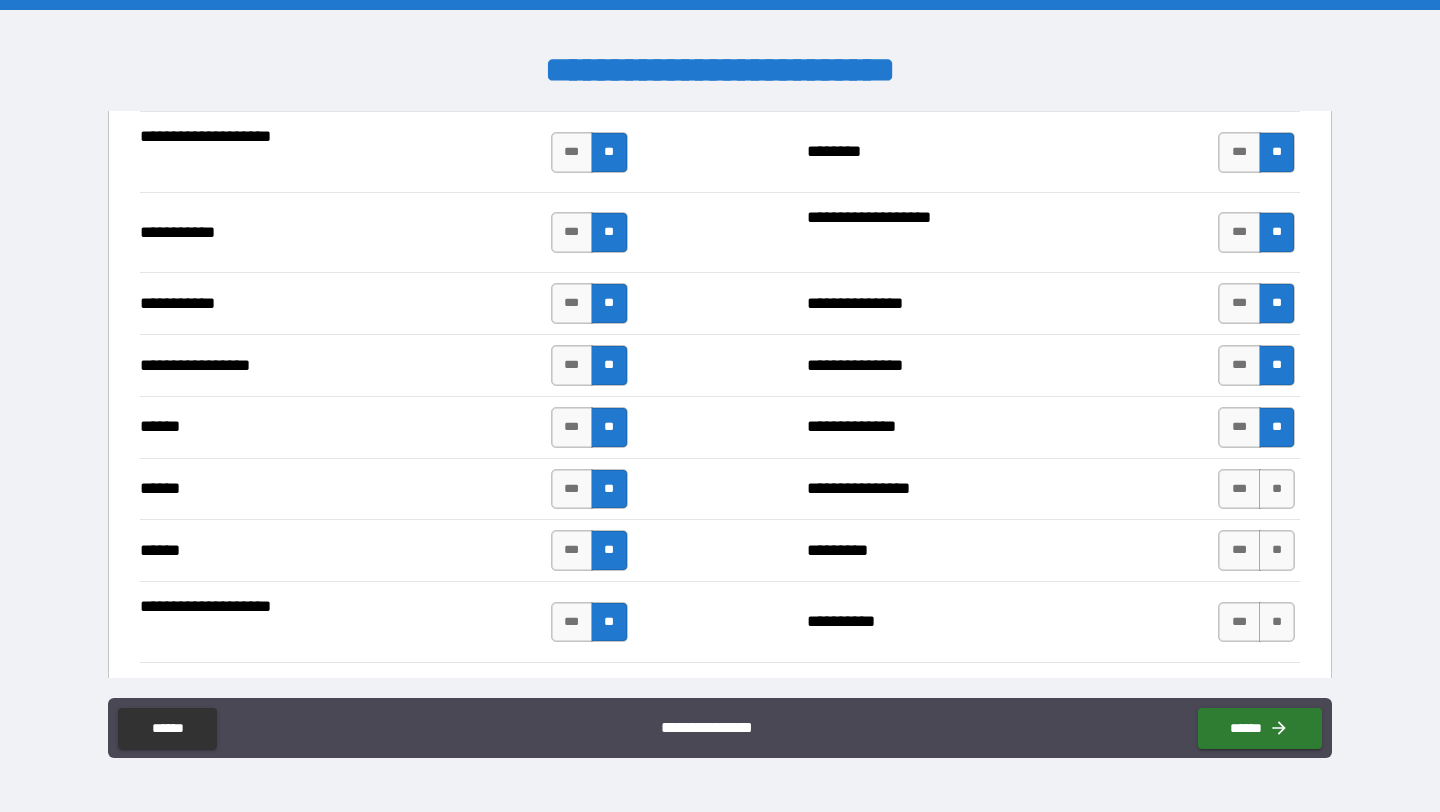 scroll, scrollTop: 2141, scrollLeft: 0, axis: vertical 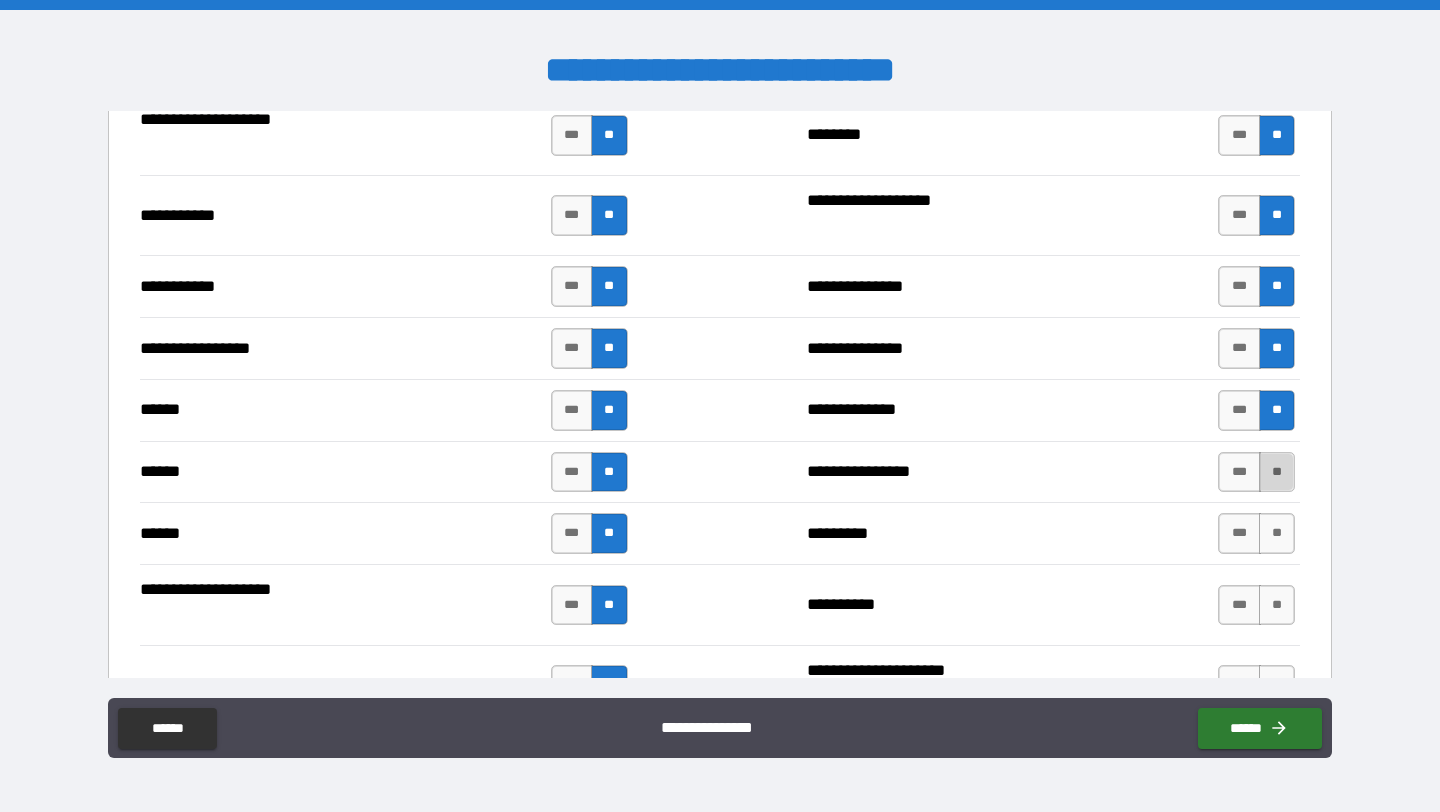 click on "**" at bounding box center [1277, 472] 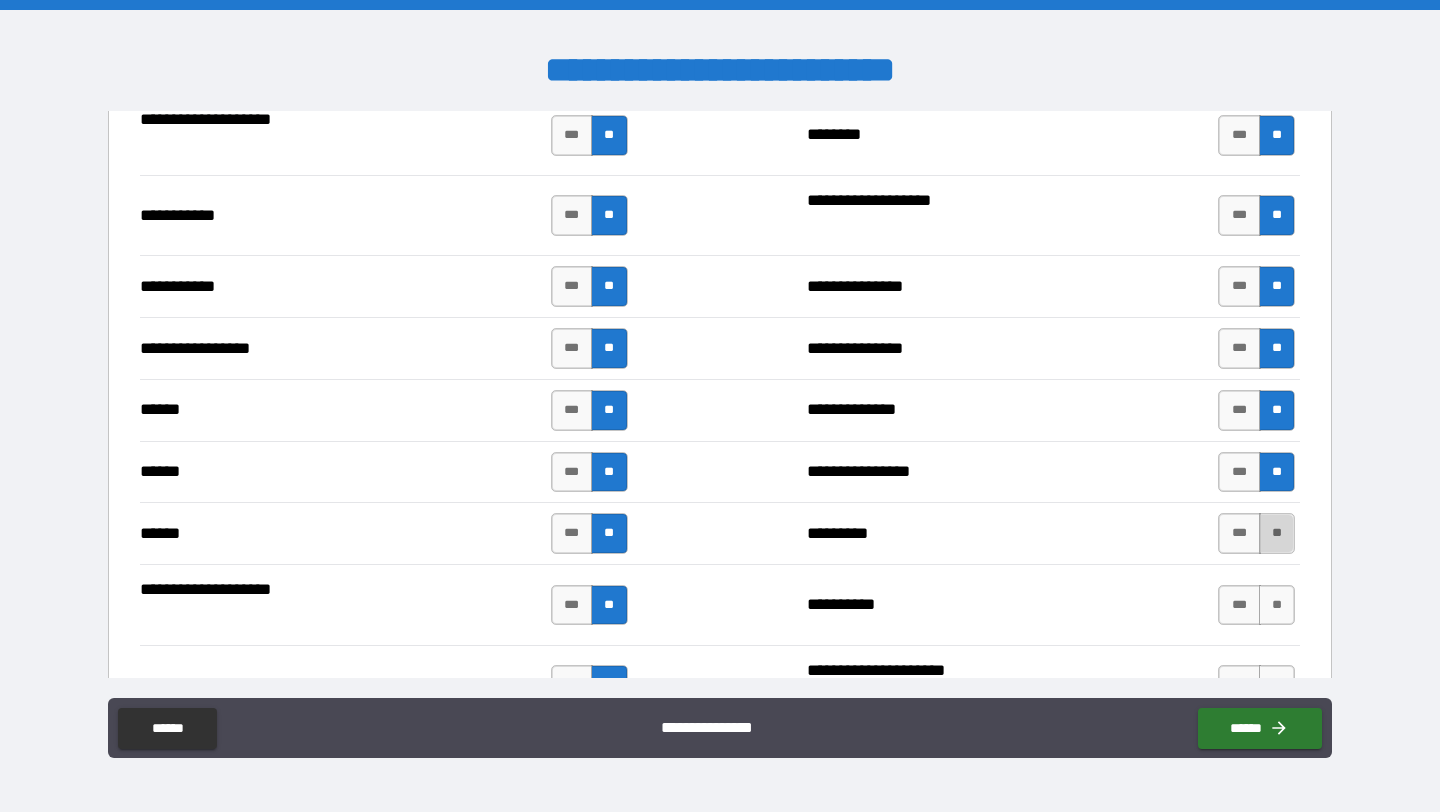 click on "**" at bounding box center (1277, 533) 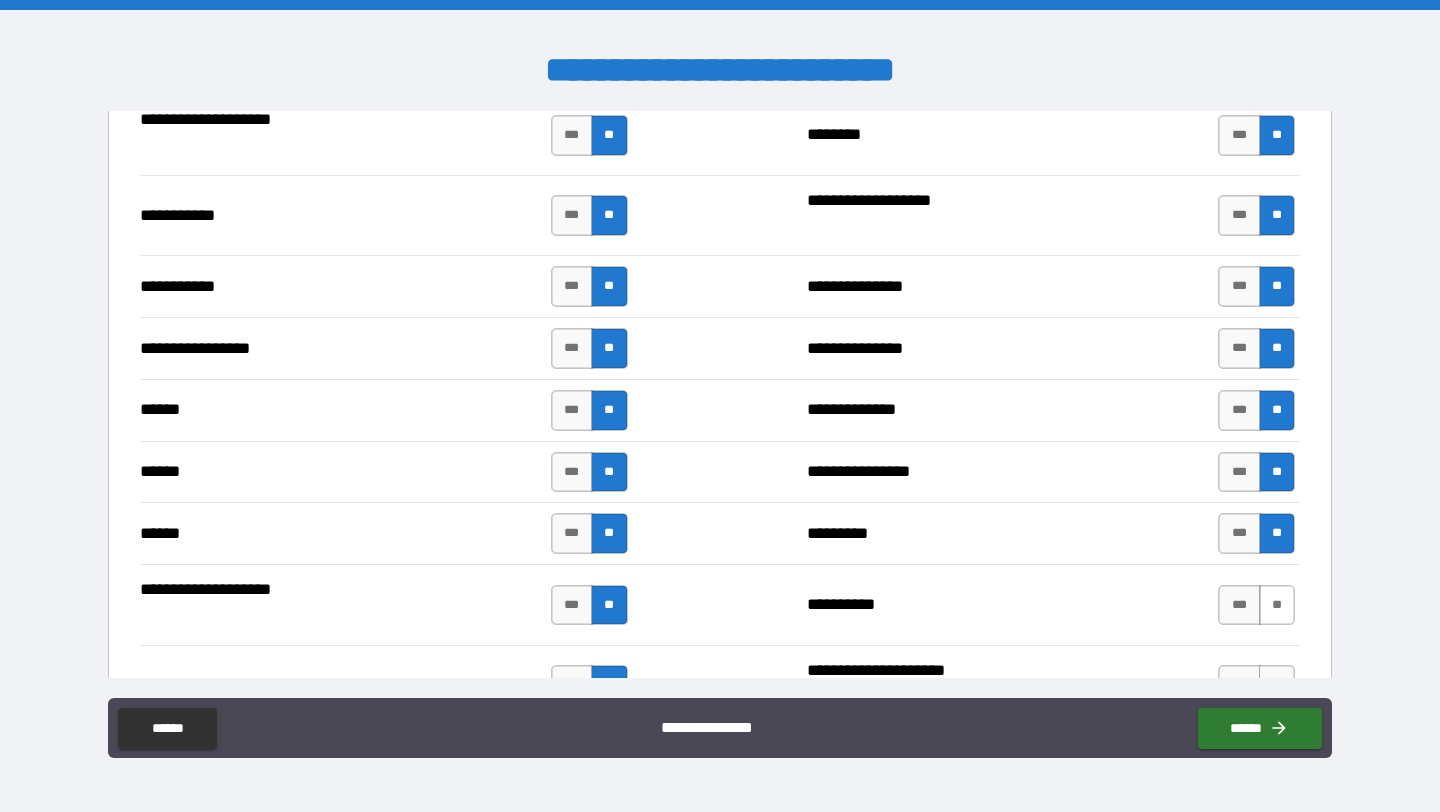 click on "**" at bounding box center (1277, 605) 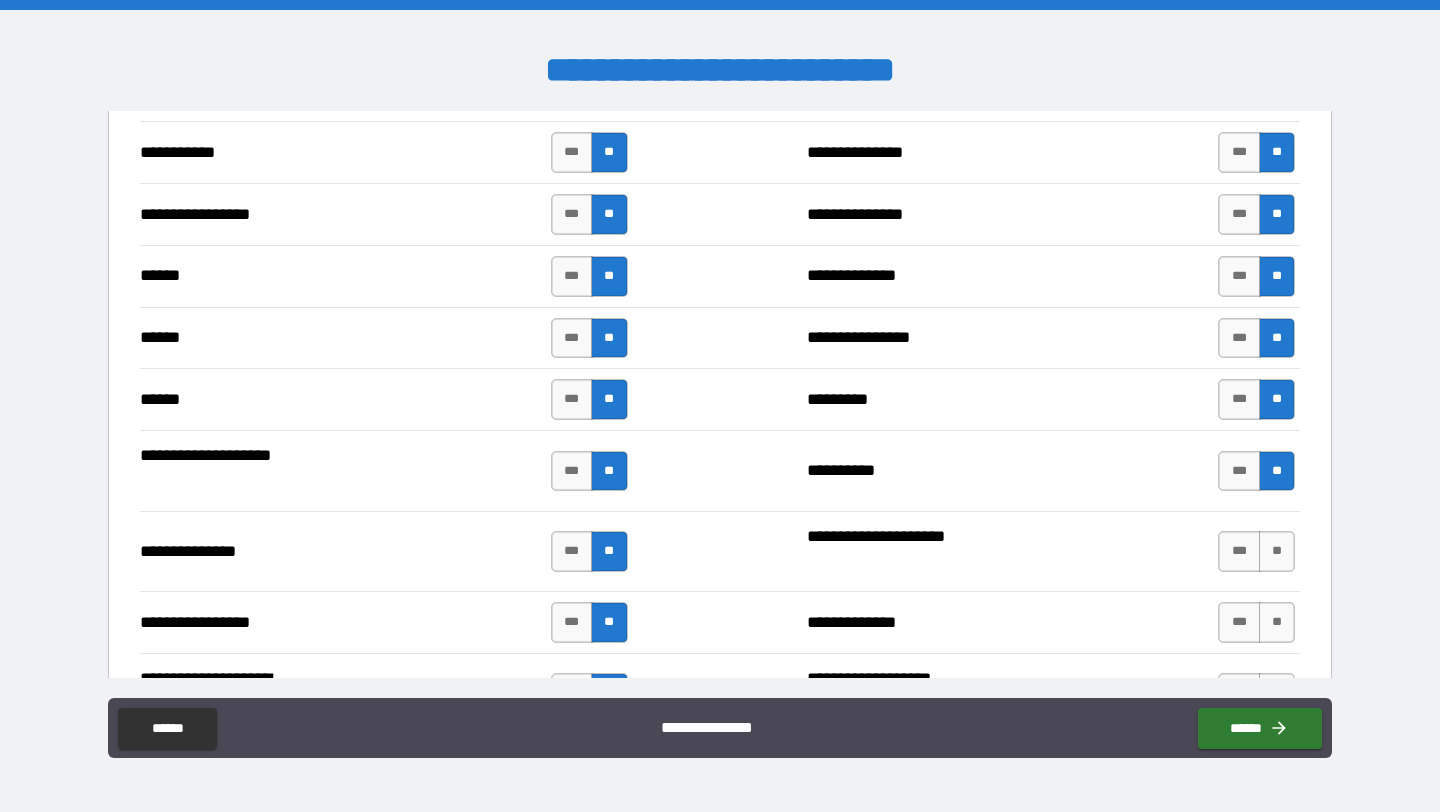 scroll, scrollTop: 2287, scrollLeft: 0, axis: vertical 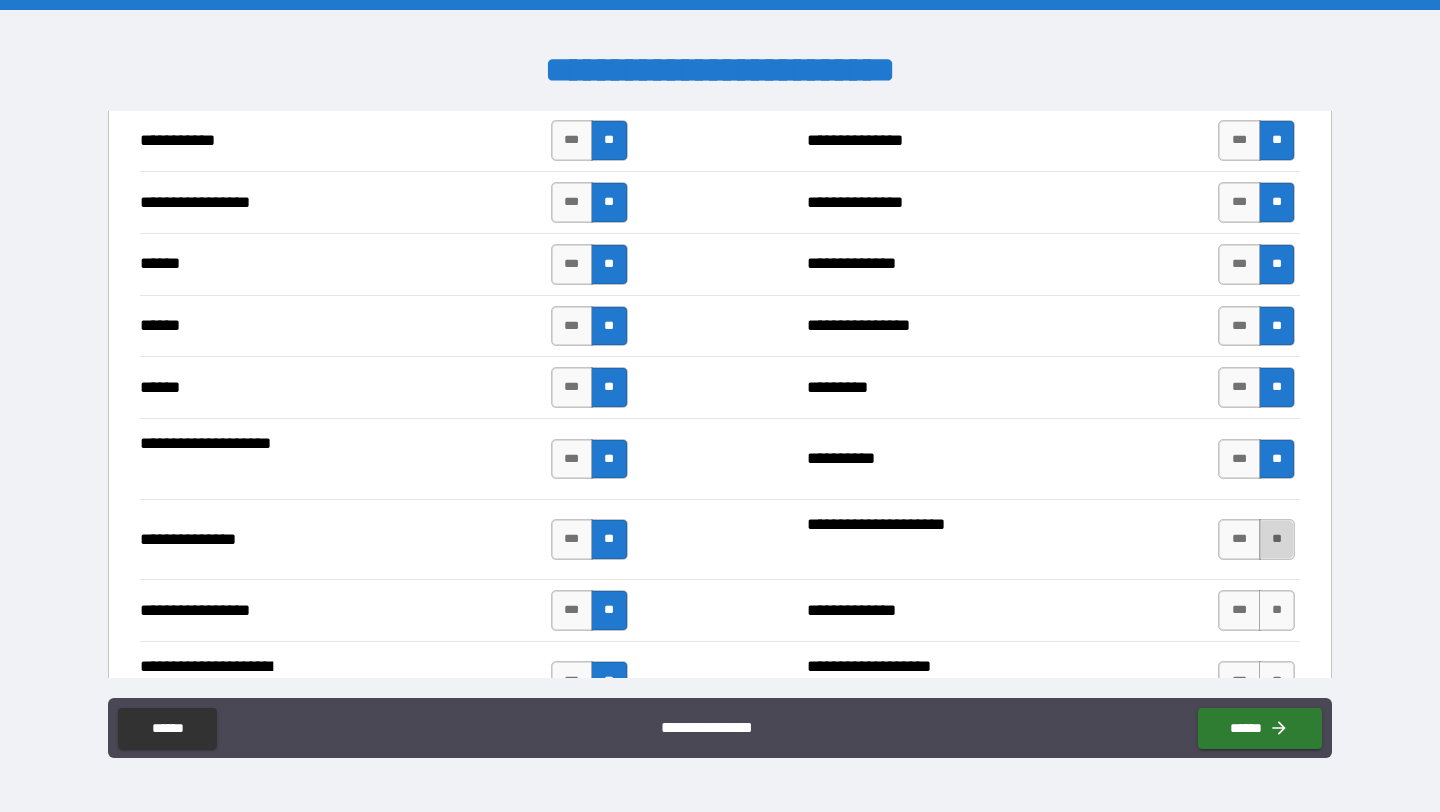 click on "**" at bounding box center [1277, 539] 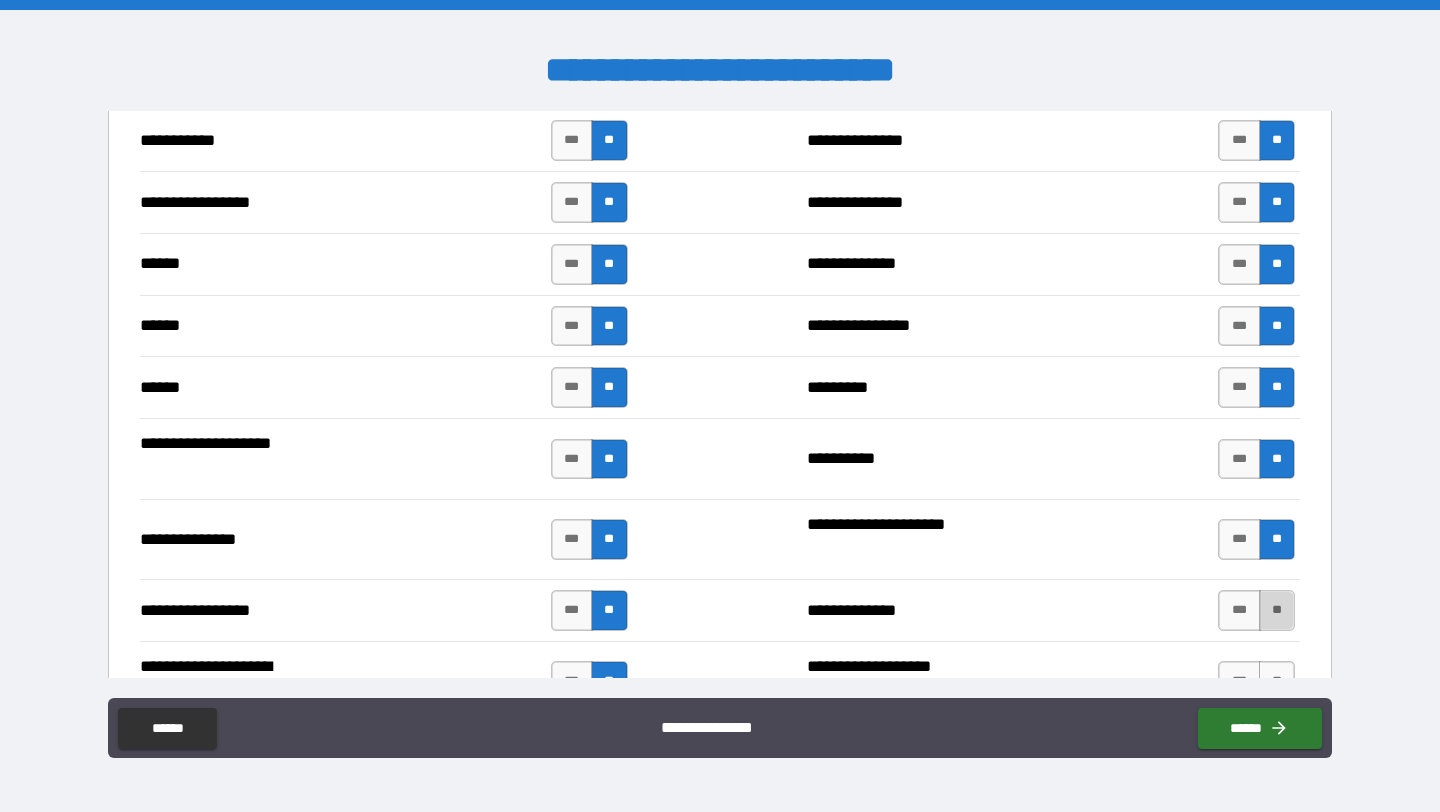 click on "**" at bounding box center [1277, 610] 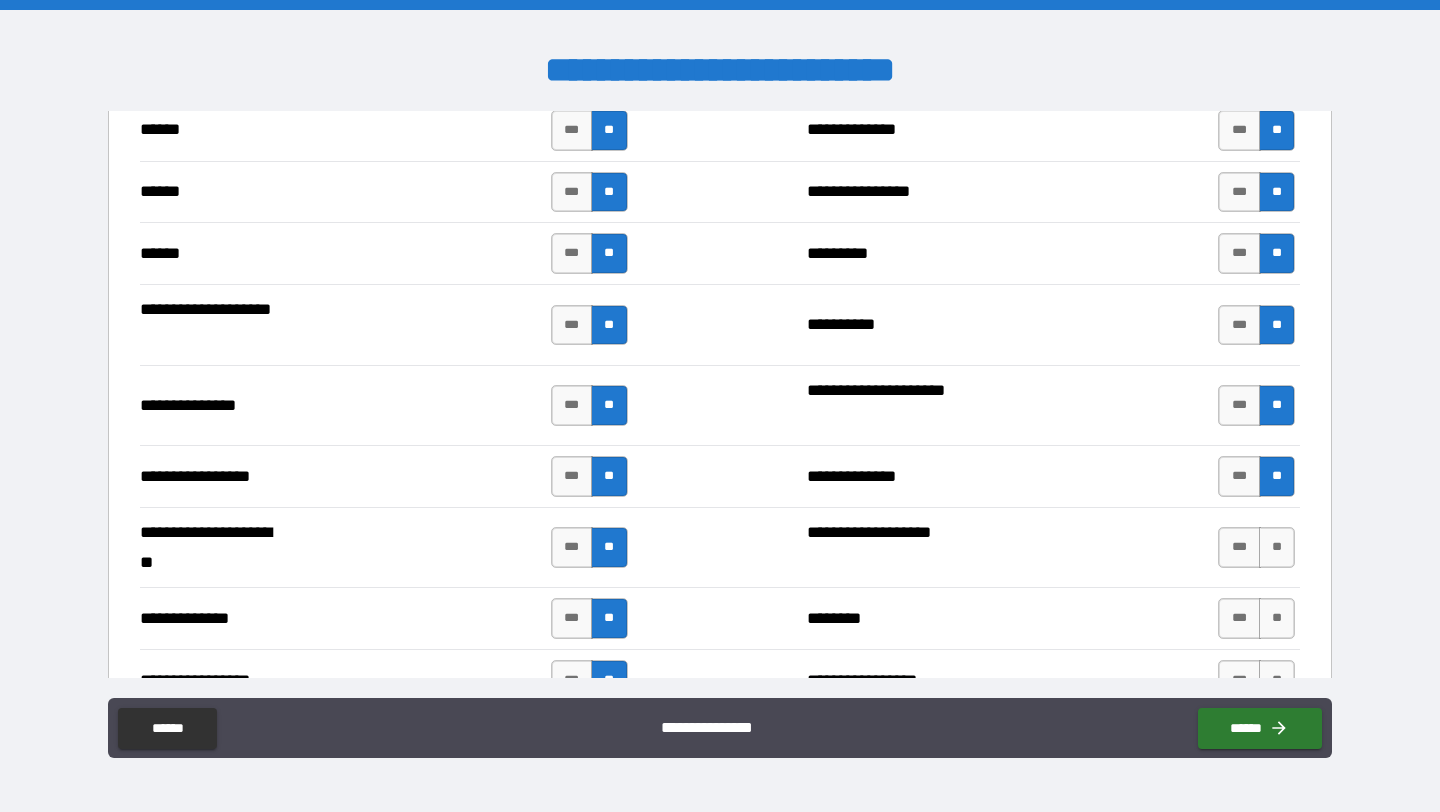 scroll, scrollTop: 2426, scrollLeft: 0, axis: vertical 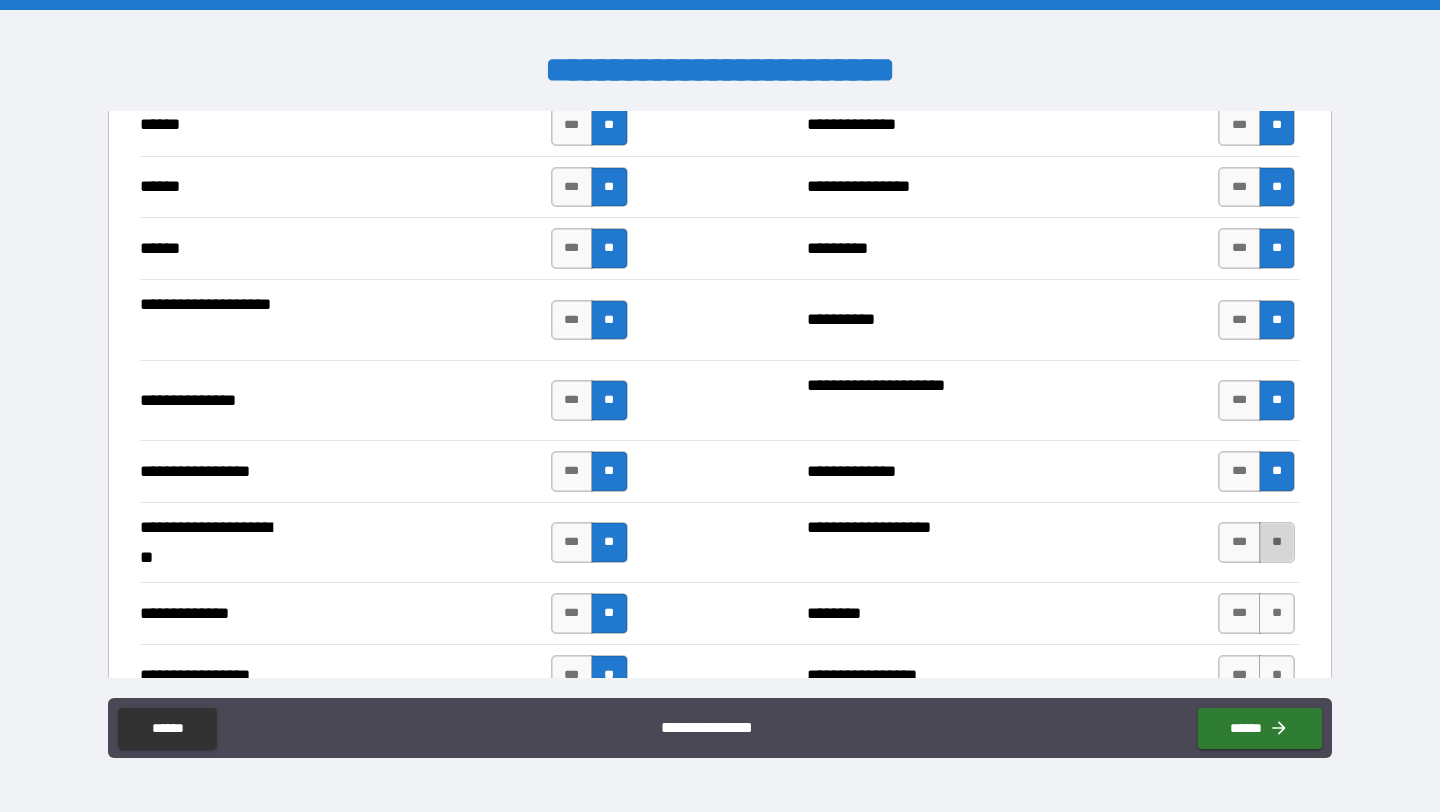 click on "**" at bounding box center [1277, 542] 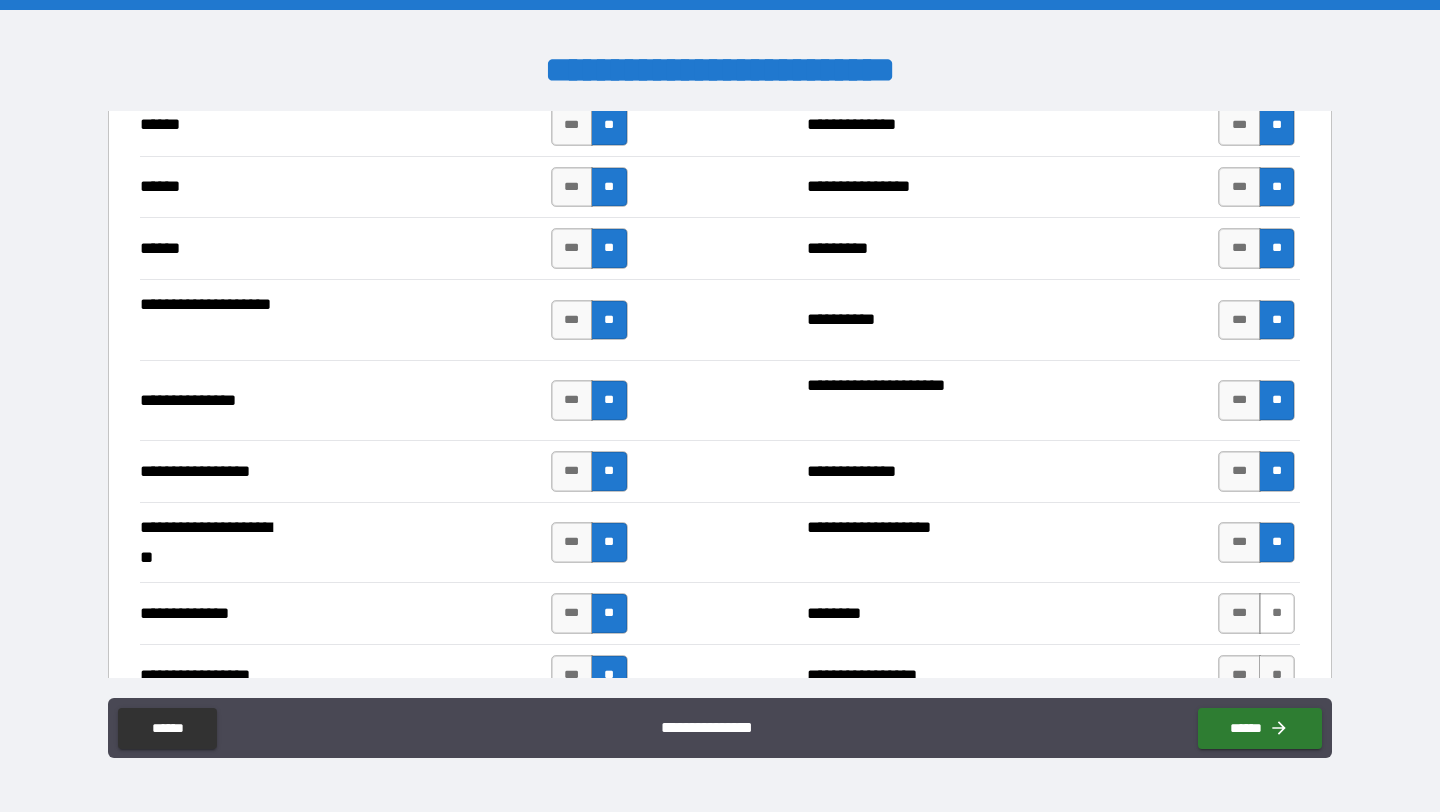 click on "**" at bounding box center (1277, 613) 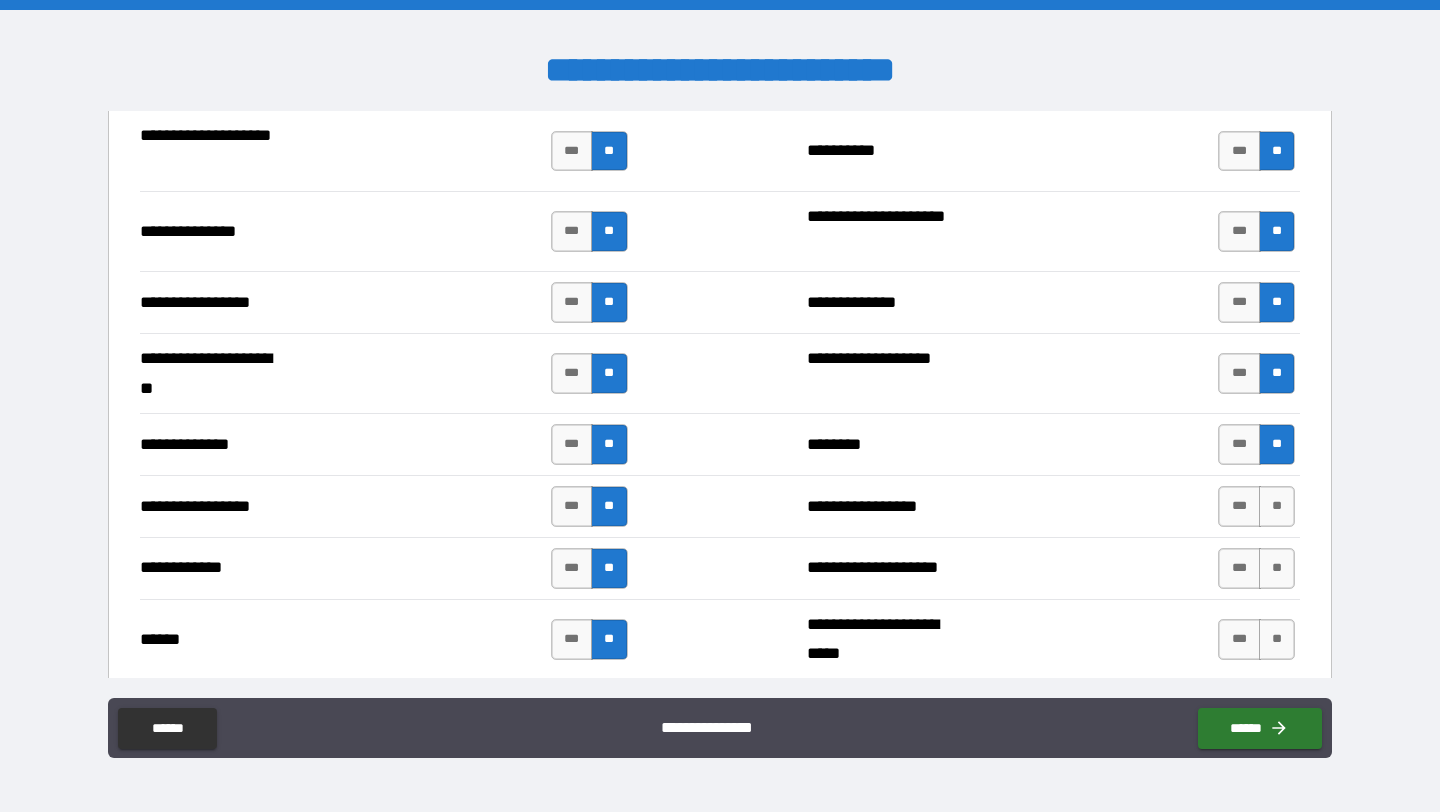 scroll, scrollTop: 2609, scrollLeft: 0, axis: vertical 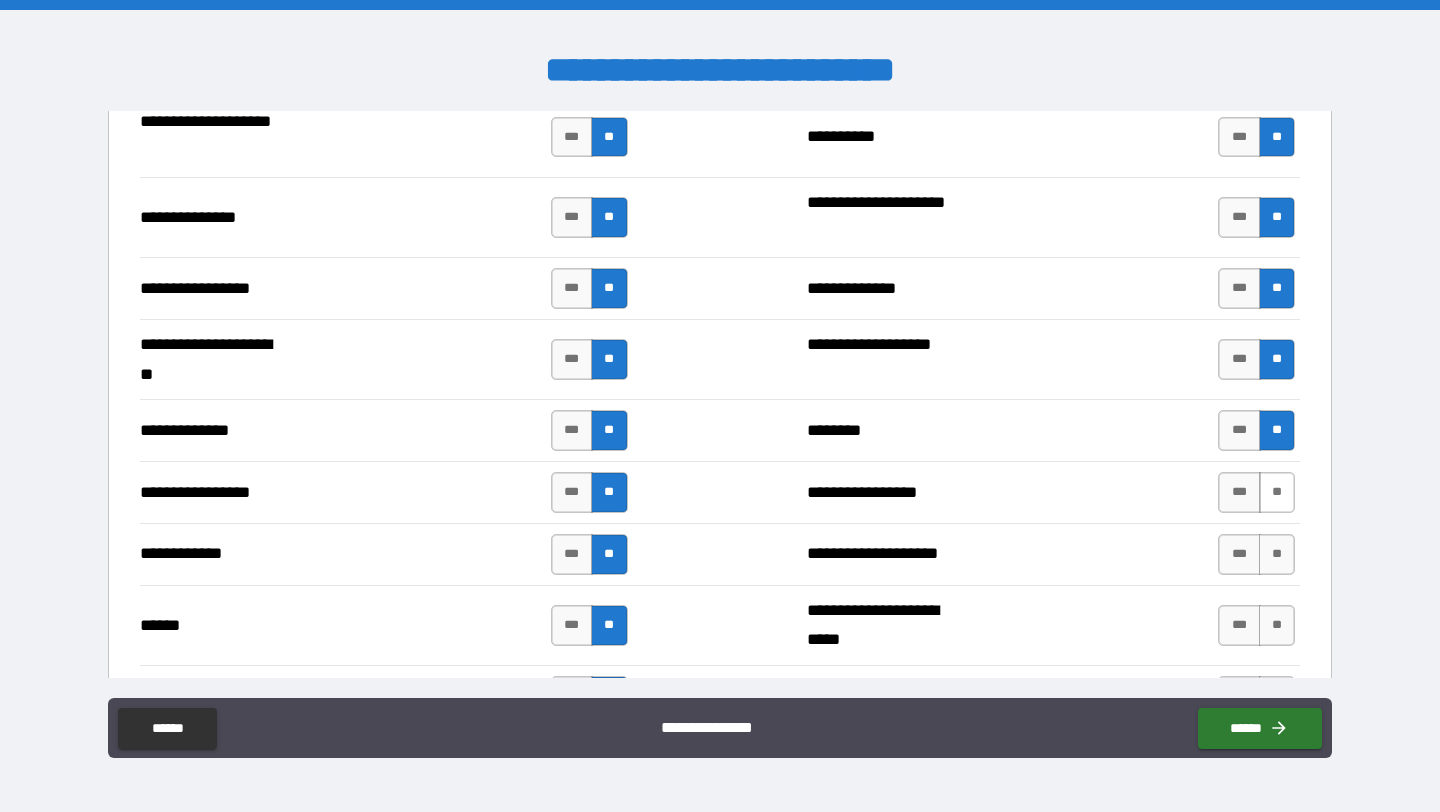 click on "**" at bounding box center [1277, 492] 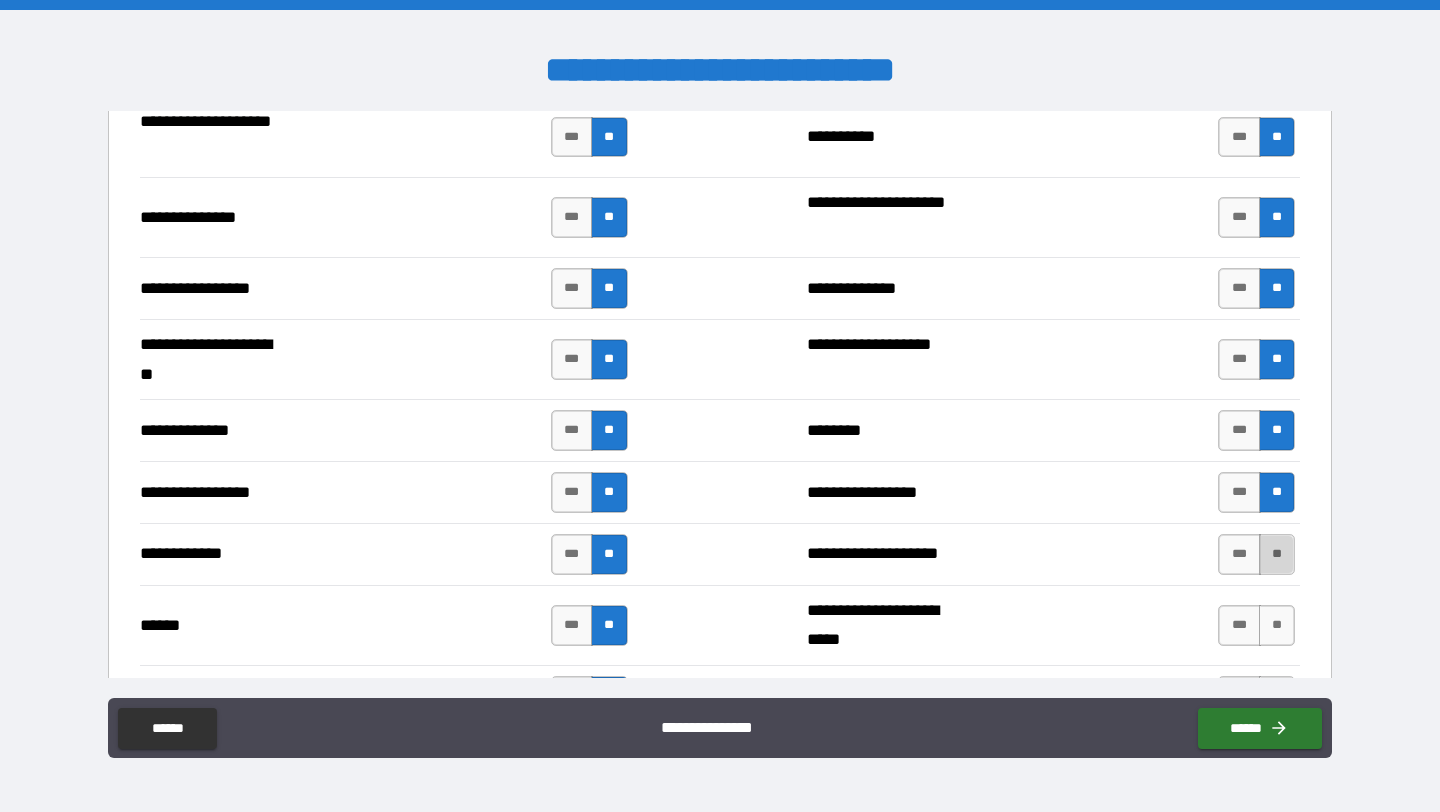 click on "**" at bounding box center (1277, 554) 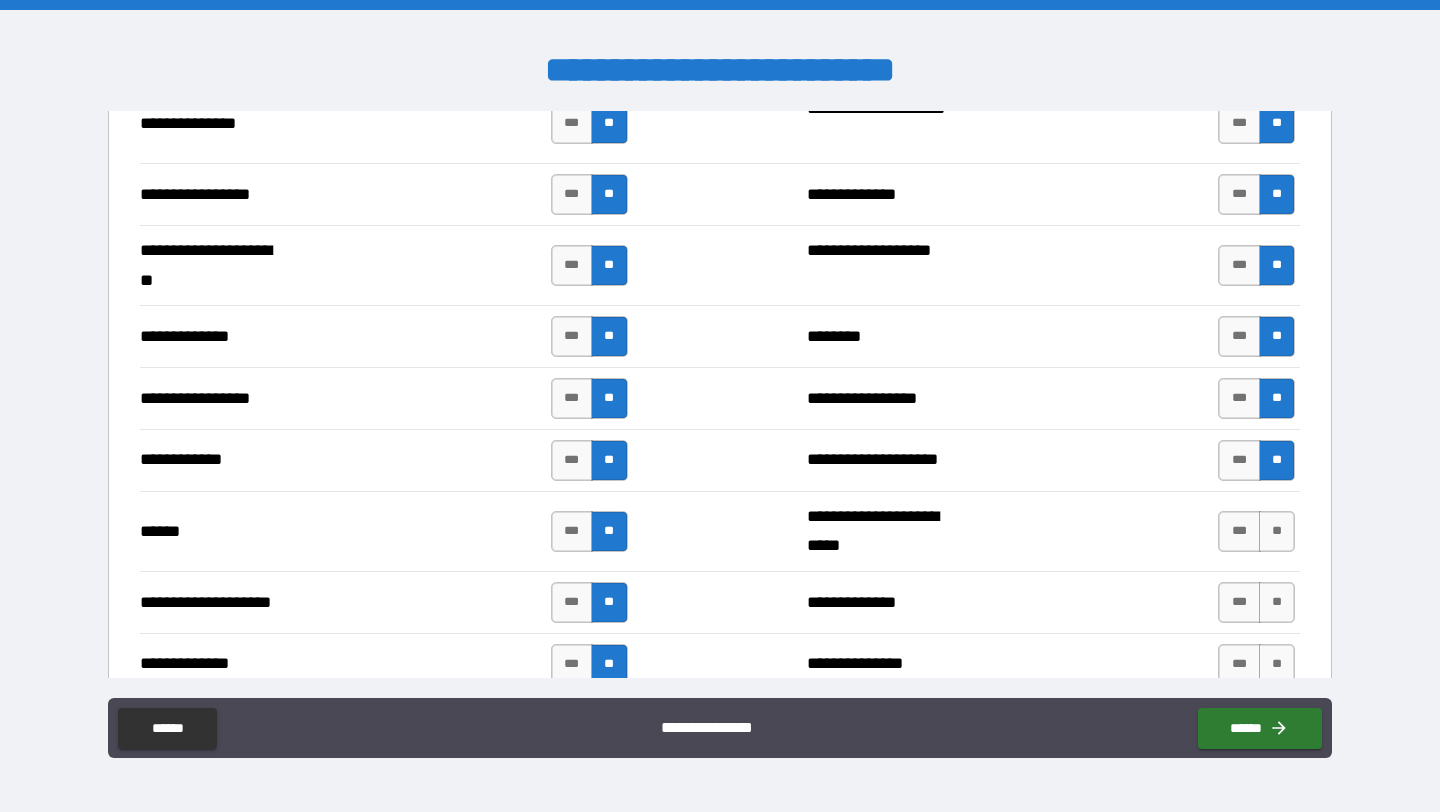 scroll, scrollTop: 2711, scrollLeft: 0, axis: vertical 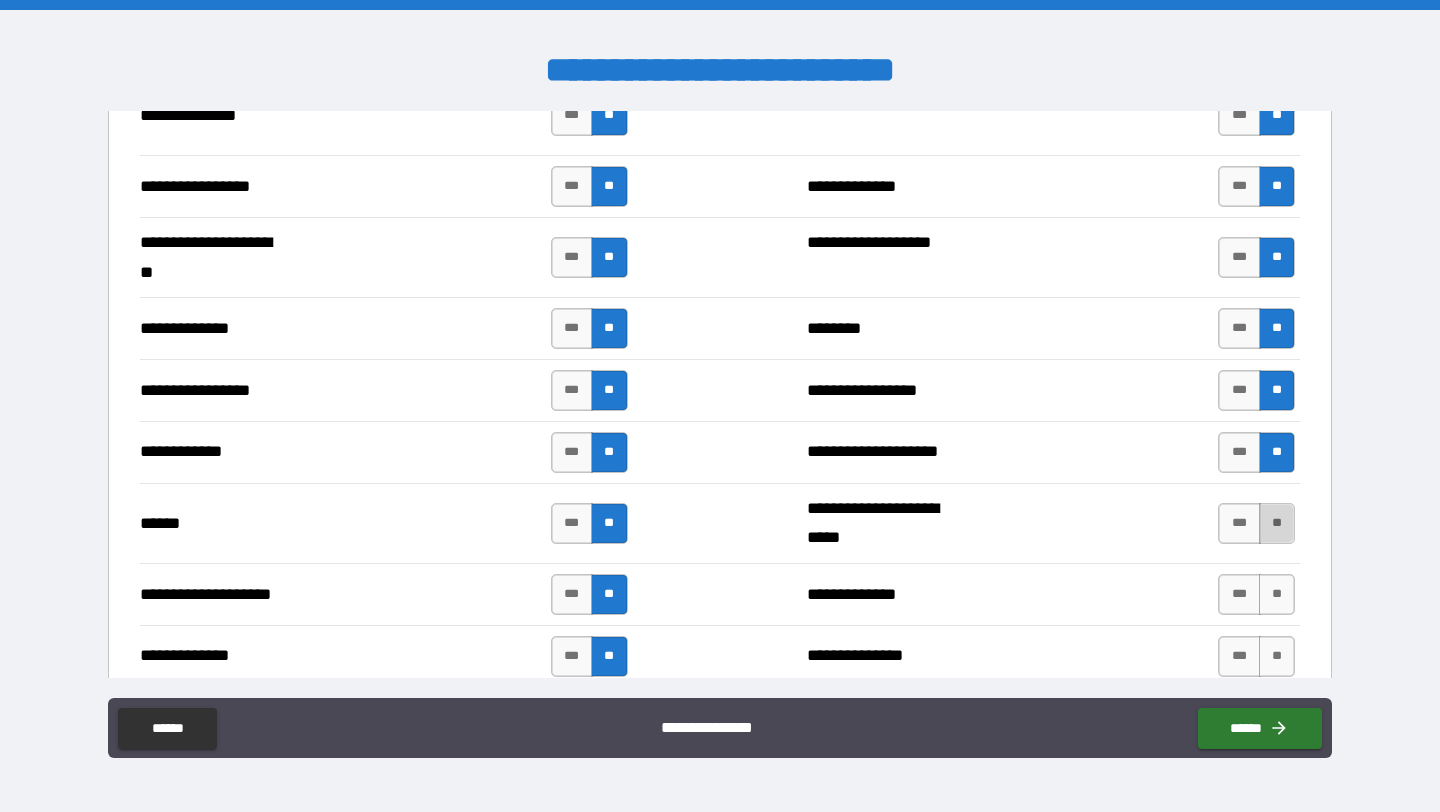 click on "**" at bounding box center (1277, 523) 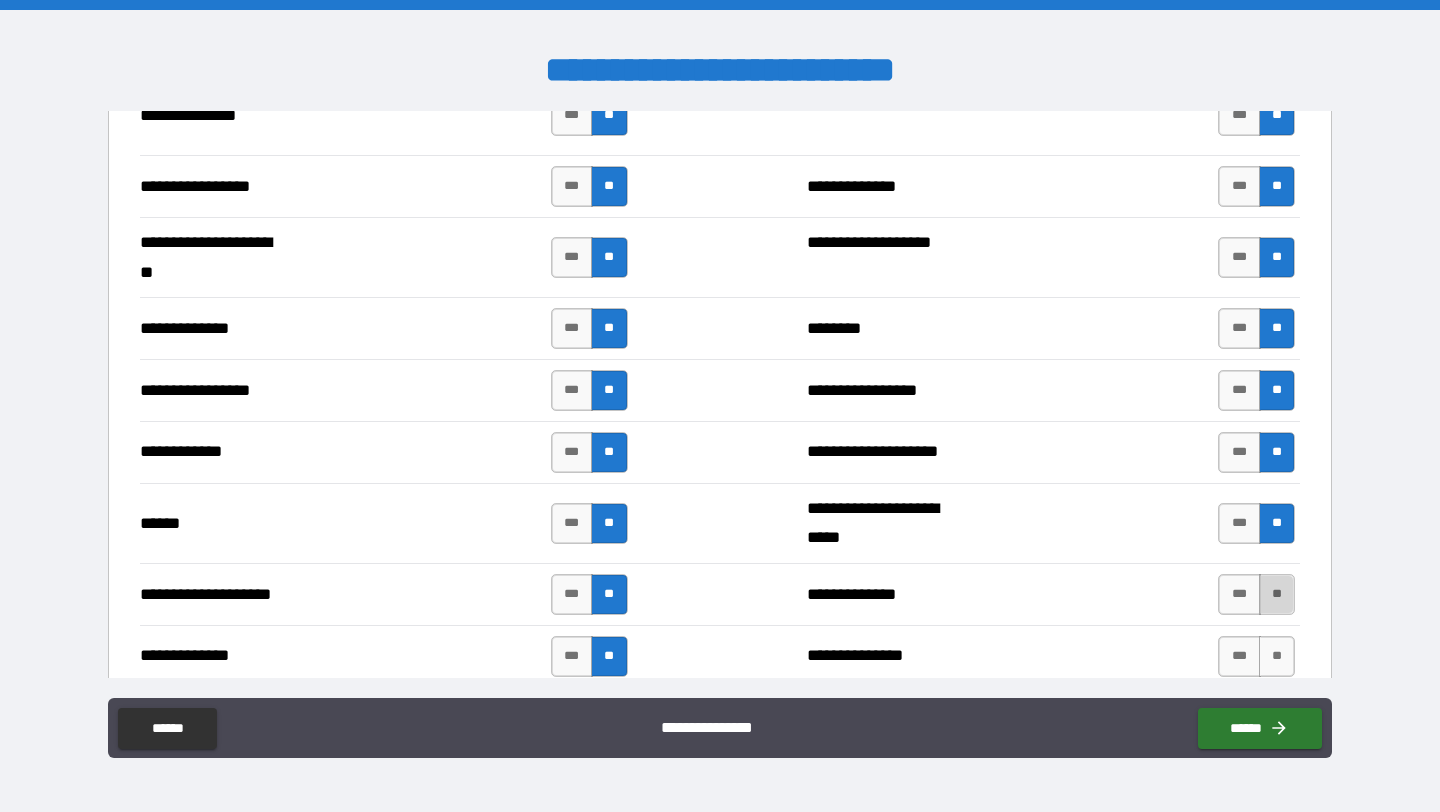 click on "**" at bounding box center [1277, 594] 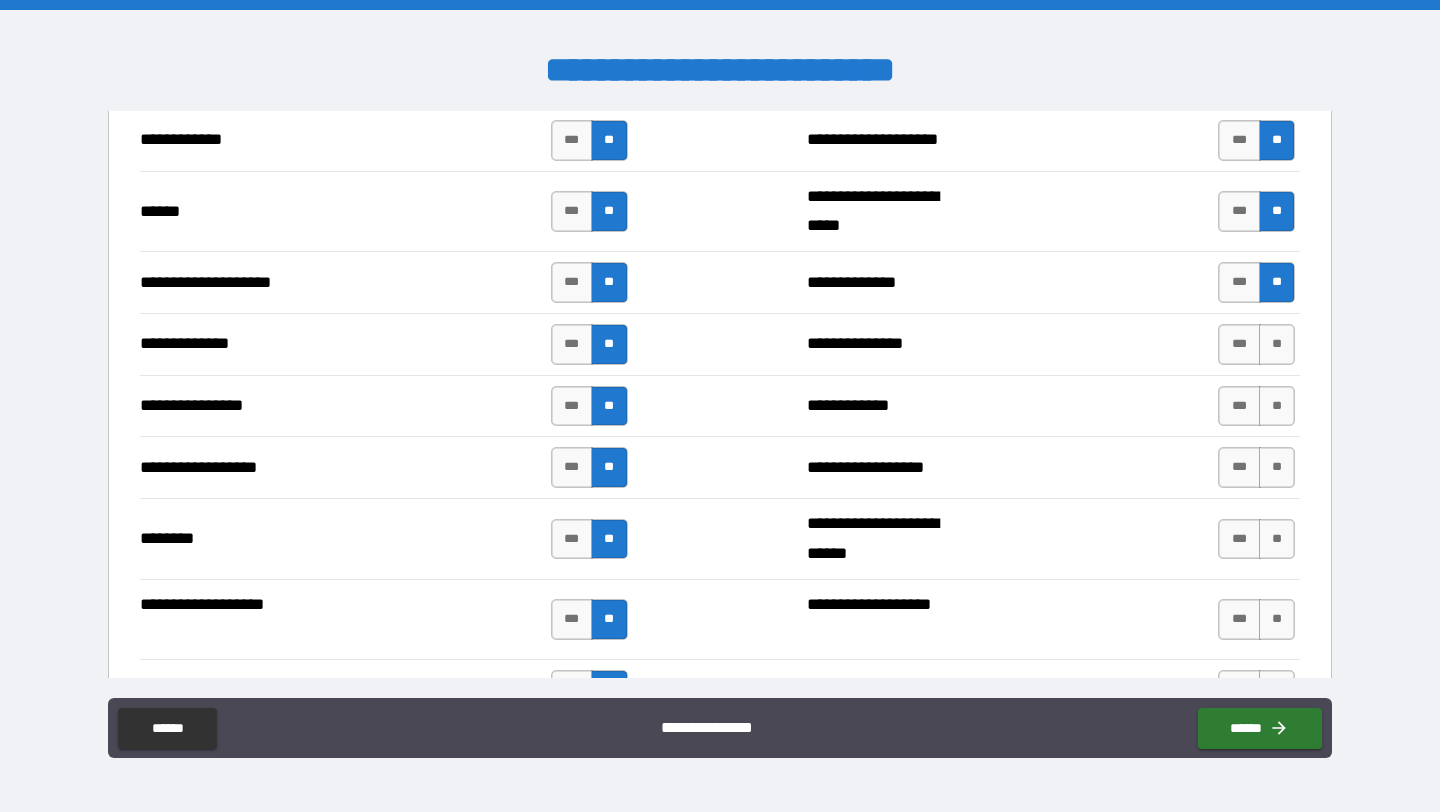 scroll, scrollTop: 3034, scrollLeft: 0, axis: vertical 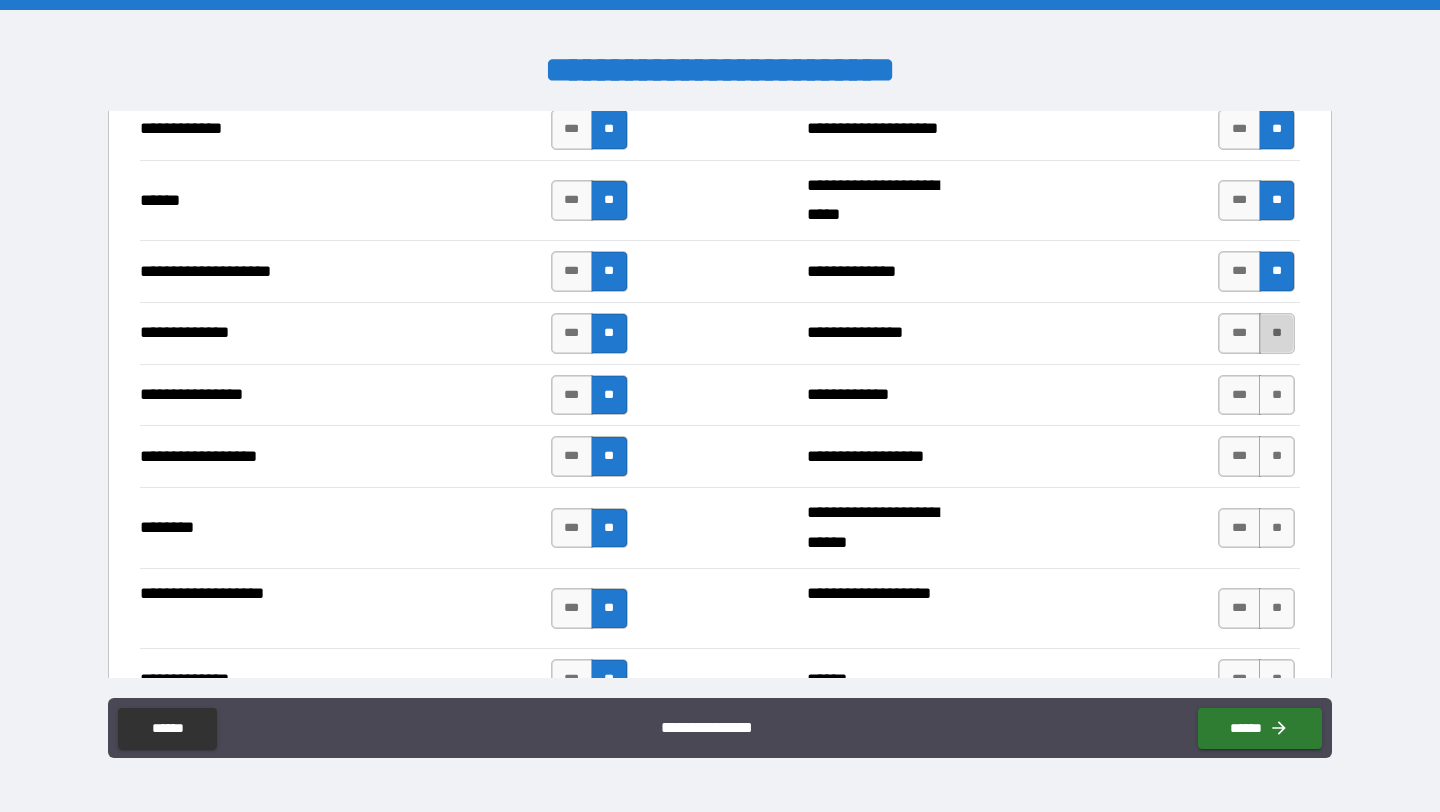 click on "**" at bounding box center (1277, 333) 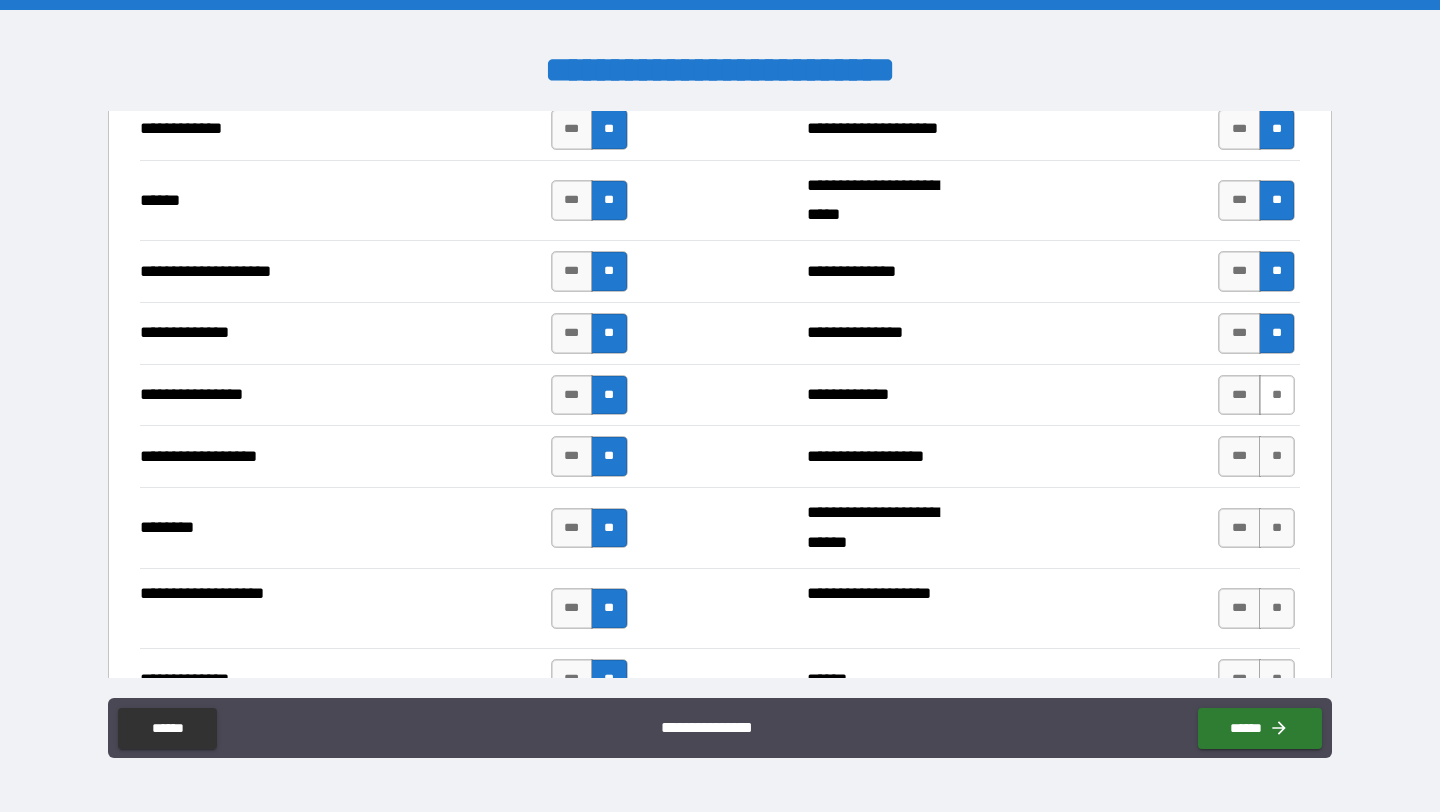 click on "**" at bounding box center (1277, 395) 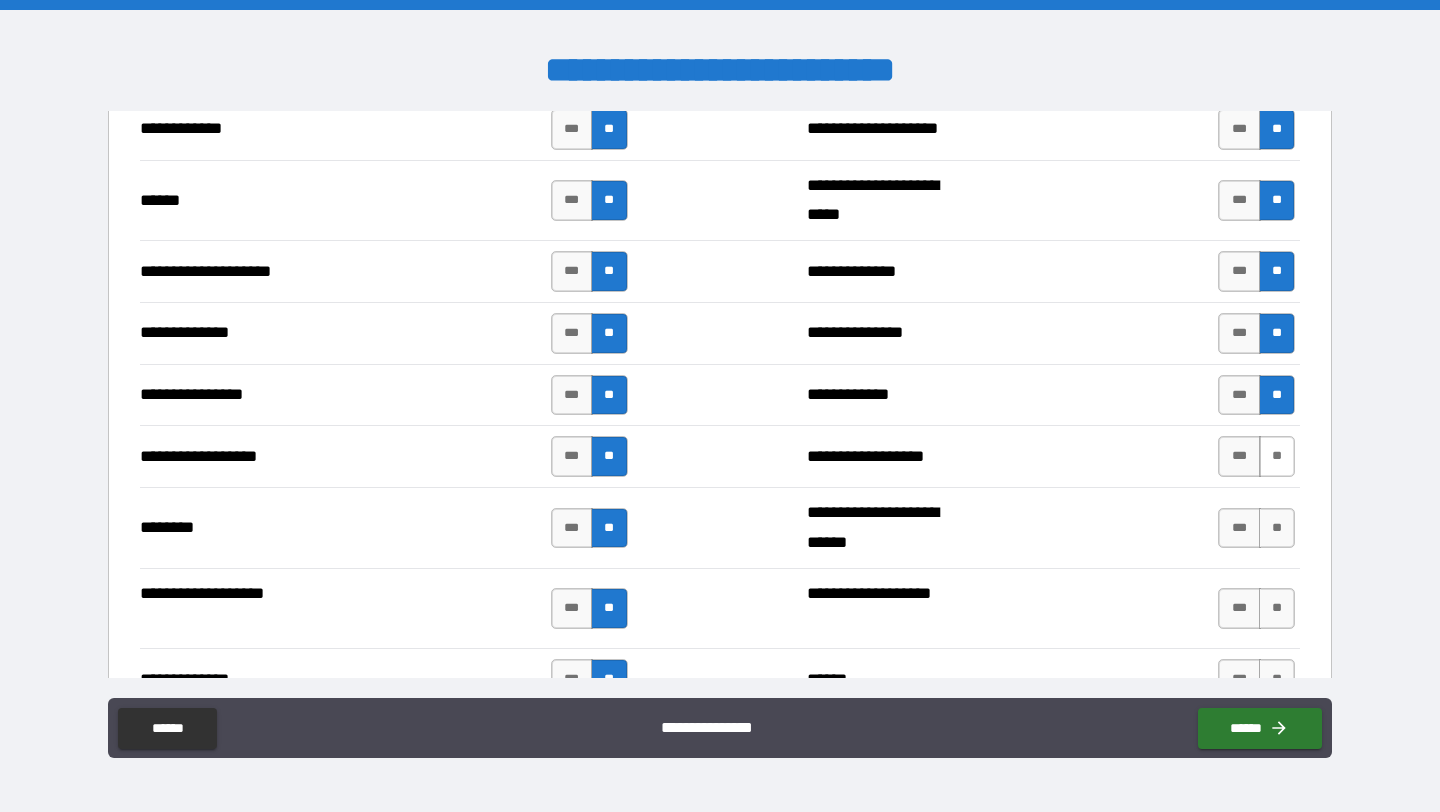 click on "**" at bounding box center [1277, 456] 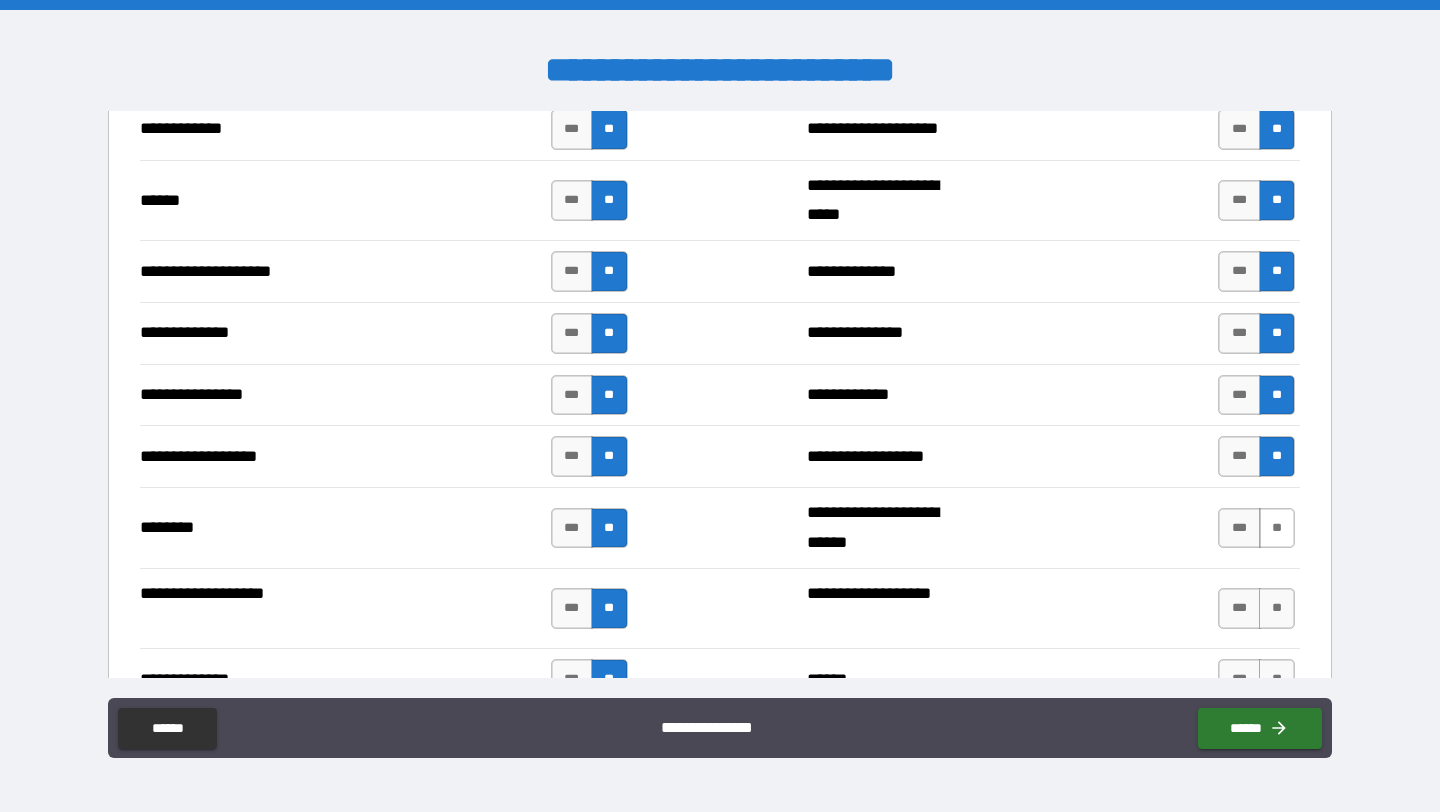 click on "**" at bounding box center (1277, 528) 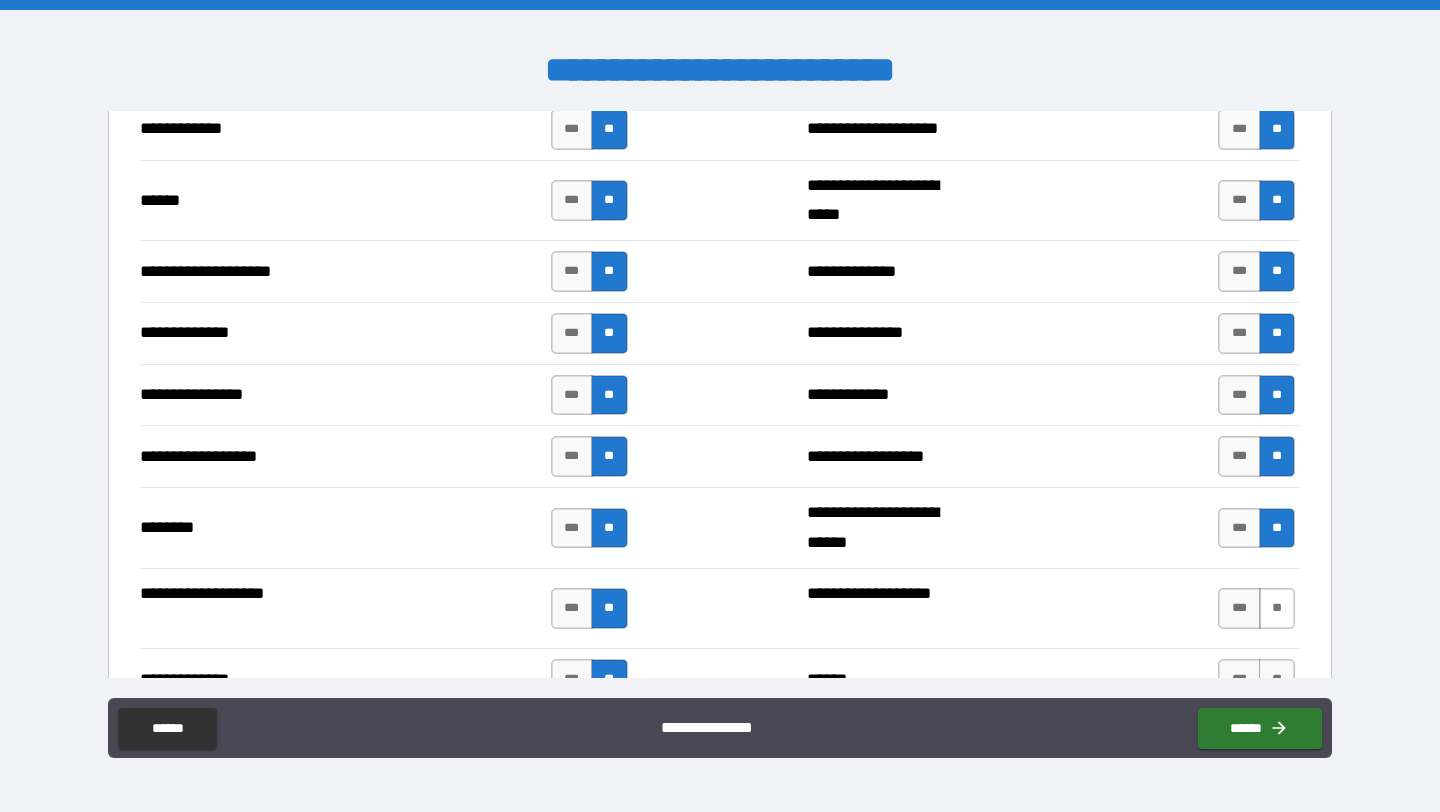 click on "**" at bounding box center (1277, 608) 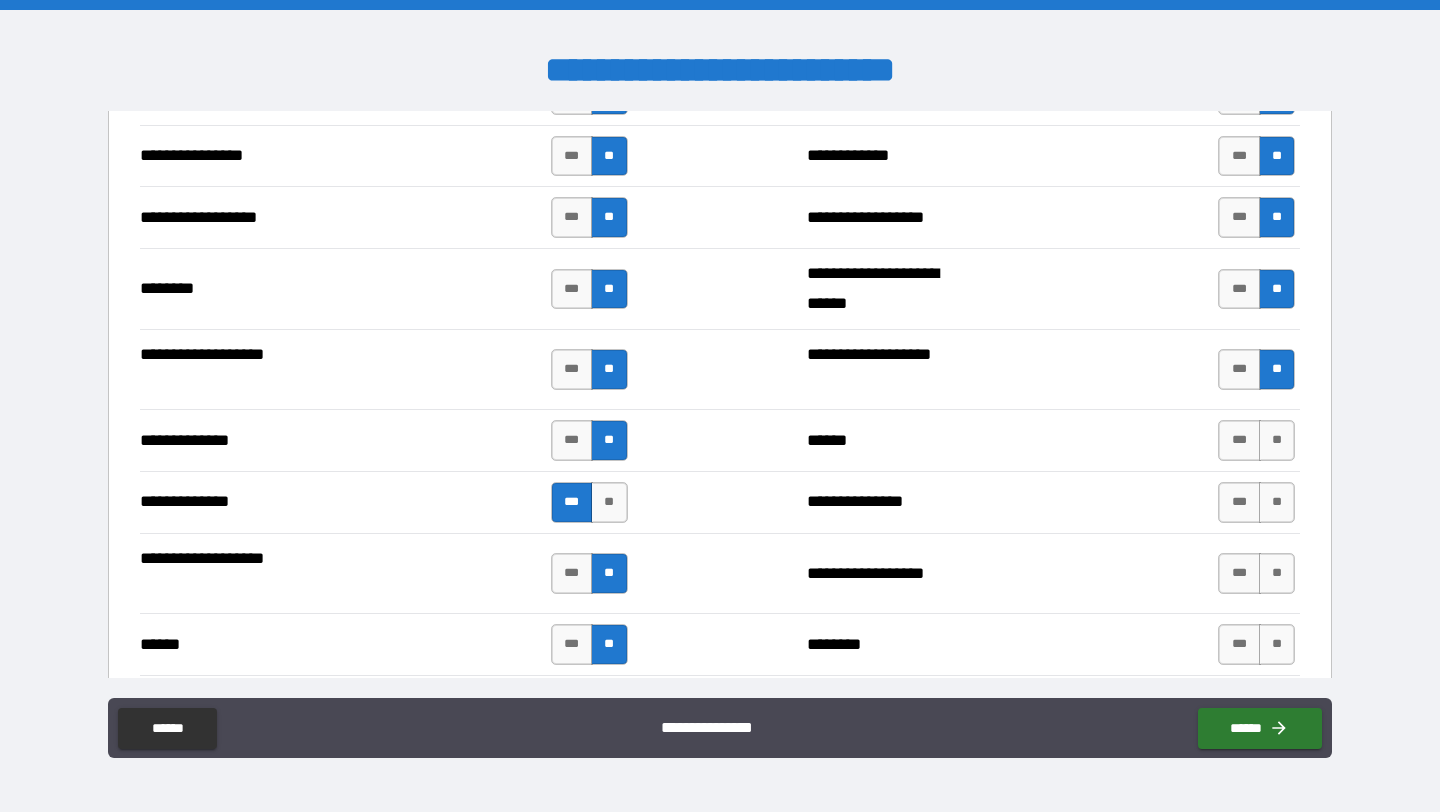 scroll, scrollTop: 3272, scrollLeft: 0, axis: vertical 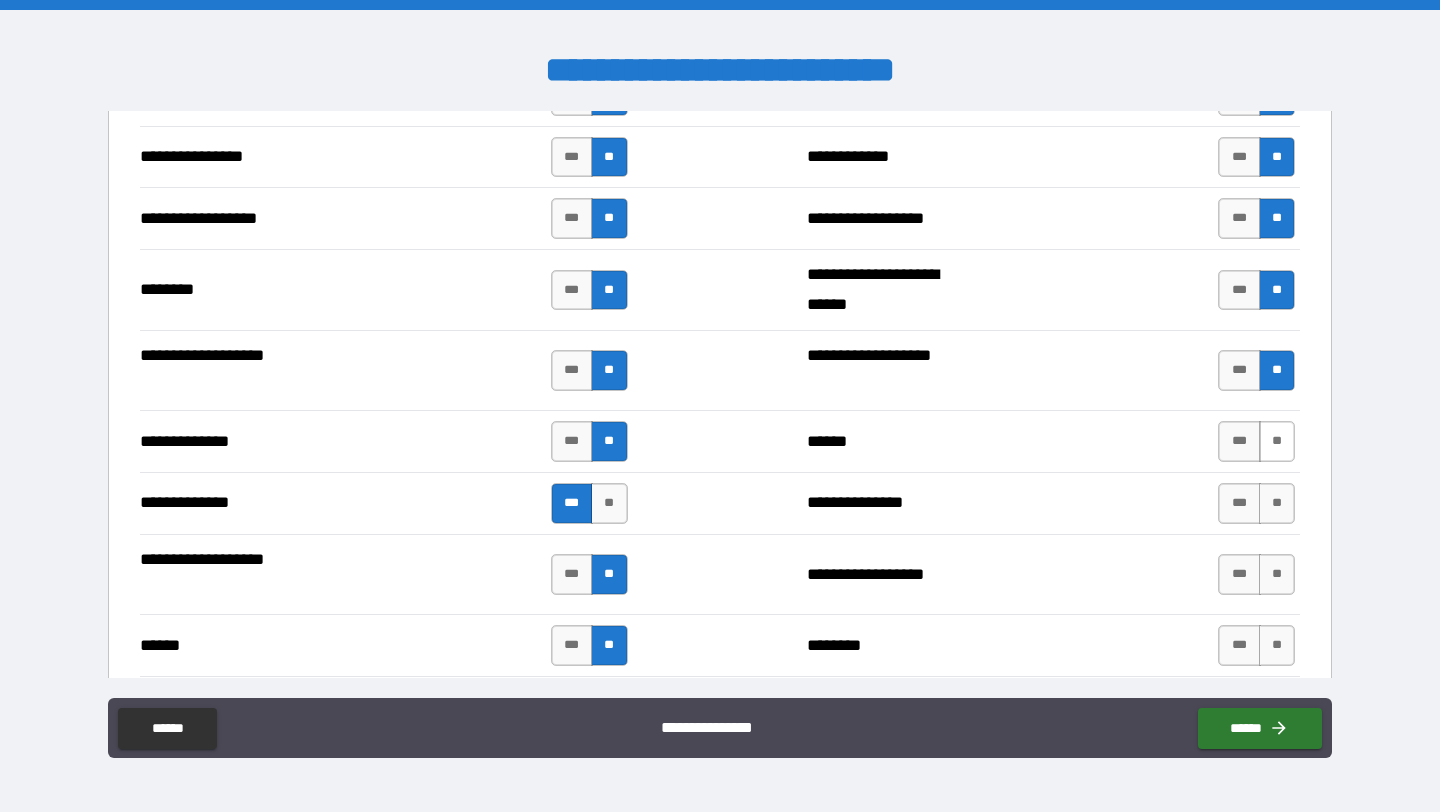 click on "**" at bounding box center (1277, 441) 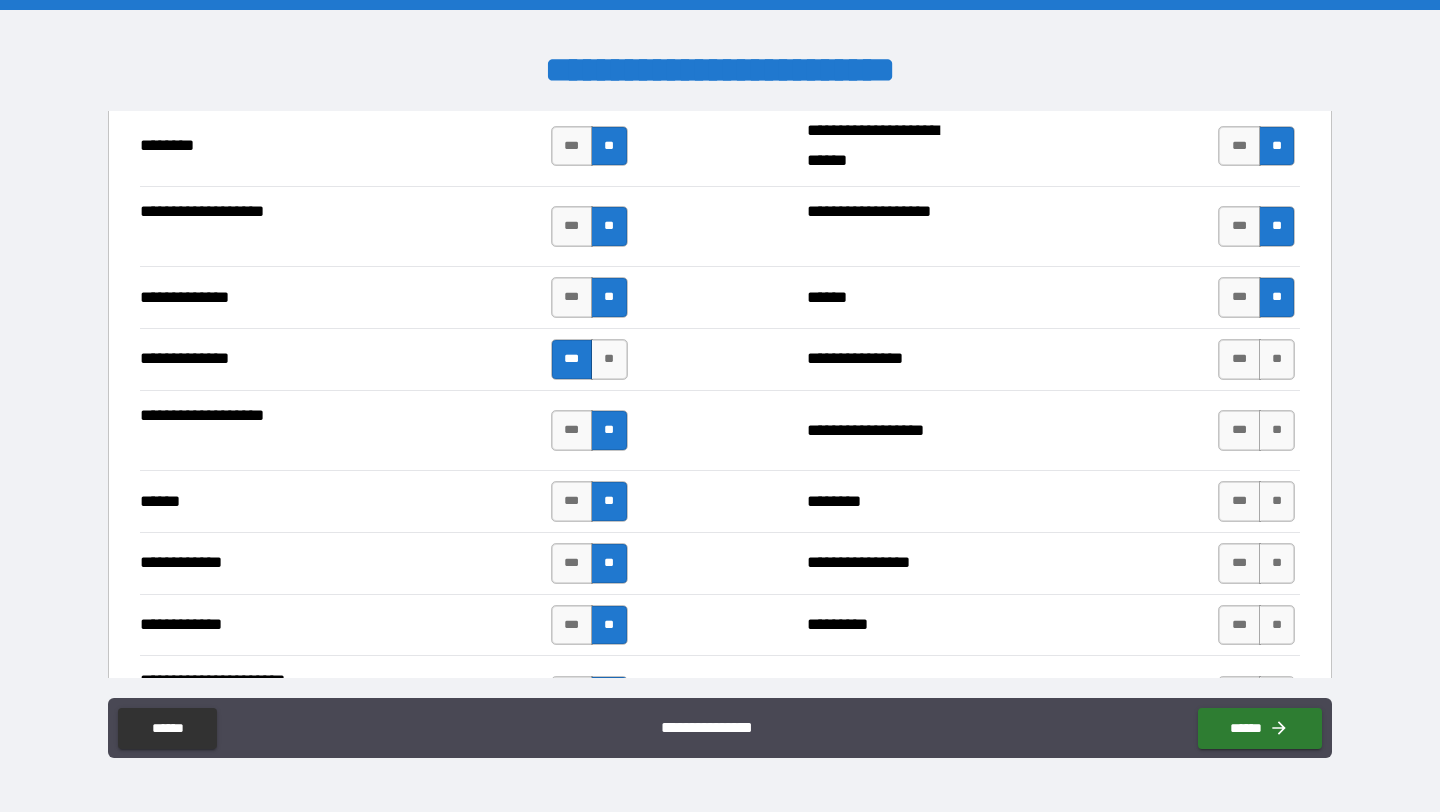 scroll, scrollTop: 3435, scrollLeft: 0, axis: vertical 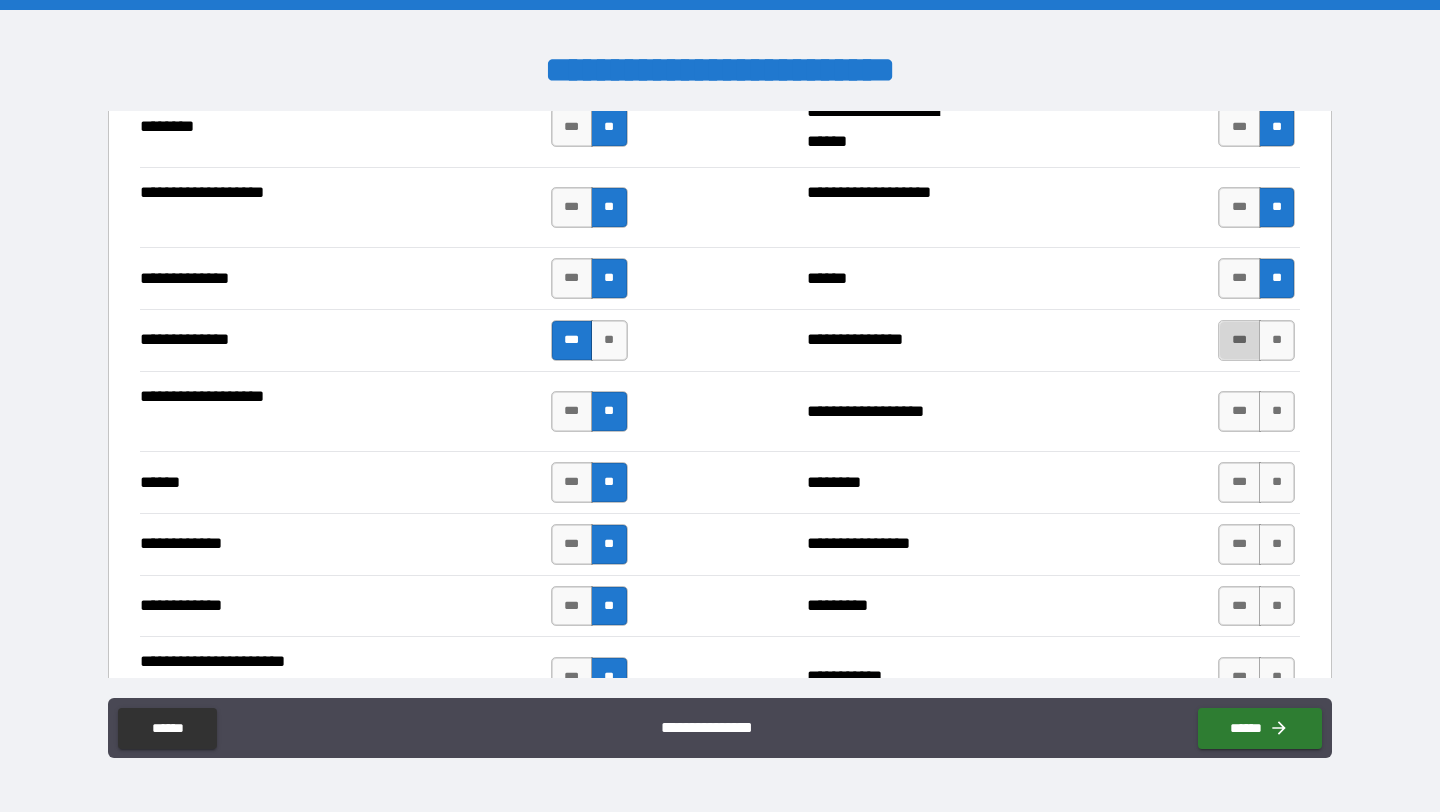 click on "***" at bounding box center [1239, 340] 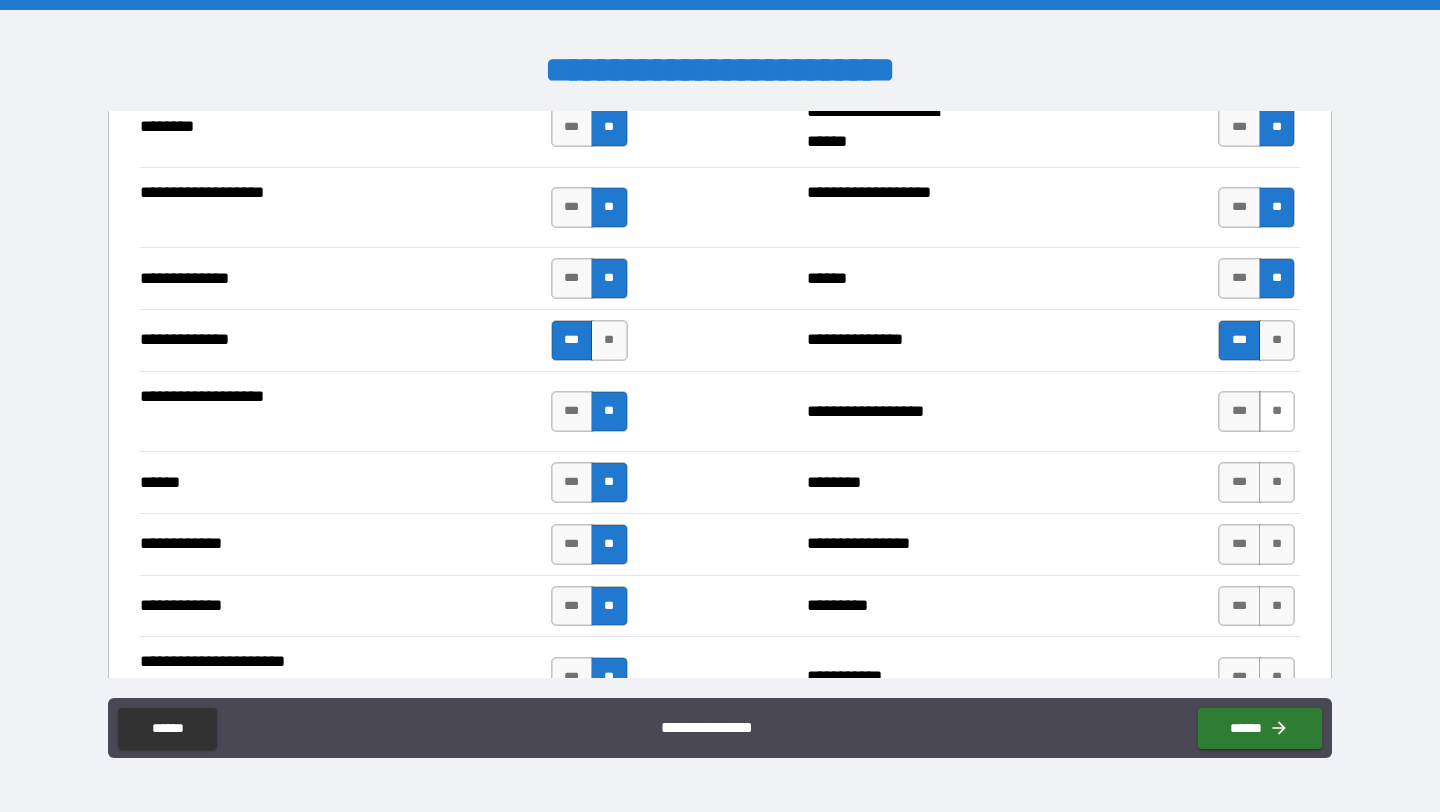 click on "**" at bounding box center (1277, 411) 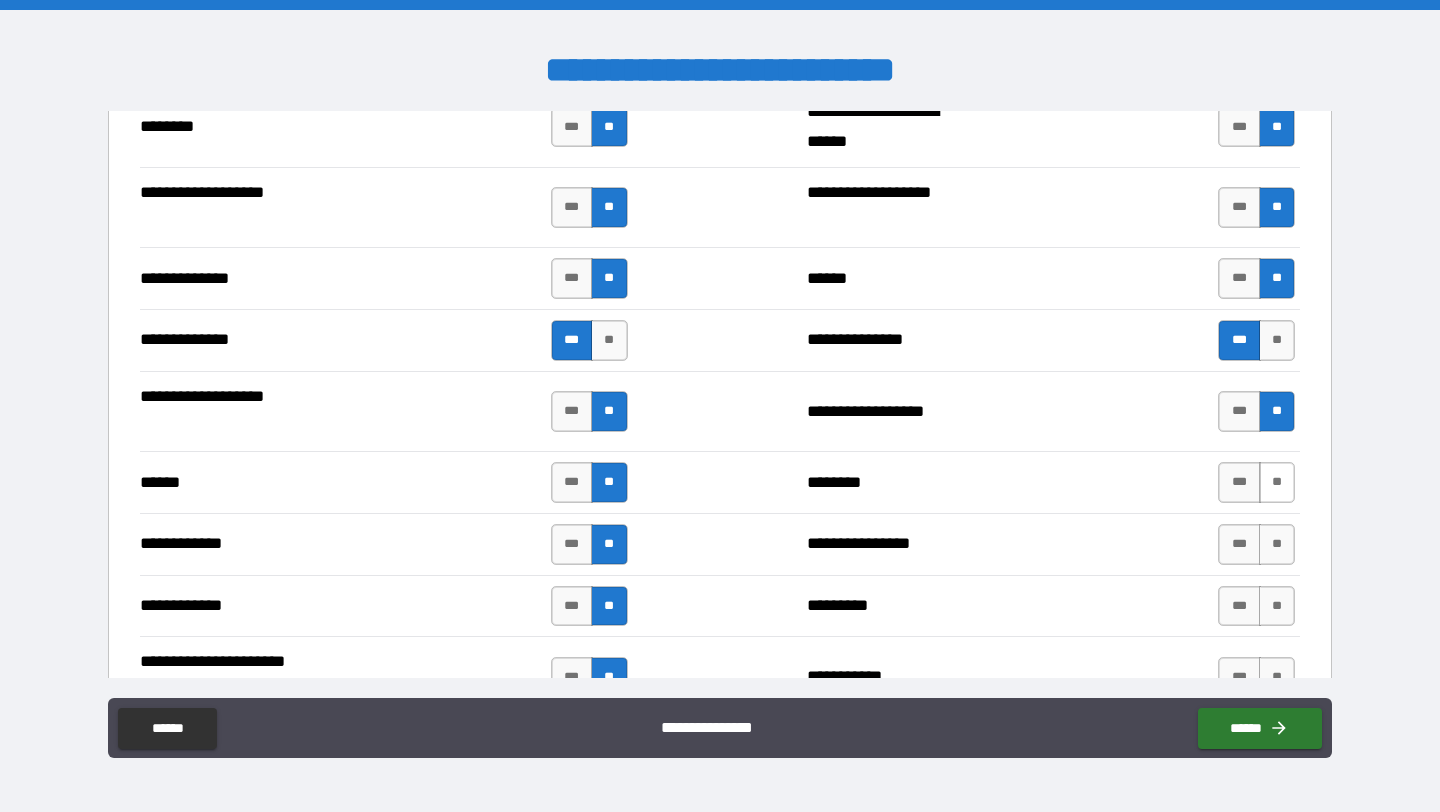 click on "**" at bounding box center (1277, 482) 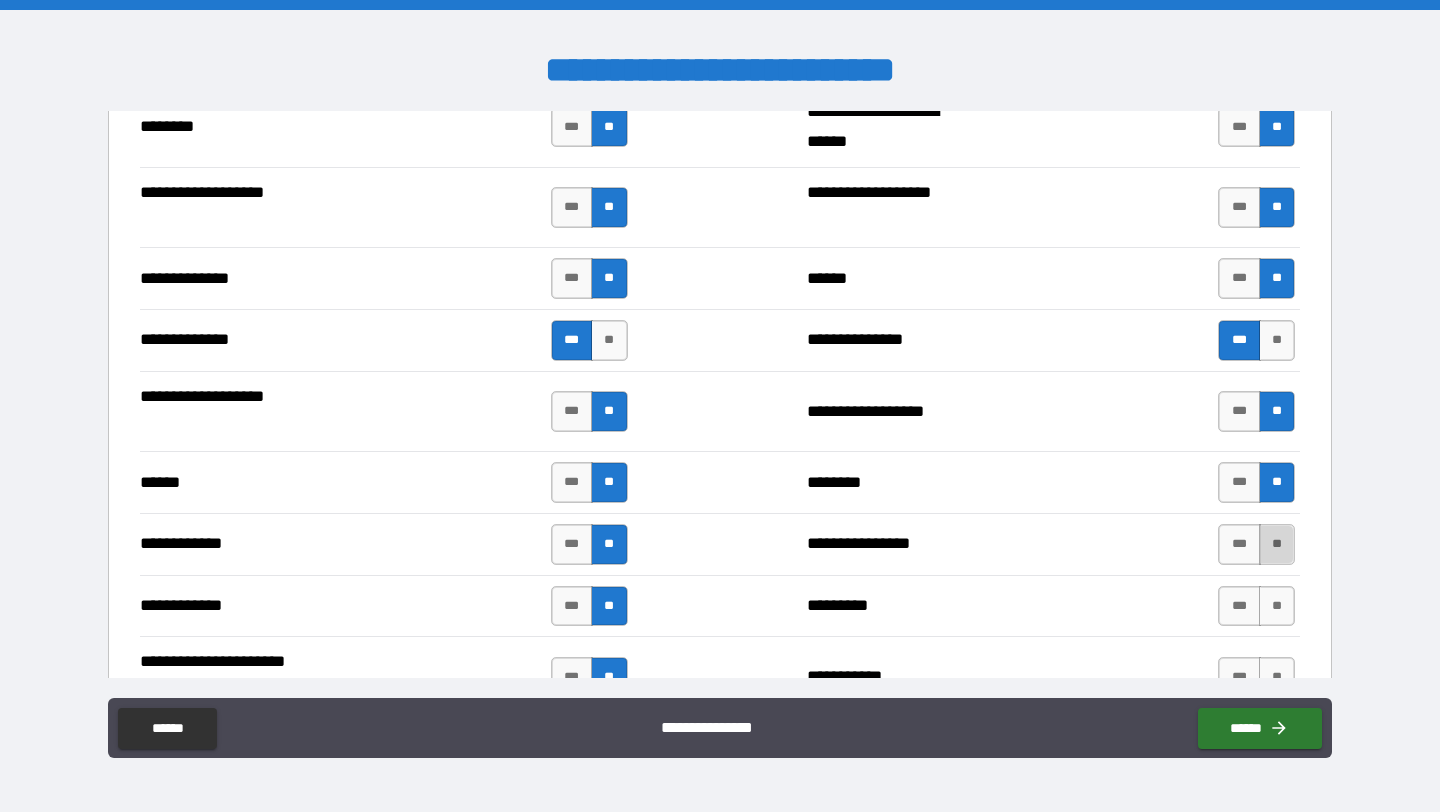 click on "**" at bounding box center [1277, 544] 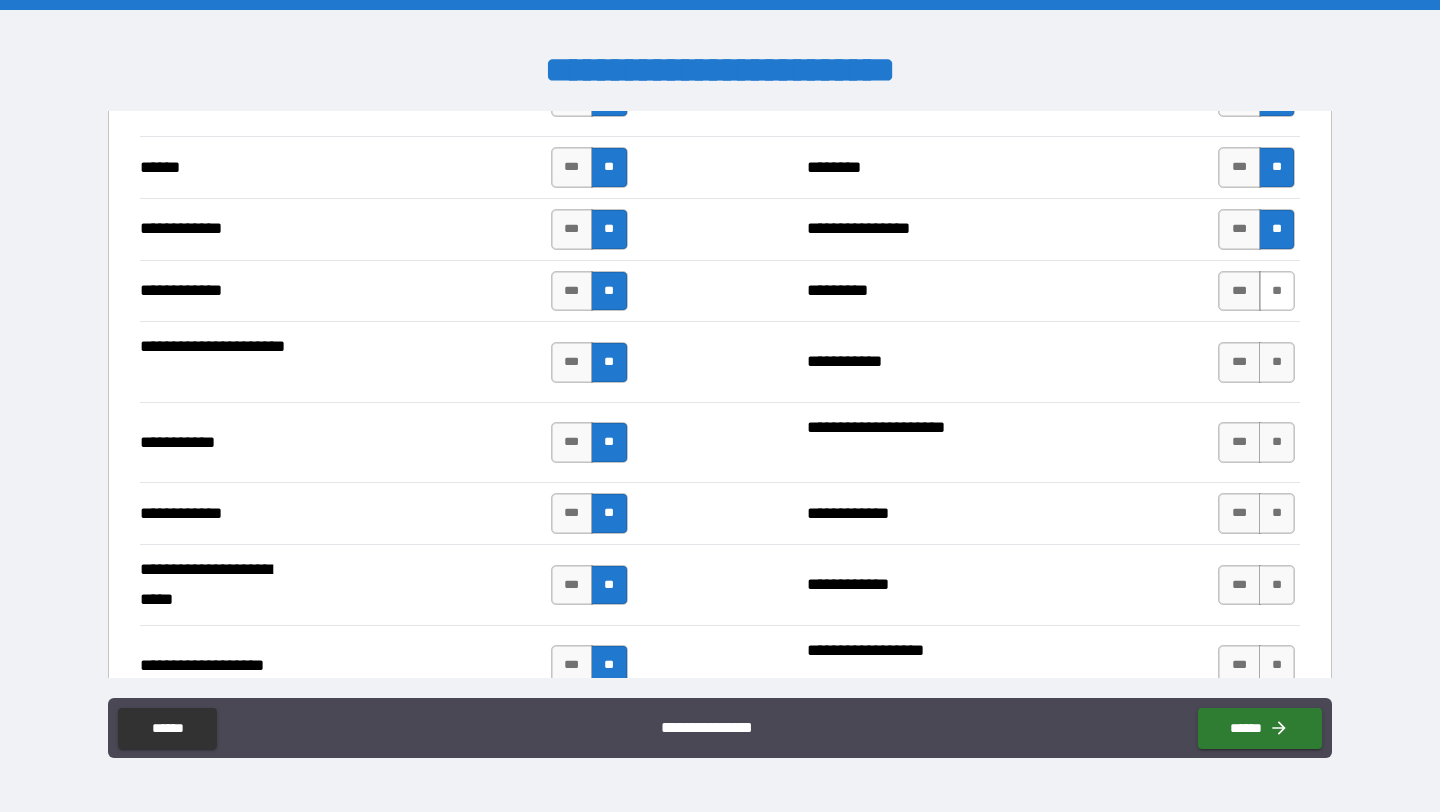 scroll, scrollTop: 3765, scrollLeft: 0, axis: vertical 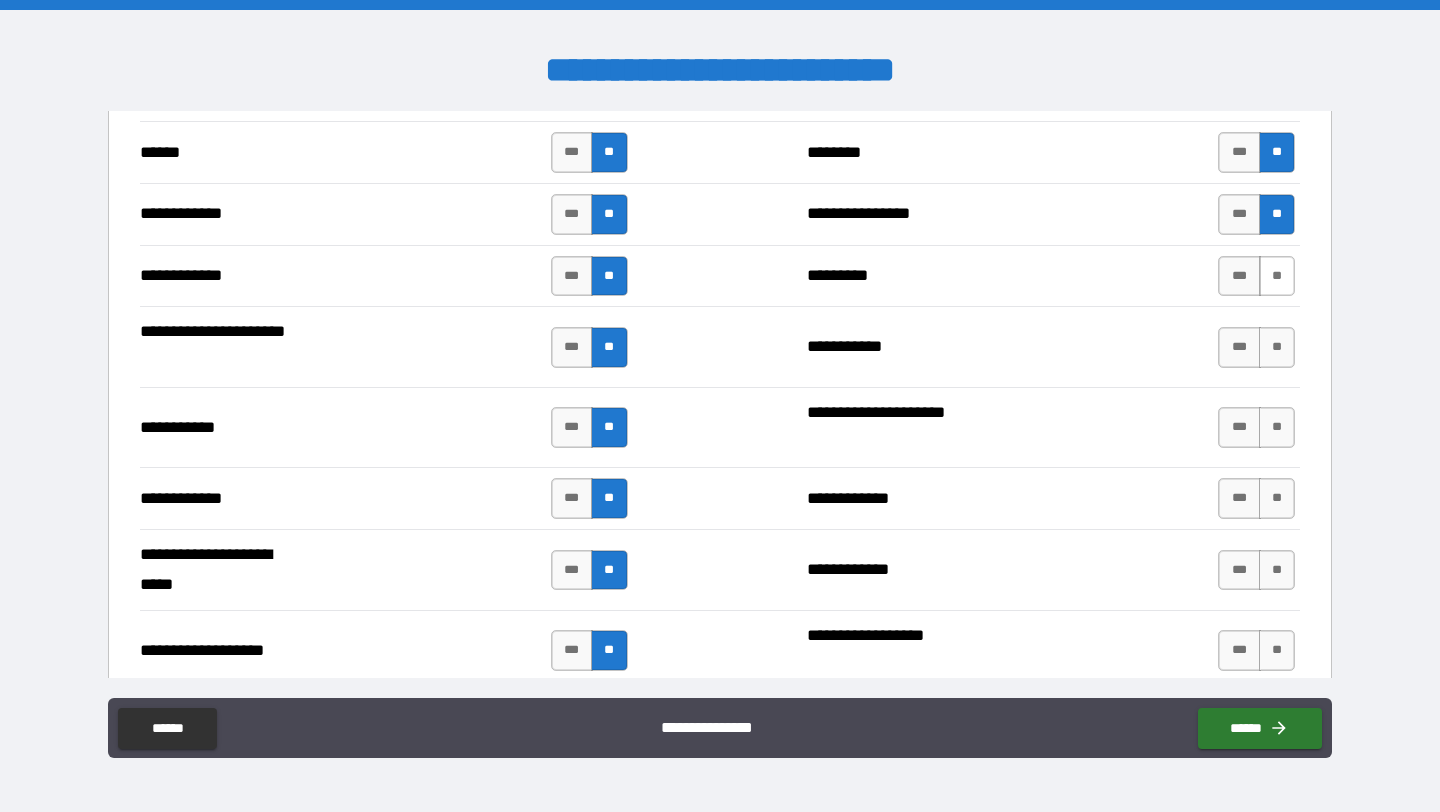 click on "**" at bounding box center (1277, 276) 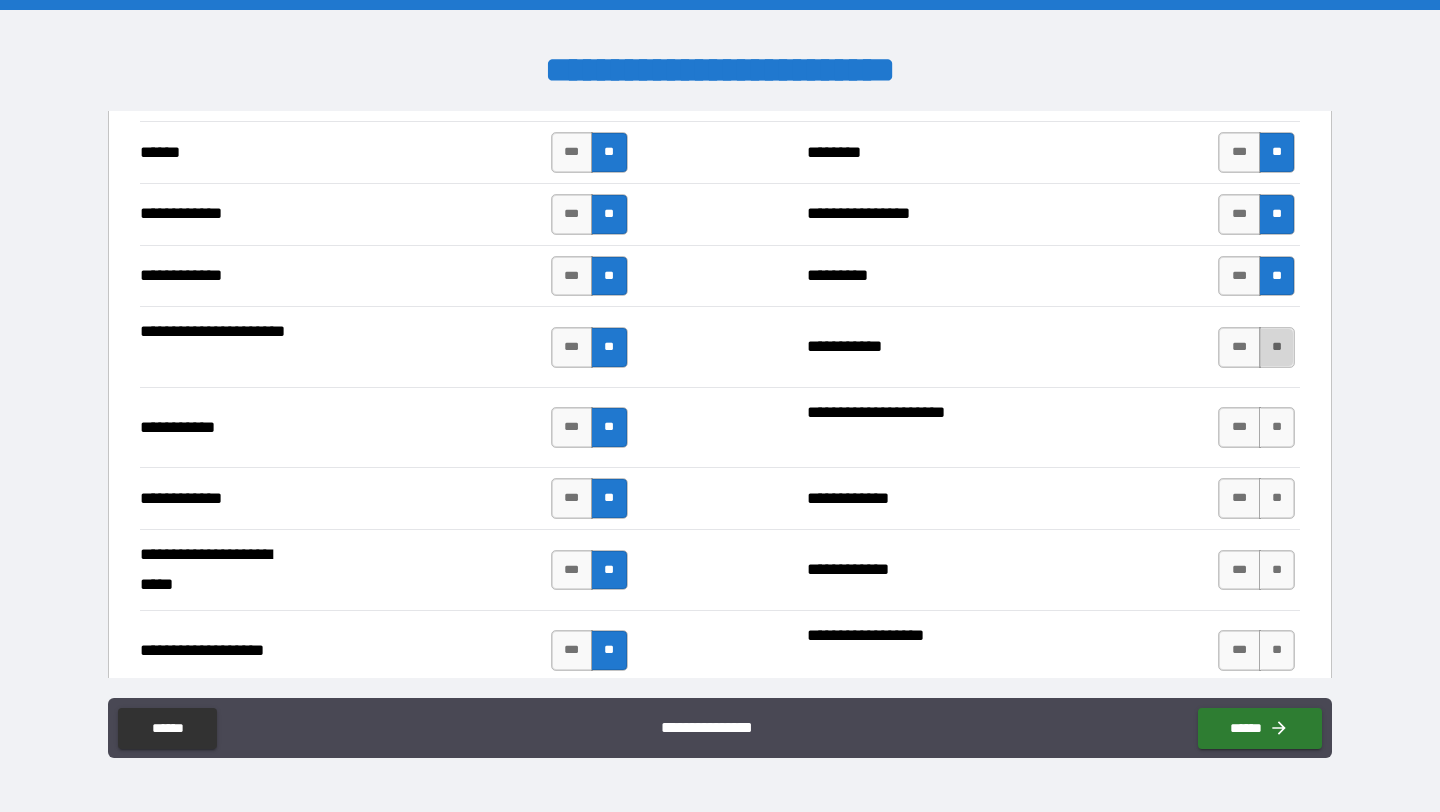 click on "**" at bounding box center [1277, 347] 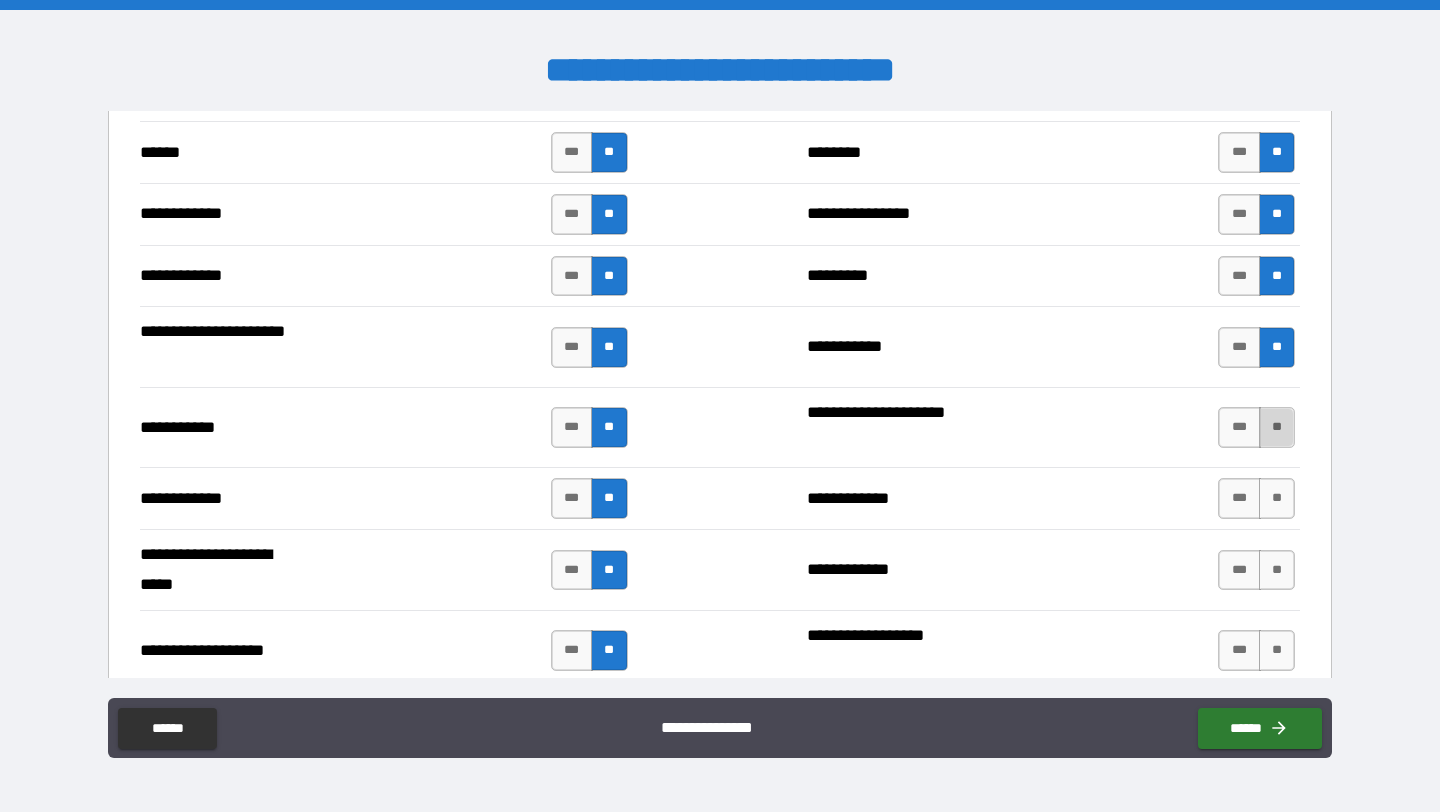 click on "**" at bounding box center (1277, 427) 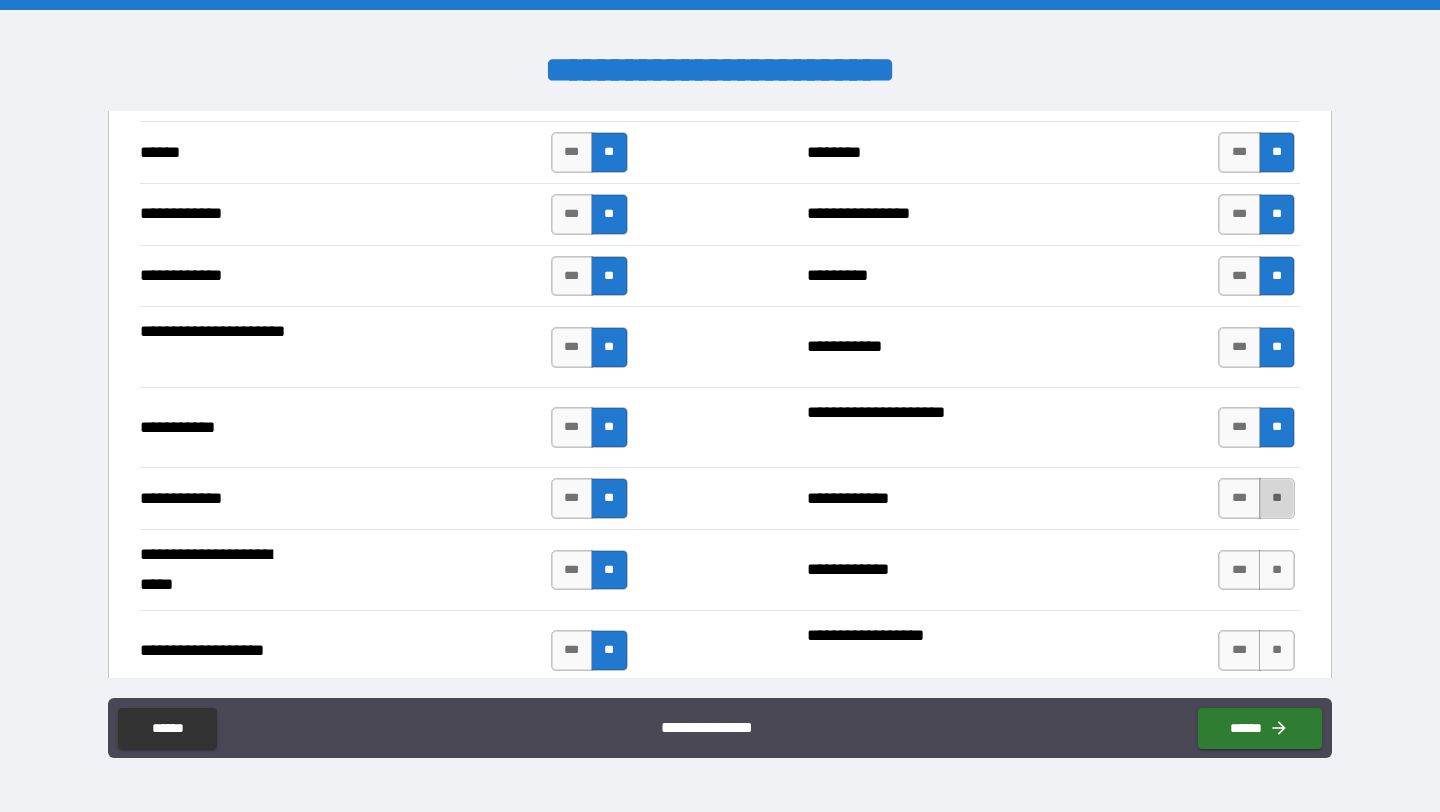 click on "**" at bounding box center [1277, 498] 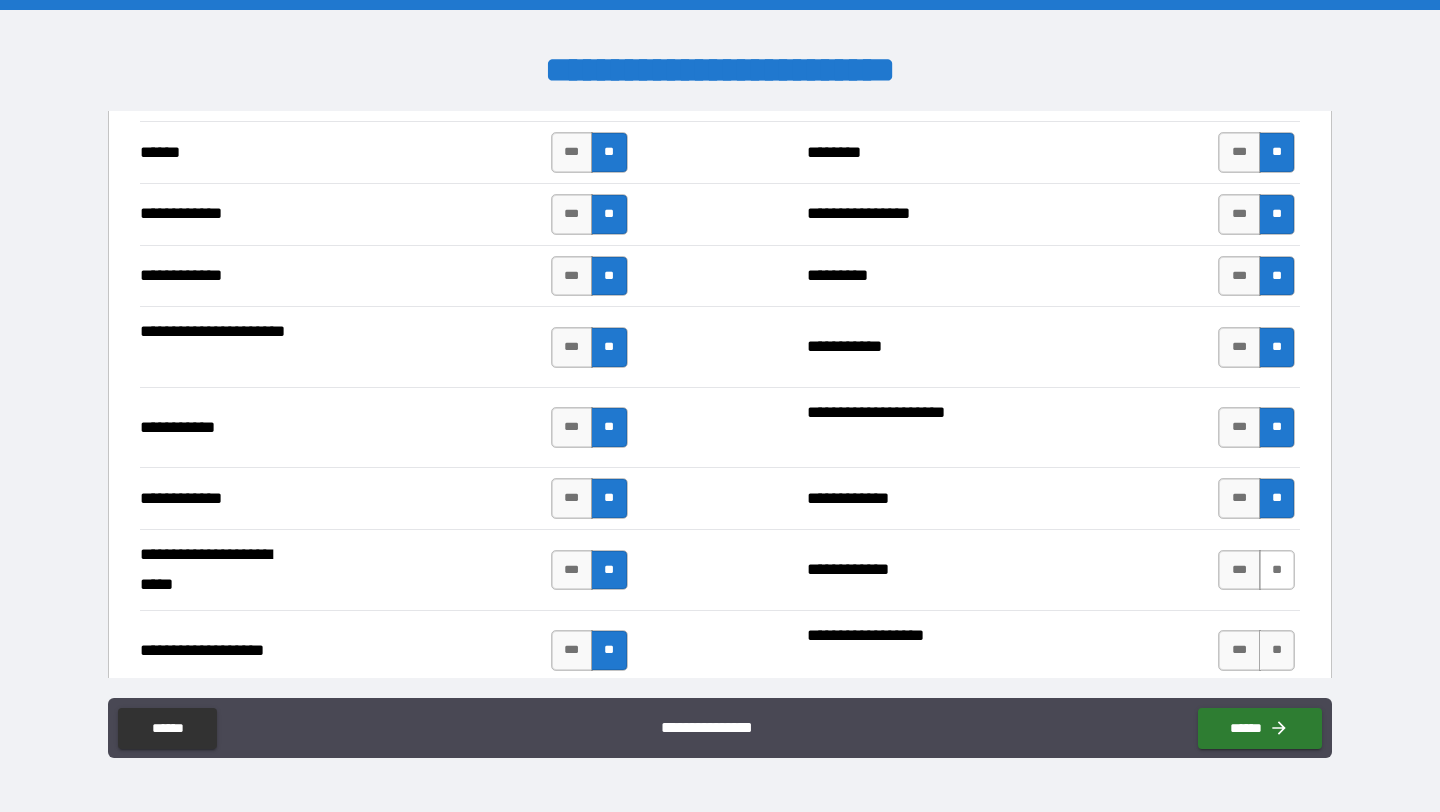 click on "**" at bounding box center [1277, 570] 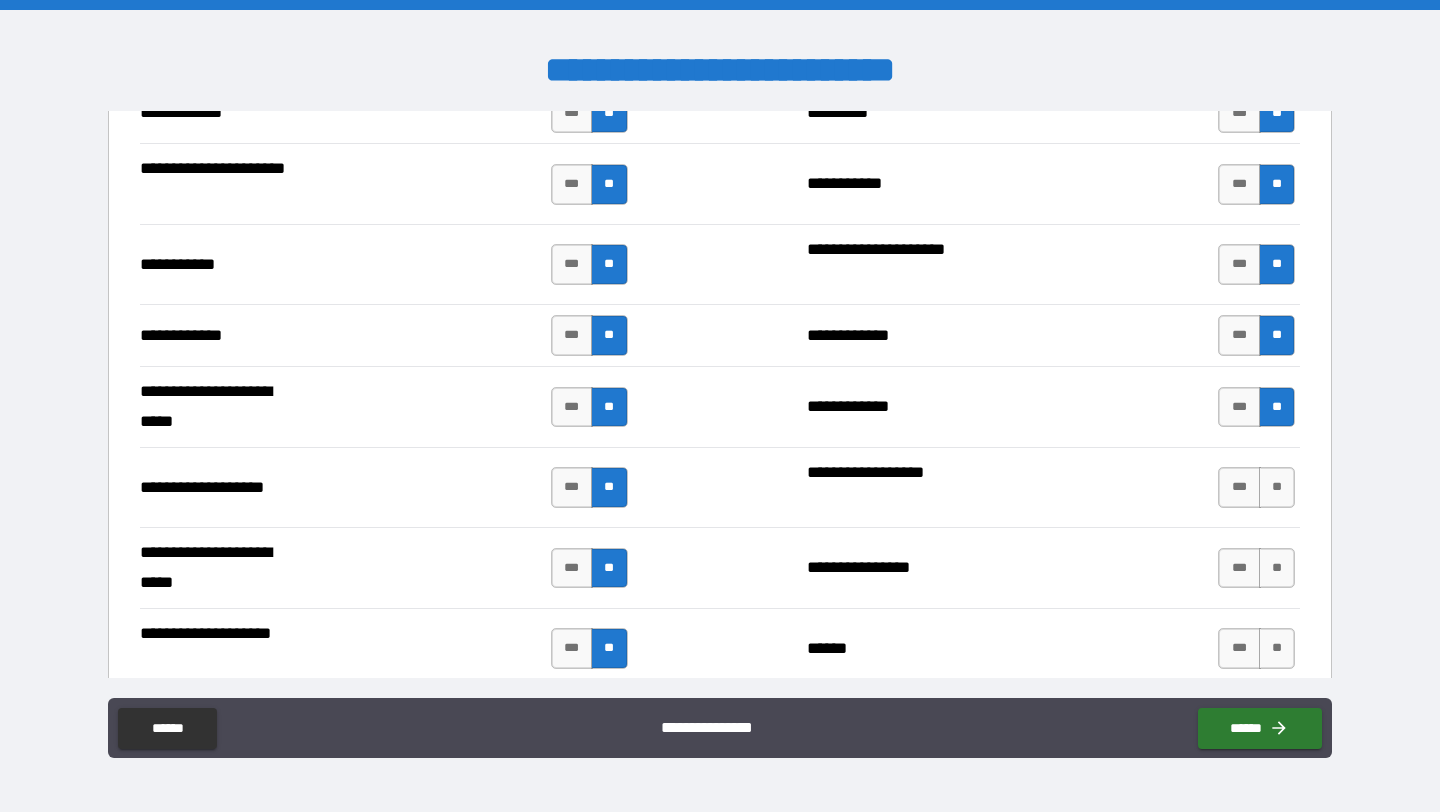 scroll, scrollTop: 3949, scrollLeft: 0, axis: vertical 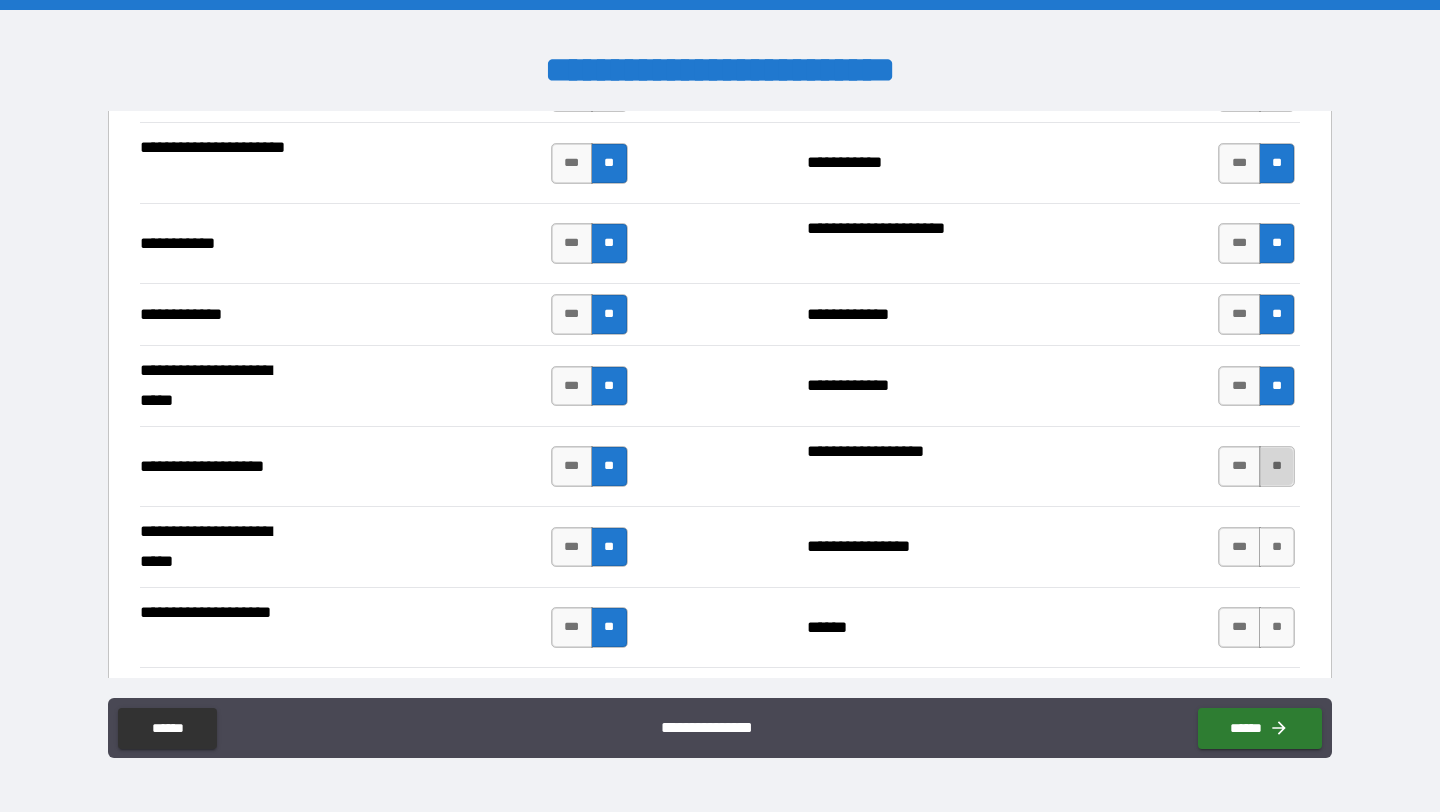 click on "**" at bounding box center [1277, 466] 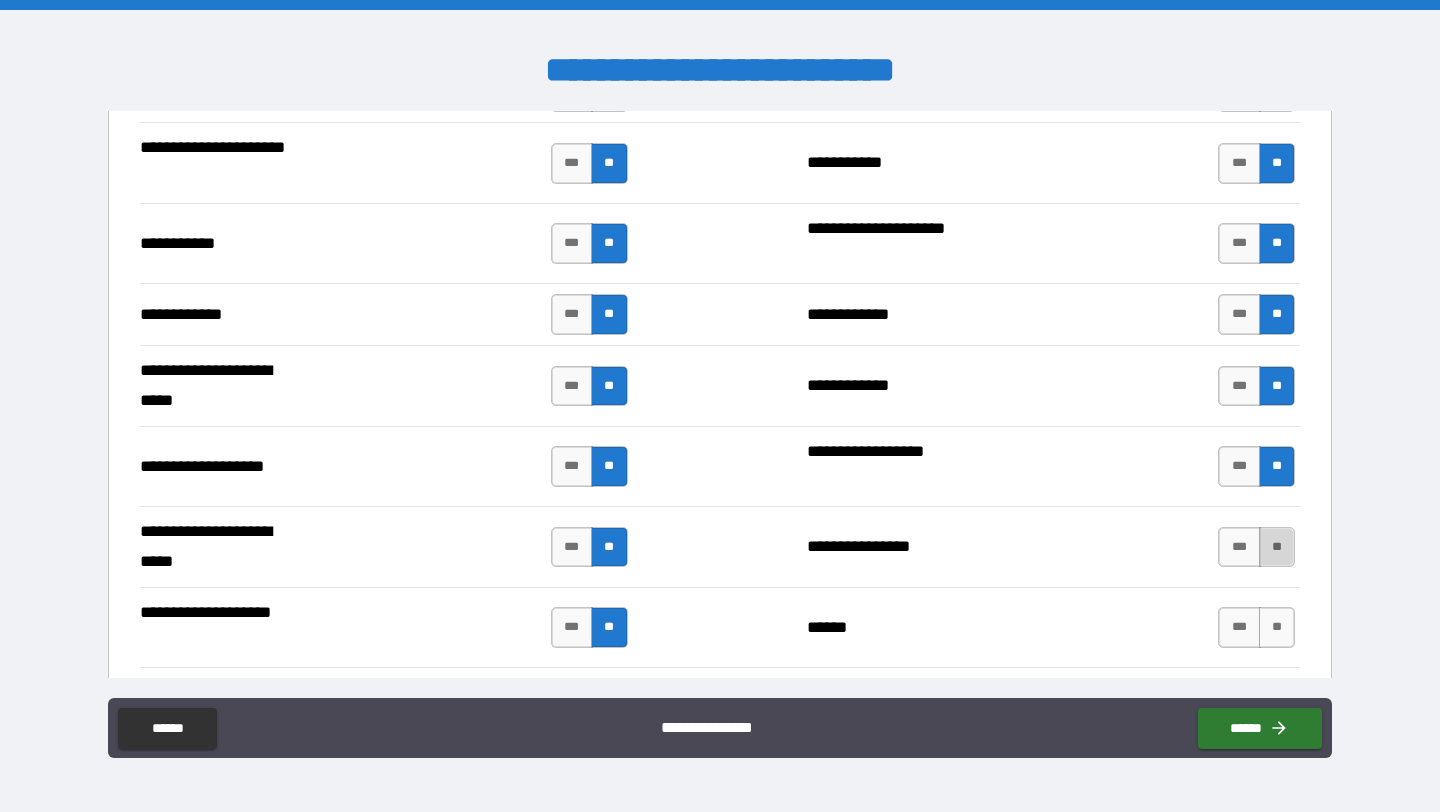 click on "**" at bounding box center (1277, 547) 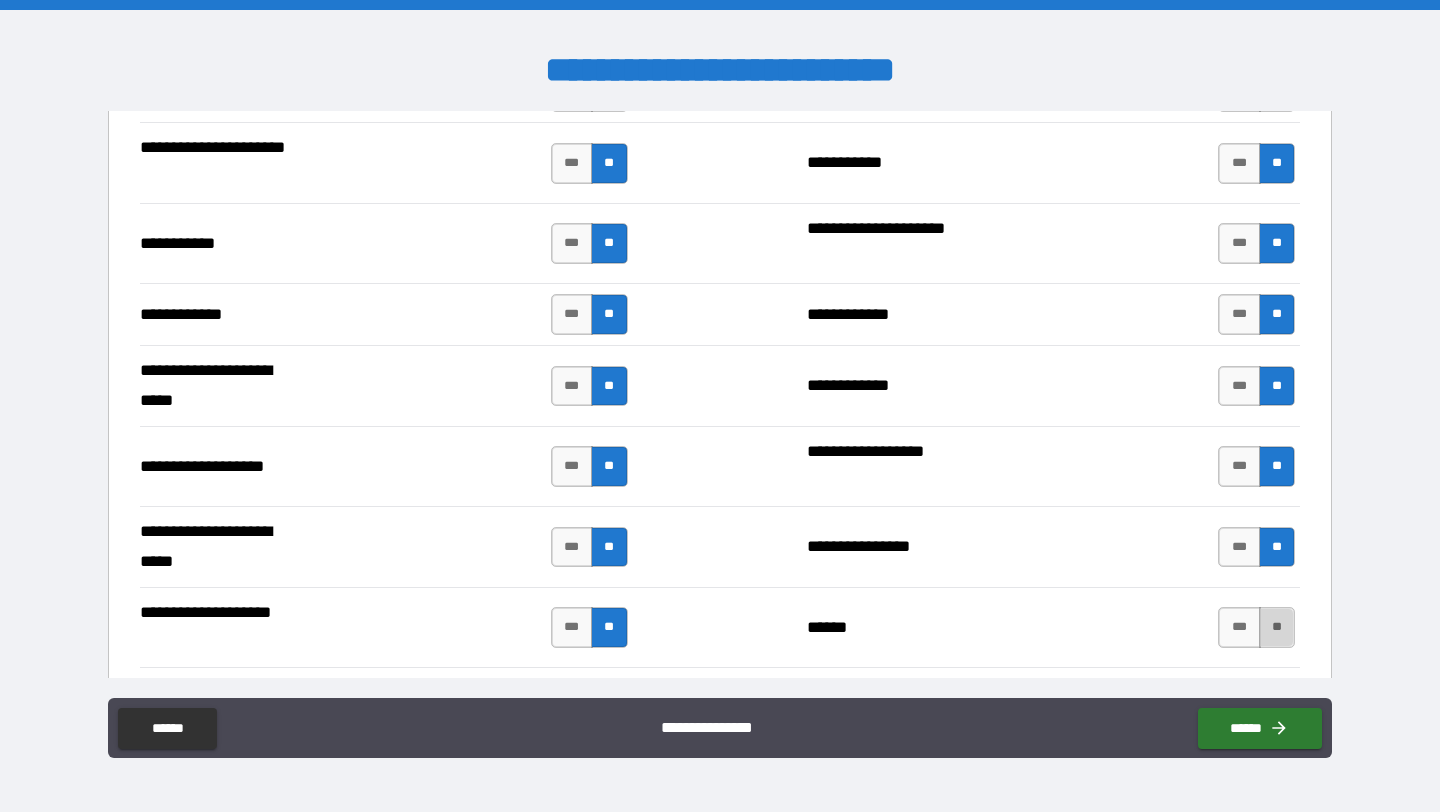 click on "**" at bounding box center [1277, 627] 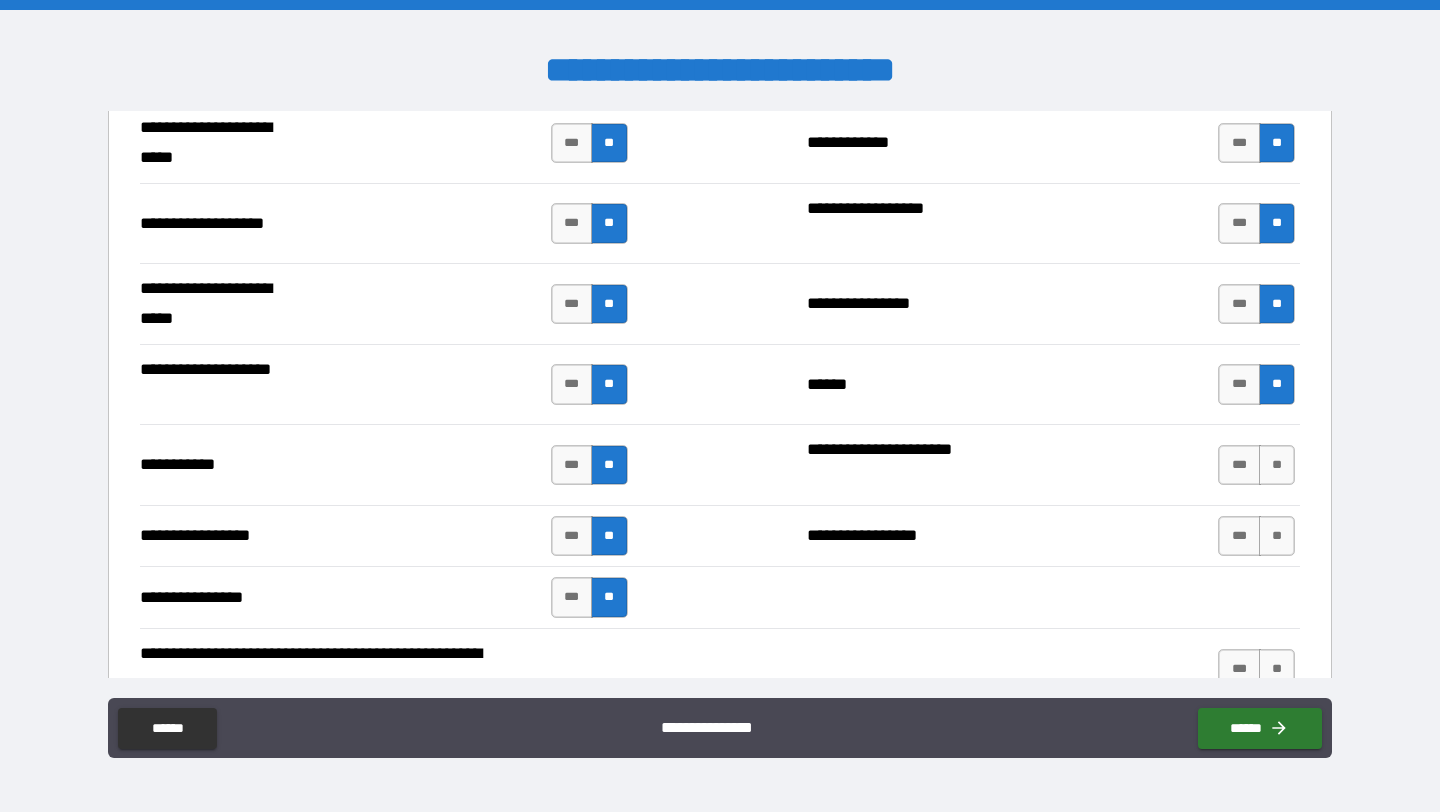 scroll, scrollTop: 4198, scrollLeft: 0, axis: vertical 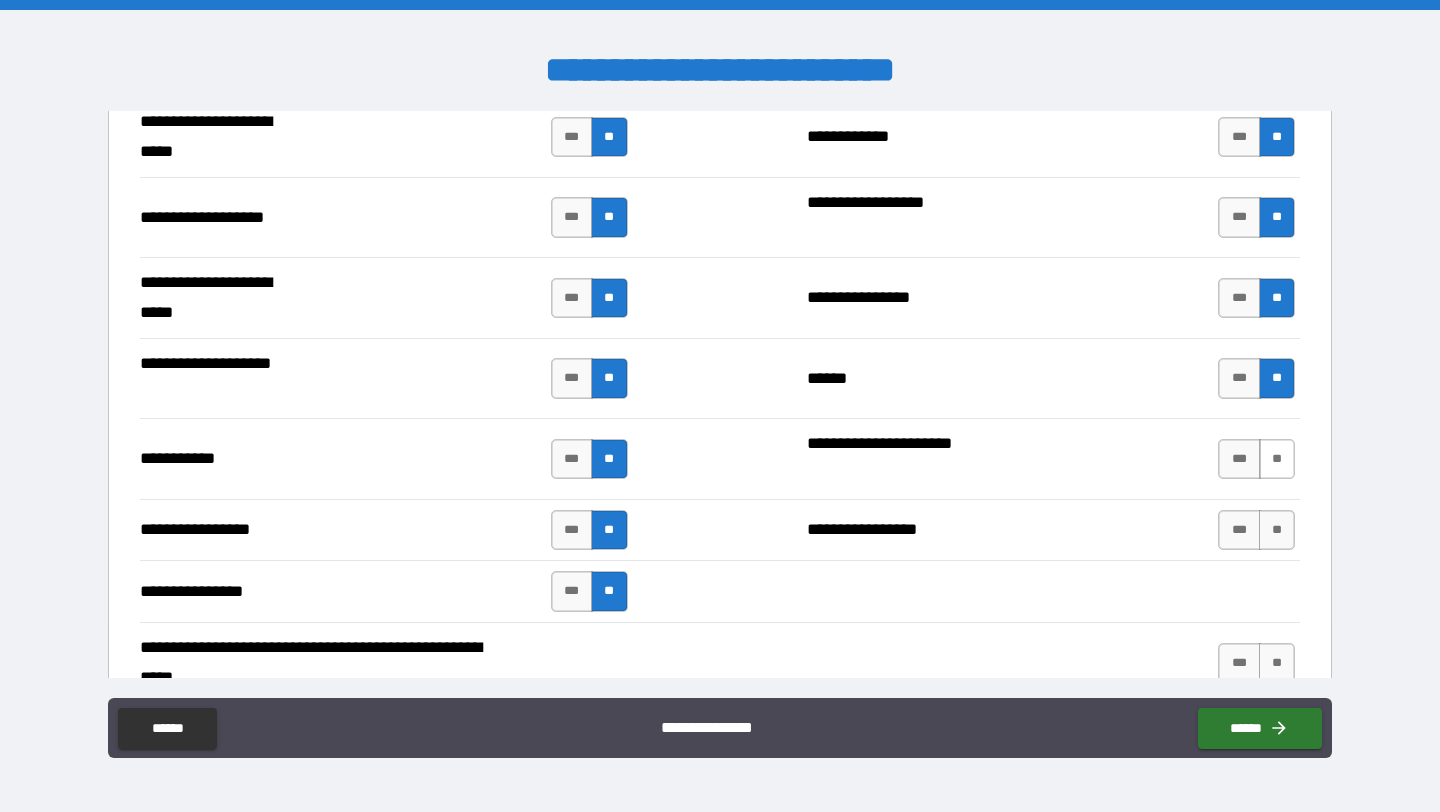 click on "**" at bounding box center (1277, 459) 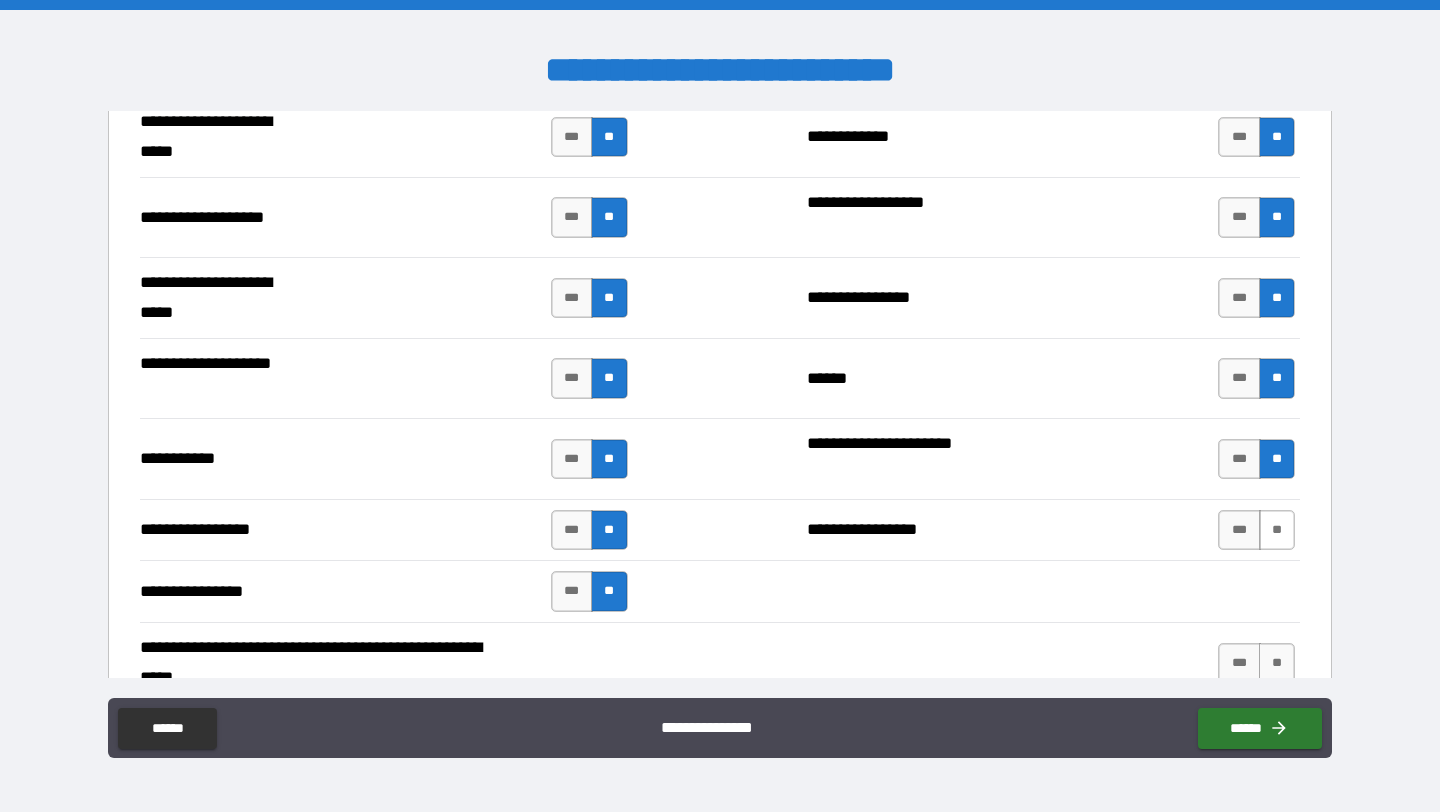 click on "**" at bounding box center (1277, 530) 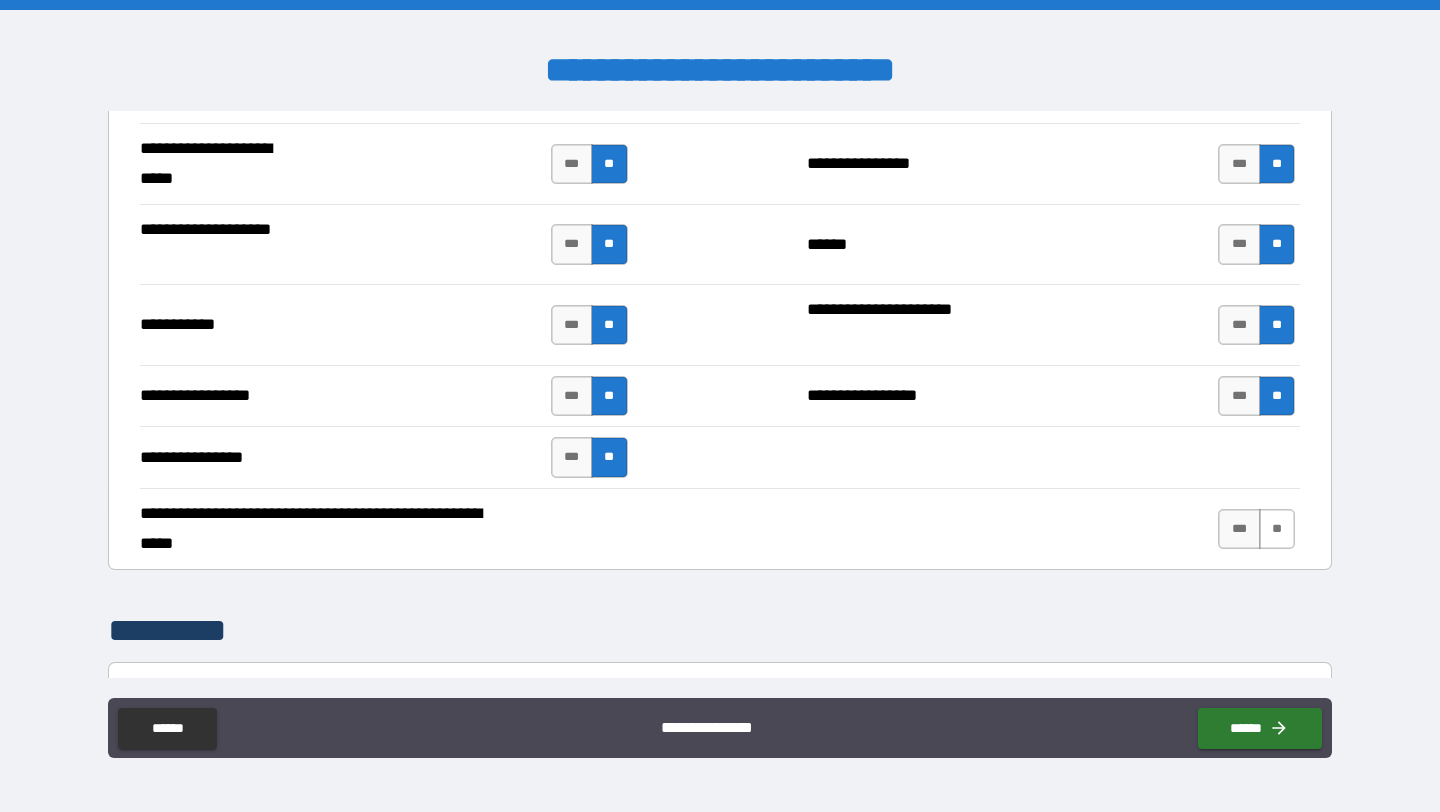 scroll, scrollTop: 4326, scrollLeft: 0, axis: vertical 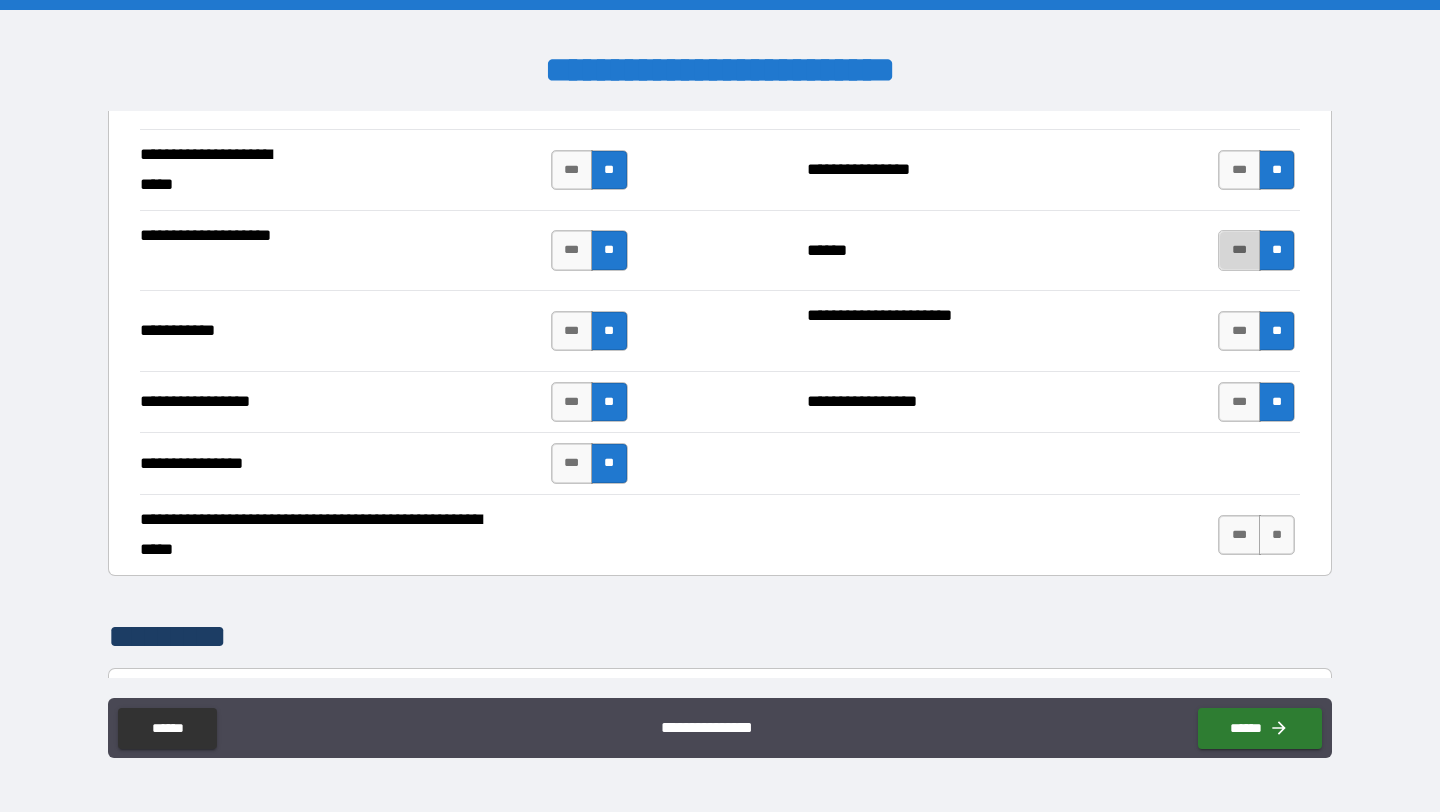 click on "***" at bounding box center [1239, 250] 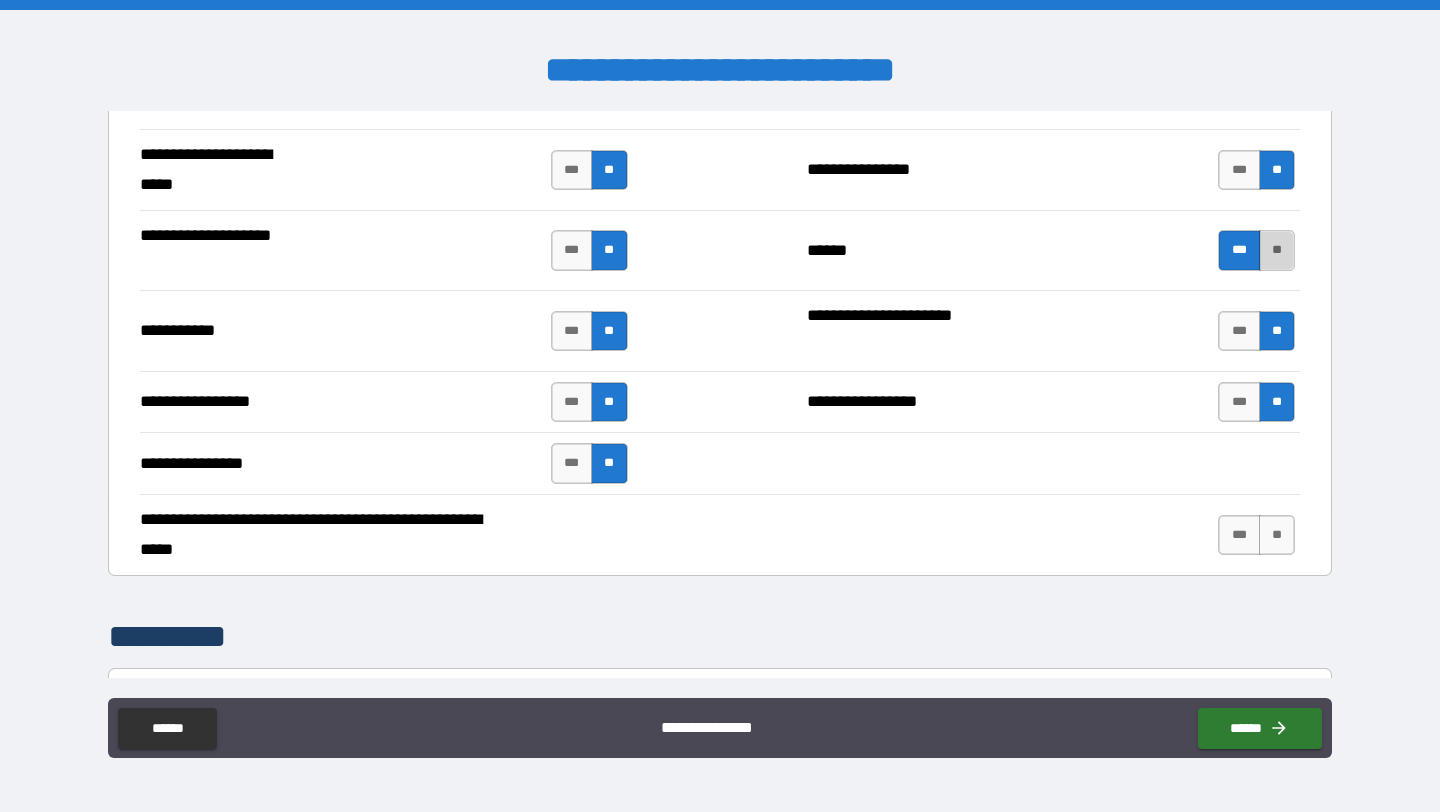click on "**" at bounding box center (1277, 250) 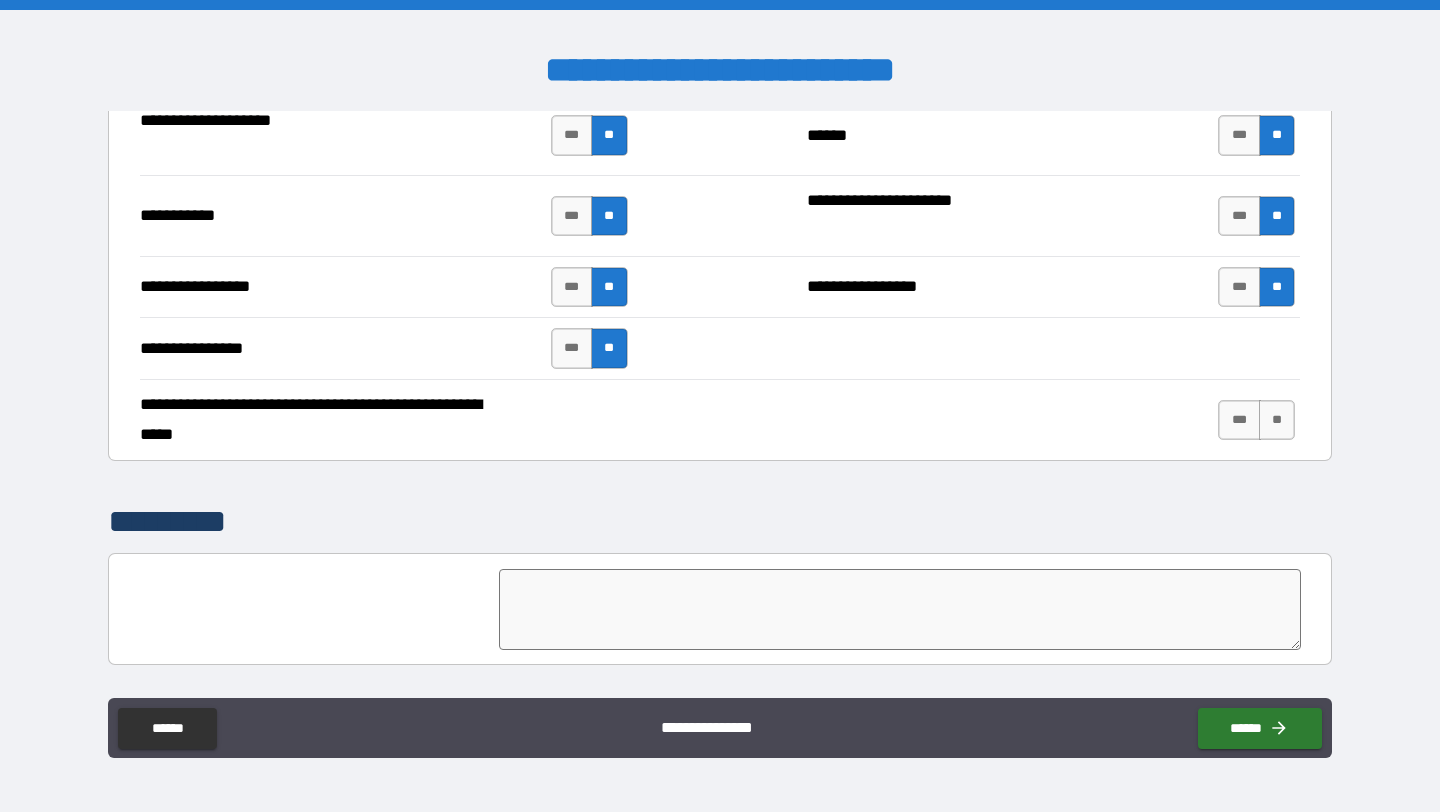 scroll, scrollTop: 4443, scrollLeft: 0, axis: vertical 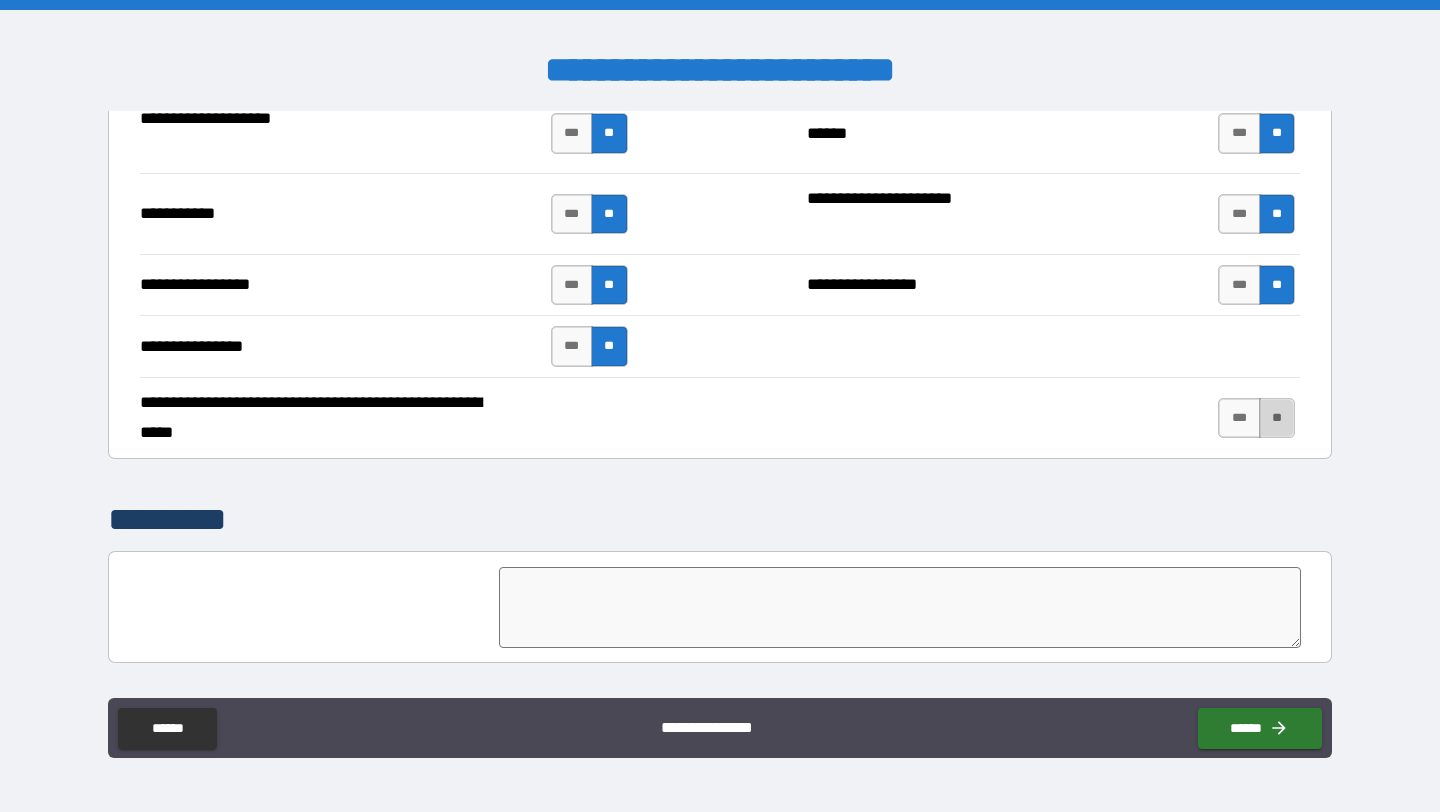 click on "**" at bounding box center (1277, 418) 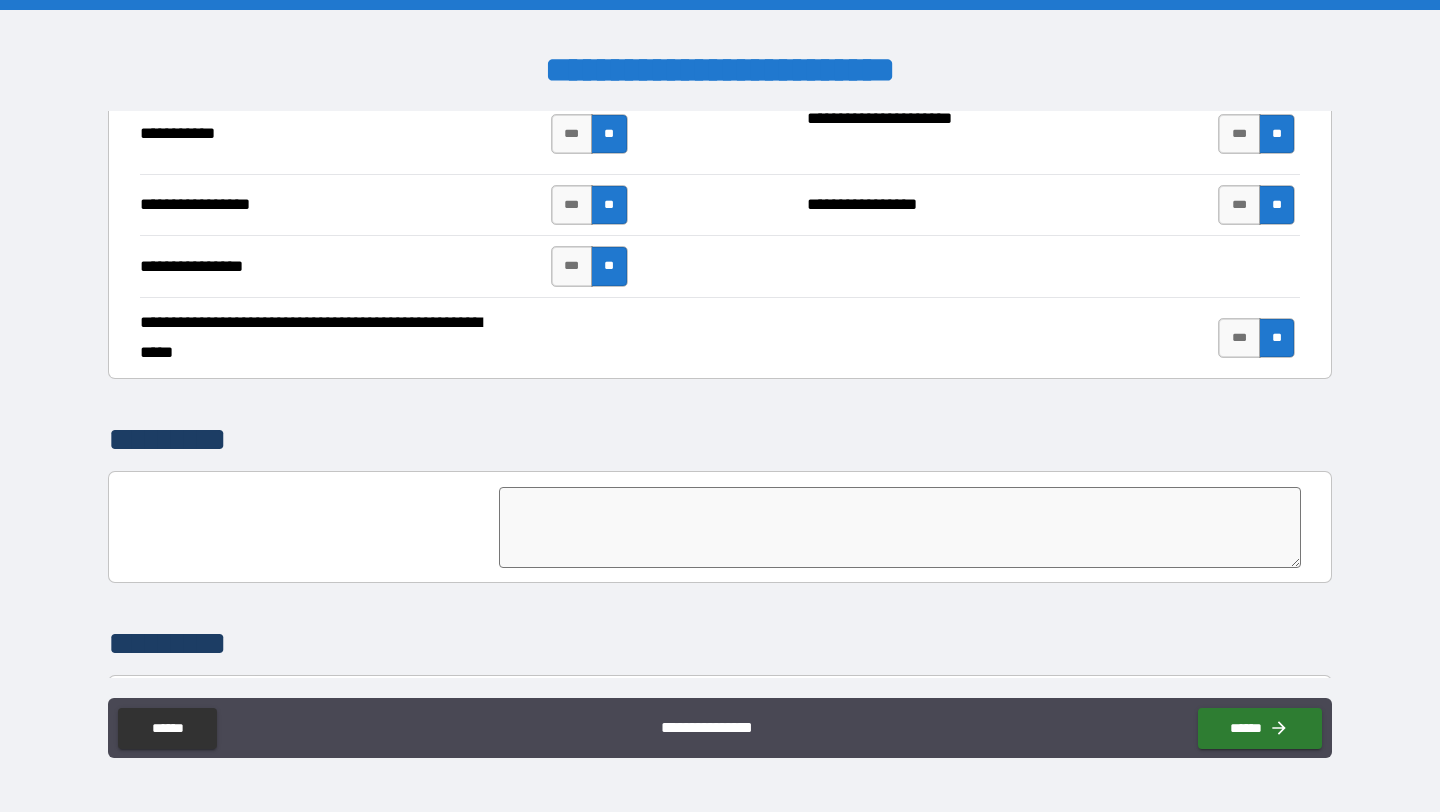 scroll, scrollTop: 4679, scrollLeft: 0, axis: vertical 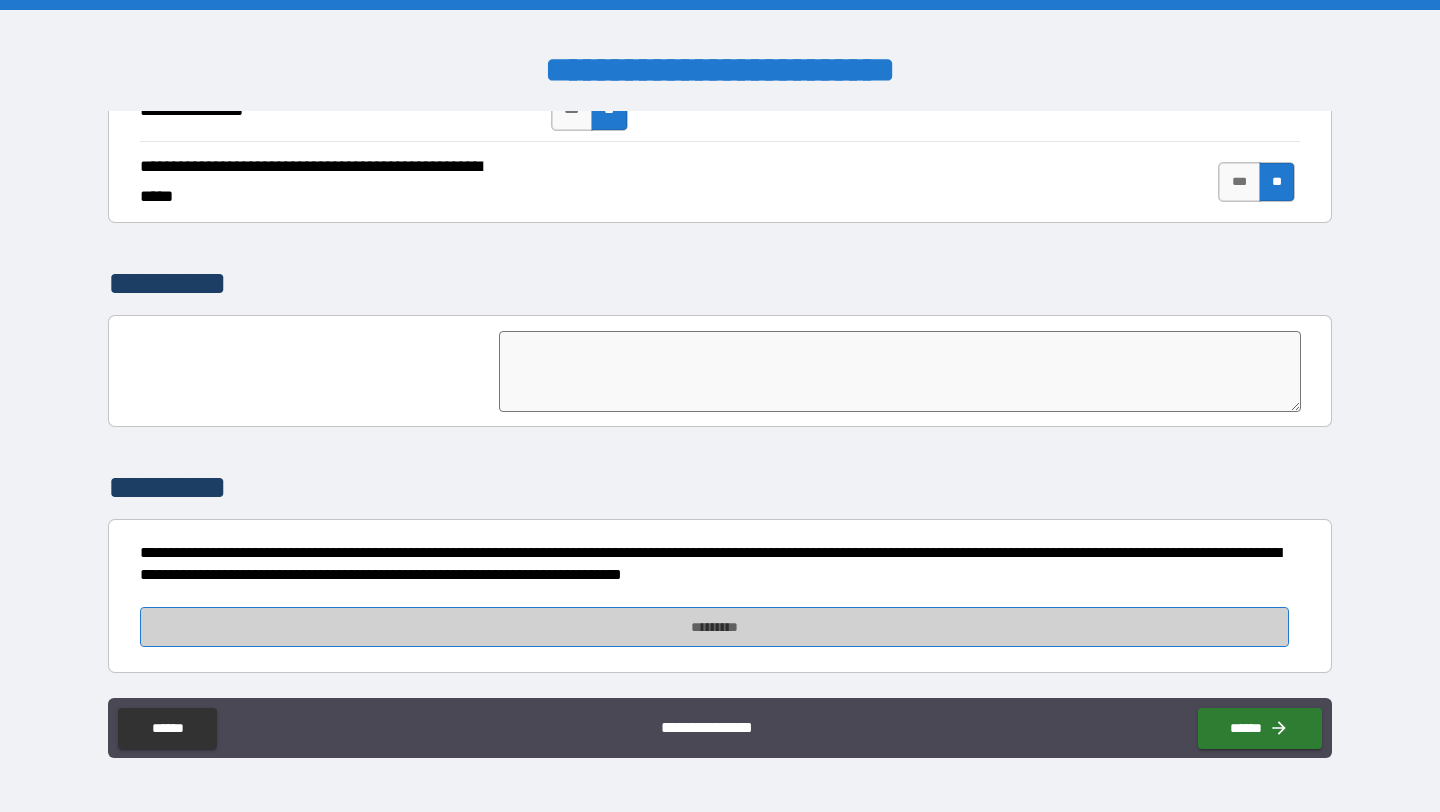 click on "*********" at bounding box center [715, 627] 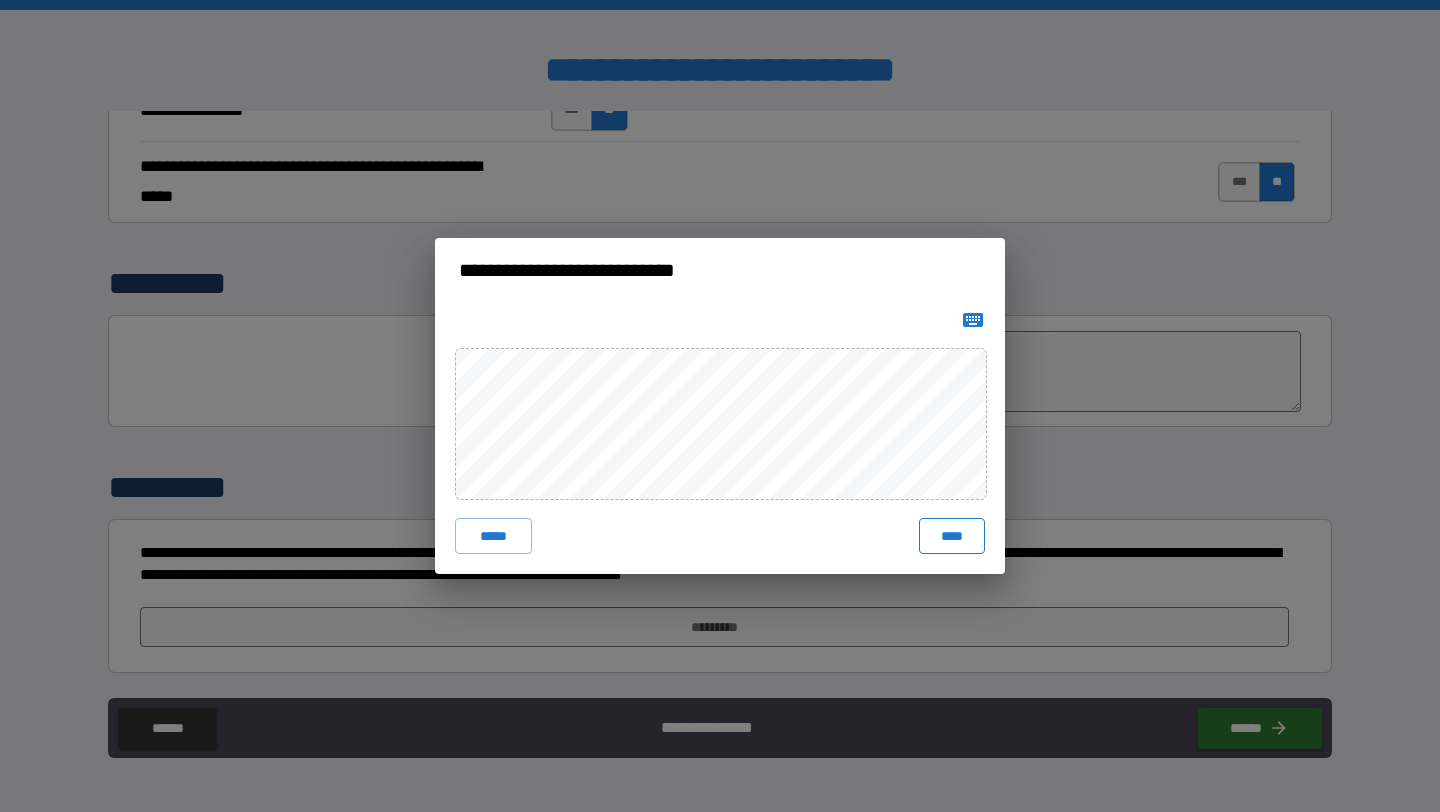 click on "****" at bounding box center [952, 536] 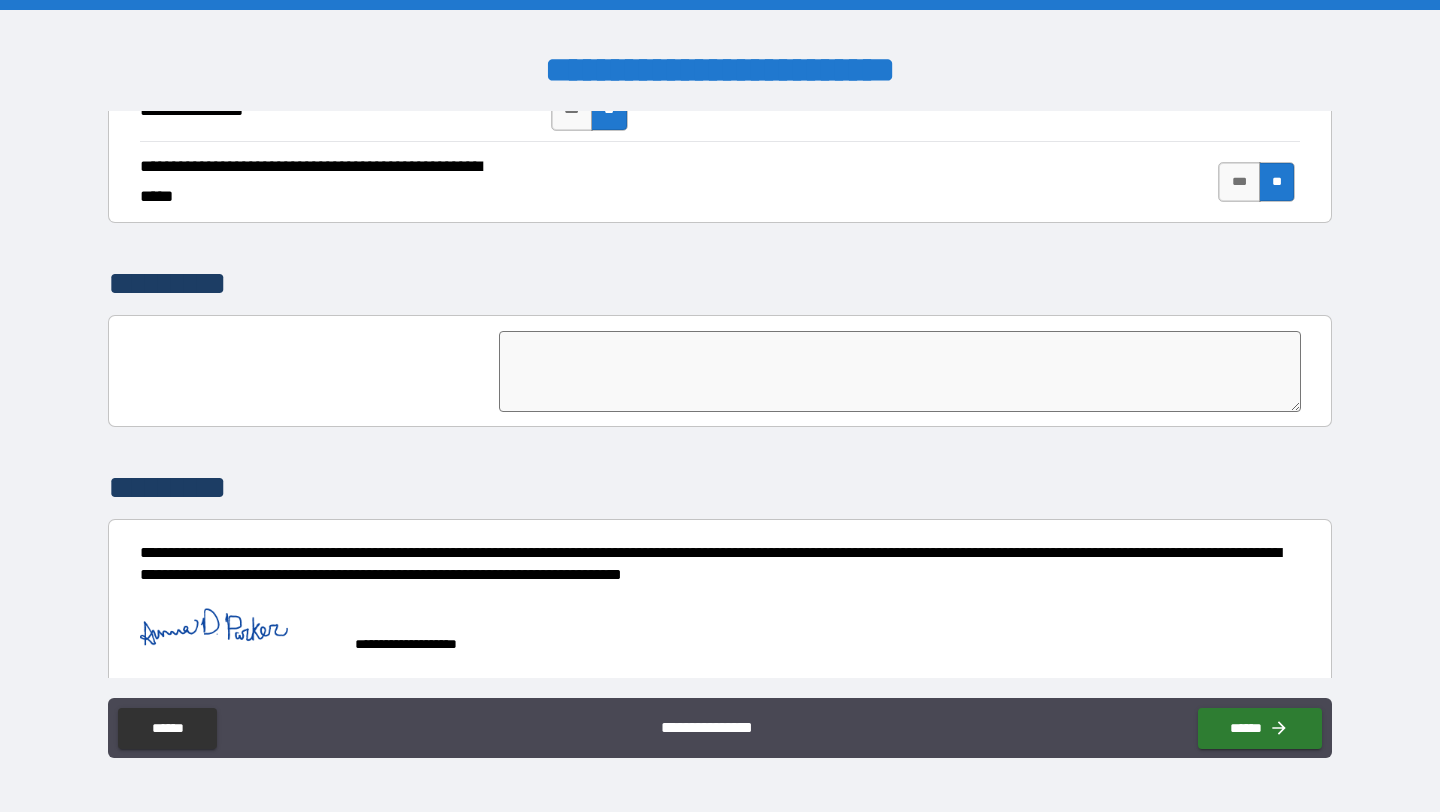 scroll, scrollTop: 4696, scrollLeft: 0, axis: vertical 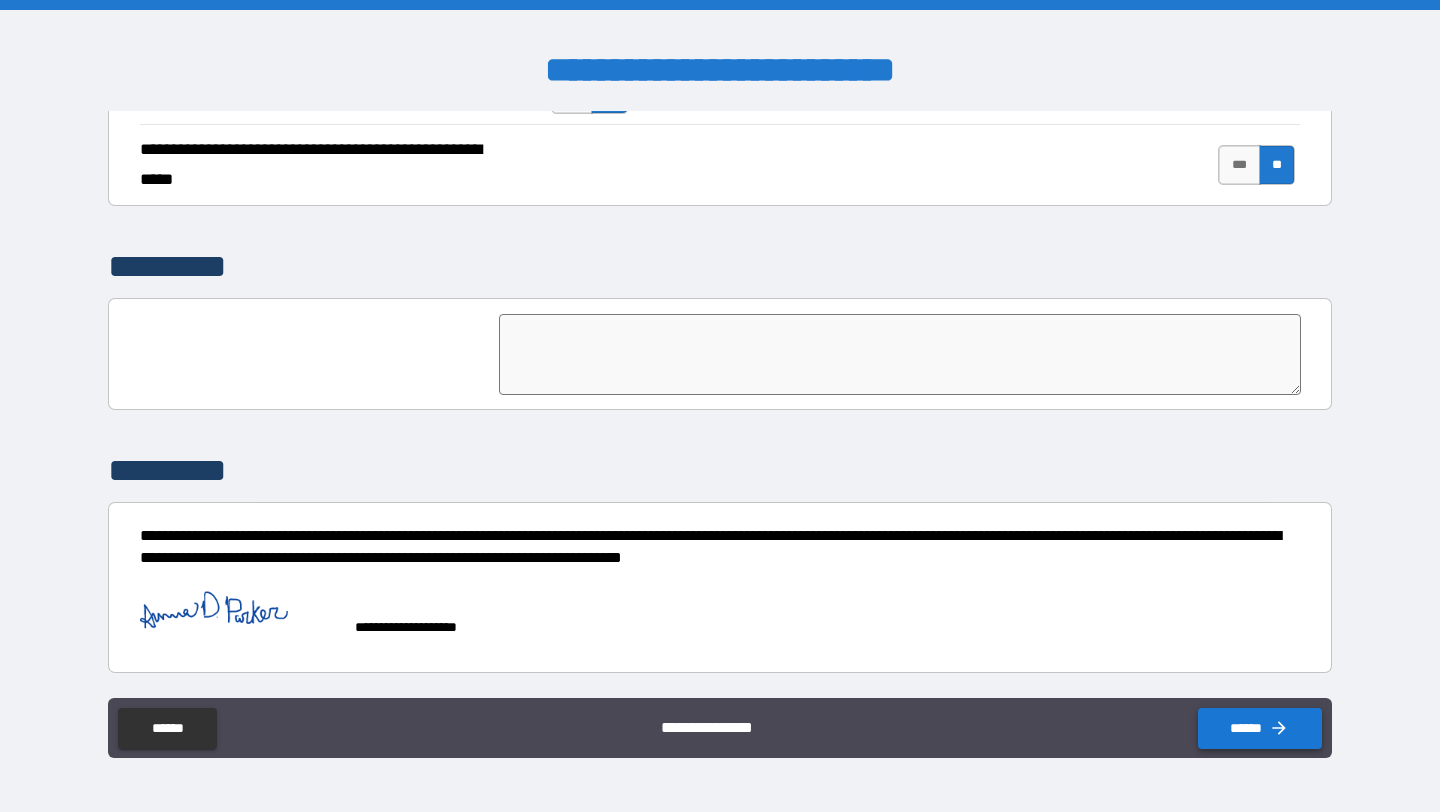 click on "******" at bounding box center [1260, 728] 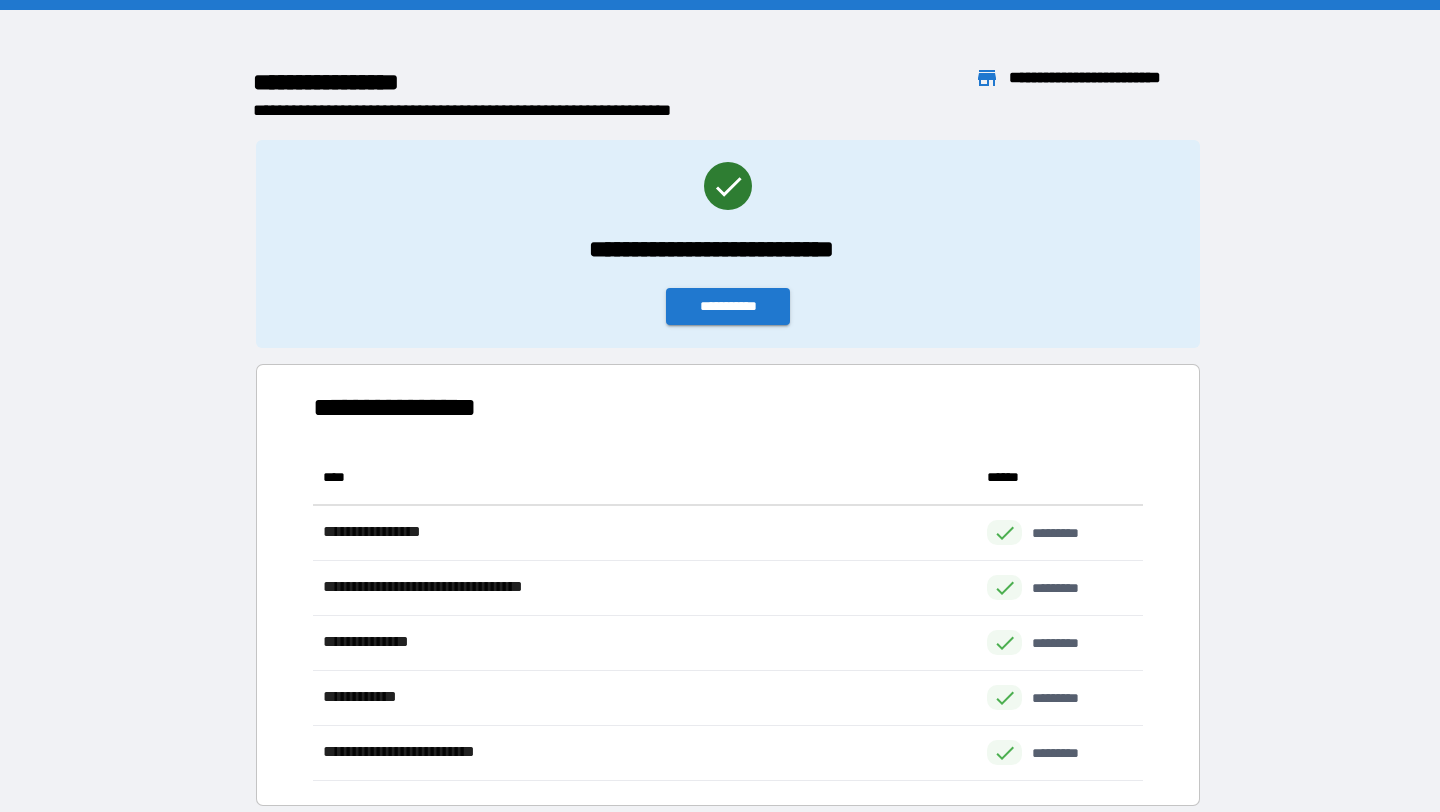 scroll, scrollTop: 1, scrollLeft: 1, axis: both 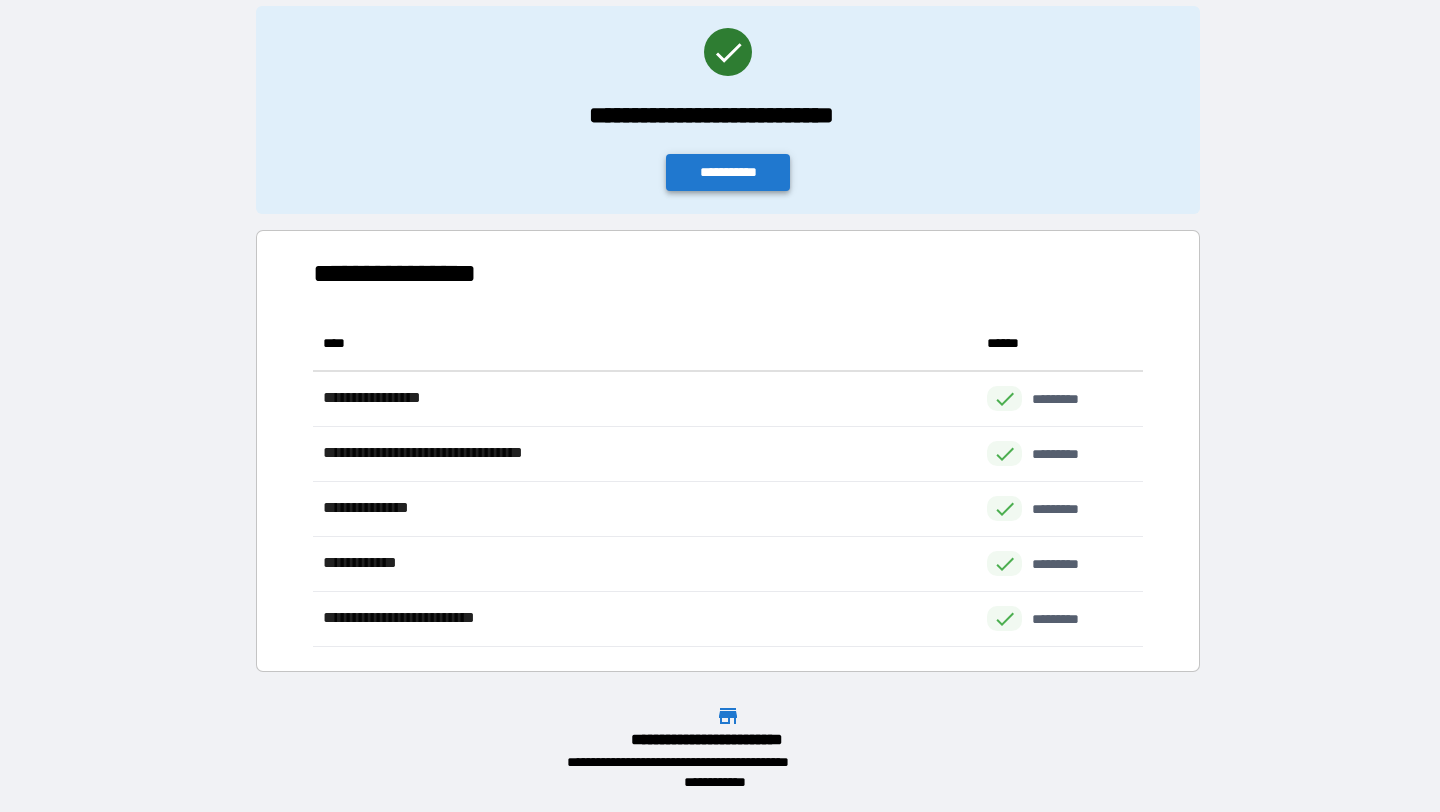 click on "**********" at bounding box center [728, 172] 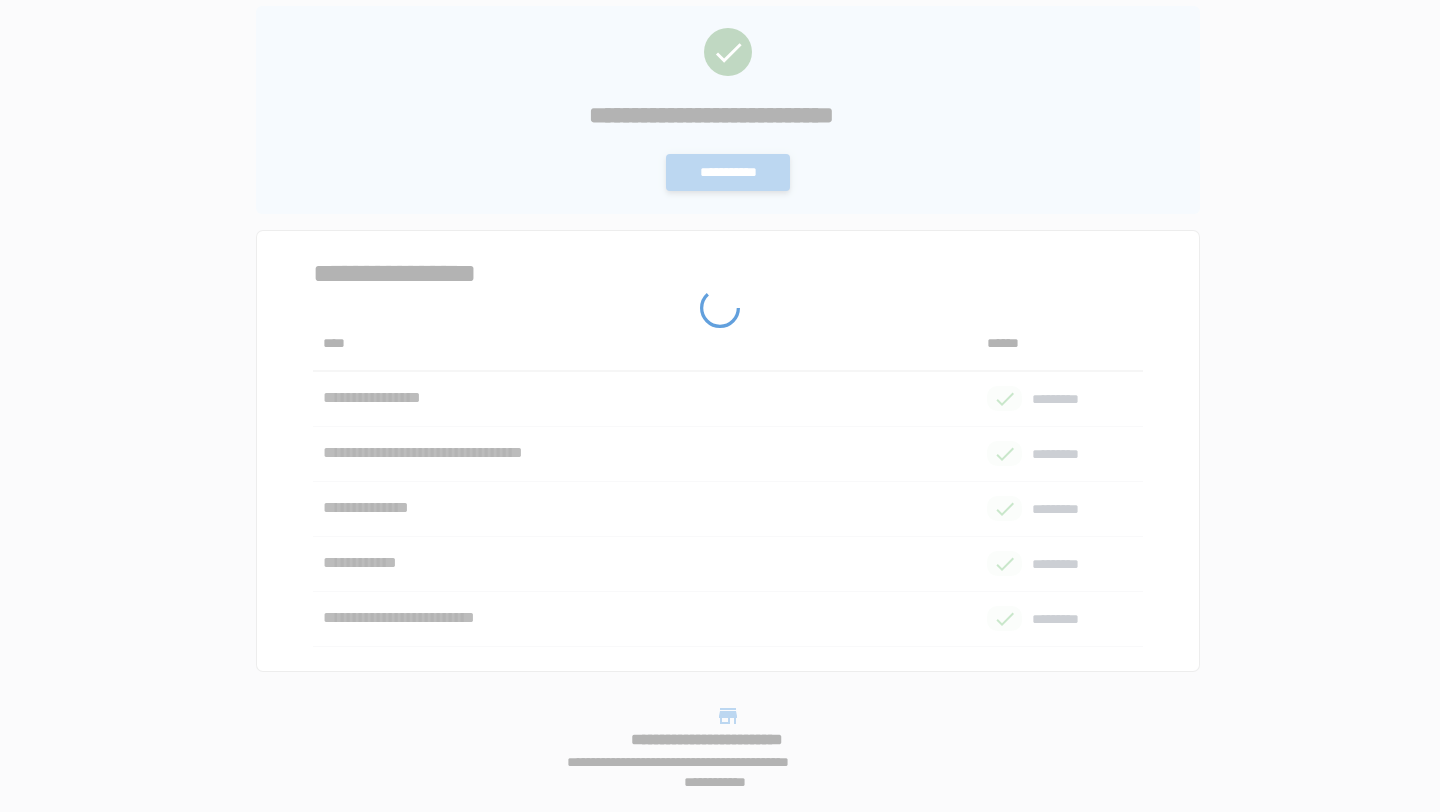 scroll, scrollTop: 0, scrollLeft: 0, axis: both 